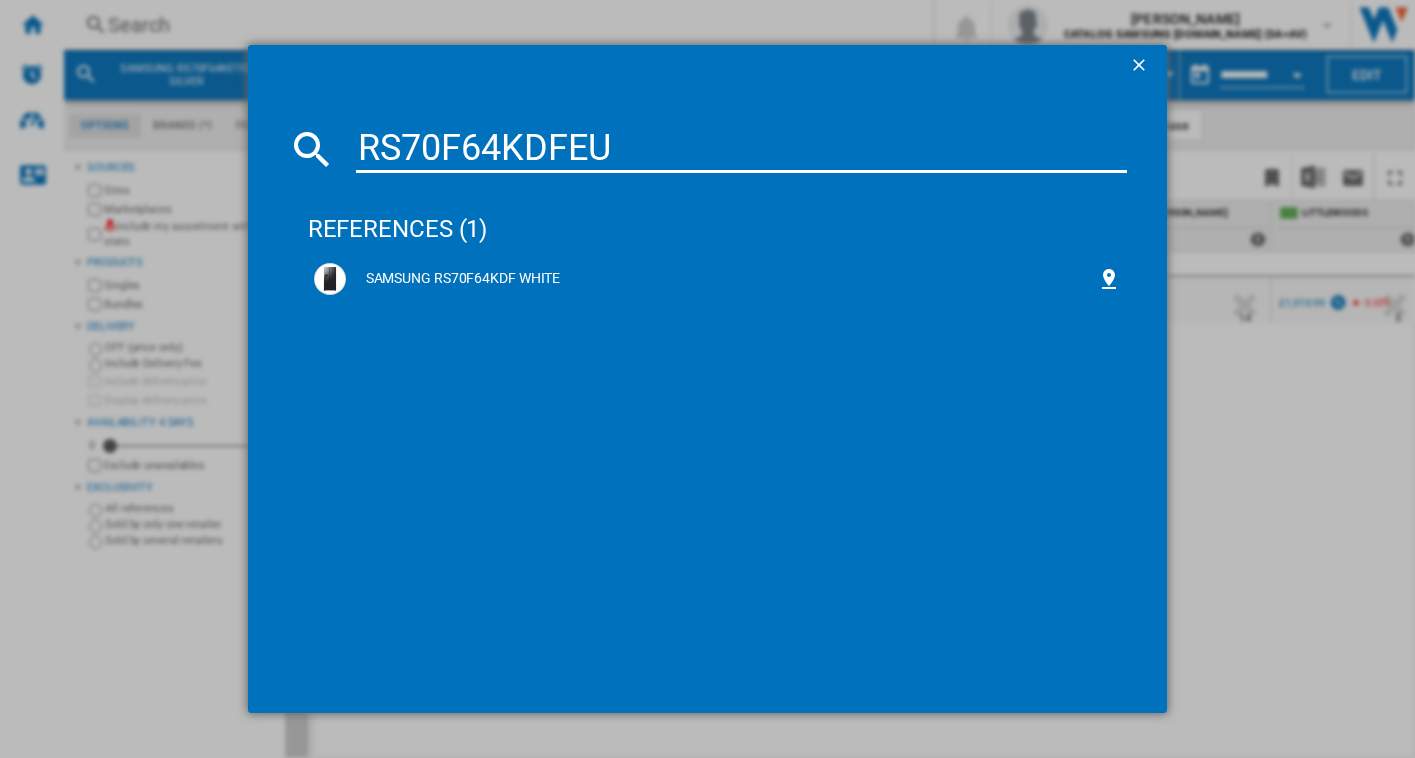scroll, scrollTop: 0, scrollLeft: 0, axis: both 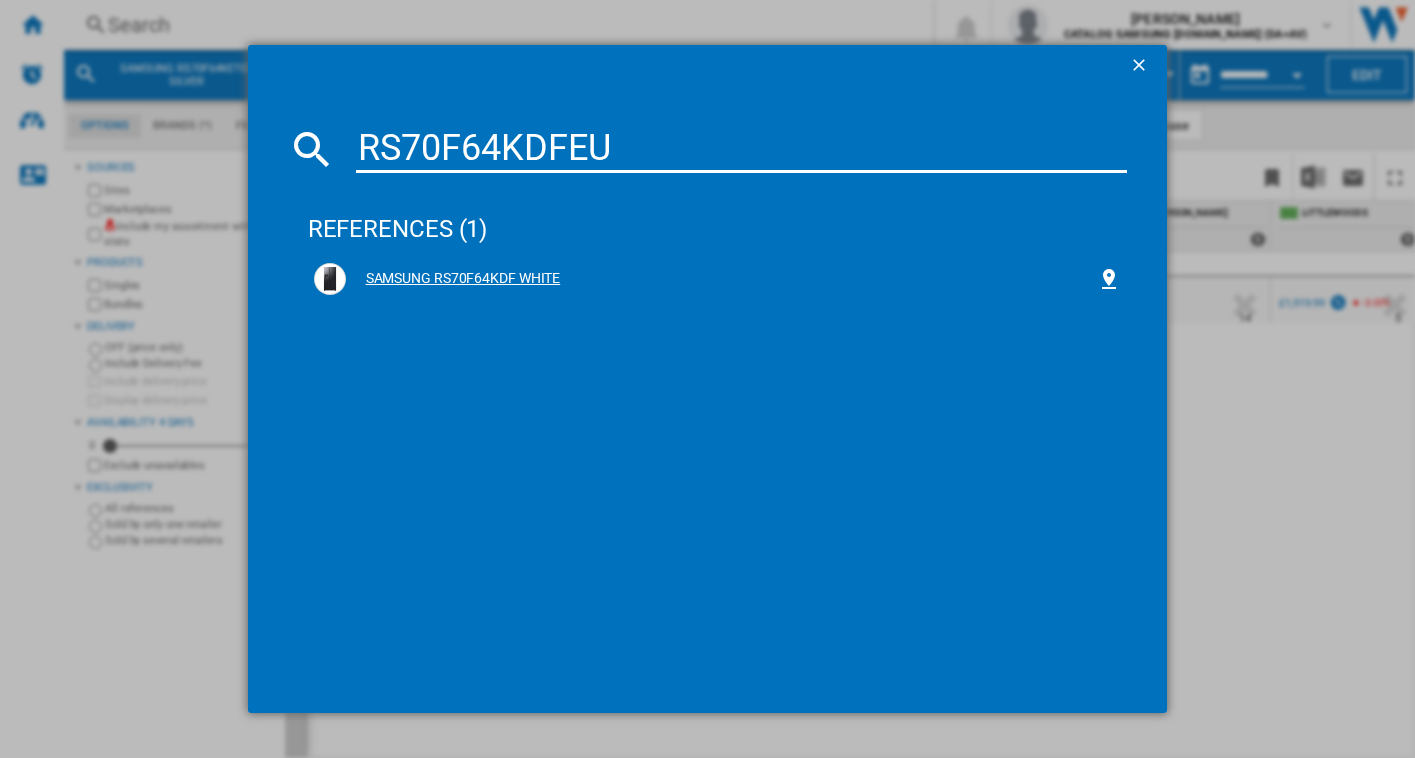 click on "SAMSUNG RS70F64KDF WHITE" at bounding box center (718, 279) 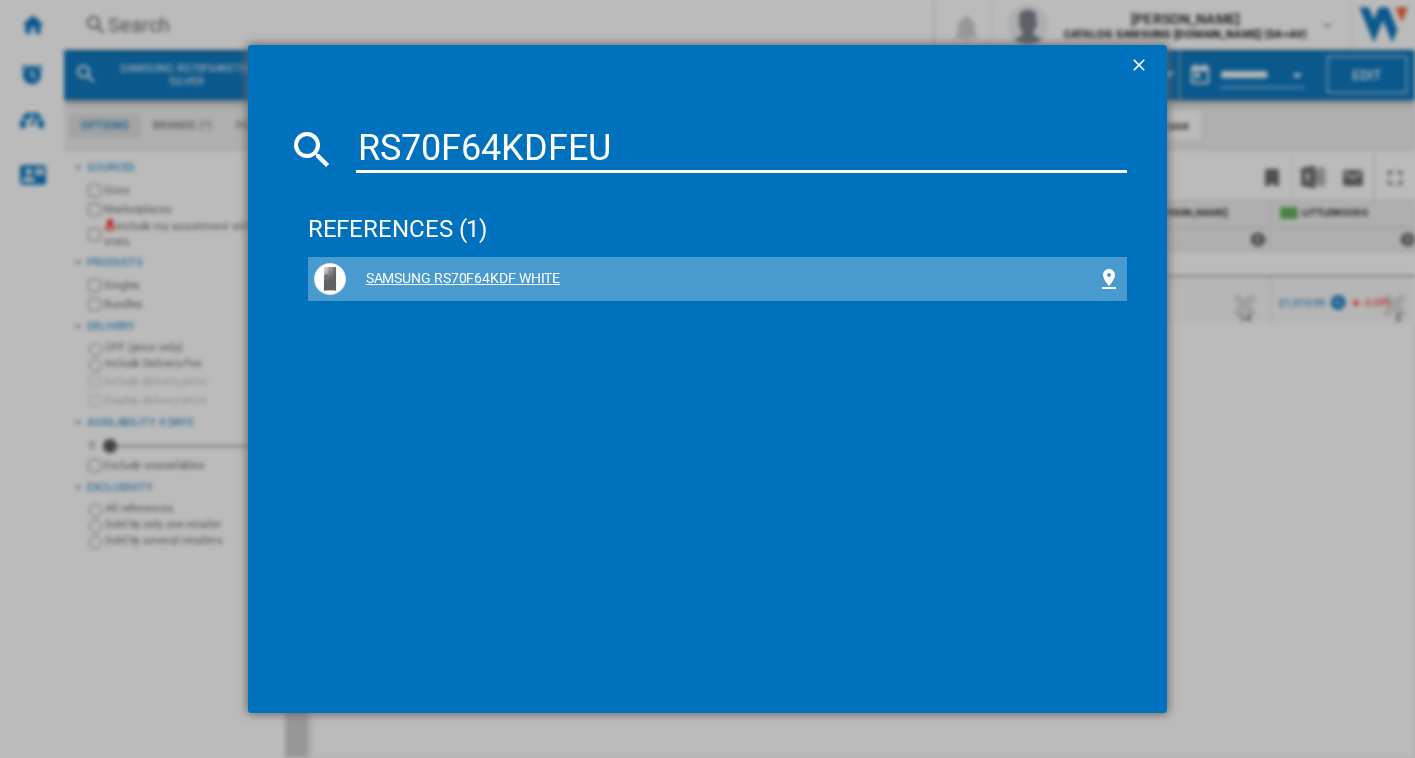 click on "SAMSUNG RS70F64KDF WHITE" at bounding box center (722, 279) 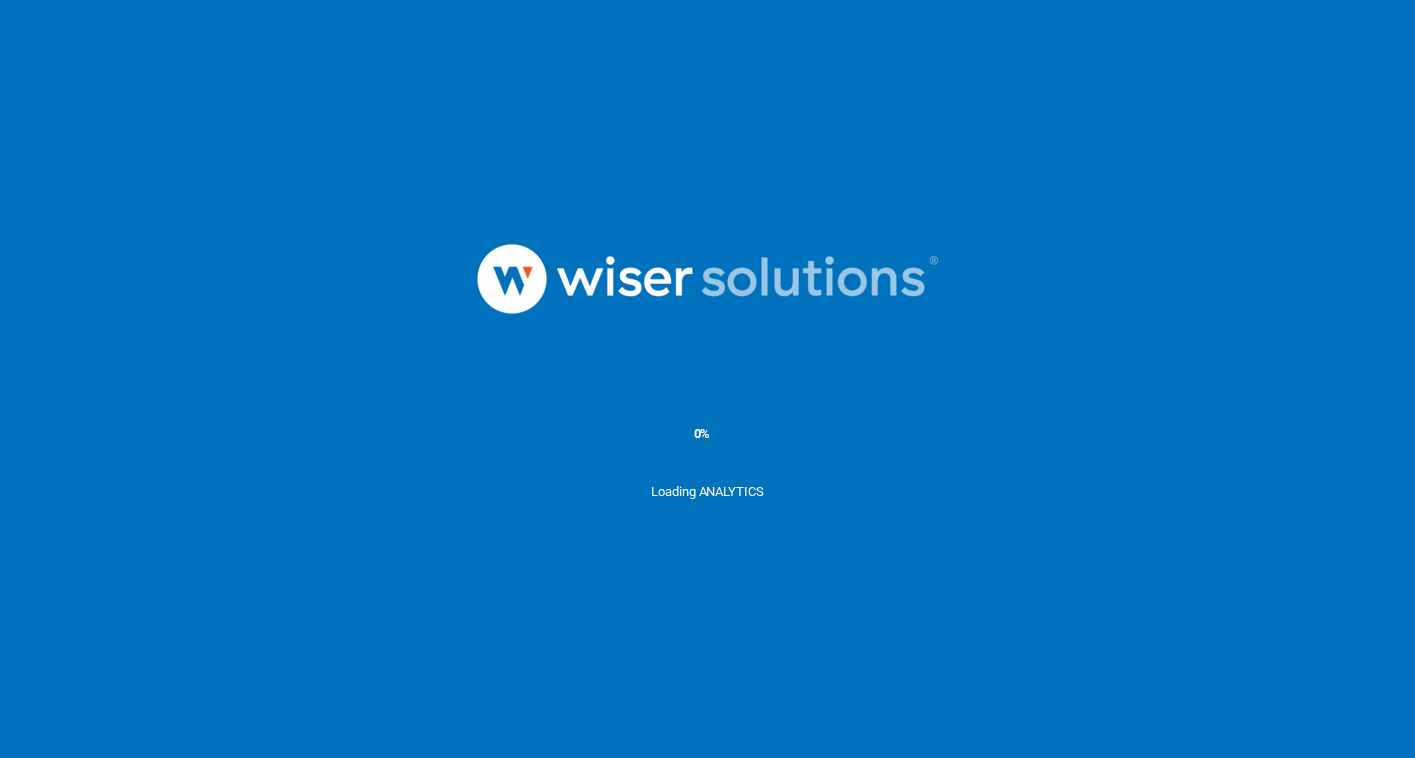 scroll, scrollTop: 0, scrollLeft: 0, axis: both 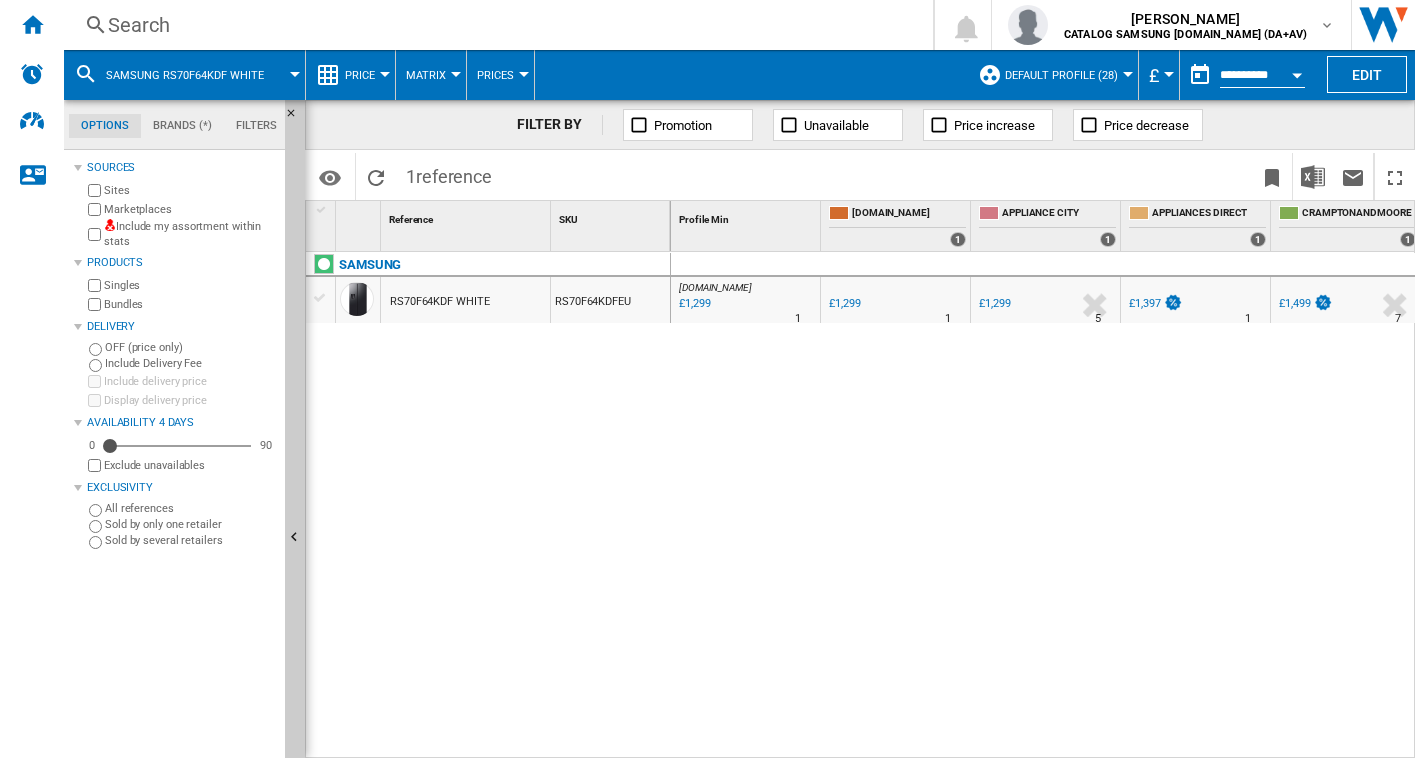 click on "RS70F64KDF WHITE" at bounding box center (439, 302) 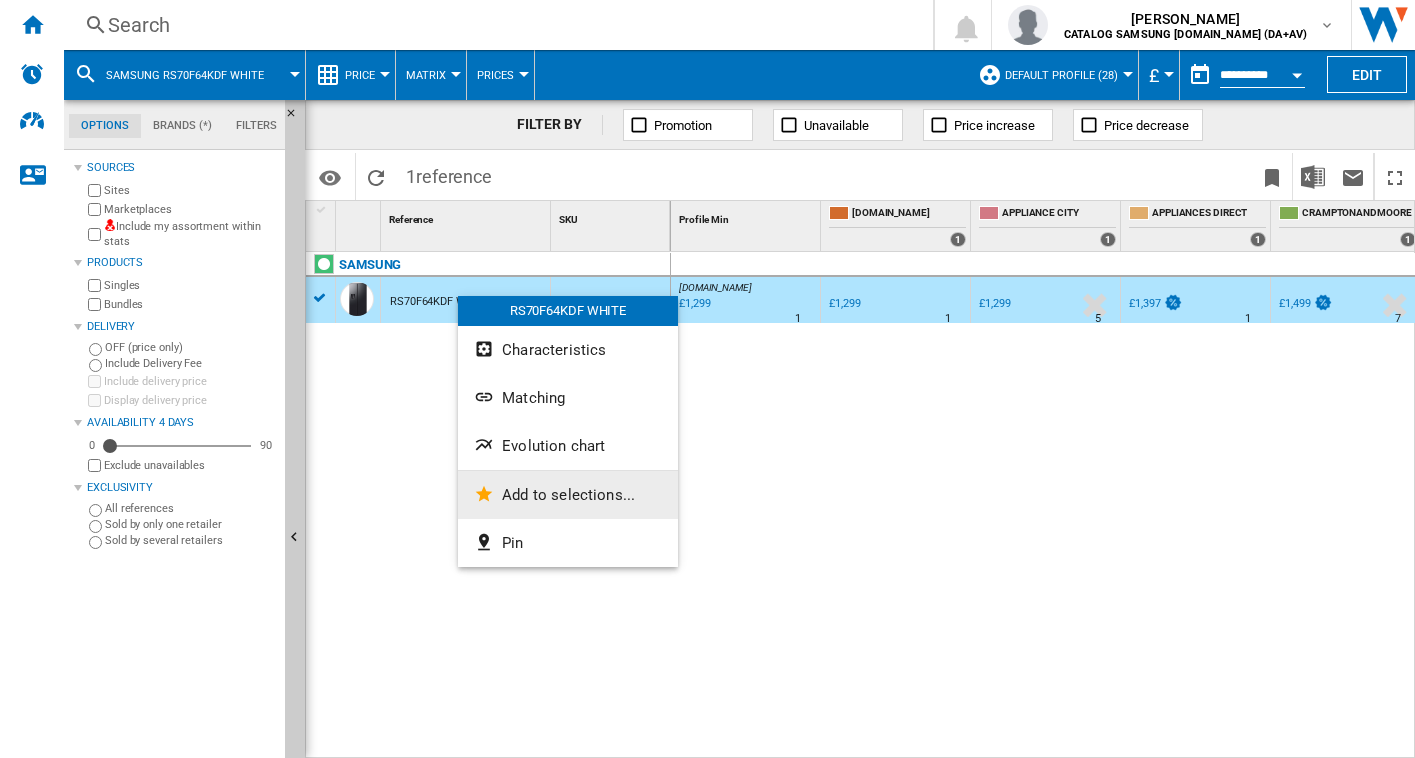 click on "Add to selections..." 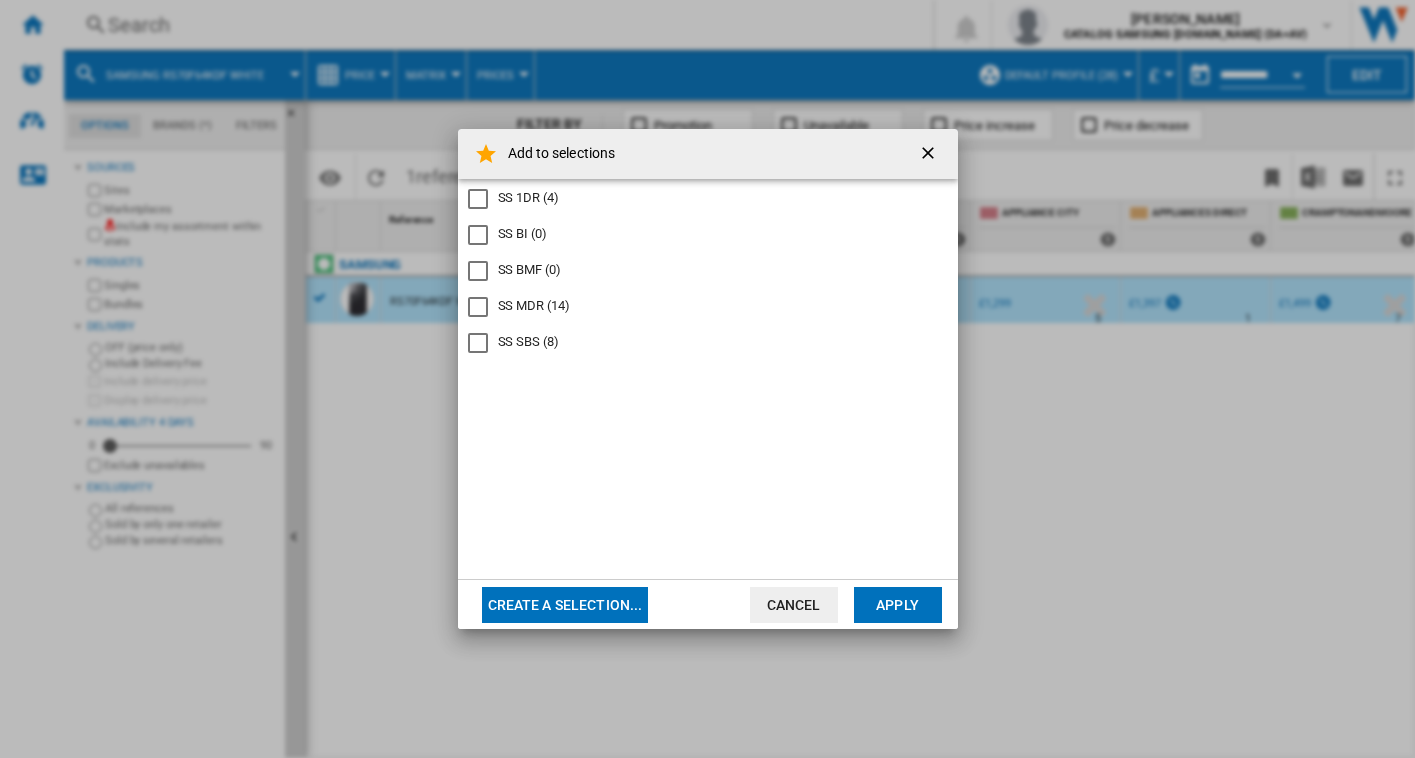 click at bounding box center (478, 343) 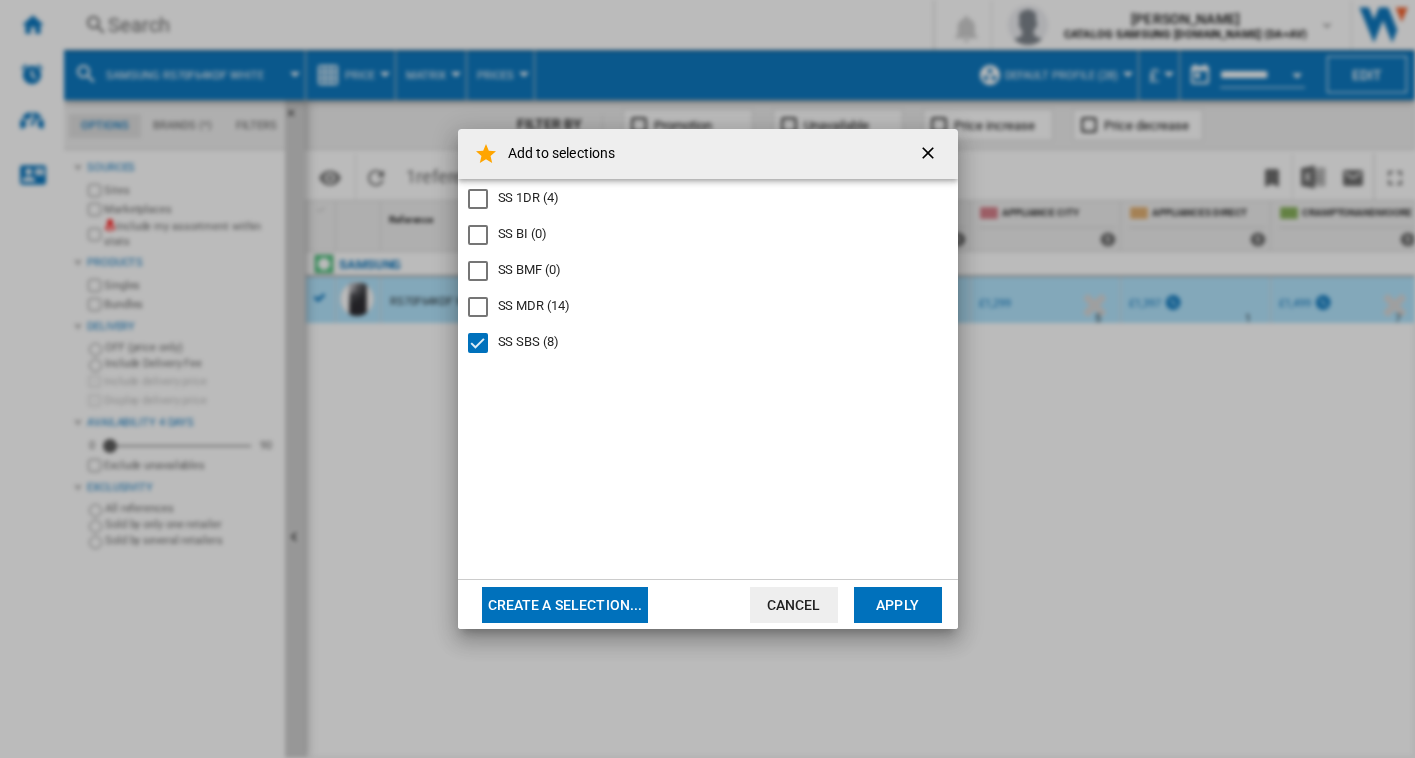 click on "Apply" 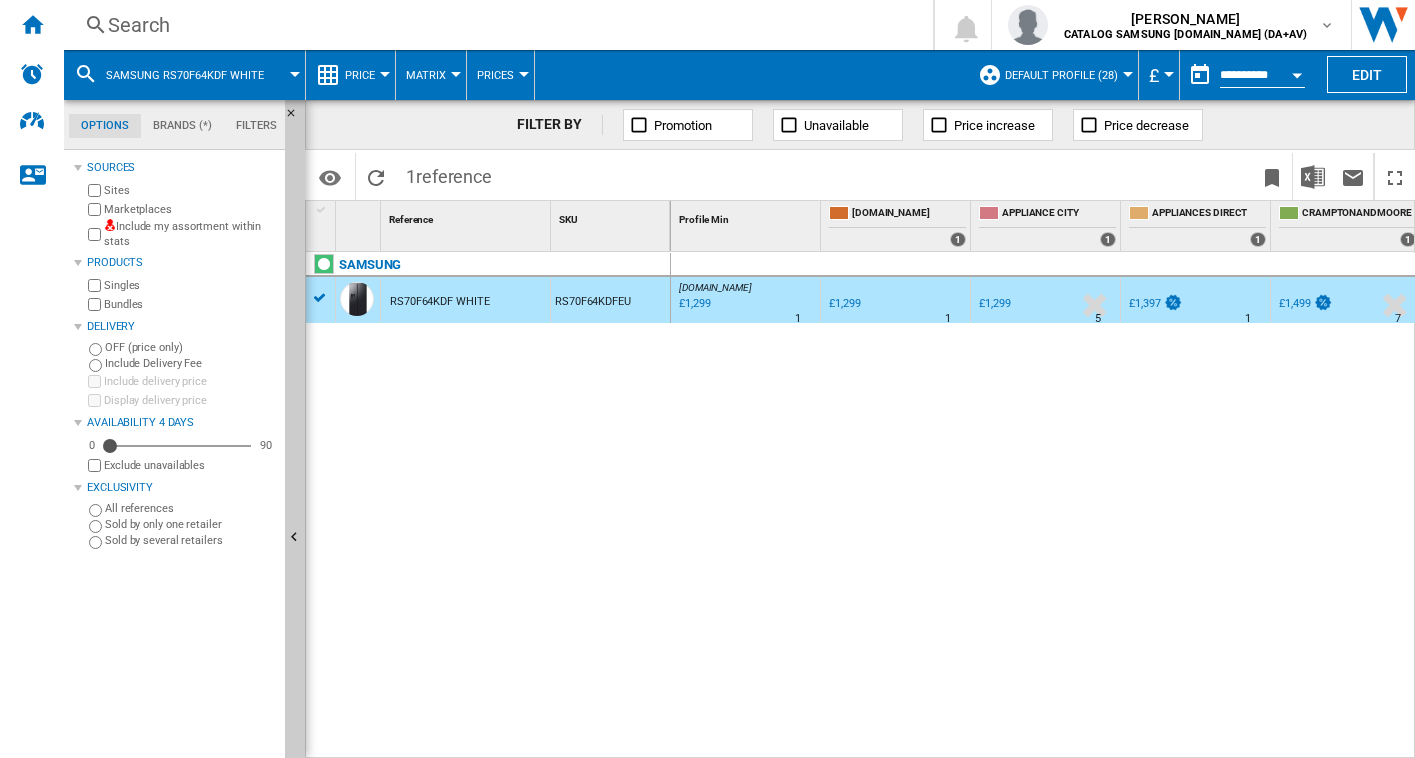 click on "Search" at bounding box center (494, 25) 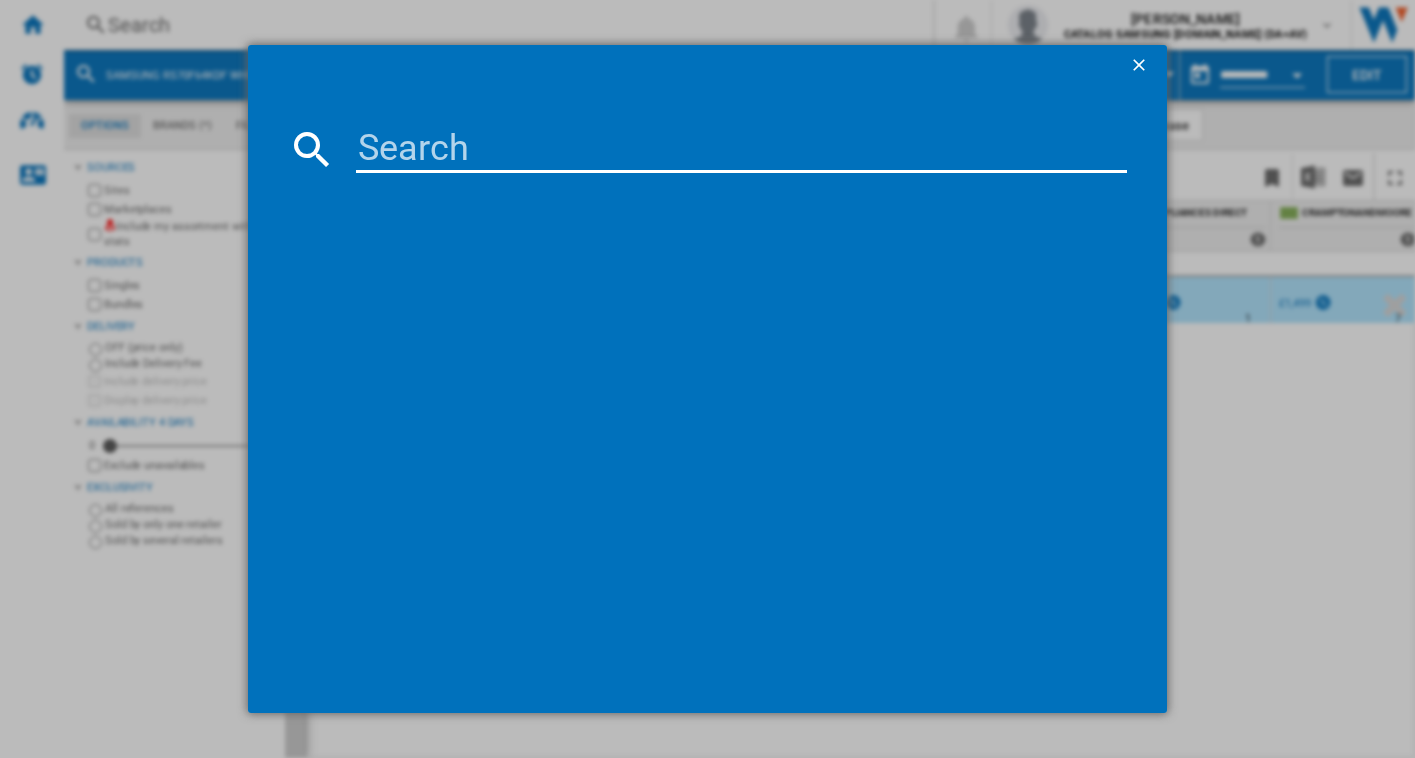 click at bounding box center [742, 149] 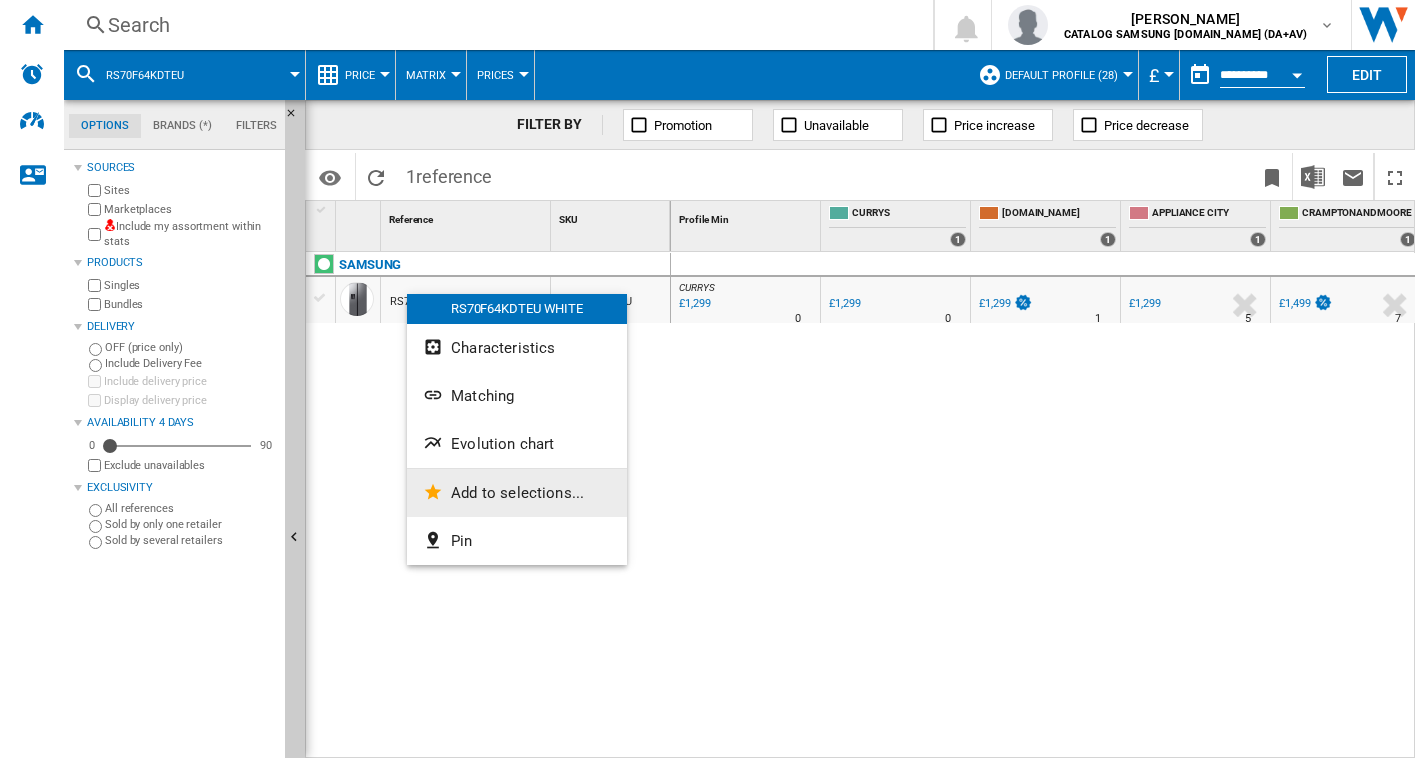 click on "Add to selections..." 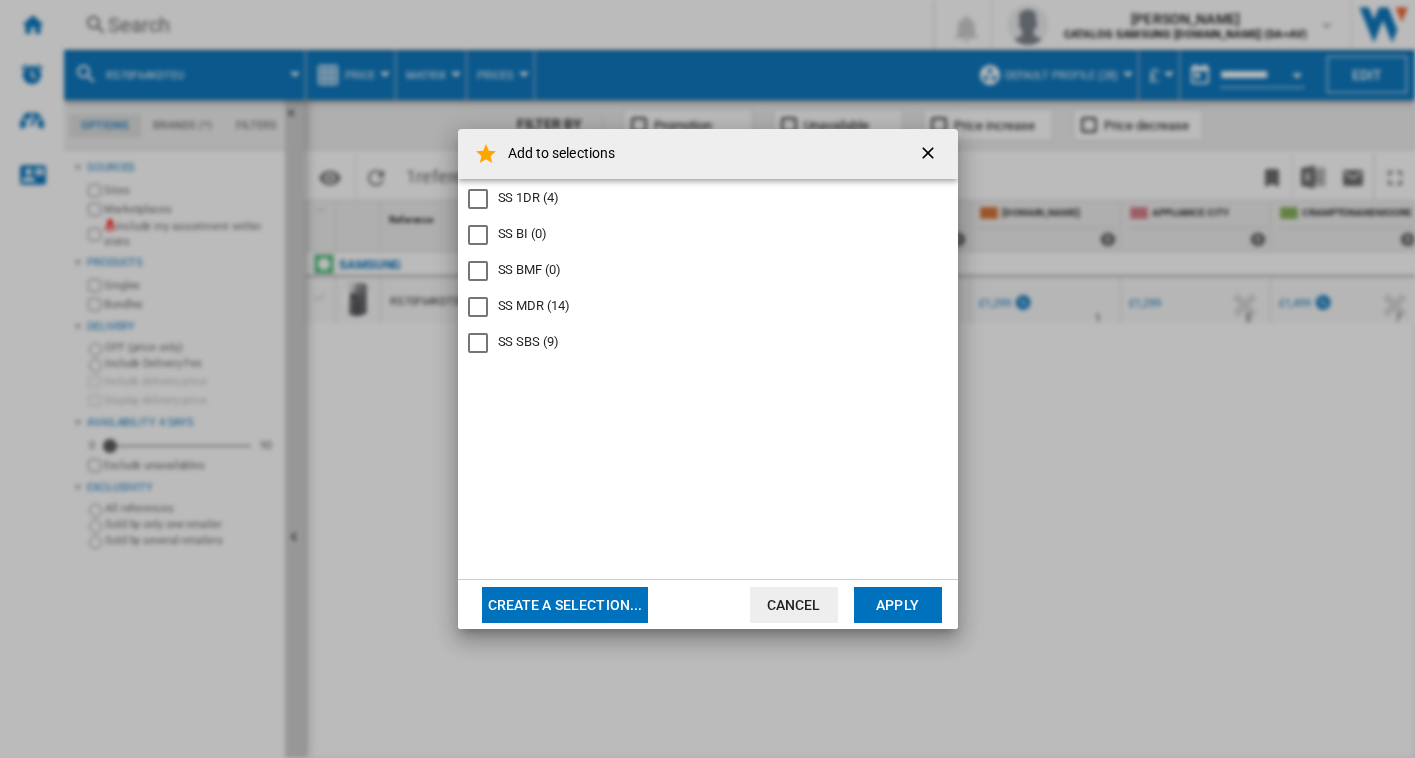 click on "SS SBS (9)" at bounding box center (528, 342) 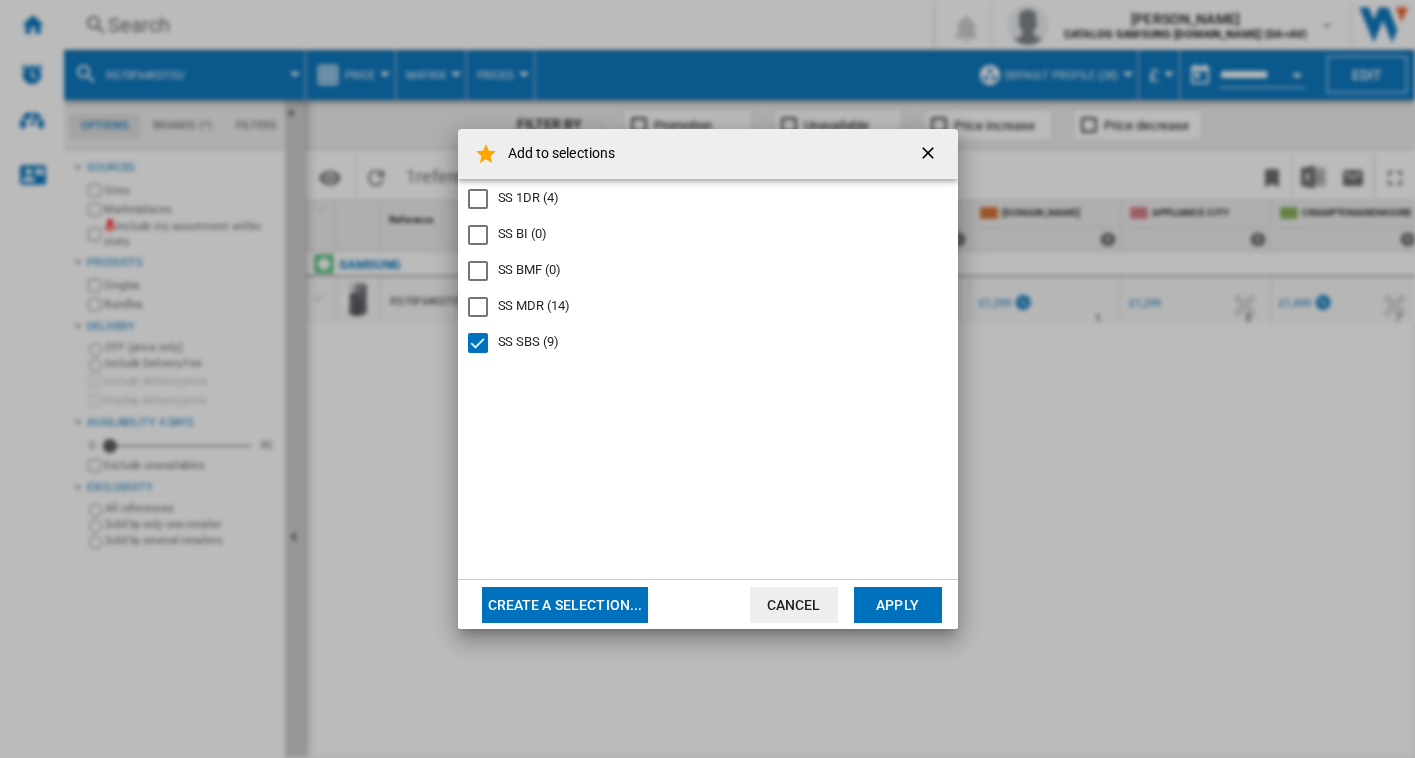 click on "Apply" 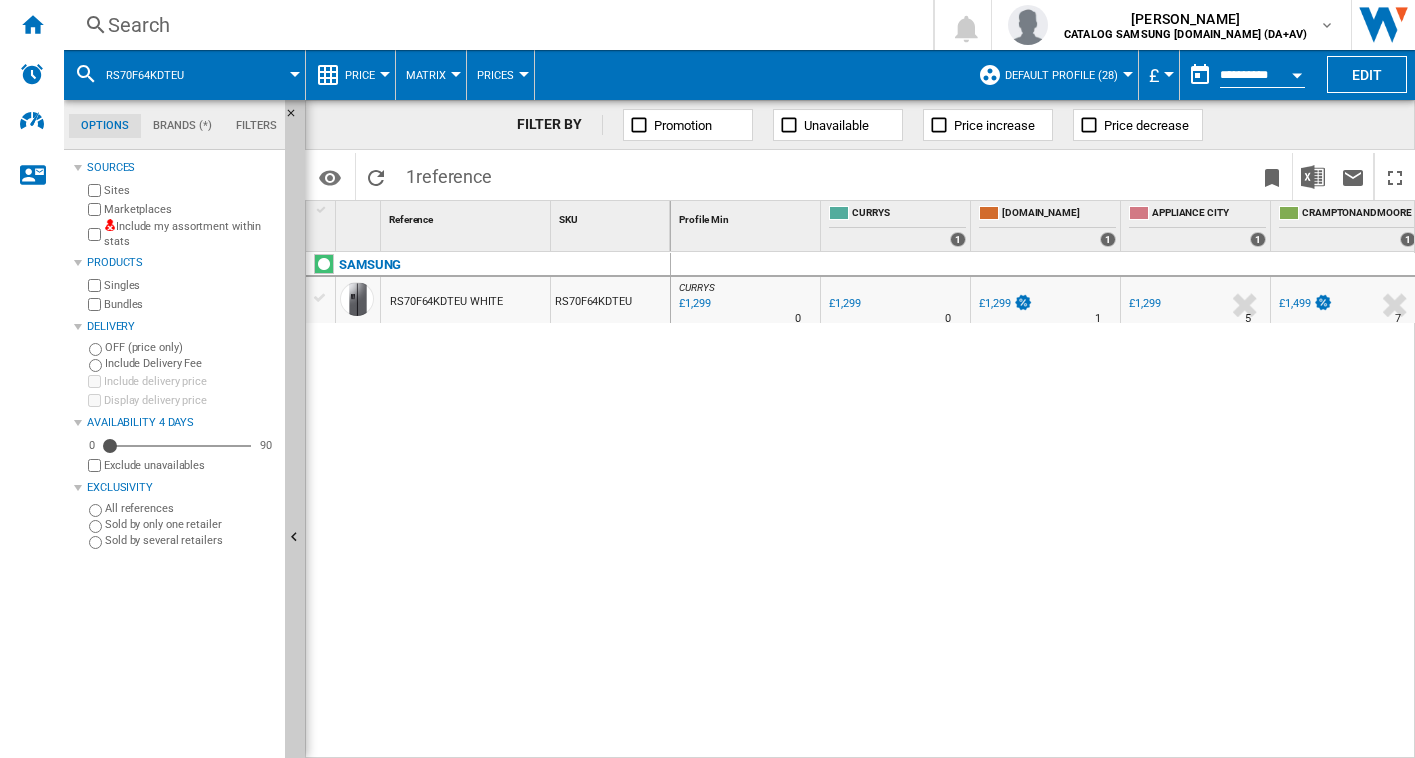 click on "Search" at bounding box center (494, 25) 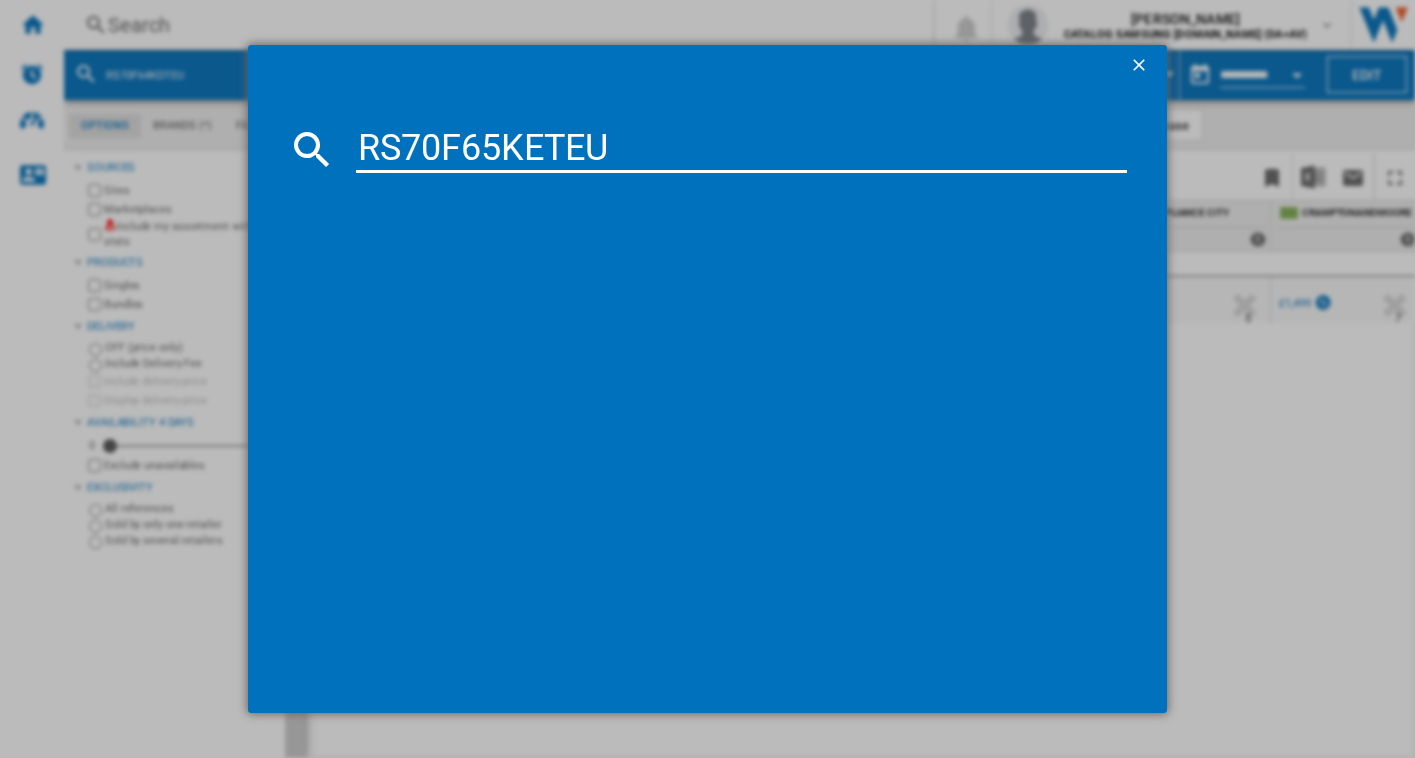 type on "RS70F65KETEU" 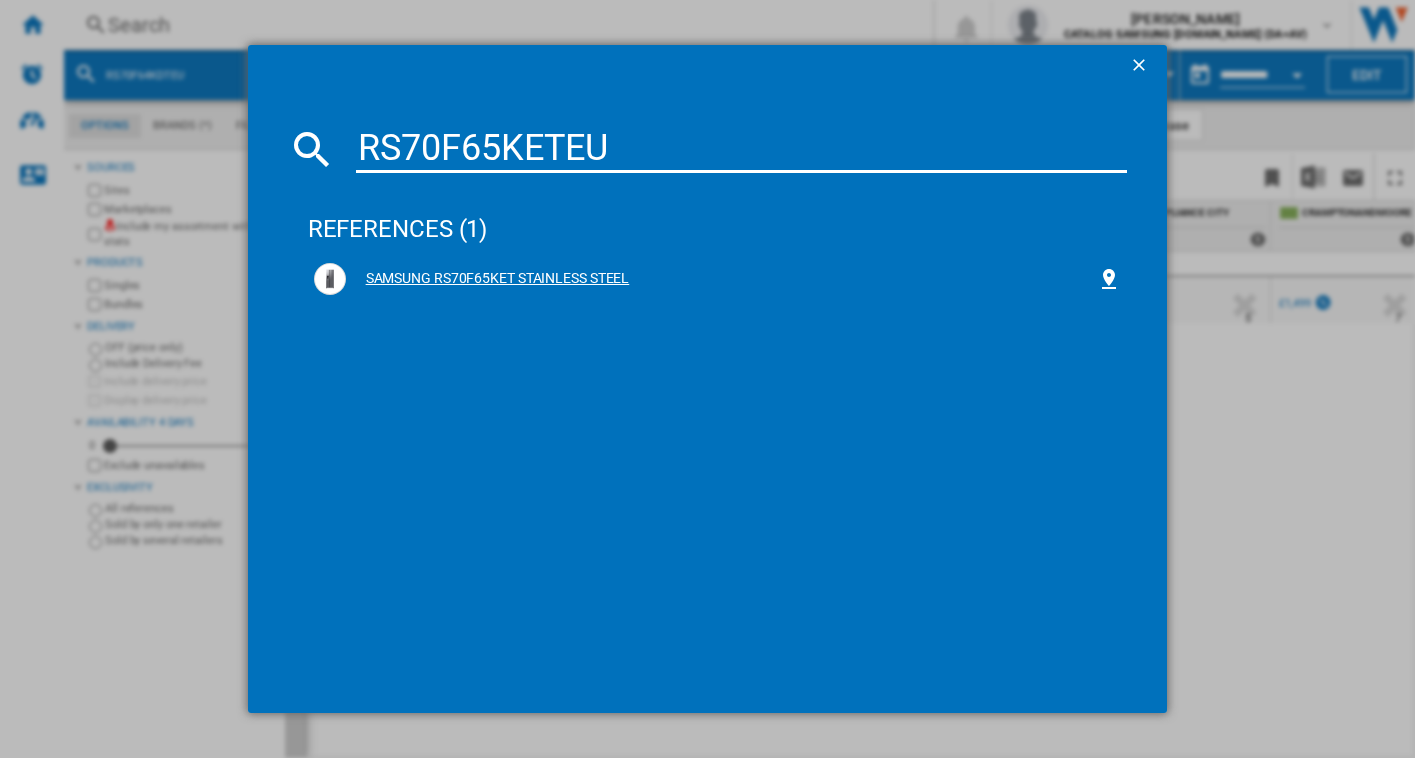 click on "SAMSUNG RS70F65KET STAINLESS STEEL" at bounding box center [722, 279] 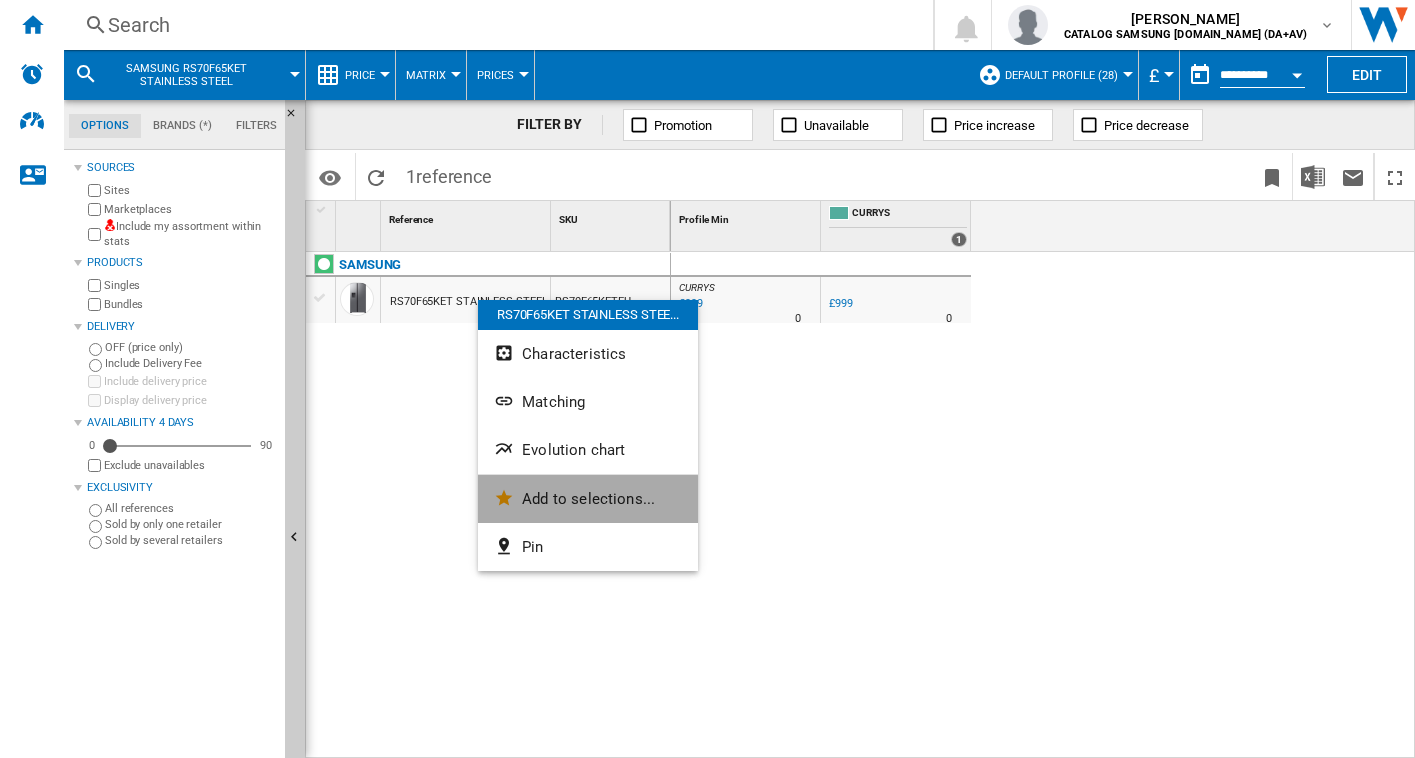 click on "Add to selections..." 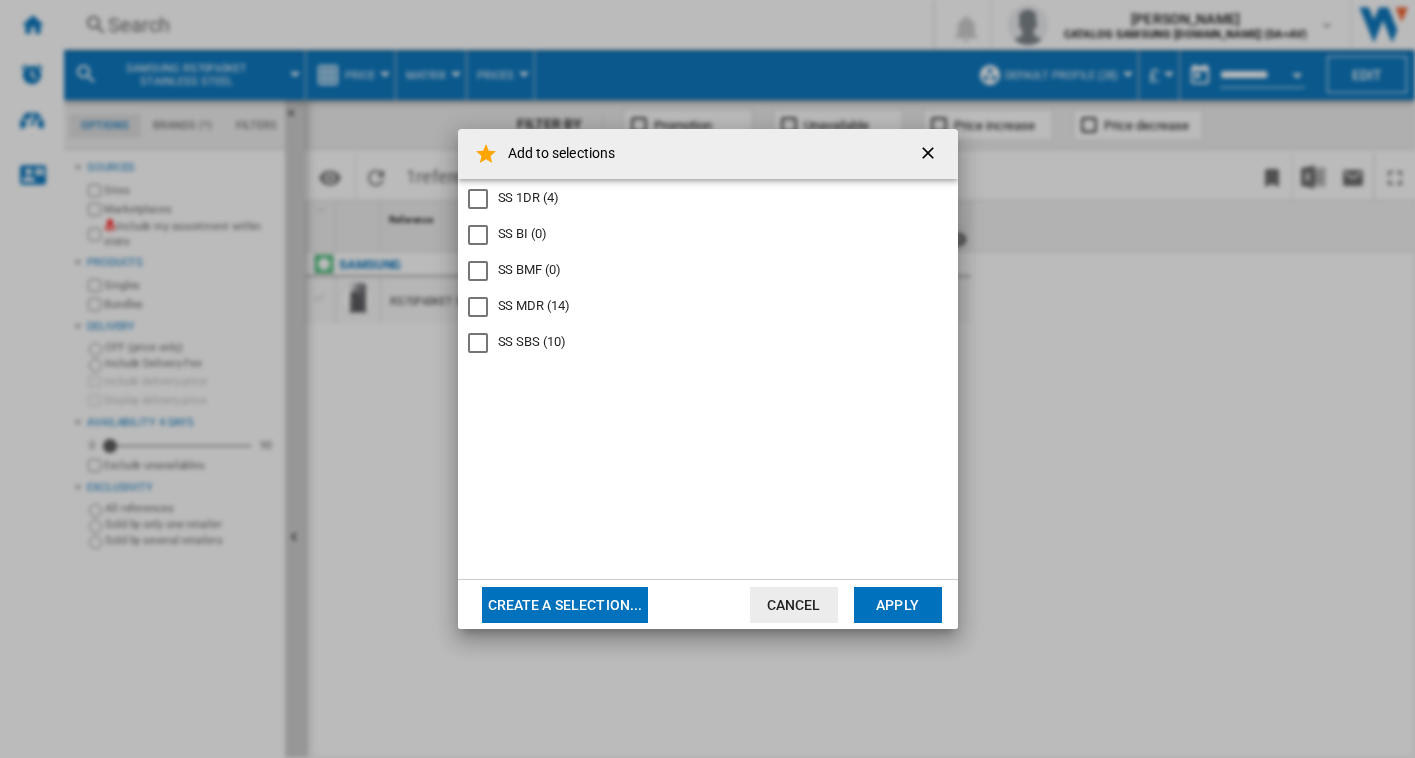 click on "SS SBS (10)" at bounding box center (532, 342) 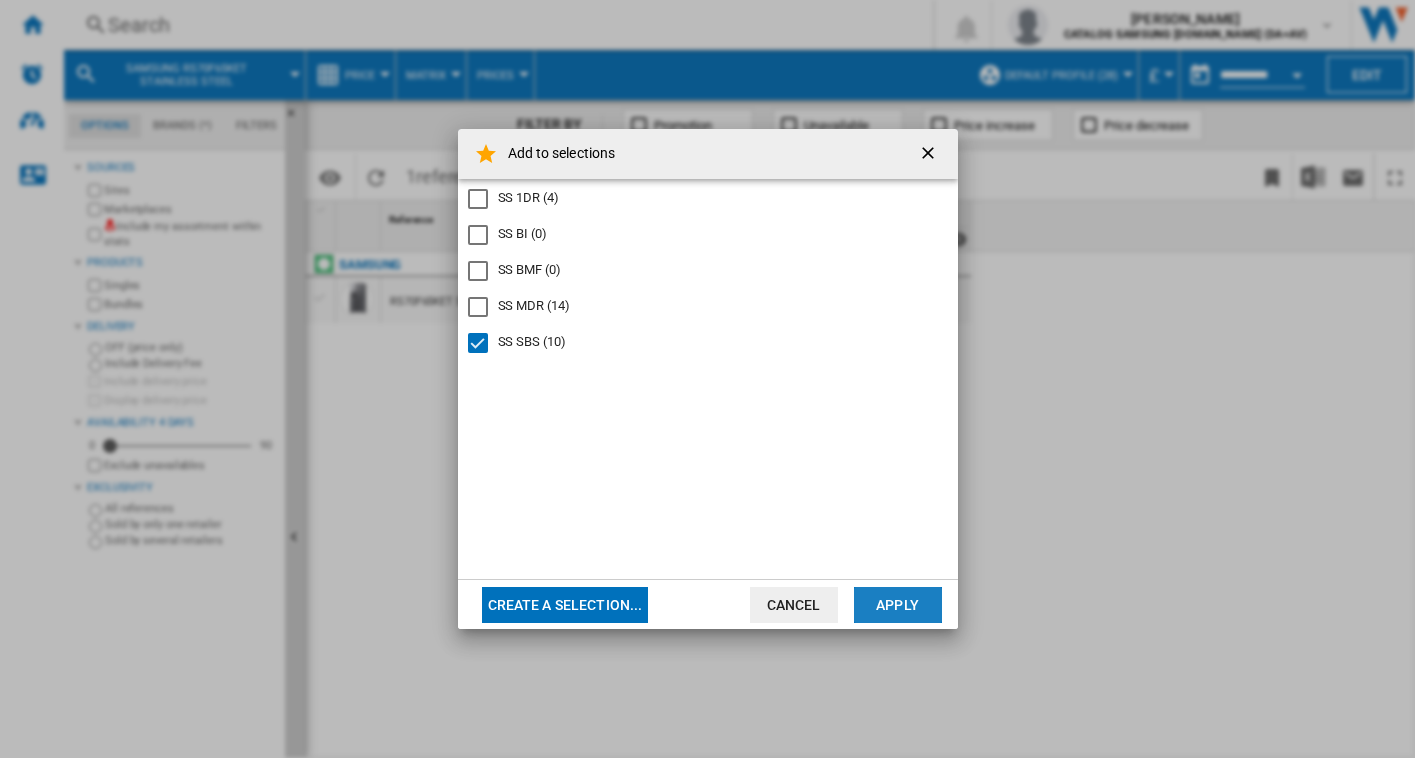 click on "Apply" 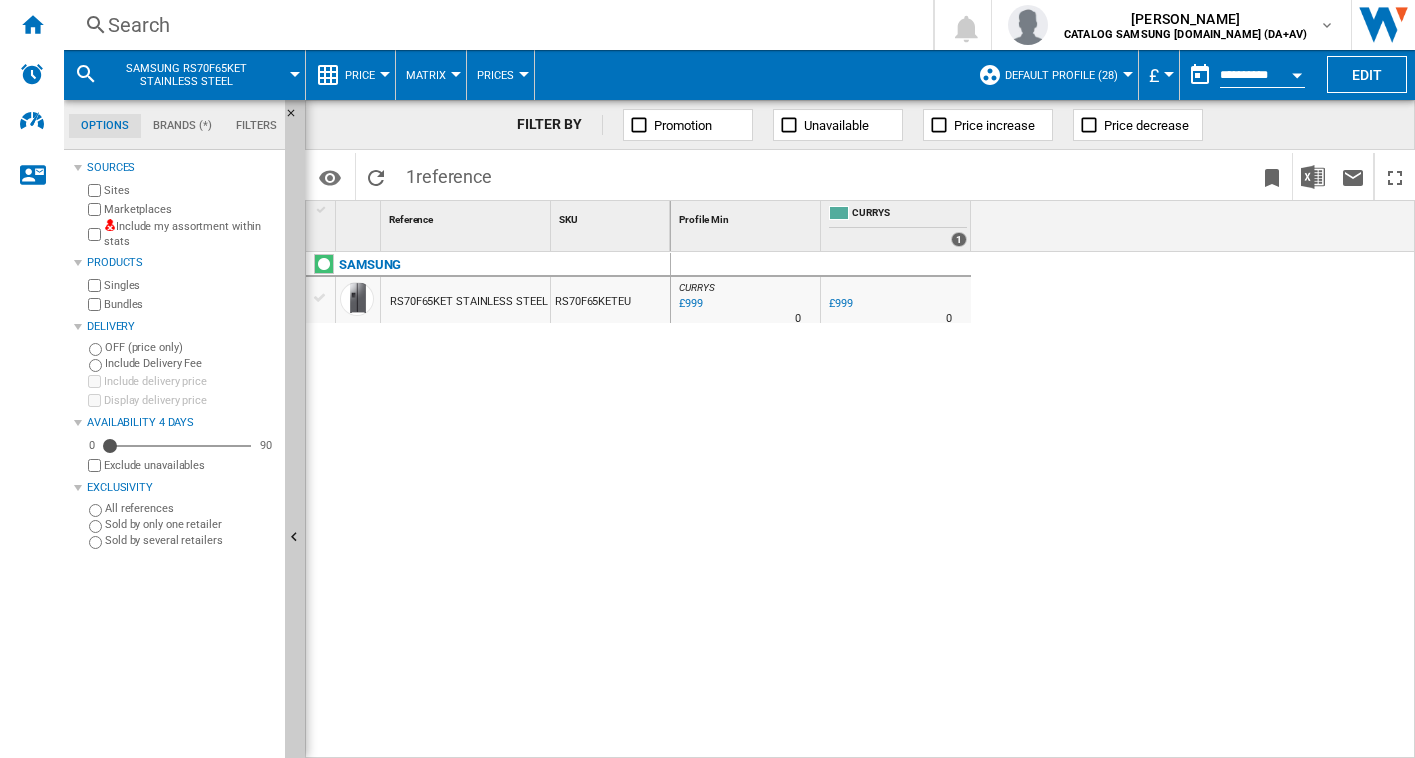 click on "Search" at bounding box center (494, 25) 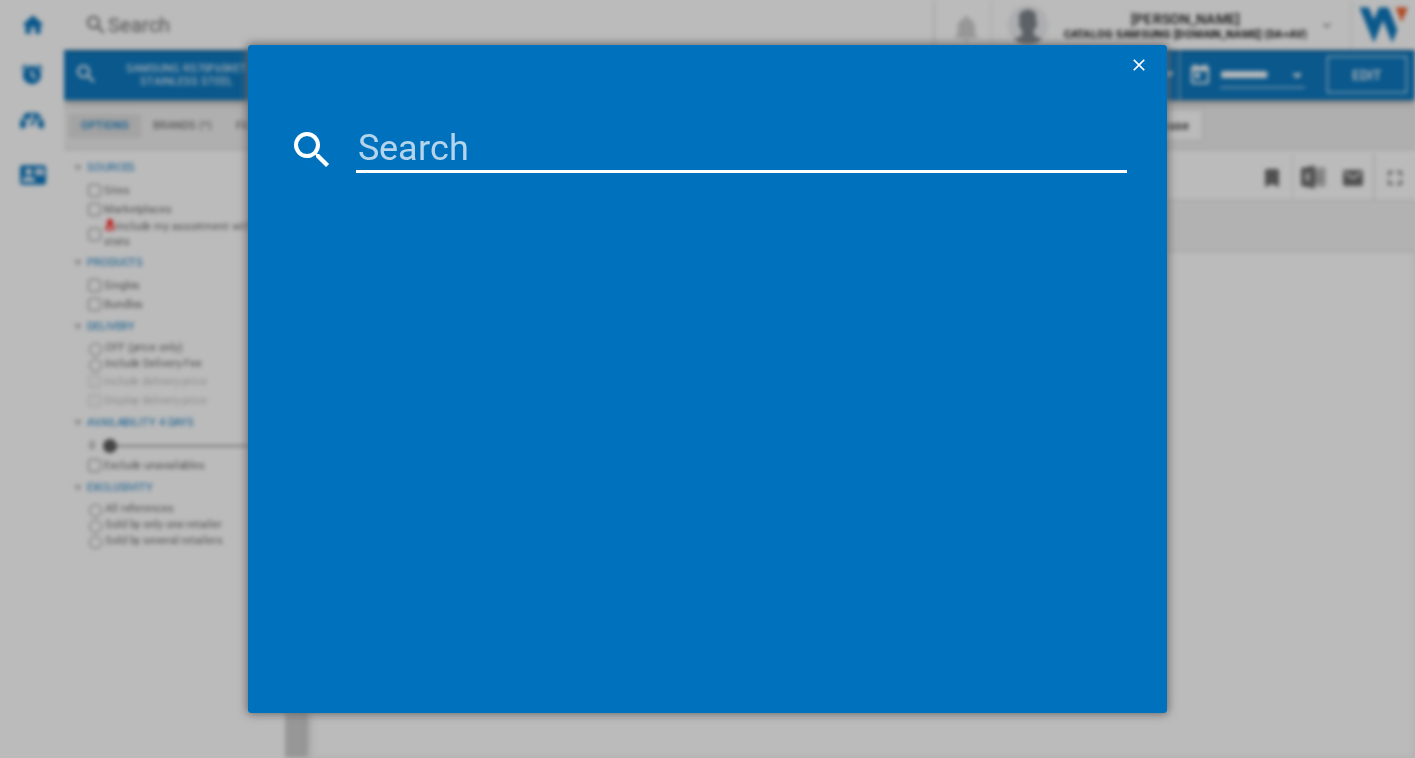 click at bounding box center [742, 149] 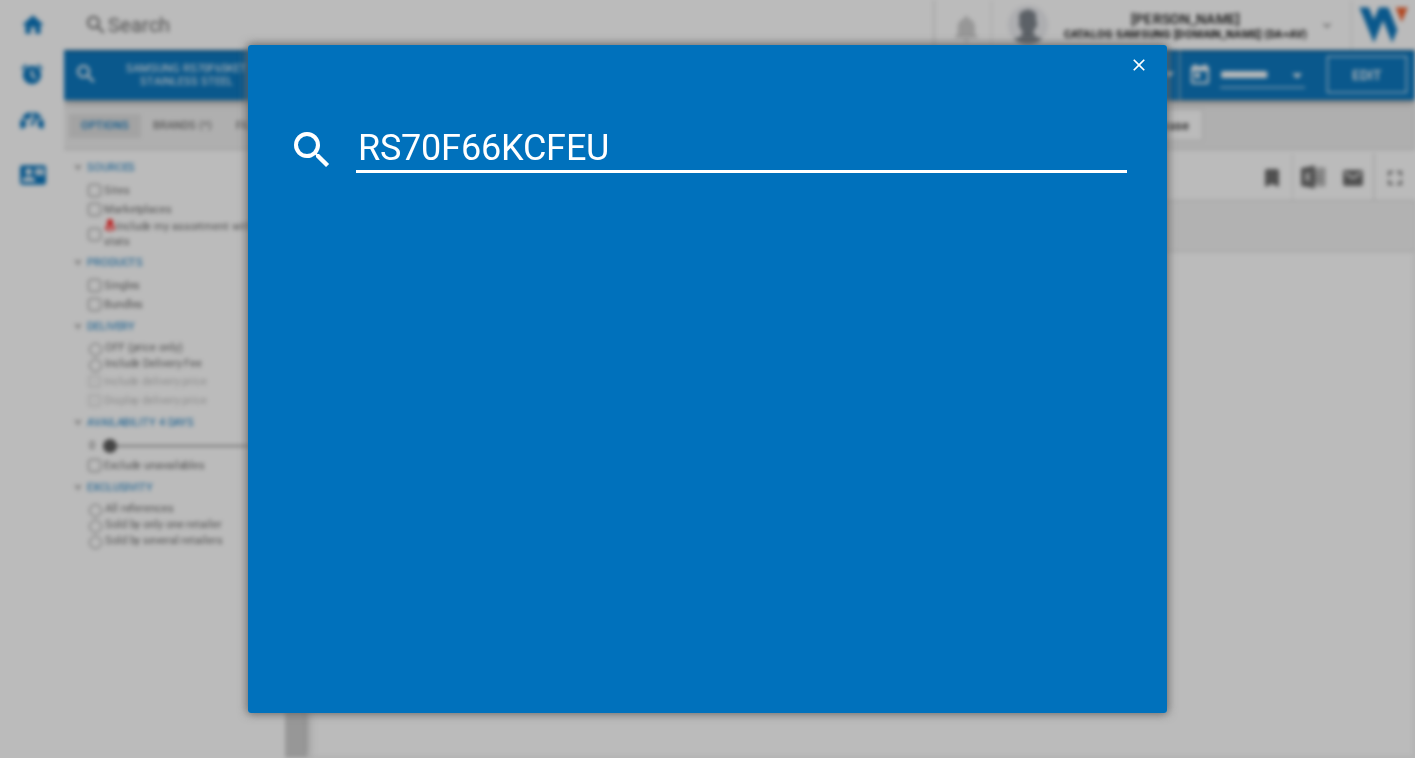 type on "RS70F66KCFEU" 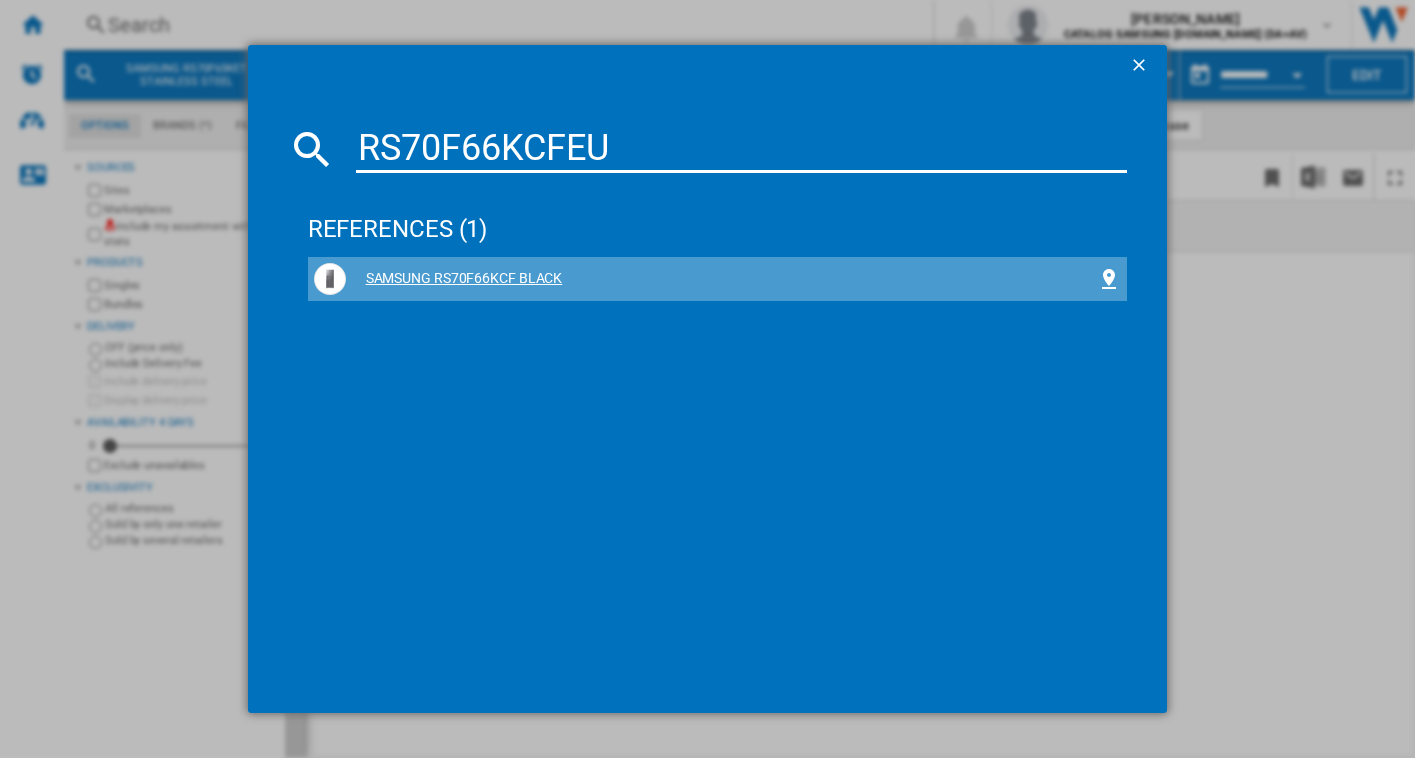 click on "SAMSUNG RS70F66KCF BLACK" at bounding box center (722, 279) 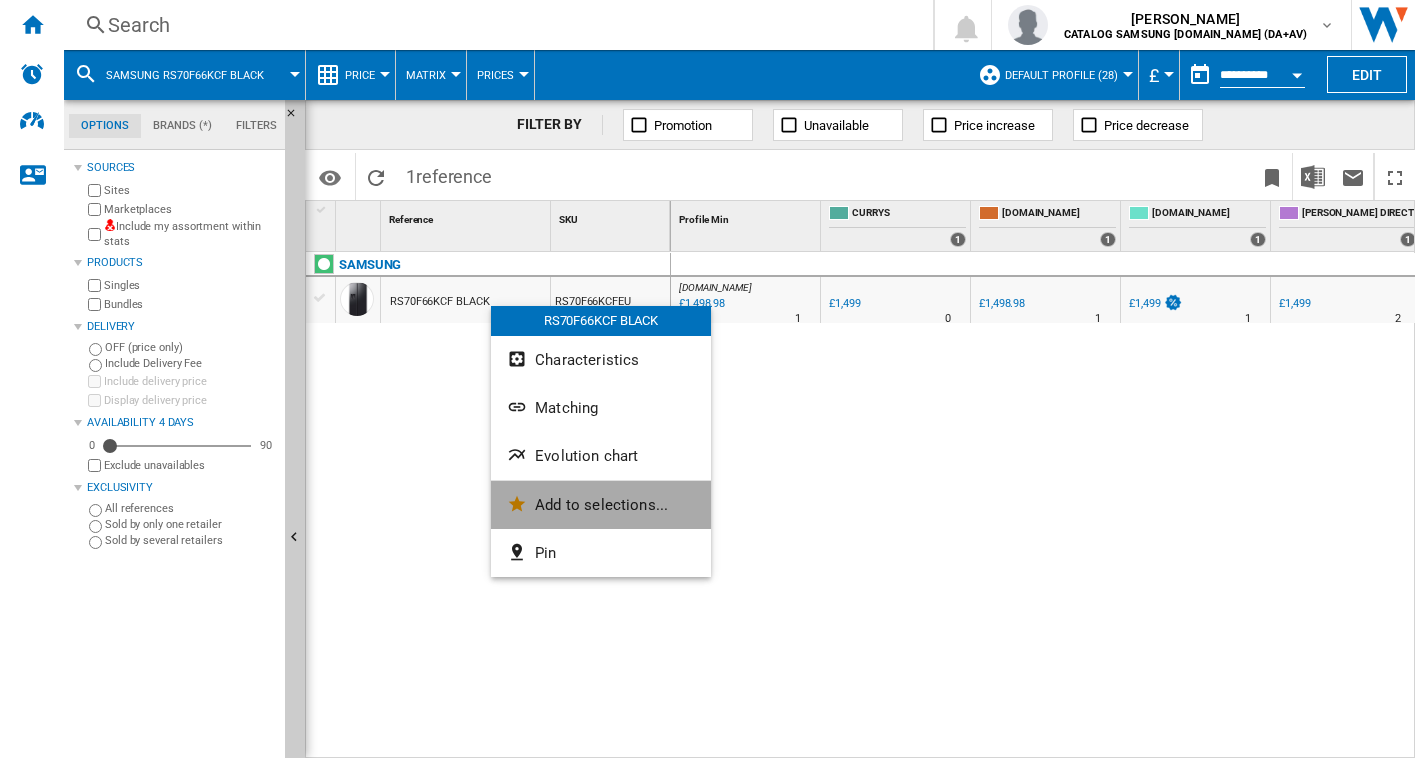 click on "Add to selections..." 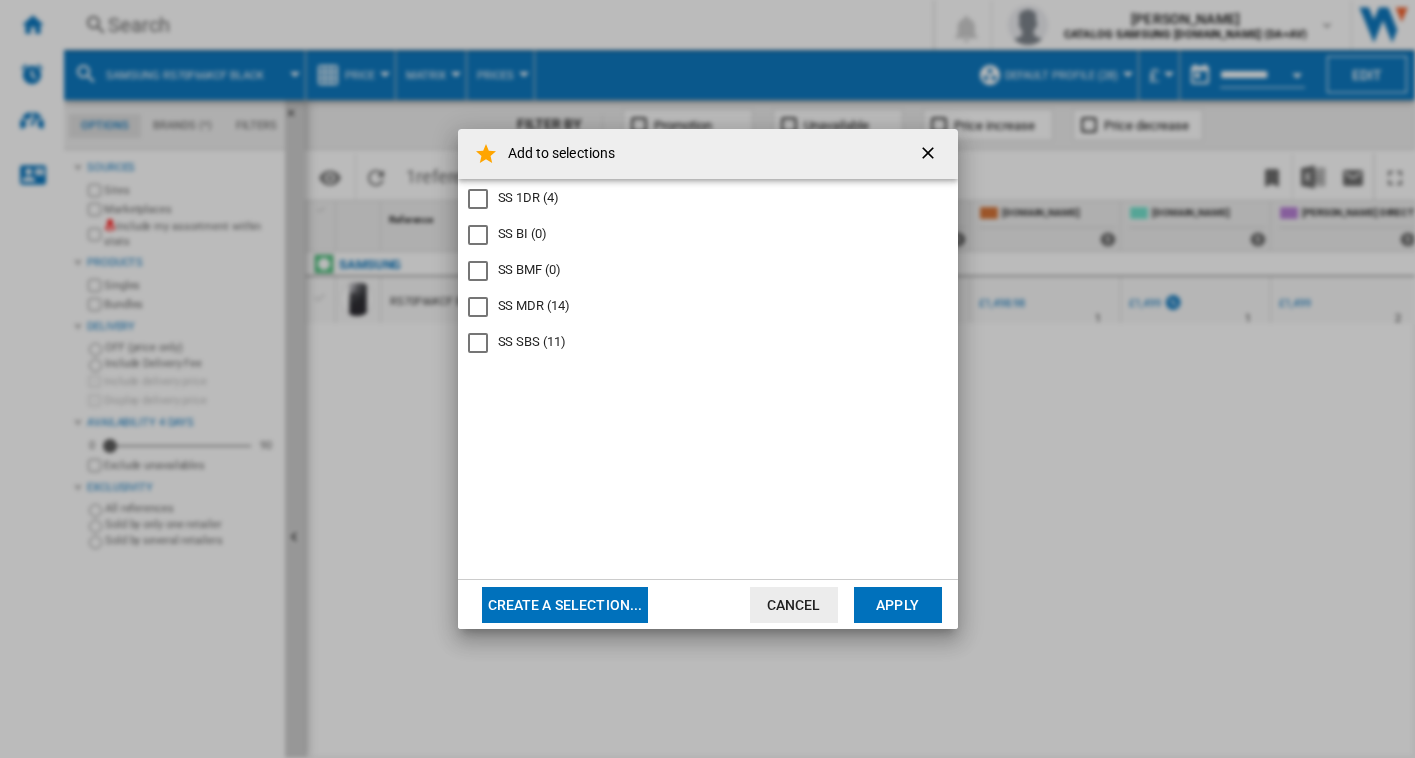 click at bounding box center (930, 155) 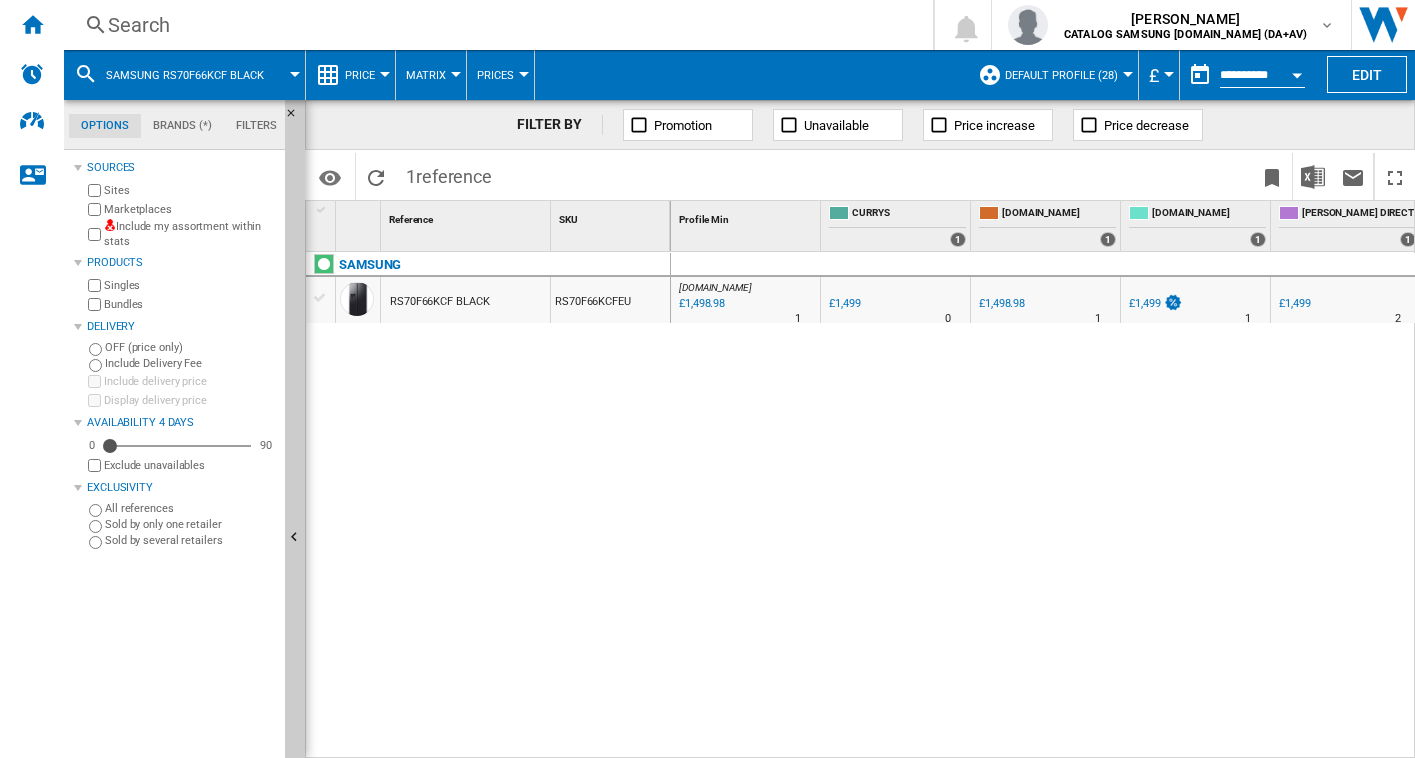 click on "Search" at bounding box center (494, 25) 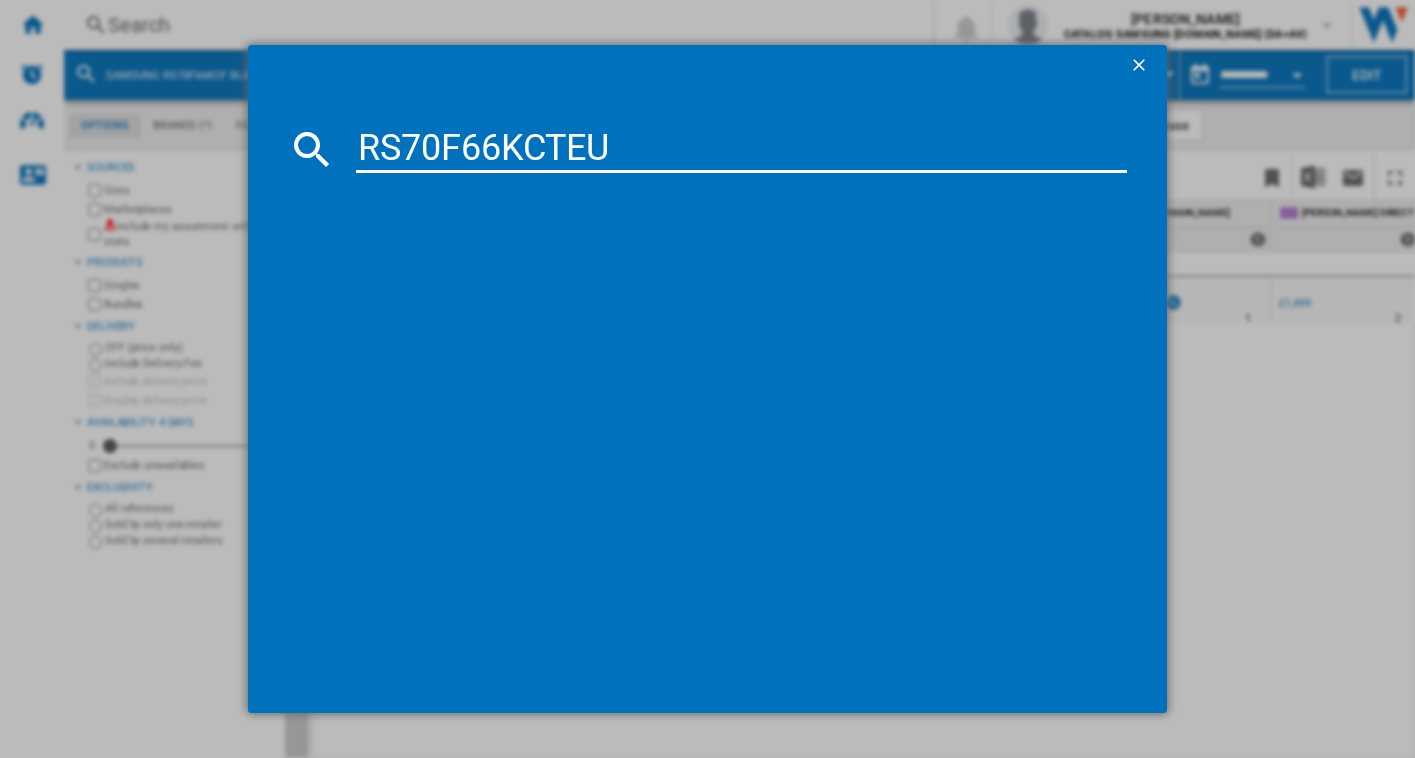 type on "RS70F66KCTEU" 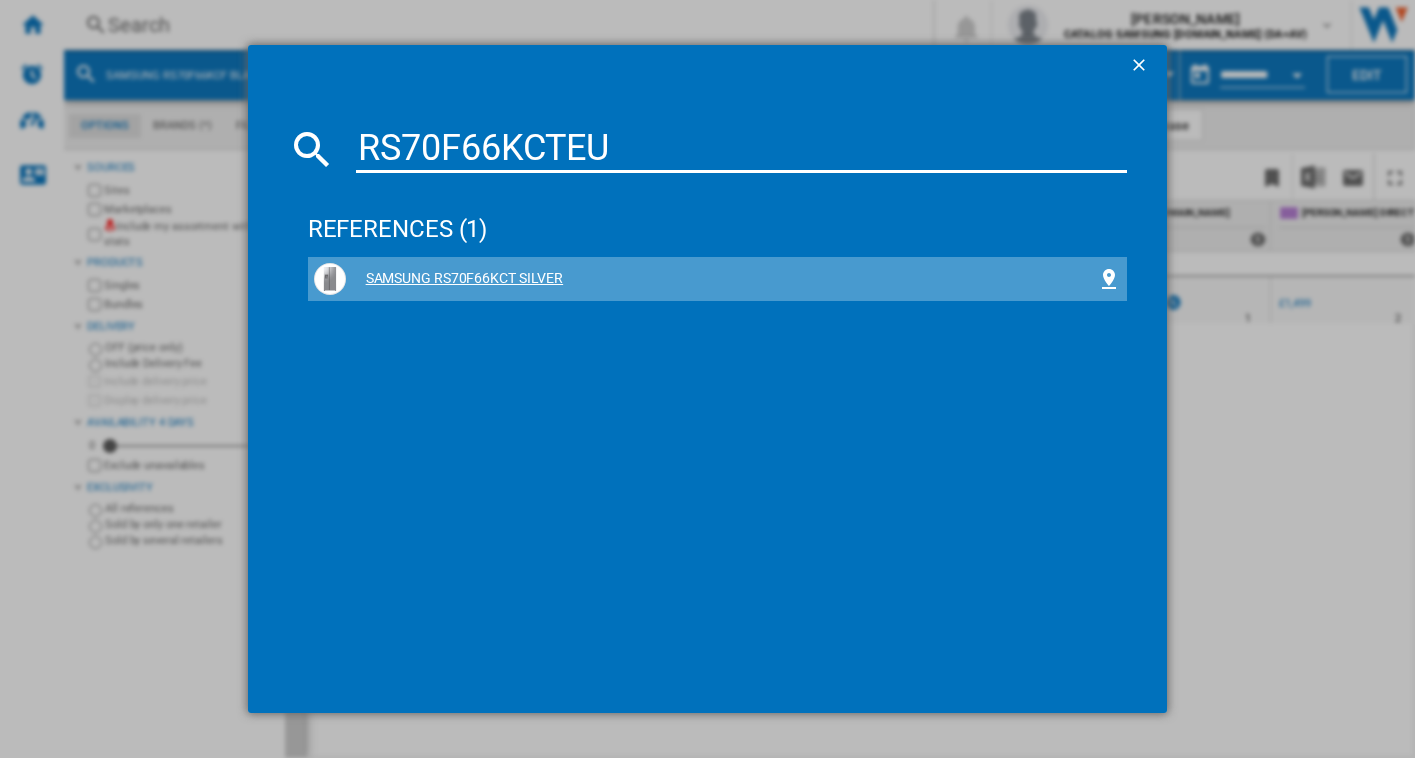 click on "SAMSUNG RS70F66KCT SILVER" at bounding box center [722, 279] 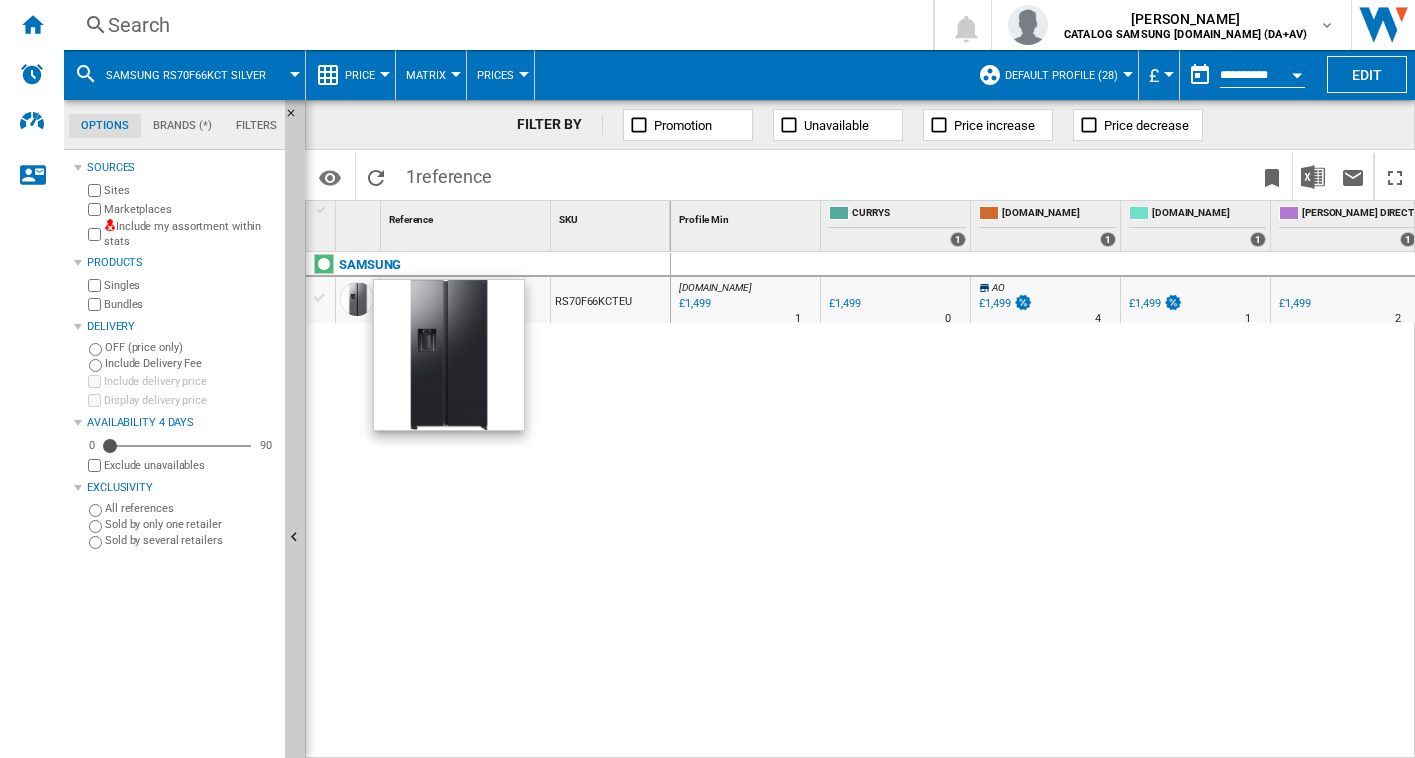drag, startPoint x: 504, startPoint y: 295, endPoint x: 340, endPoint y: 398, distance: 193.66208 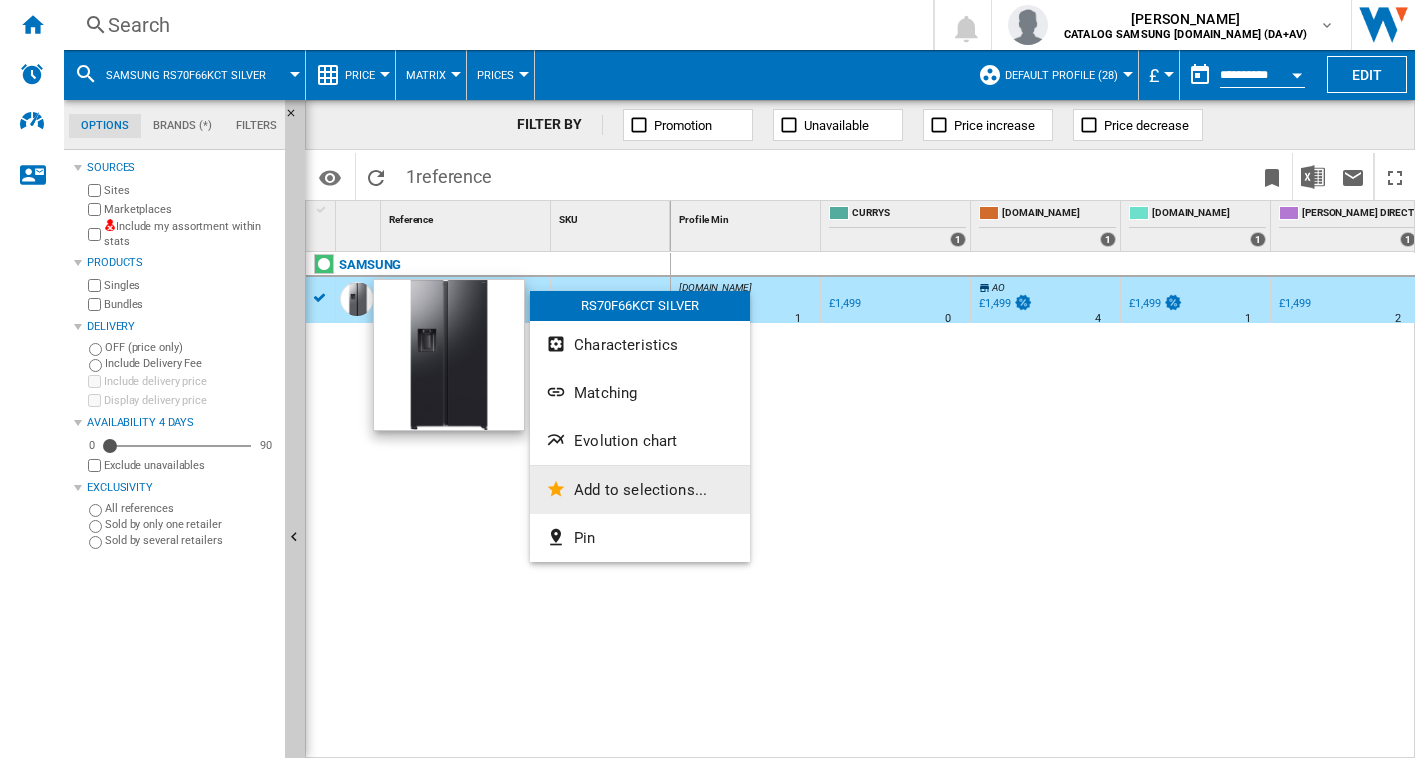 click on "Add to selections..." 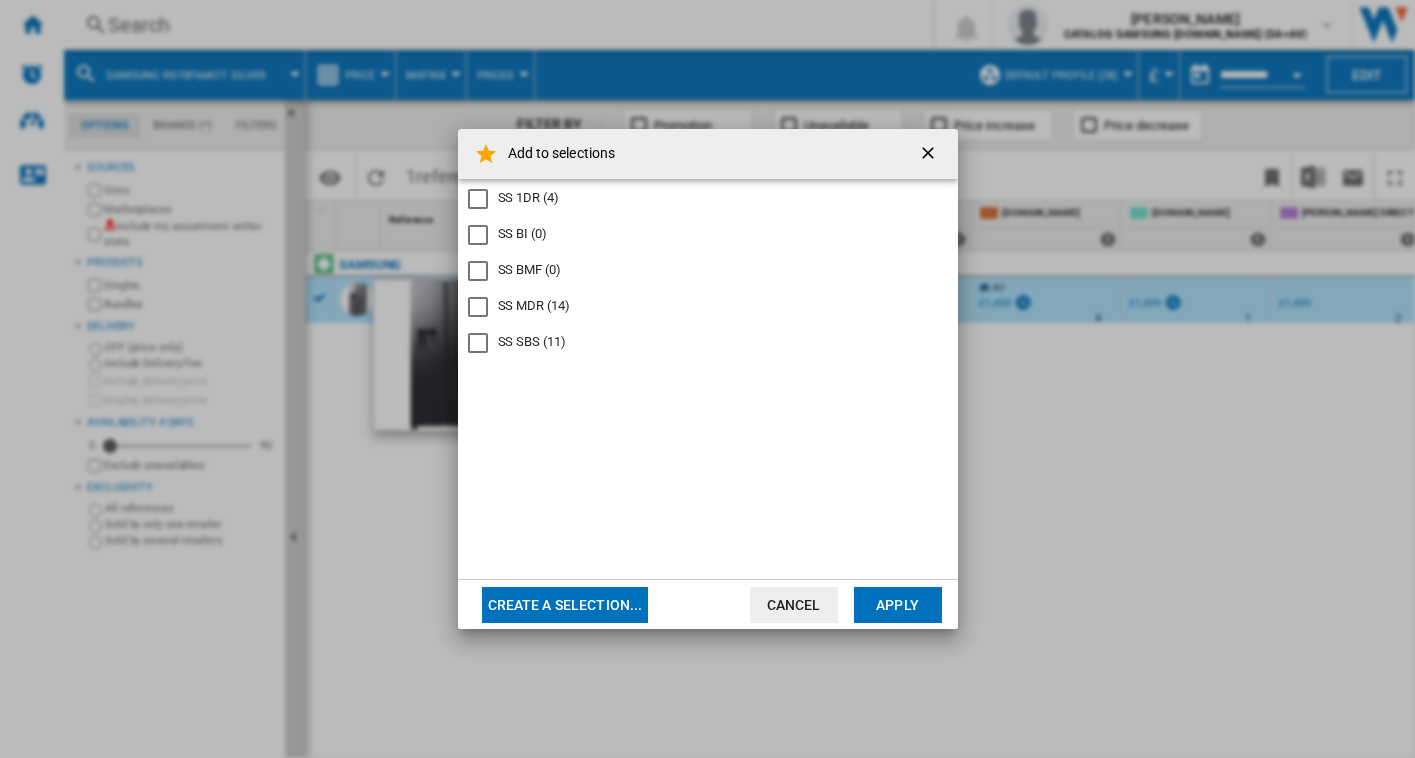 click on "Add to selections
SS 1DR (4)
SS BI (0)
SS BMF (0)
SS MDR (14)
SS SBS (11)
Create a selection...
Cancel
Apply" at bounding box center [707, 379] 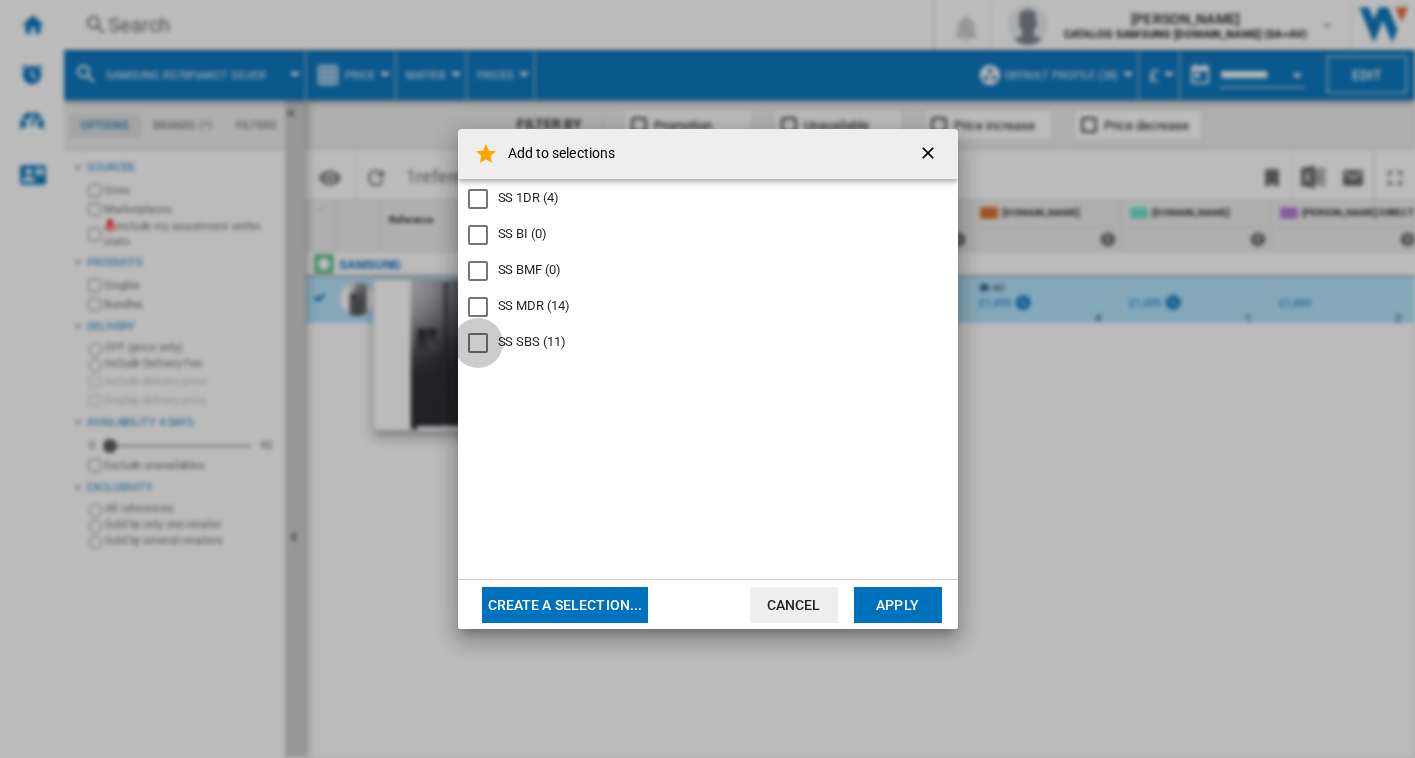 click at bounding box center (478, 343) 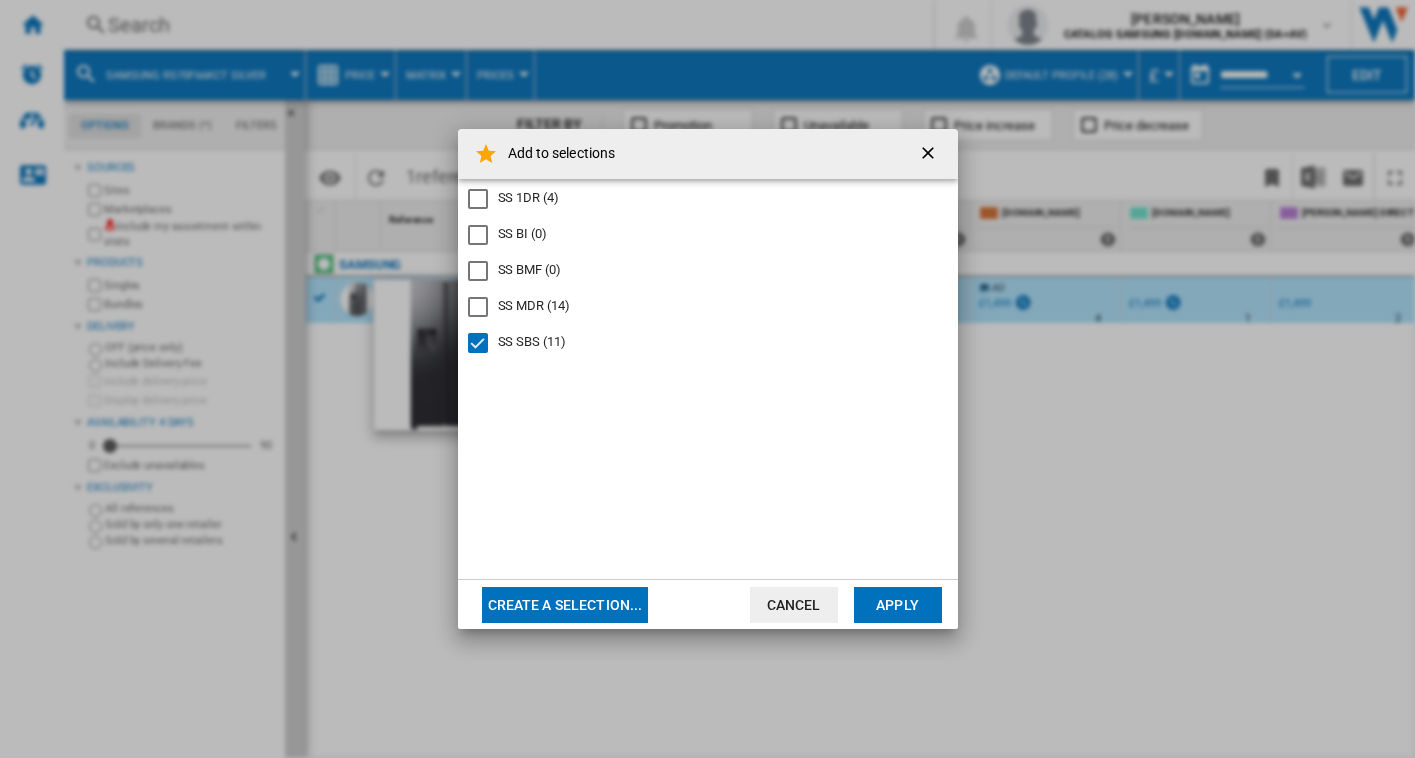 click on "Apply" 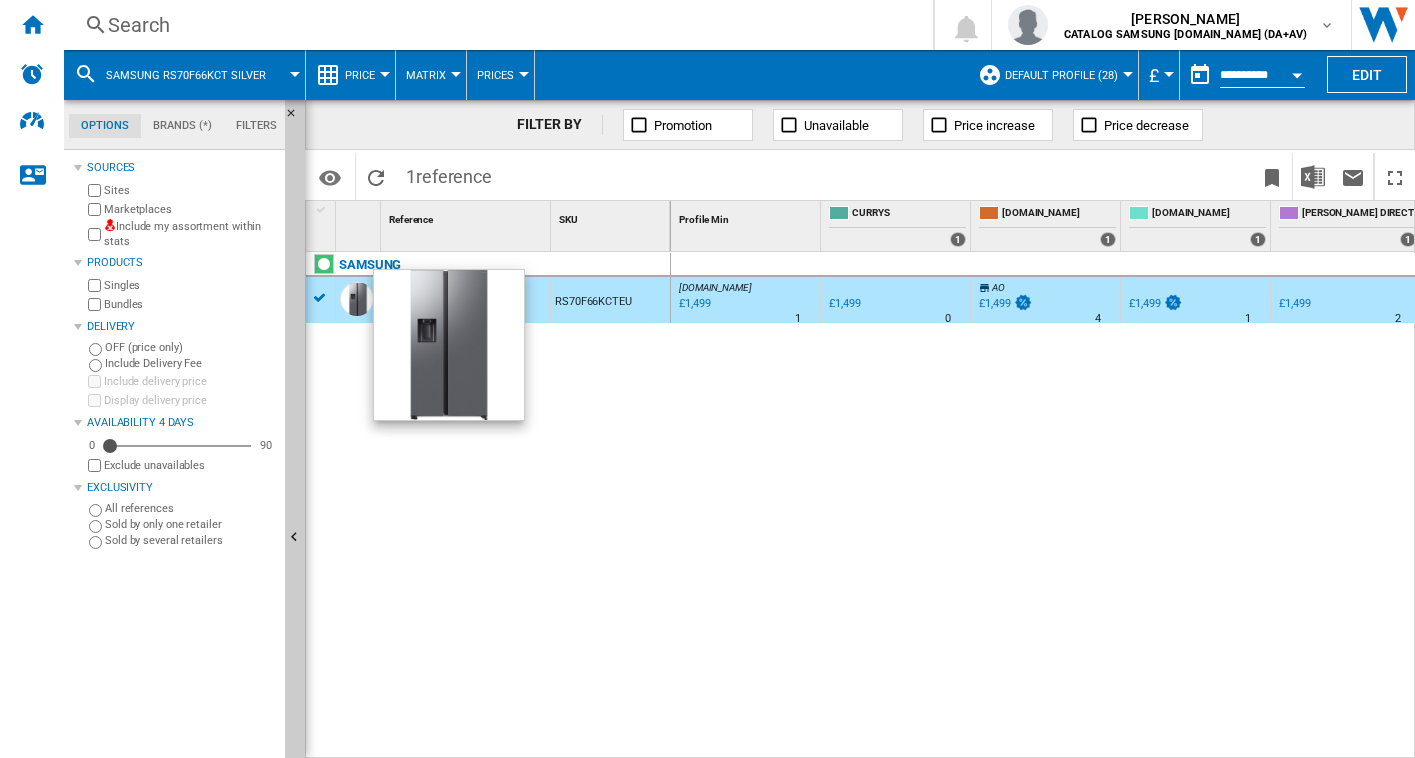 click on "Search" at bounding box center [494, 25] 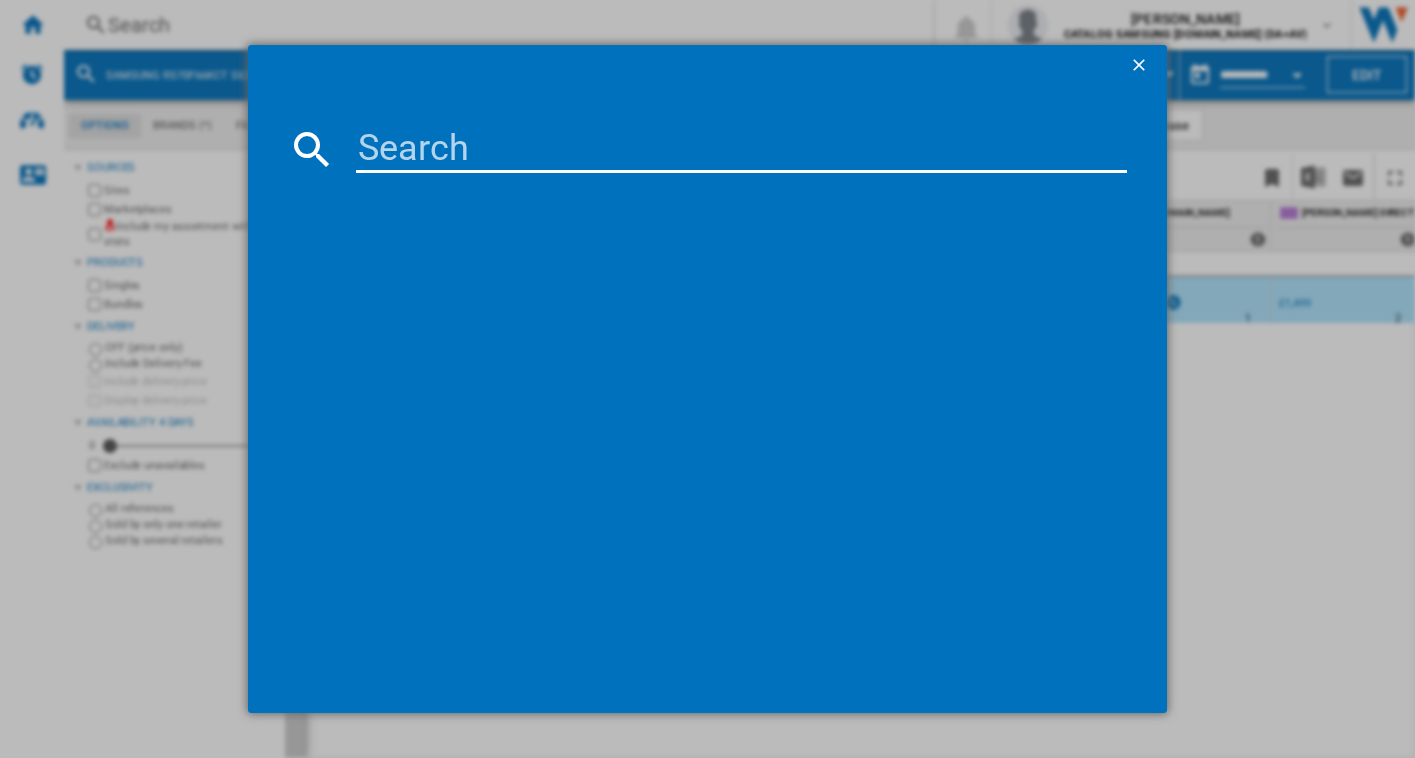 click at bounding box center (742, 149) 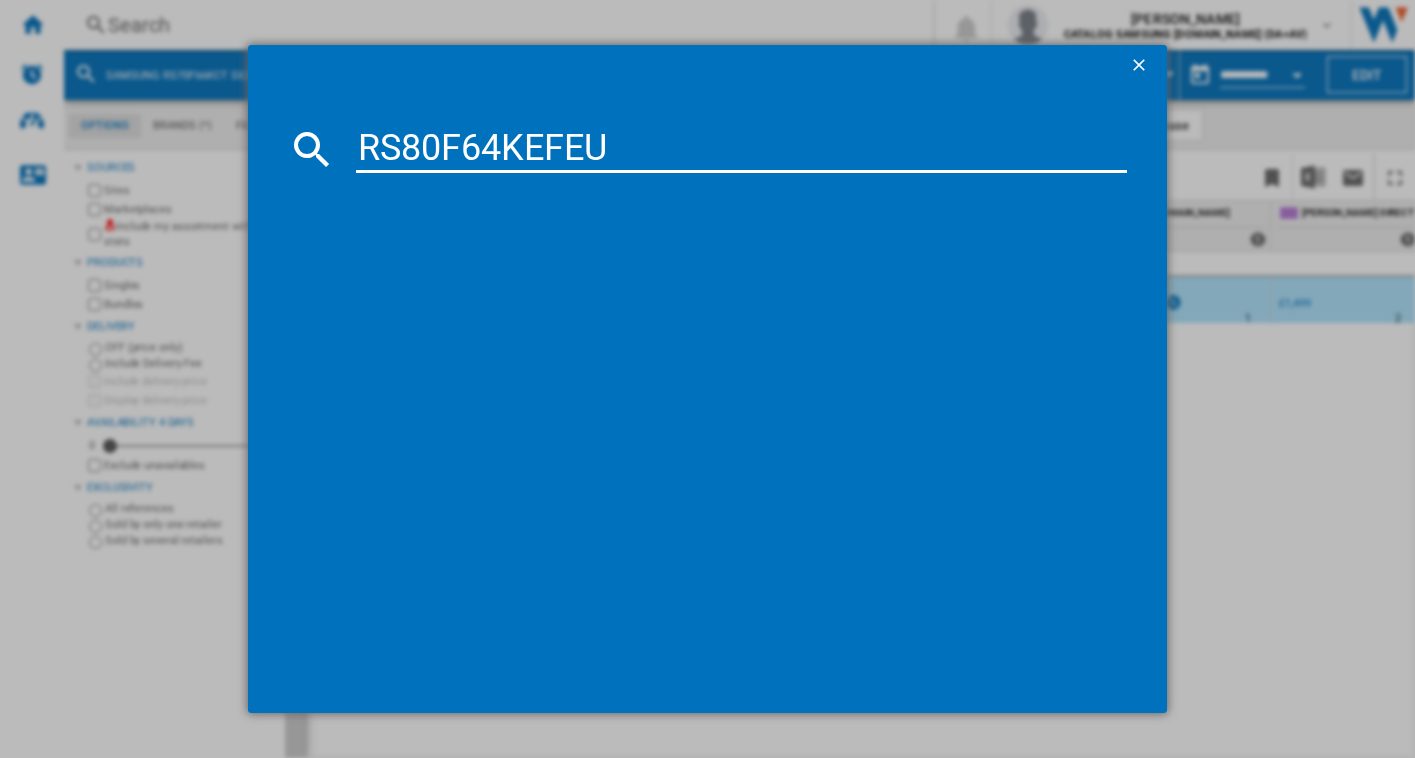 type on "RS80F64KEFEU" 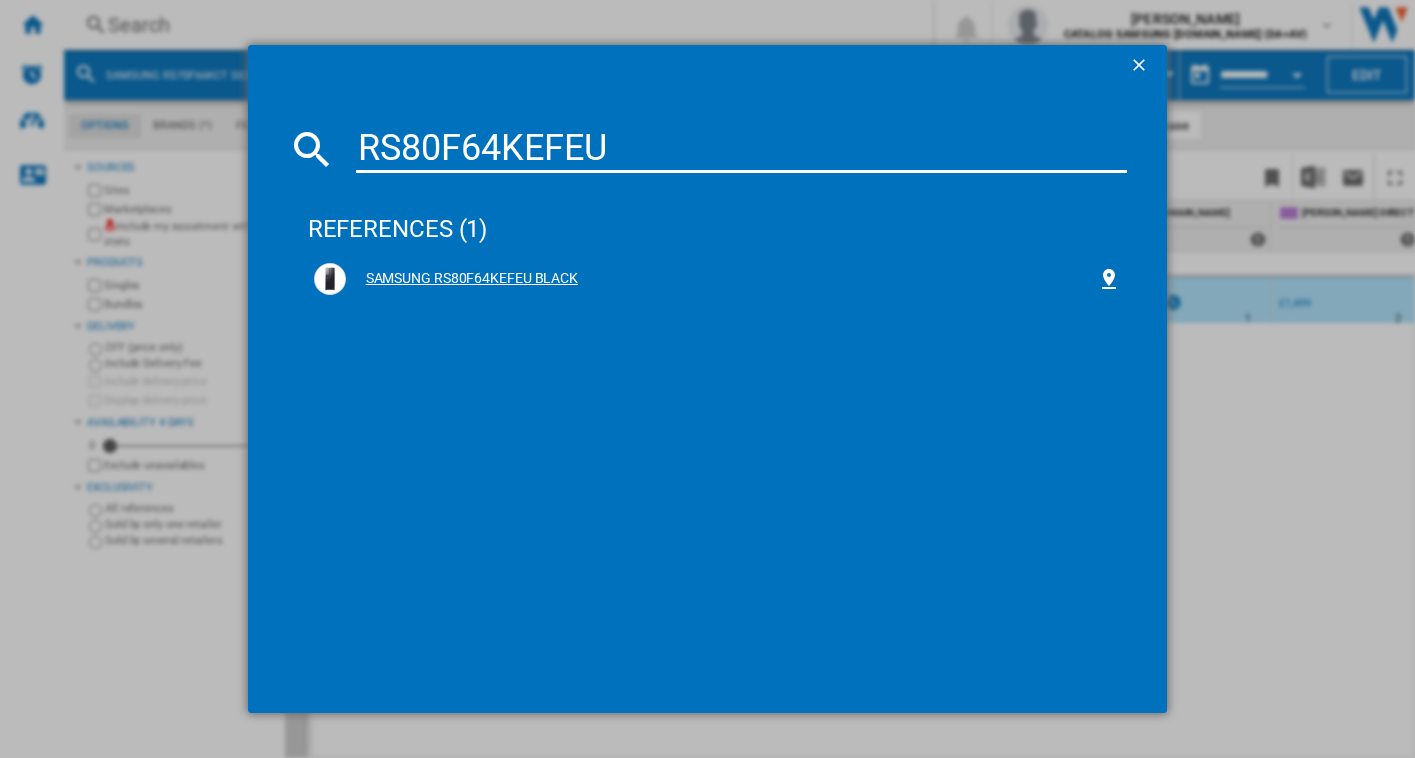 click on "SAMSUNG RS80F64KEFEU BLACK" at bounding box center (722, 279) 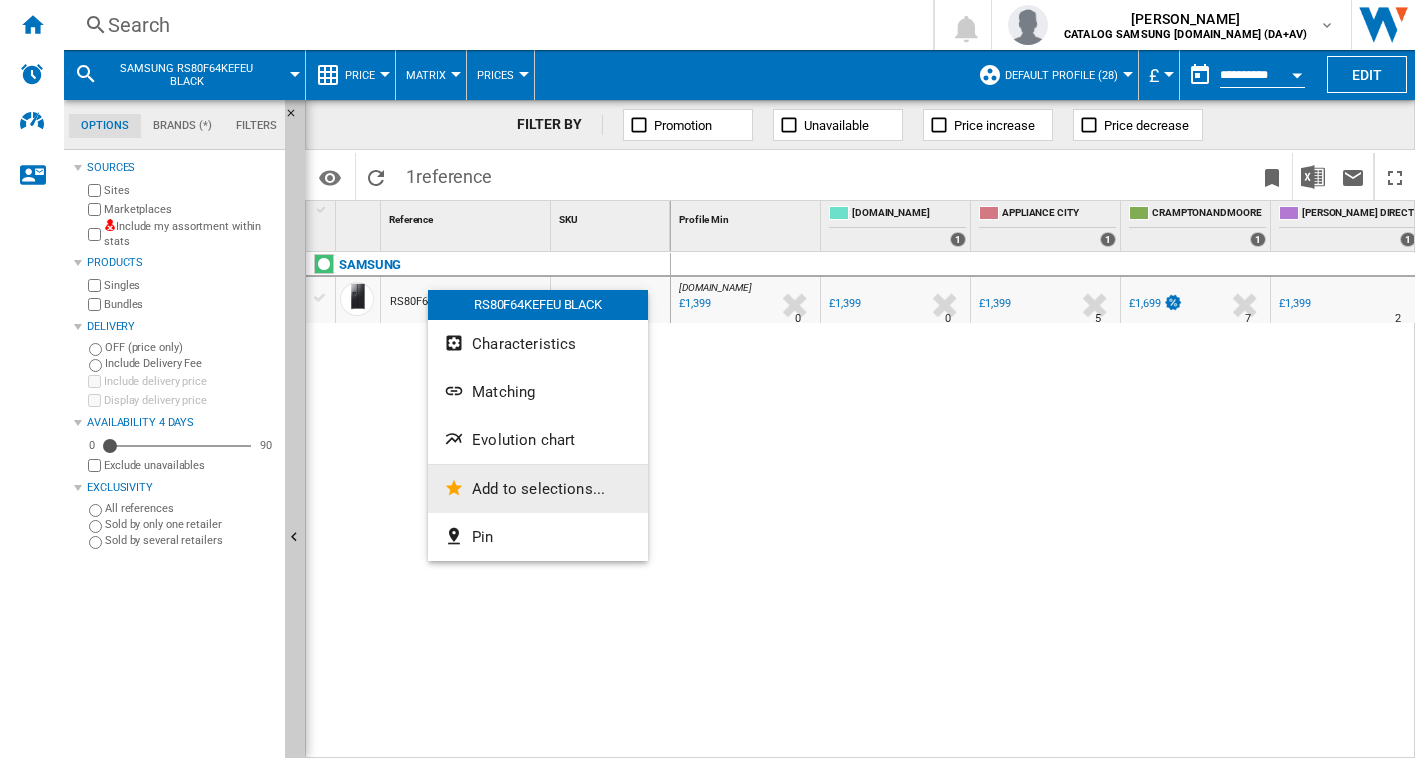 click on "Add to selections..." 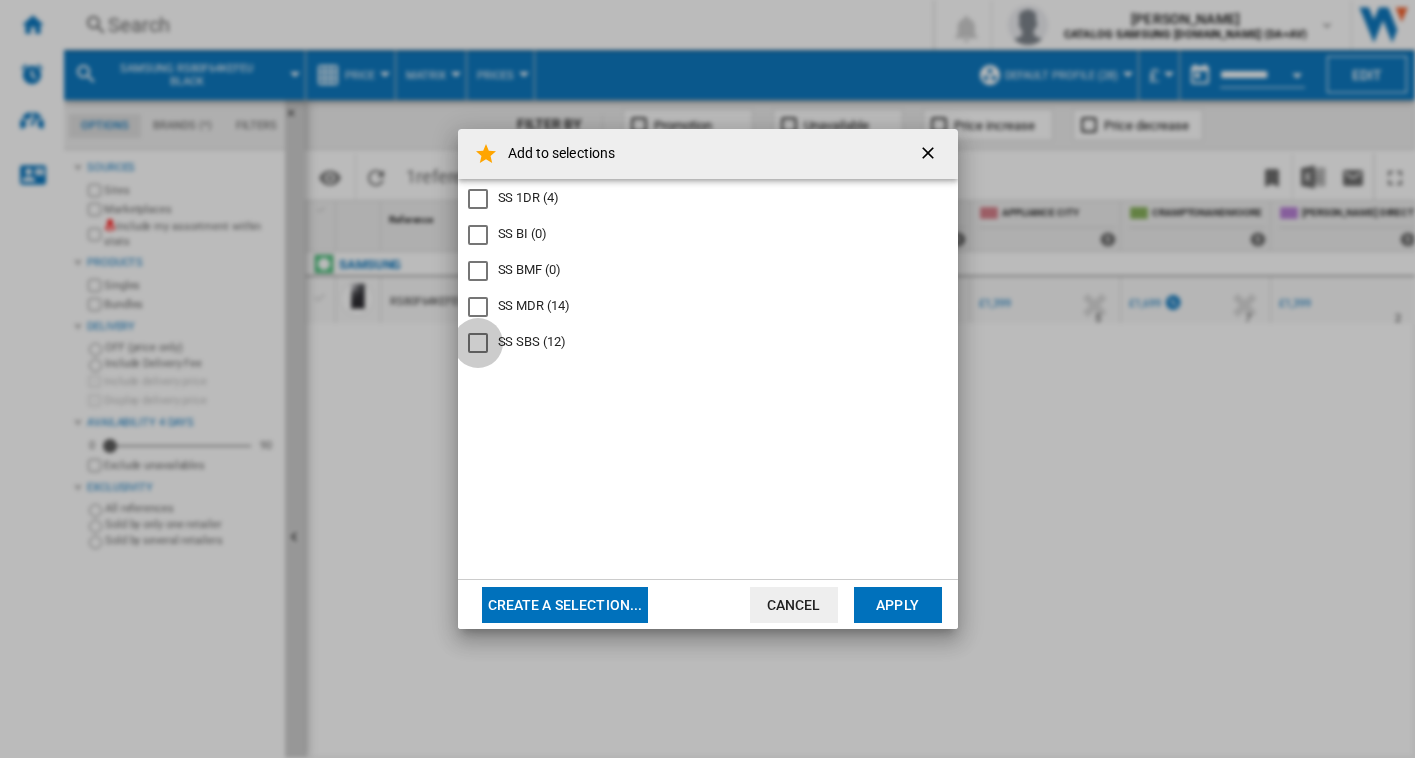 click at bounding box center (478, 343) 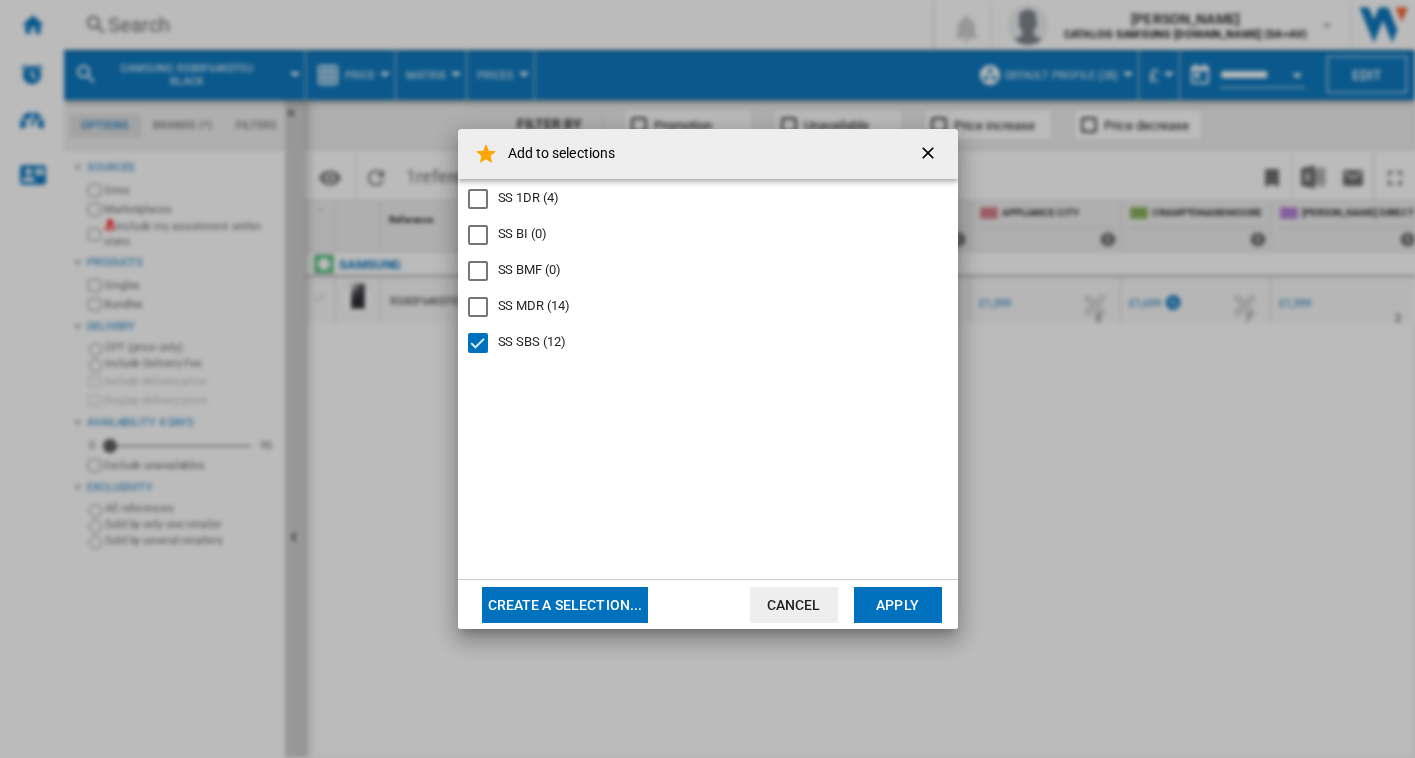 click on "Apply" 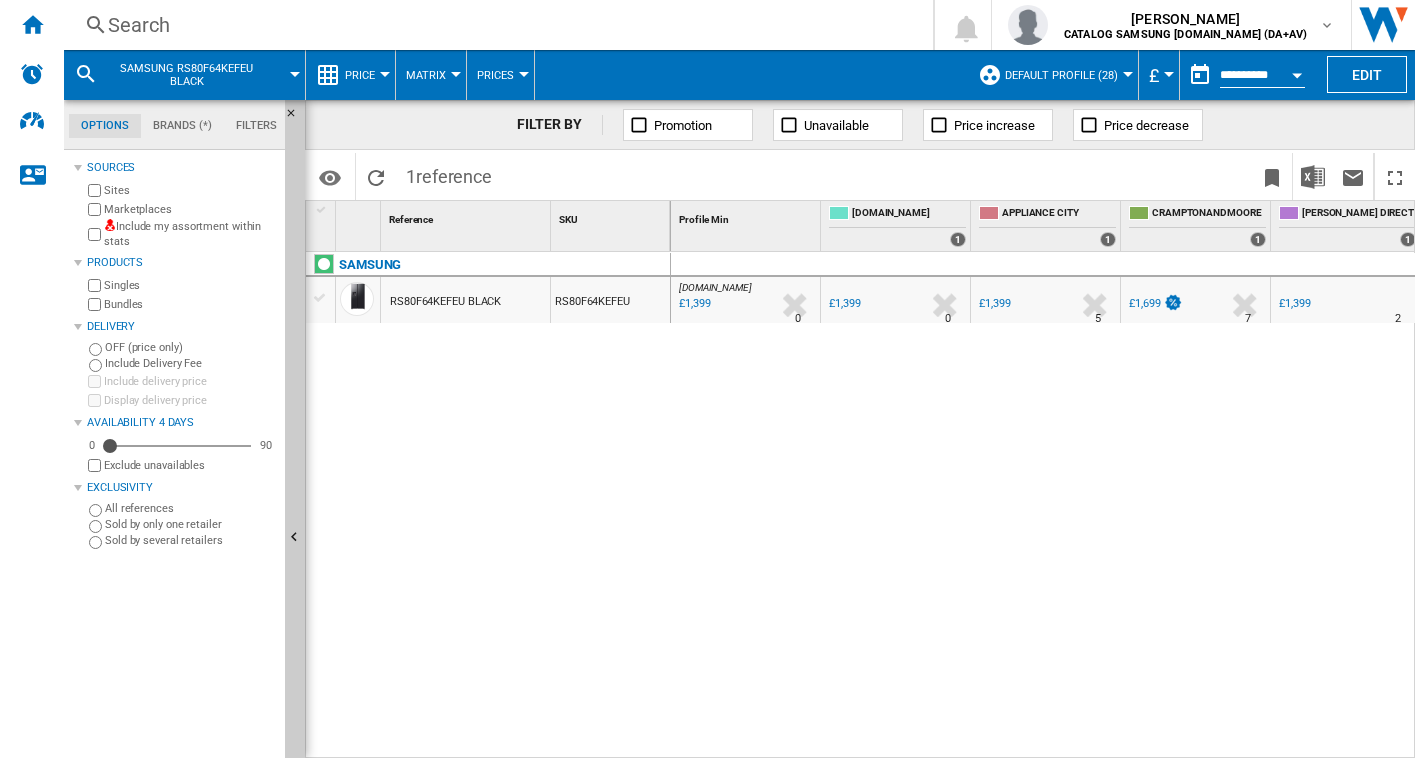 click on "Search" at bounding box center (494, 25) 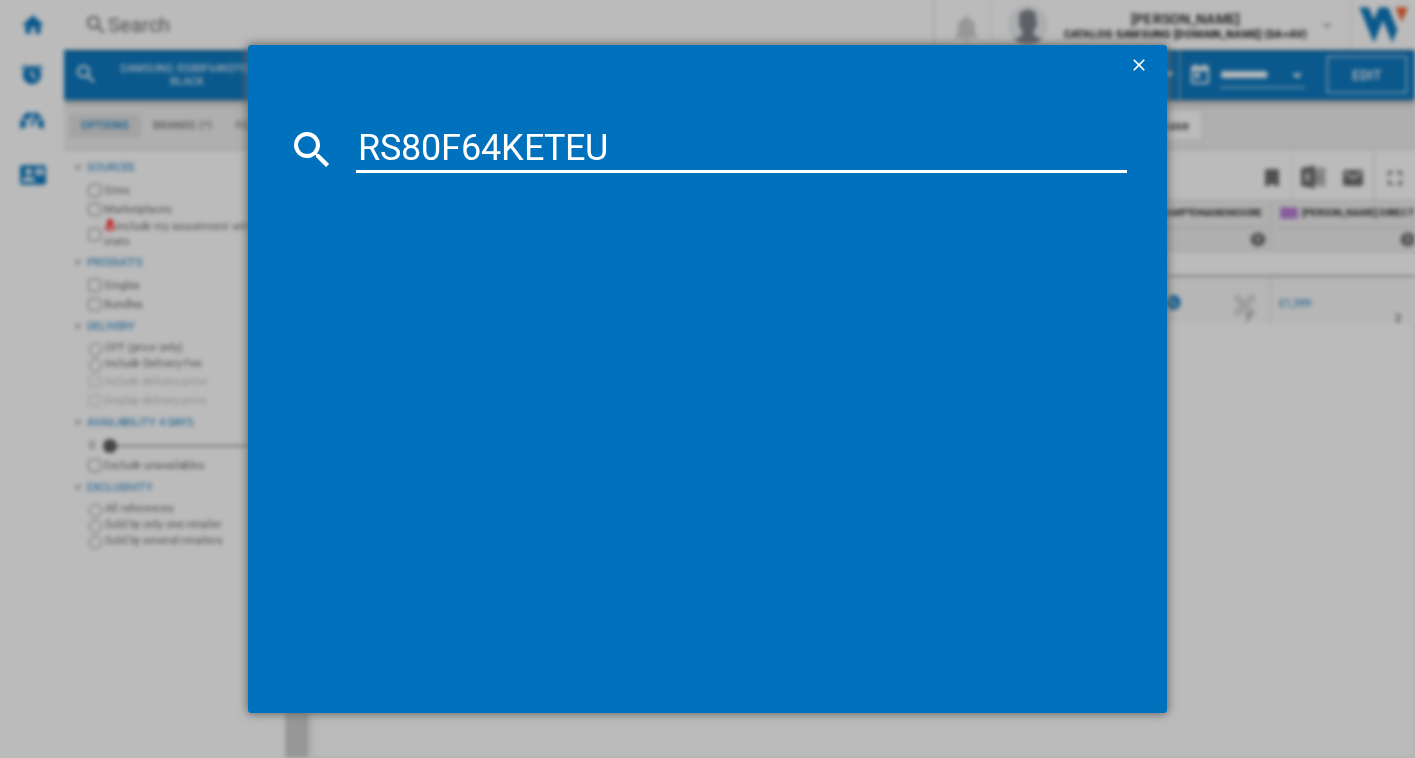 type on "RS80F64KETEU" 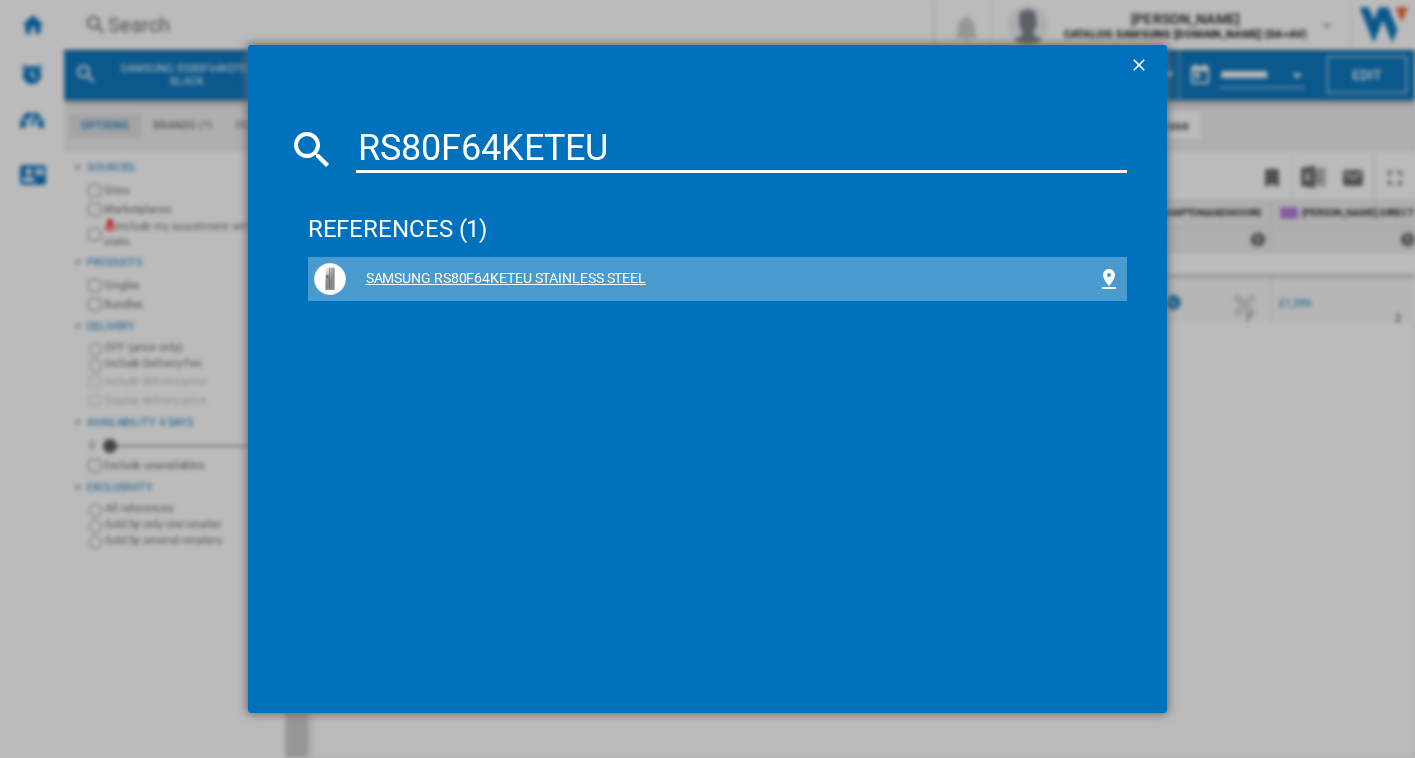 click on "SAMSUNG RS80F64KETEU STAINLESS STEEL" at bounding box center (722, 279) 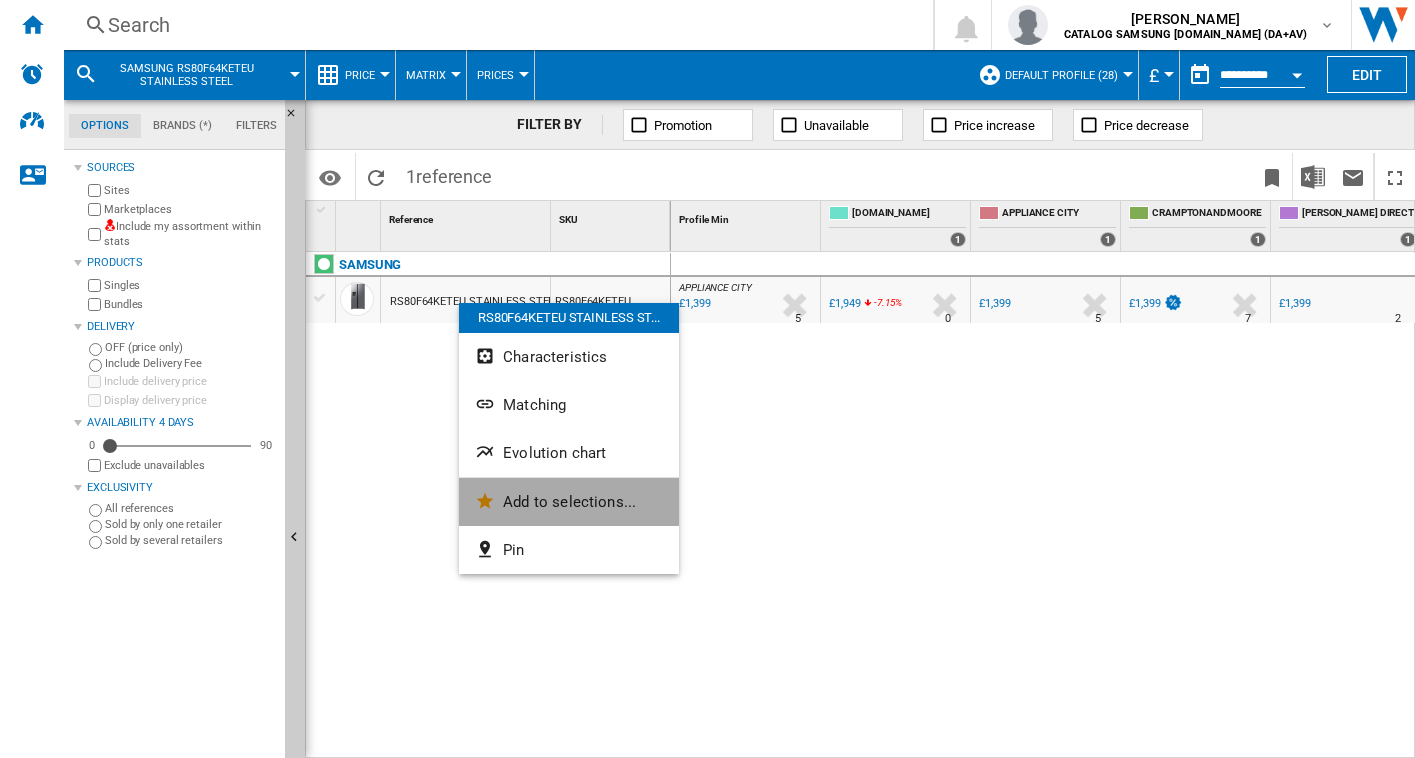 click on "Add to selections..." 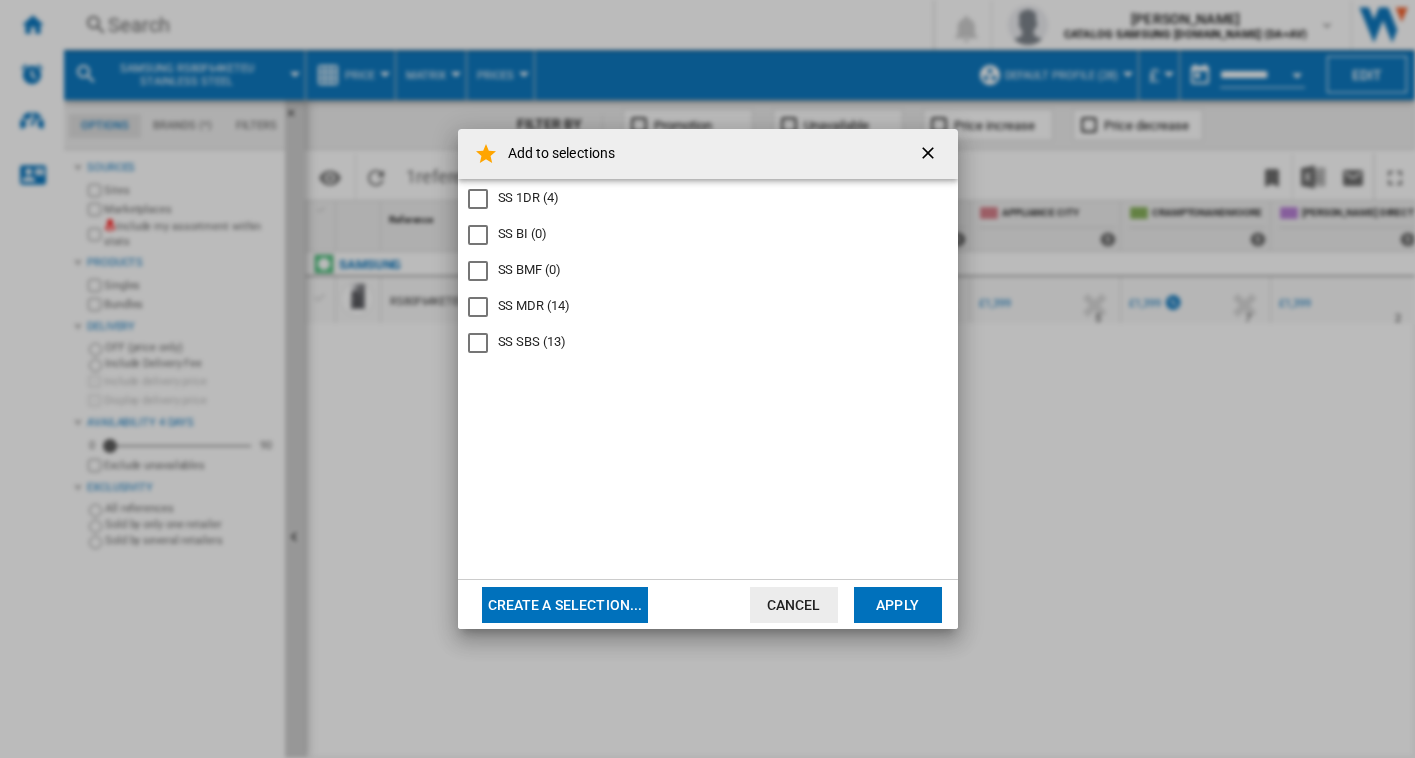 click on "SS SBS (13)" at bounding box center [532, 342] 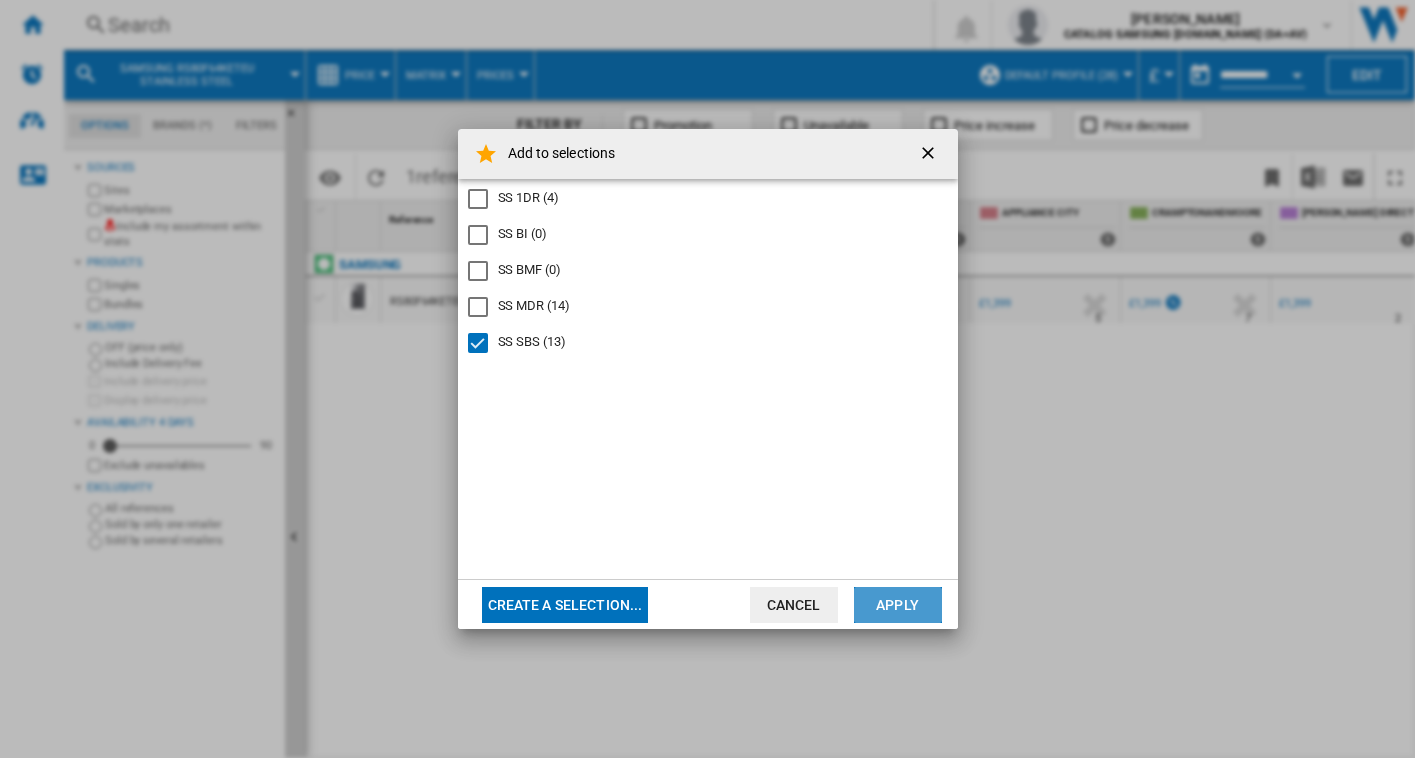 click on "Apply" 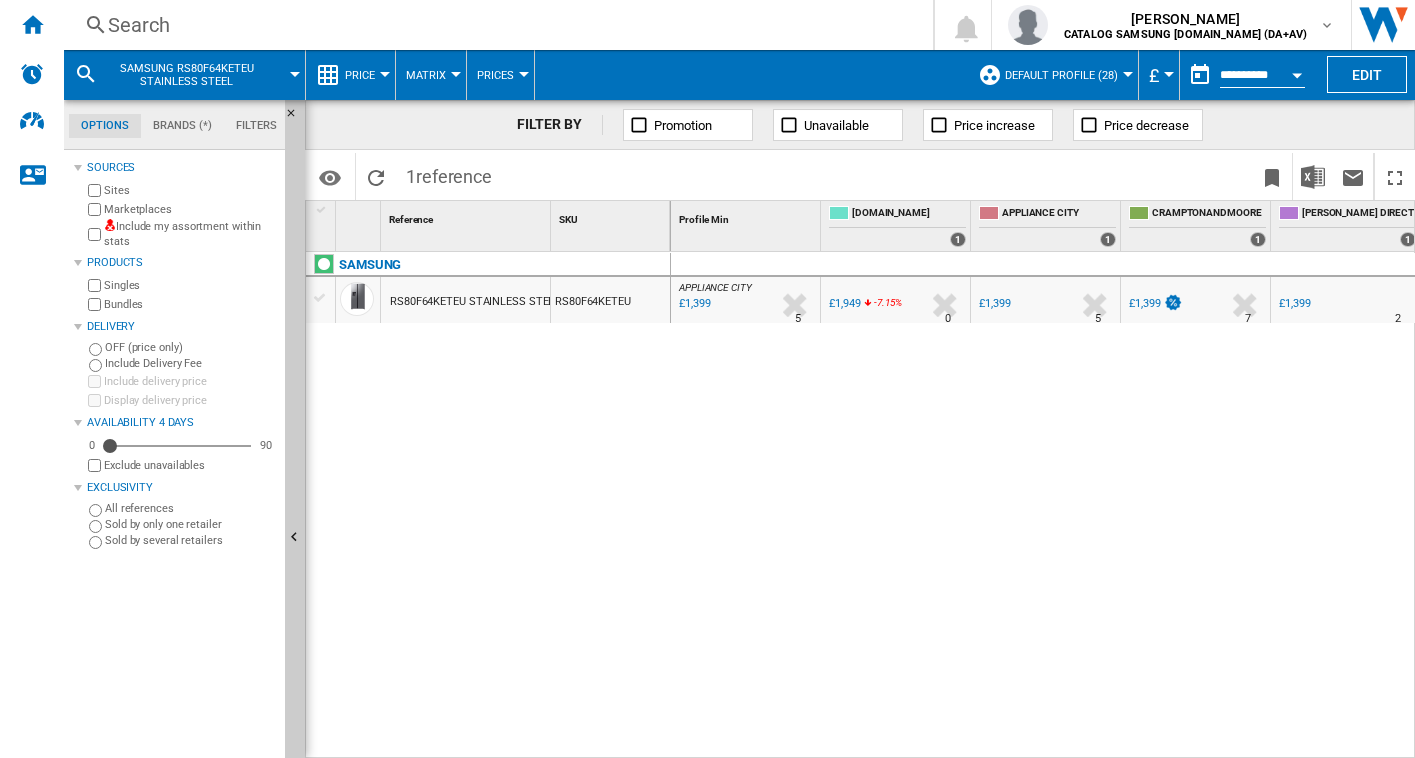 click on "Search" at bounding box center (494, 25) 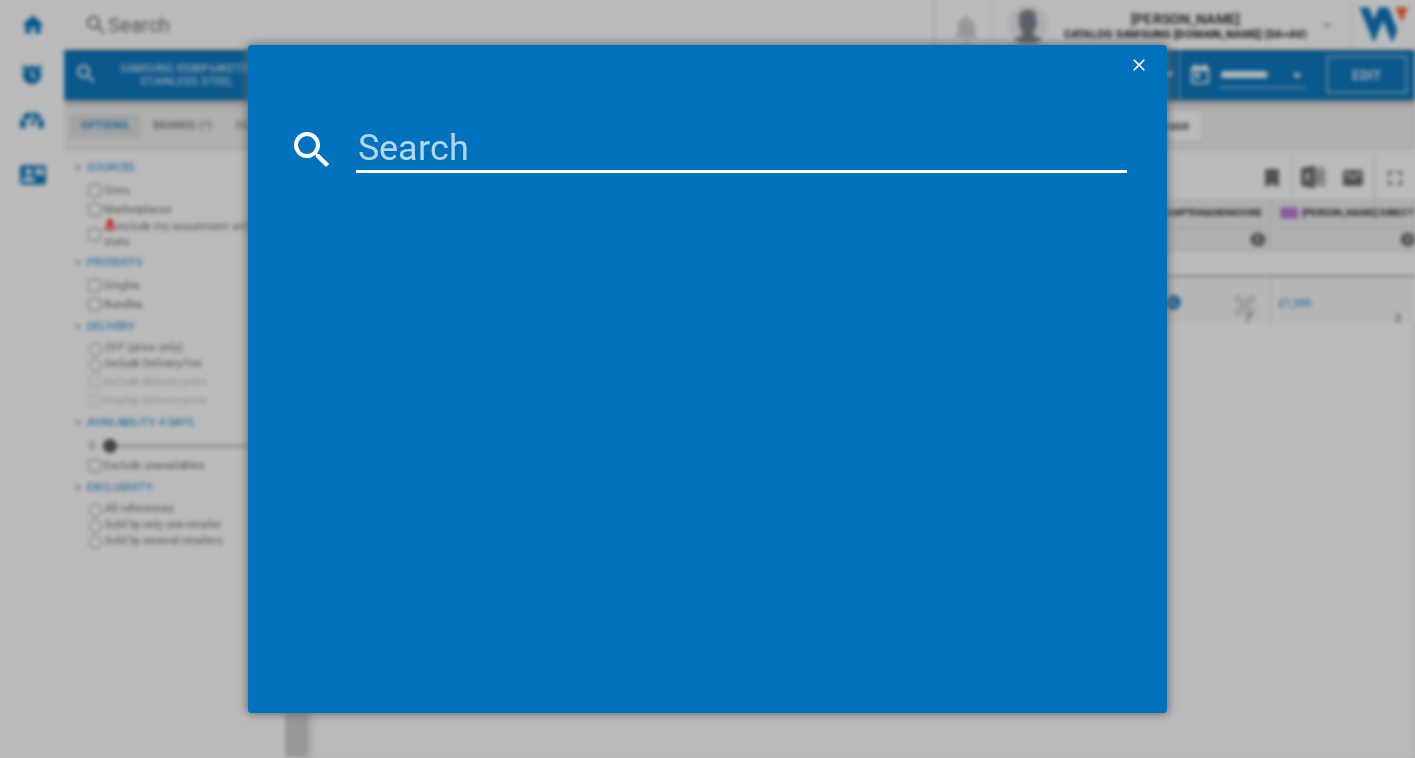 type on "RS80F66KBFEU" 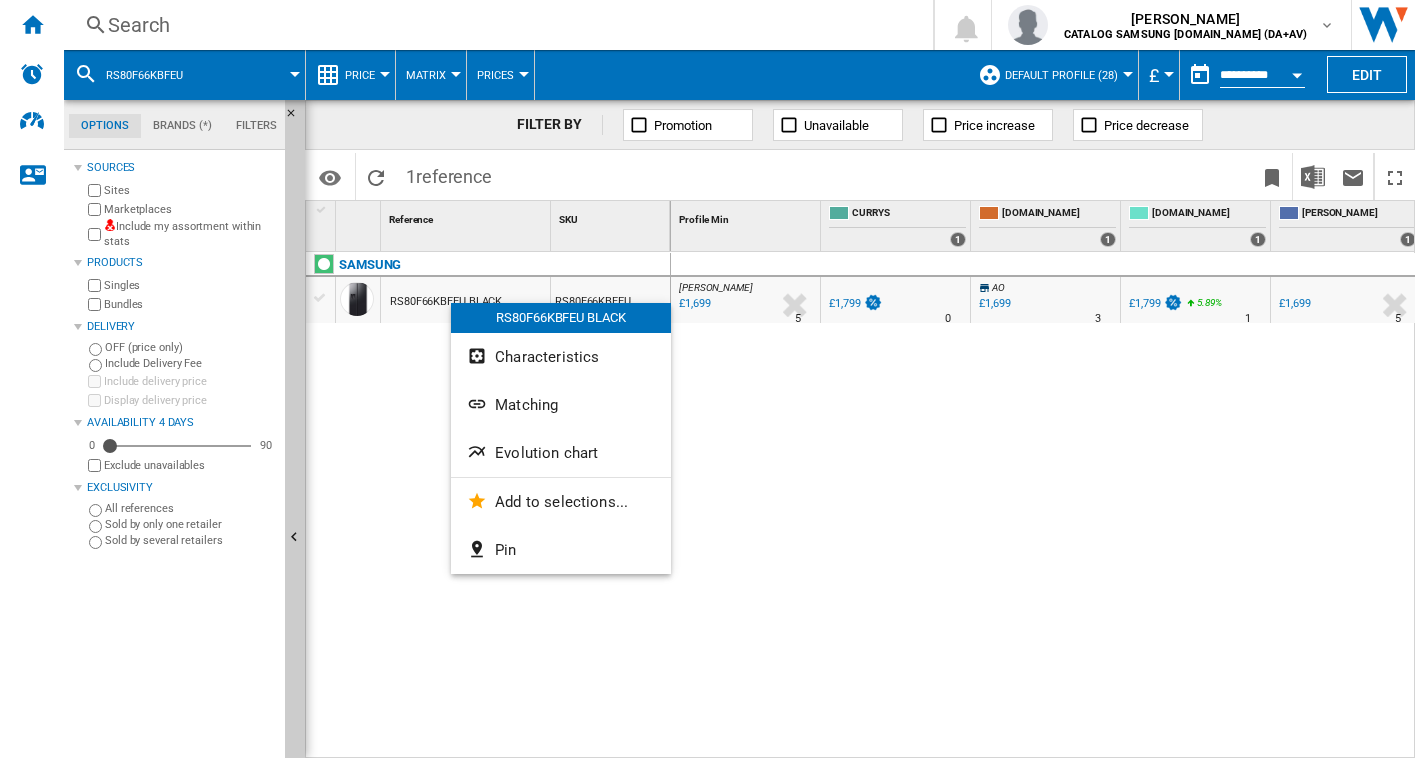 click on "RS80F66KBFEU BLACK" at bounding box center (561, 318) 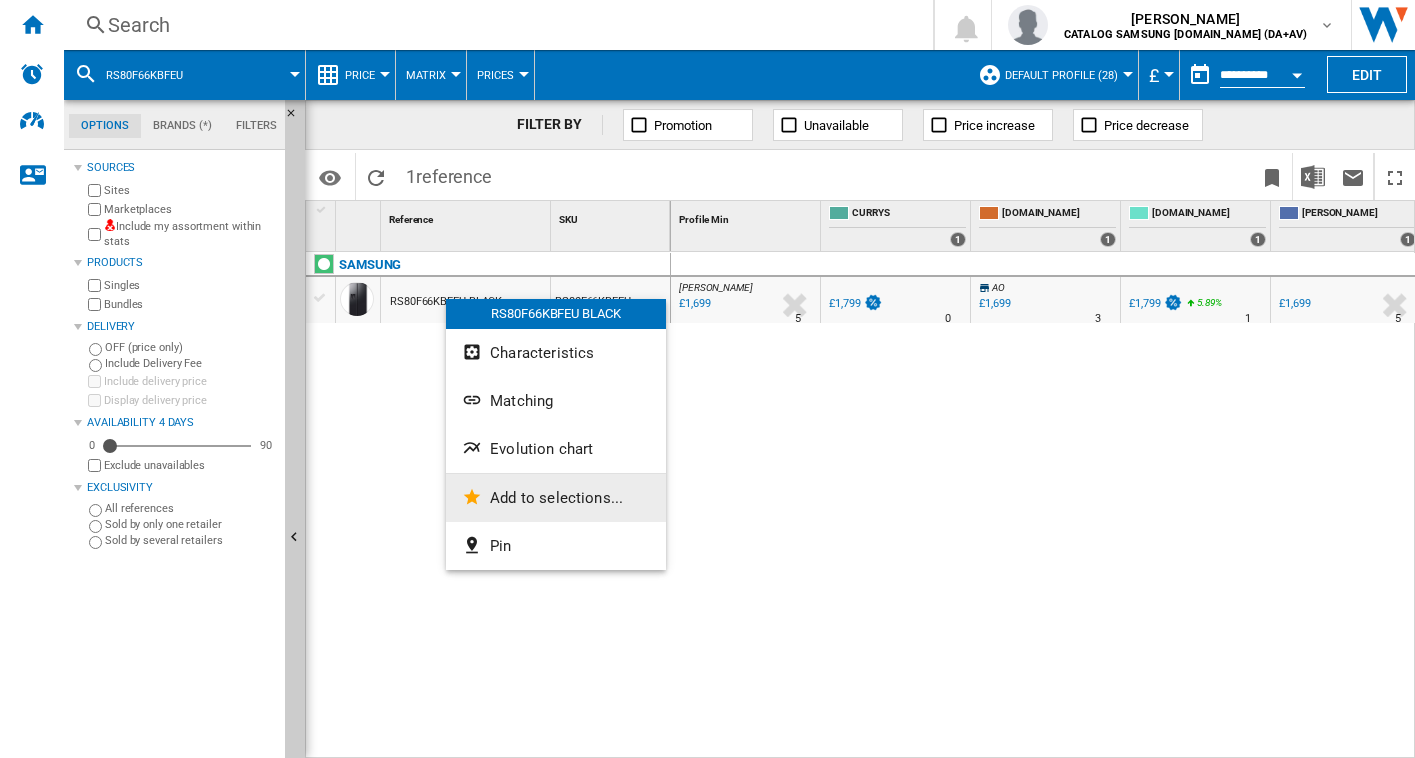 click on "Add to selections..." 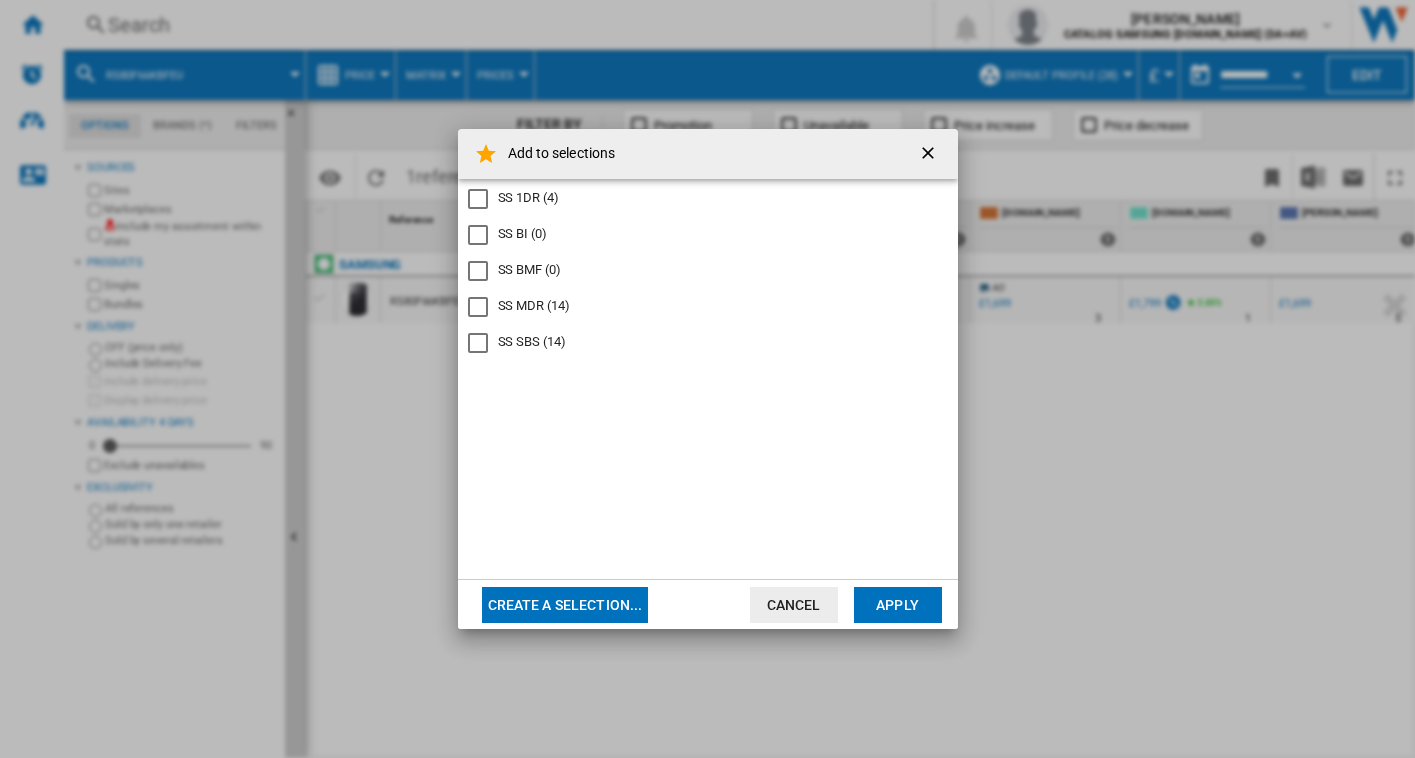 click on "SS SBS (14)" at bounding box center (532, 342) 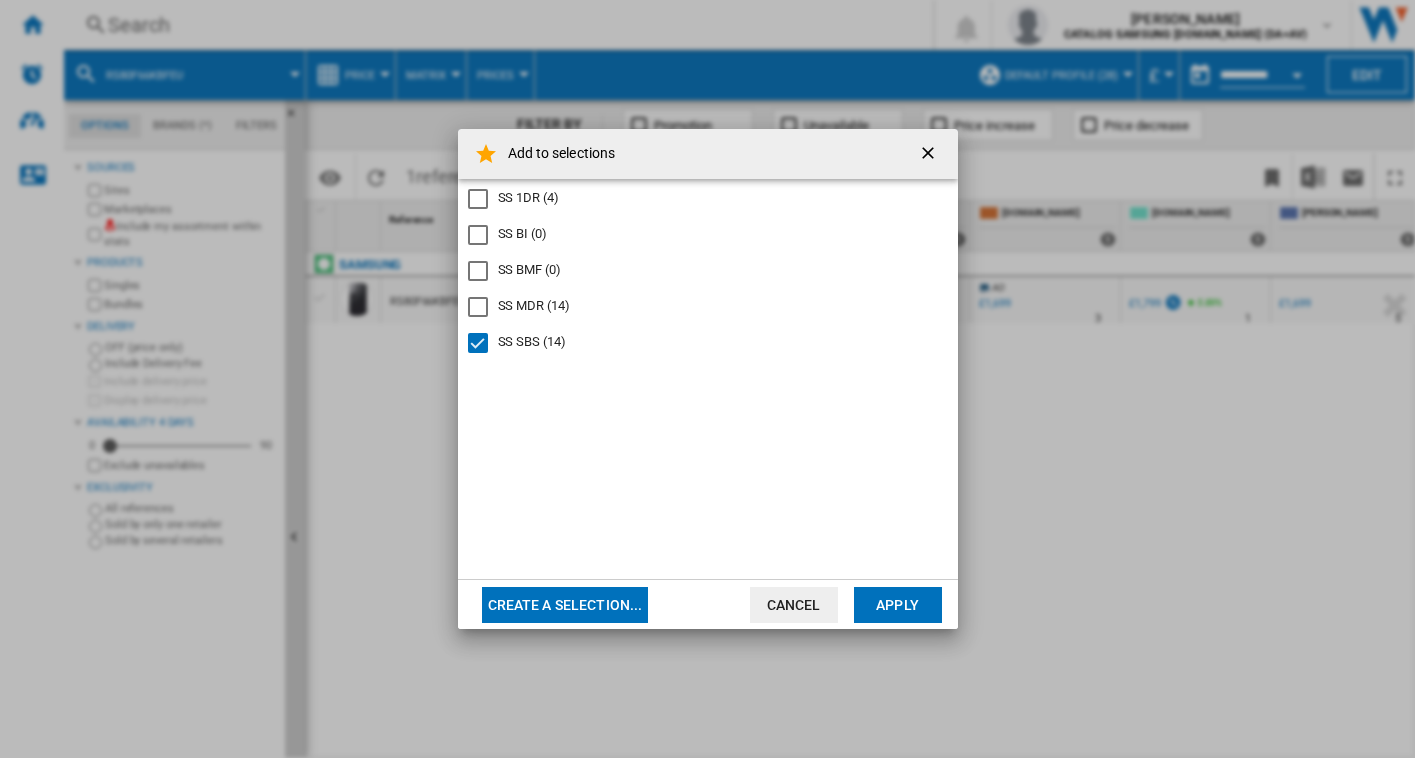 click on "Apply" 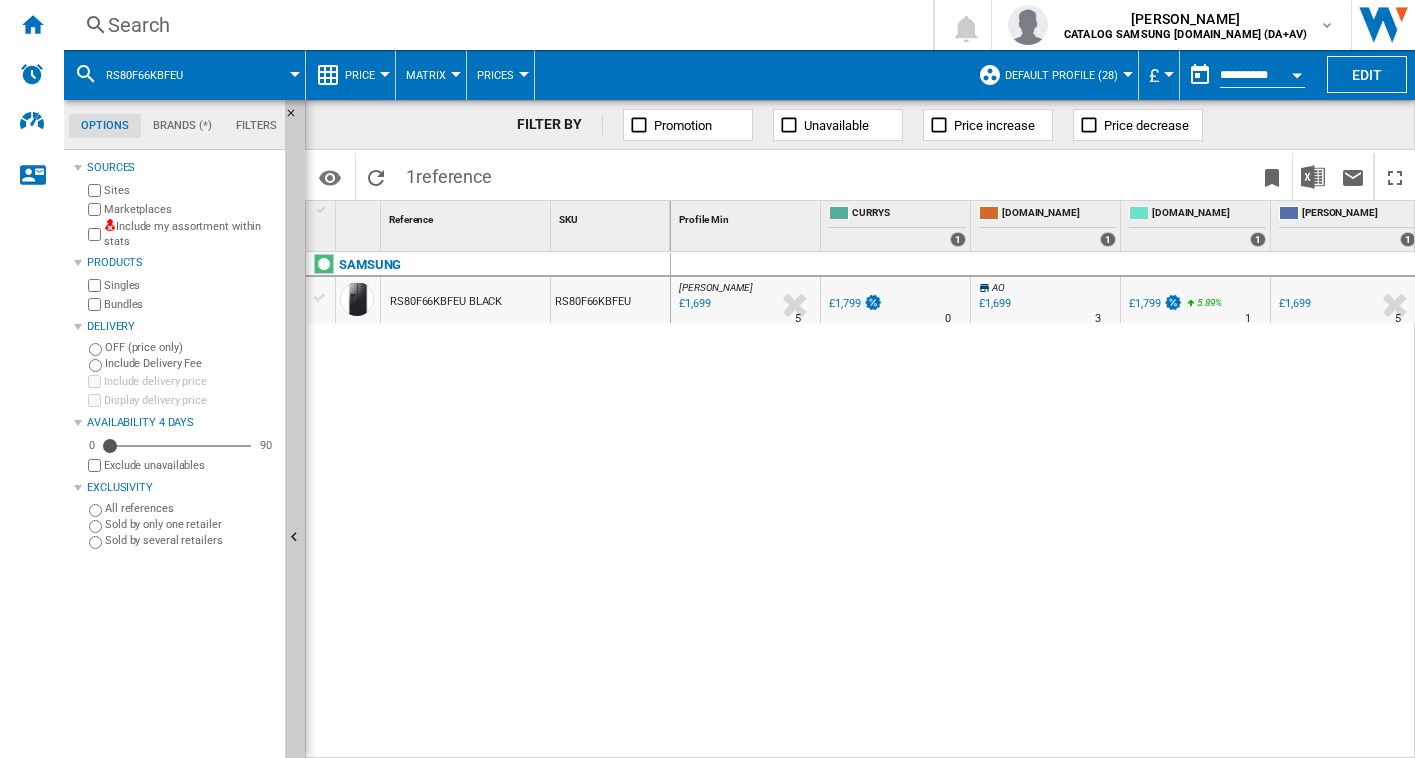 click on "Search" at bounding box center (494, 25) 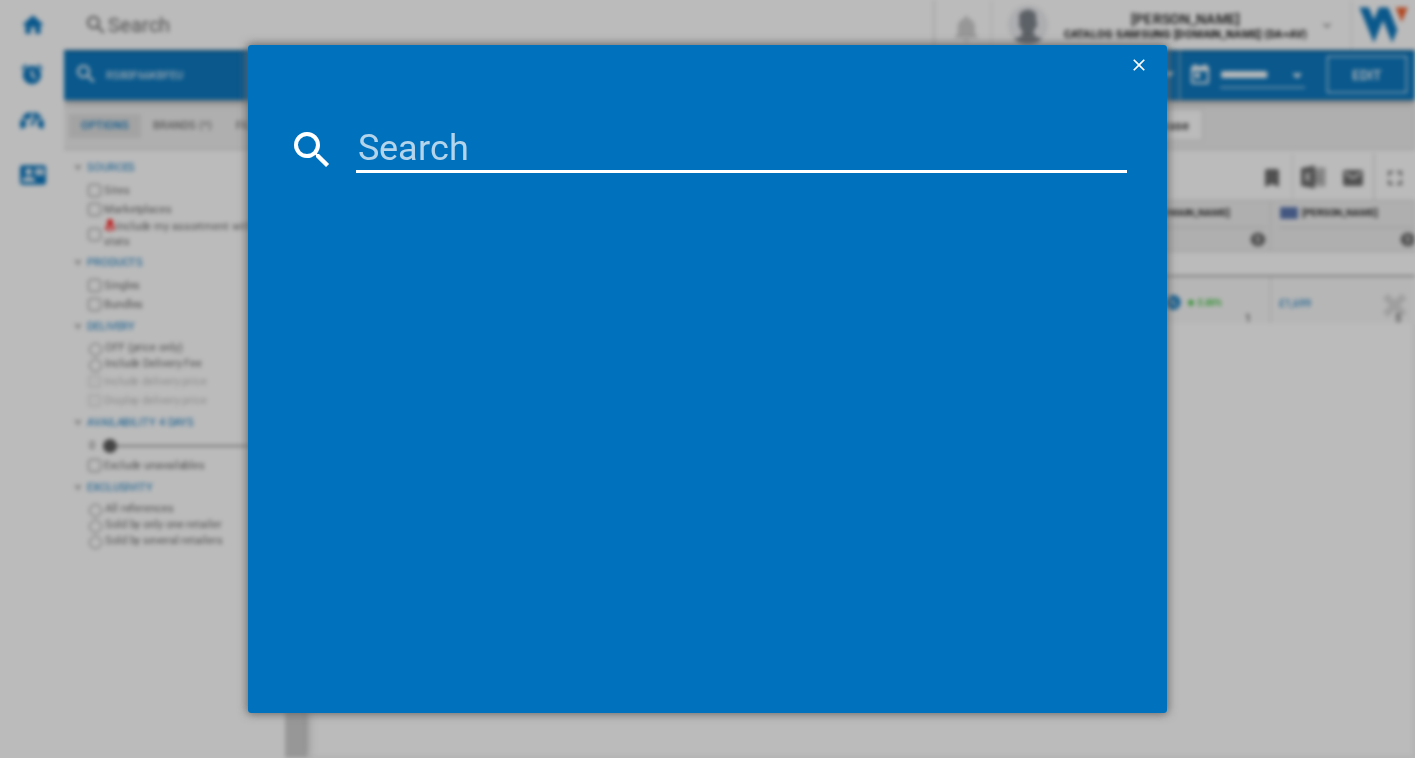 click at bounding box center [742, 149] 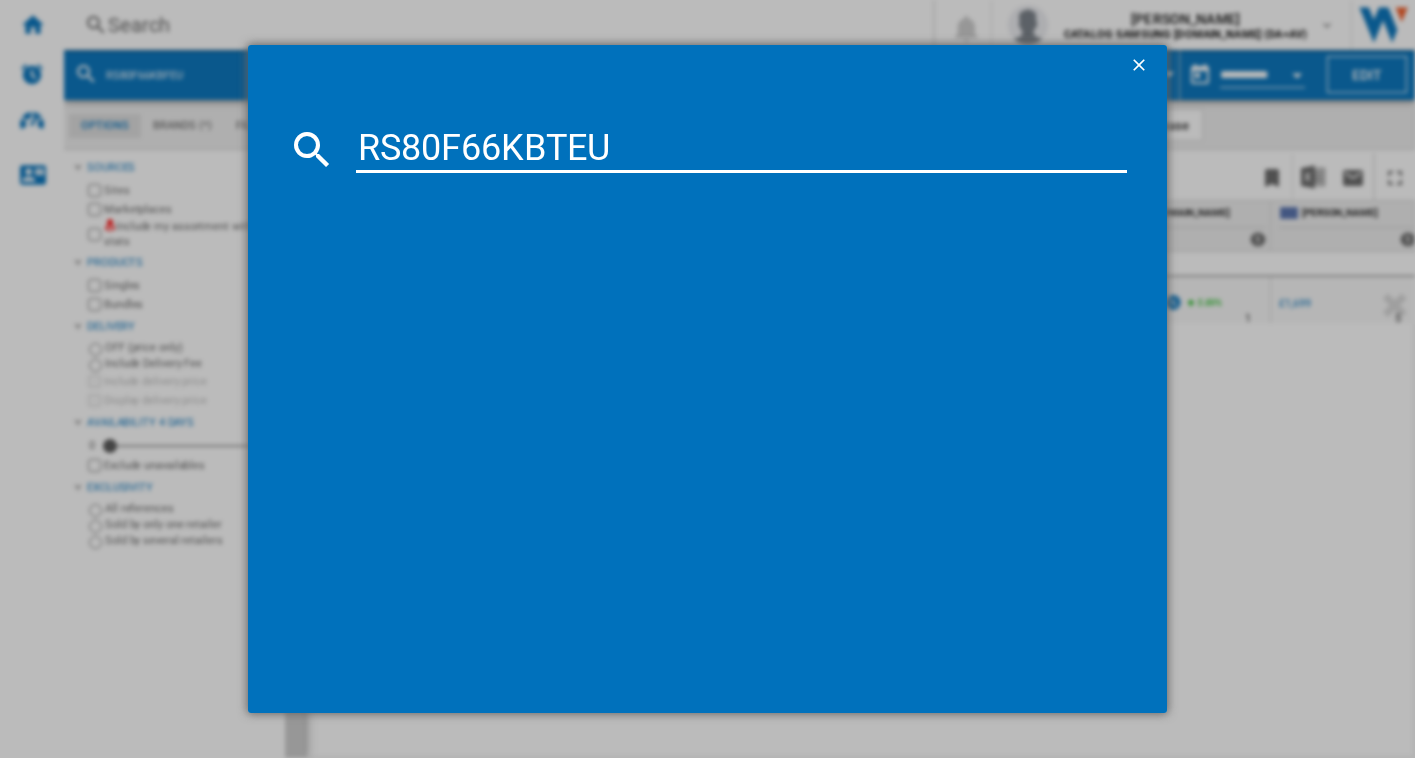 type on "RS80F66KBTEU" 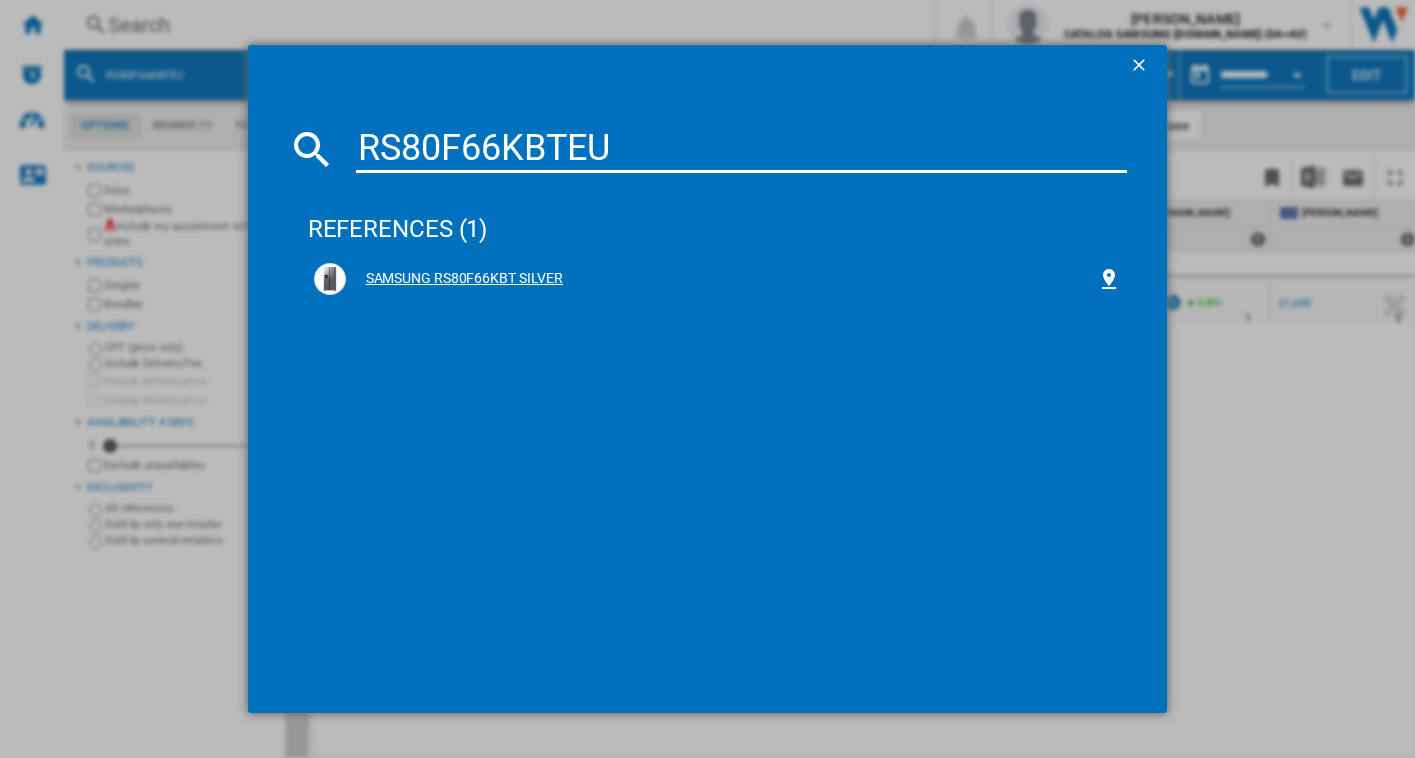 click on "SAMSUNG RS80F66KBT SILVER" at bounding box center (722, 279) 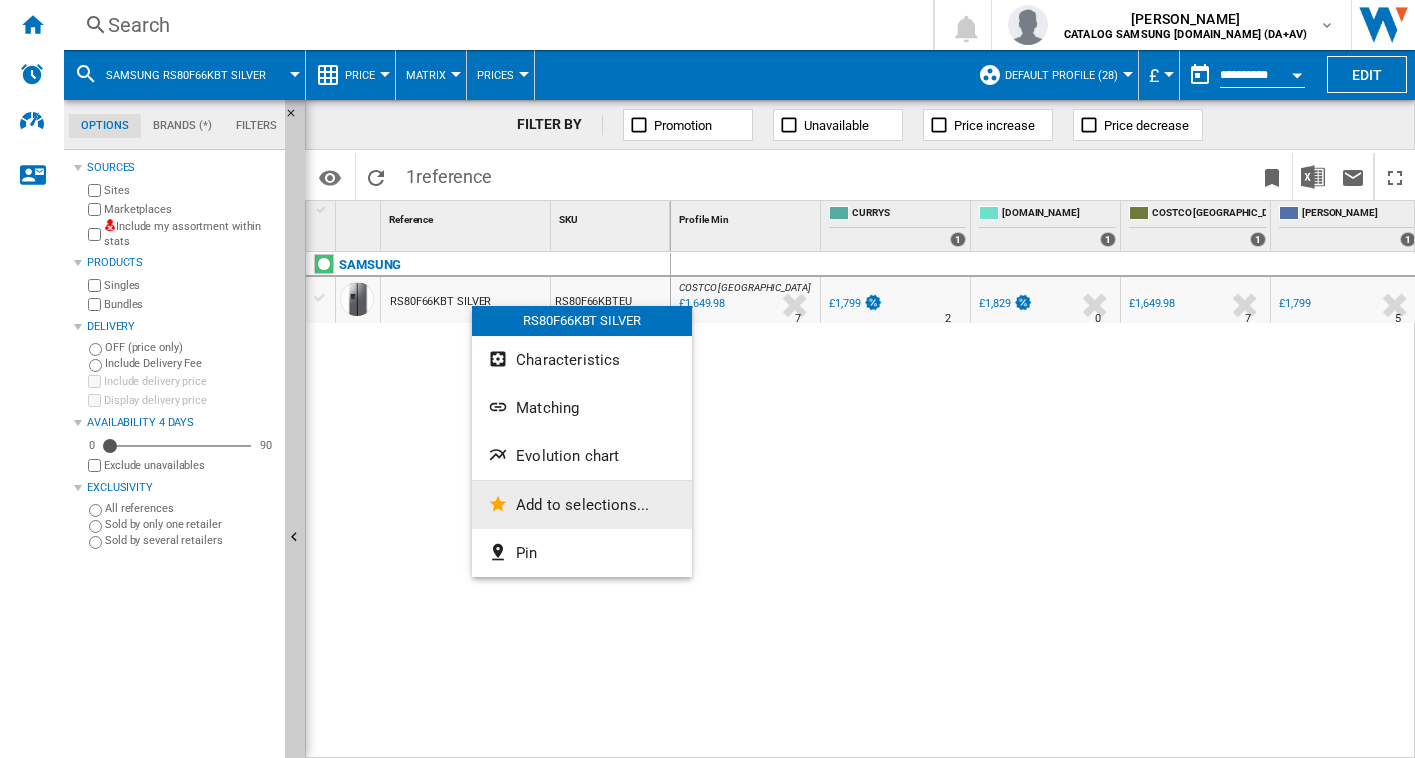 click on "Add to selections..." 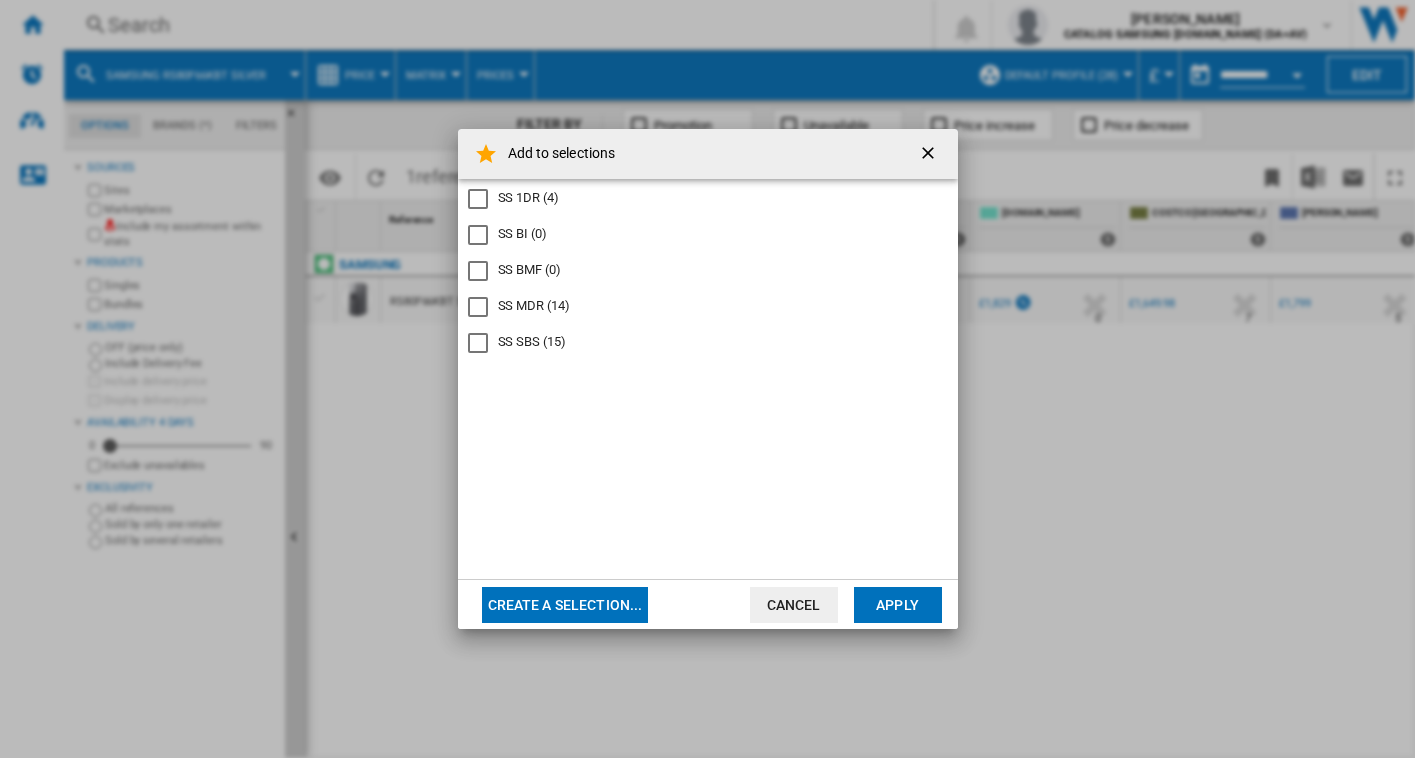 click on "SS SBS (15)" at bounding box center [532, 342] 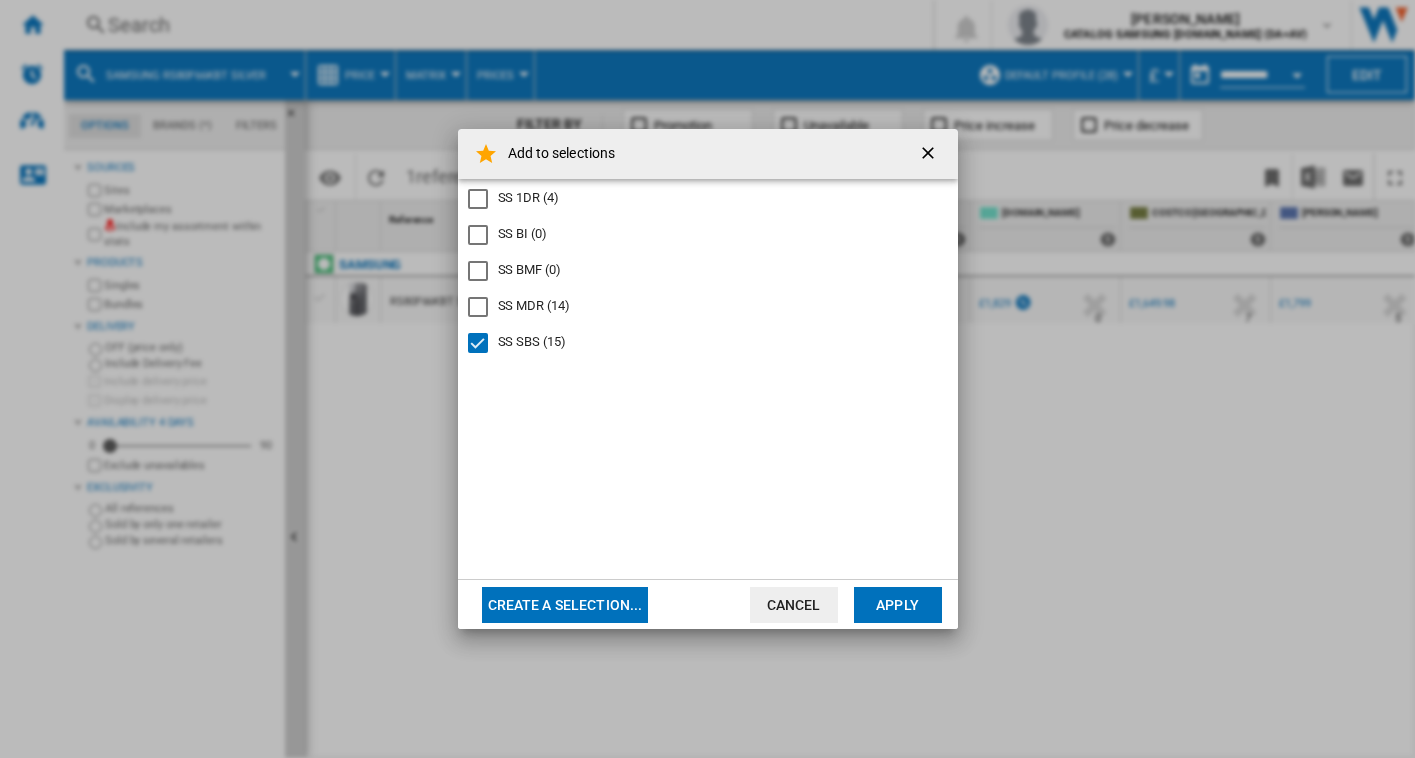 click on "Apply" 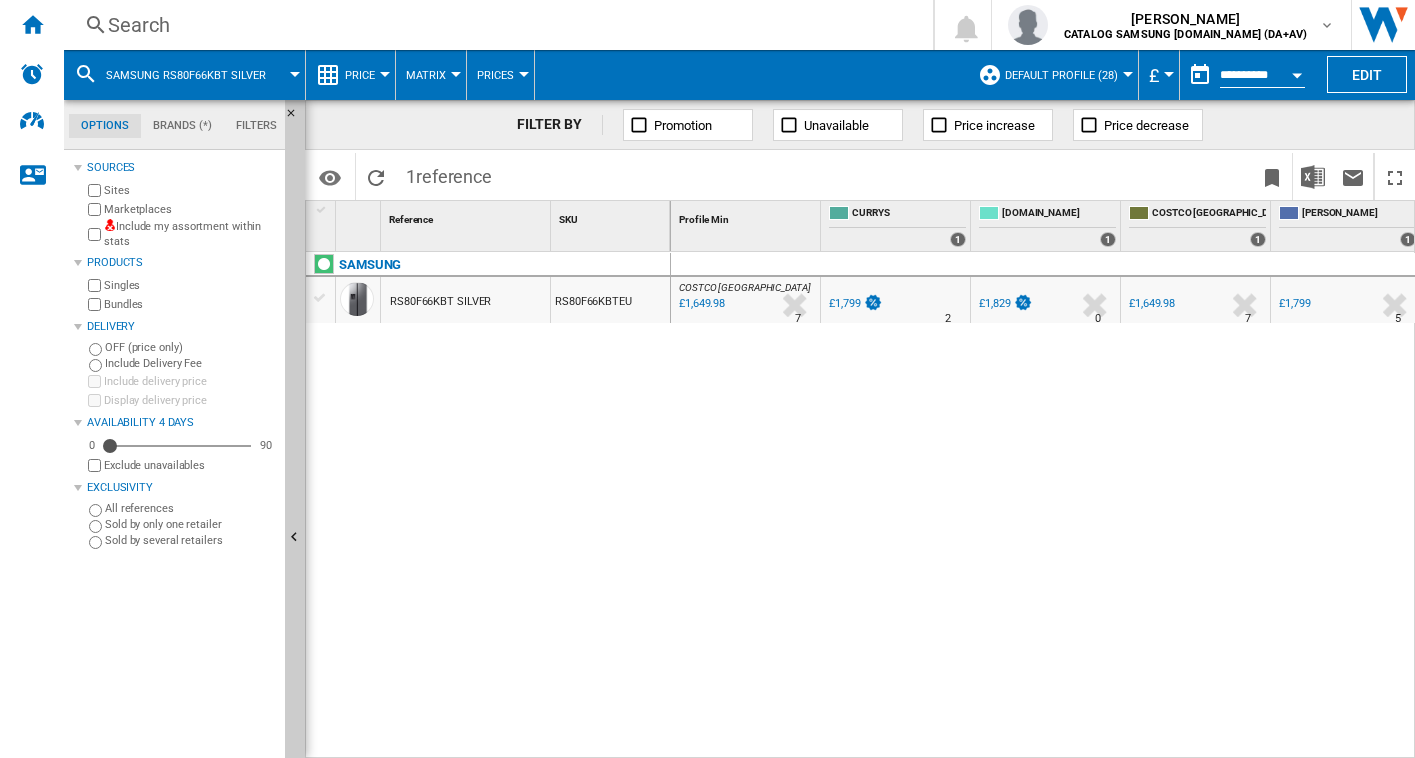 click on "Search" at bounding box center [494, 25] 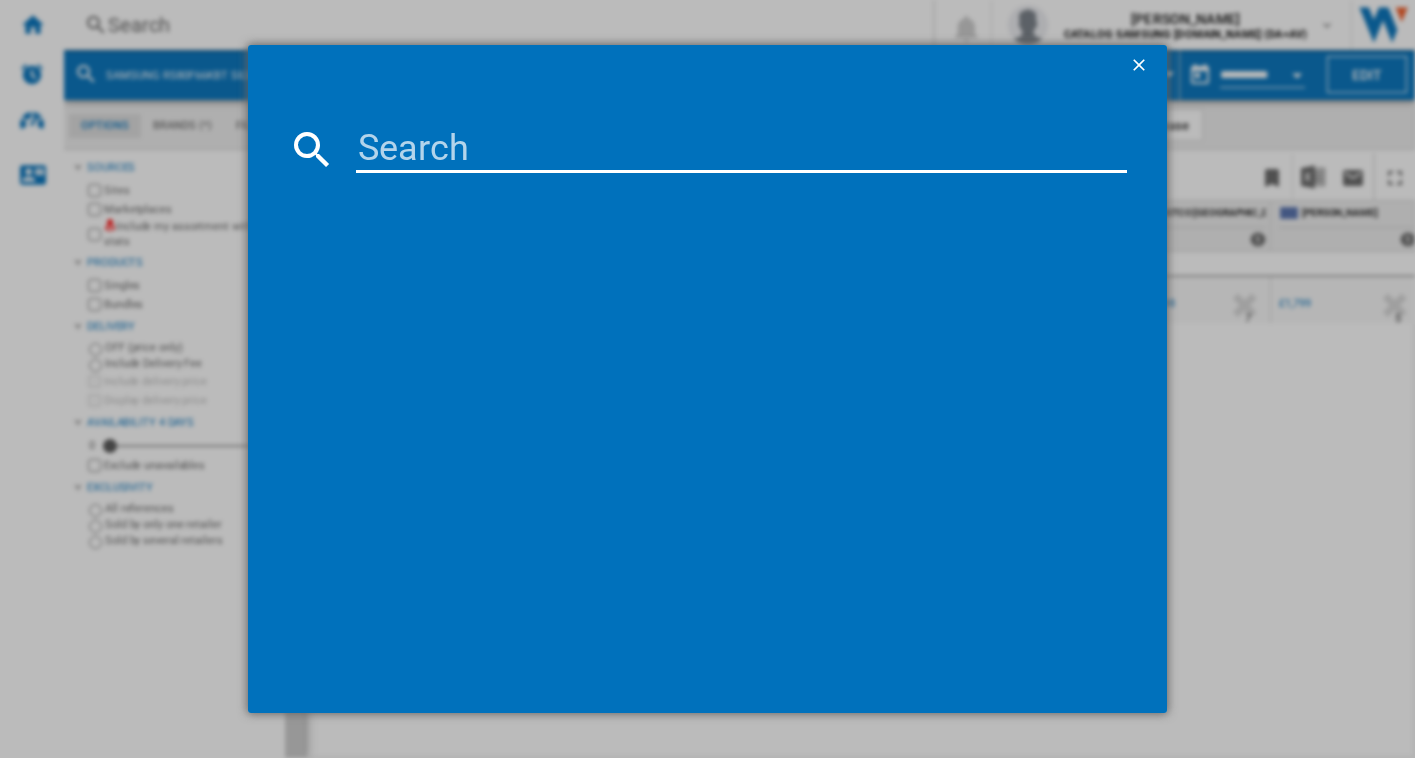 click at bounding box center (742, 149) 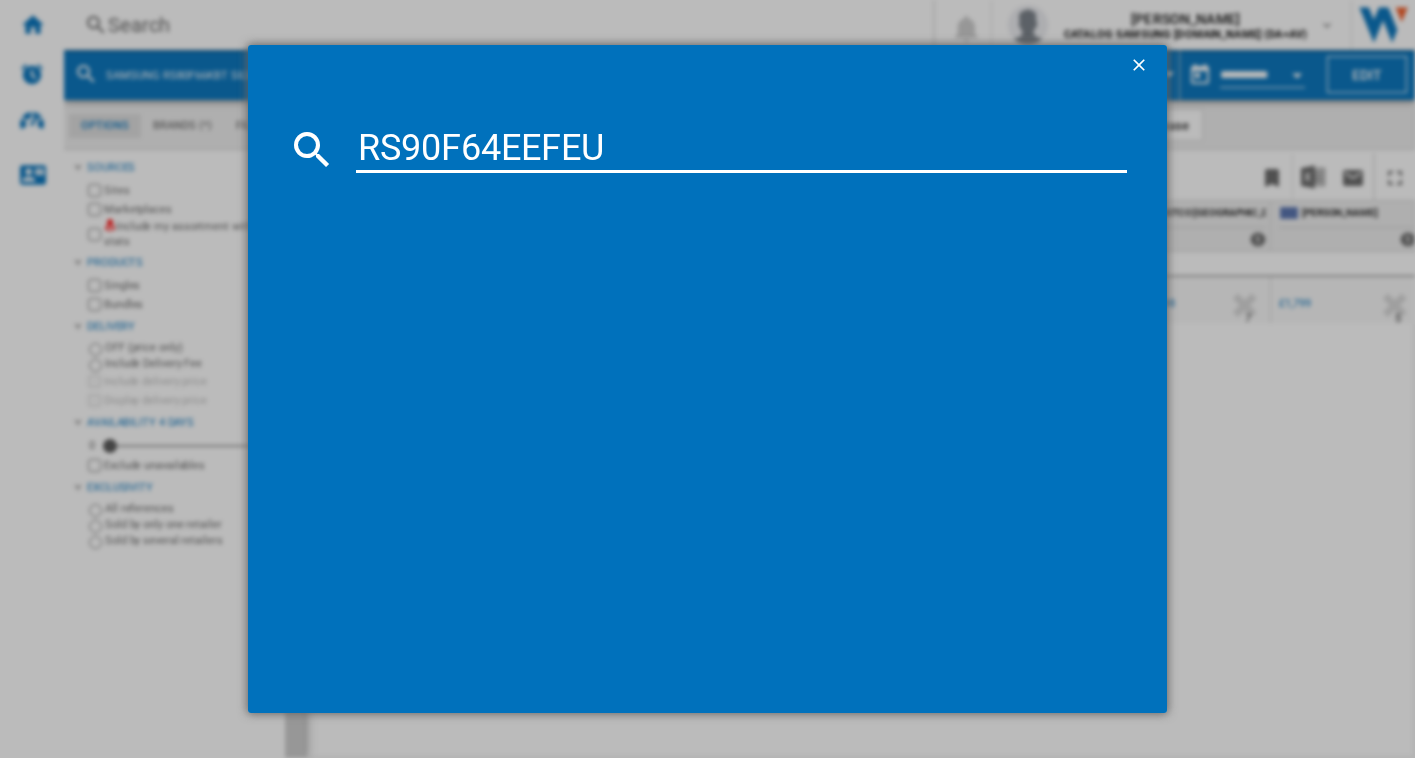 type on "RS90F64EEFEU" 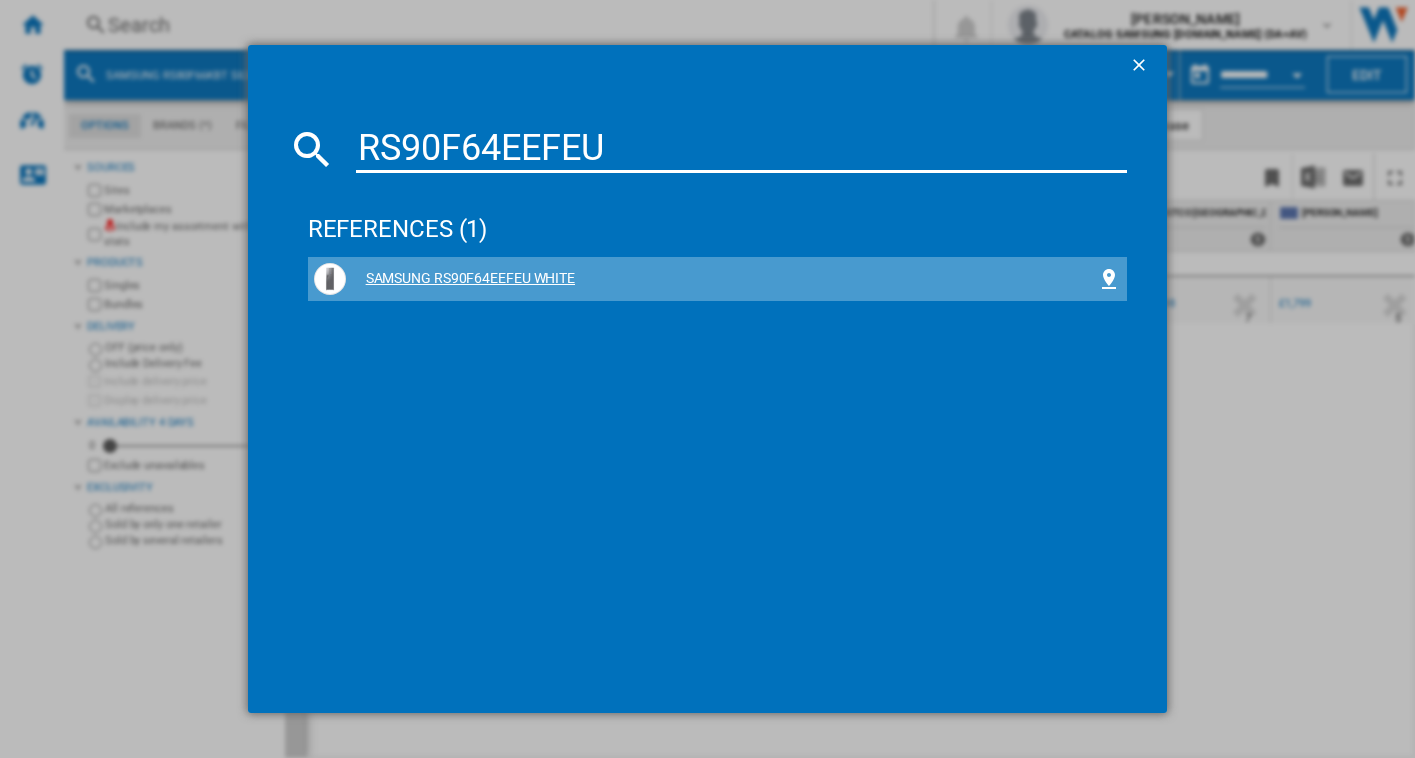 click on "SAMSUNG RS90F64EEFEU WHITE" at bounding box center (722, 279) 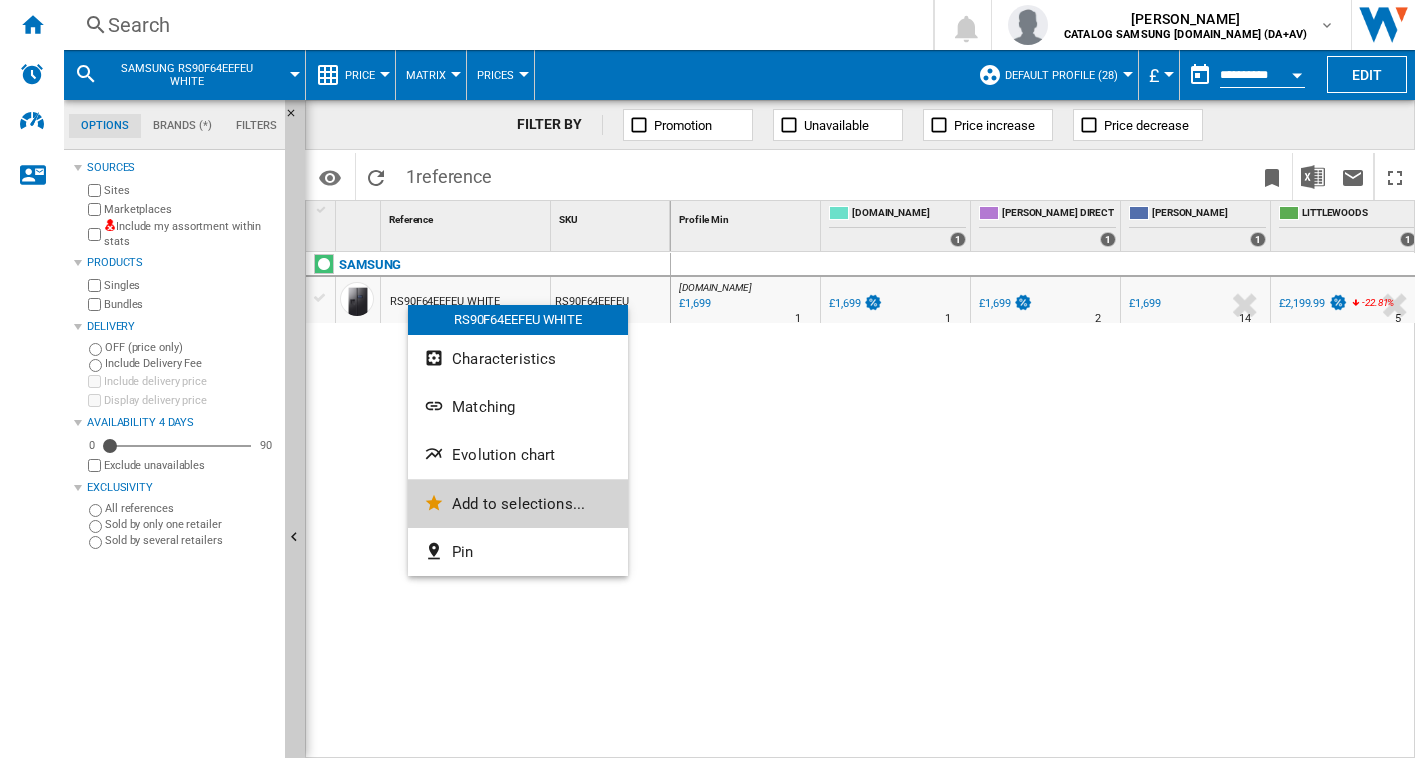 click on "Add to selections..." 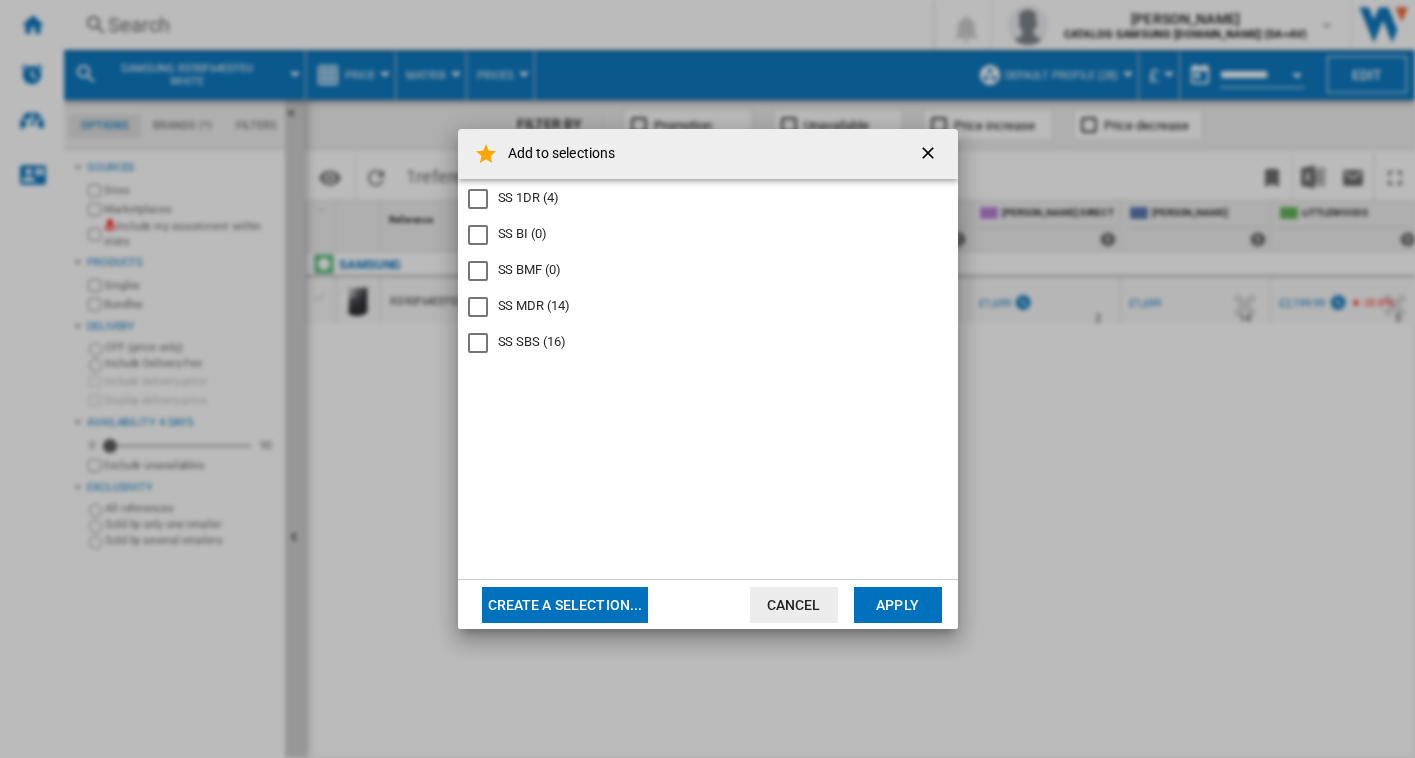 click on "SS SBS (16)" at bounding box center [532, 342] 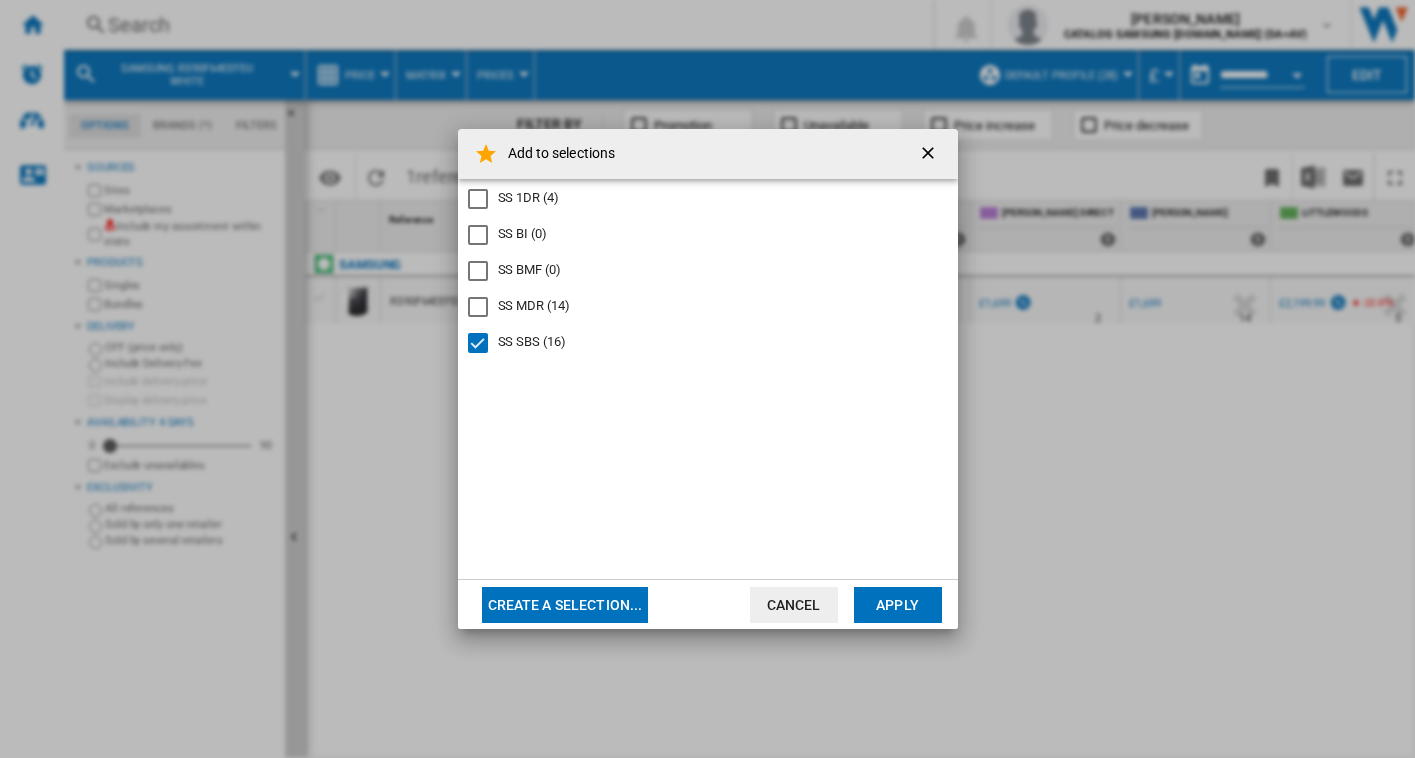 click on "Apply" 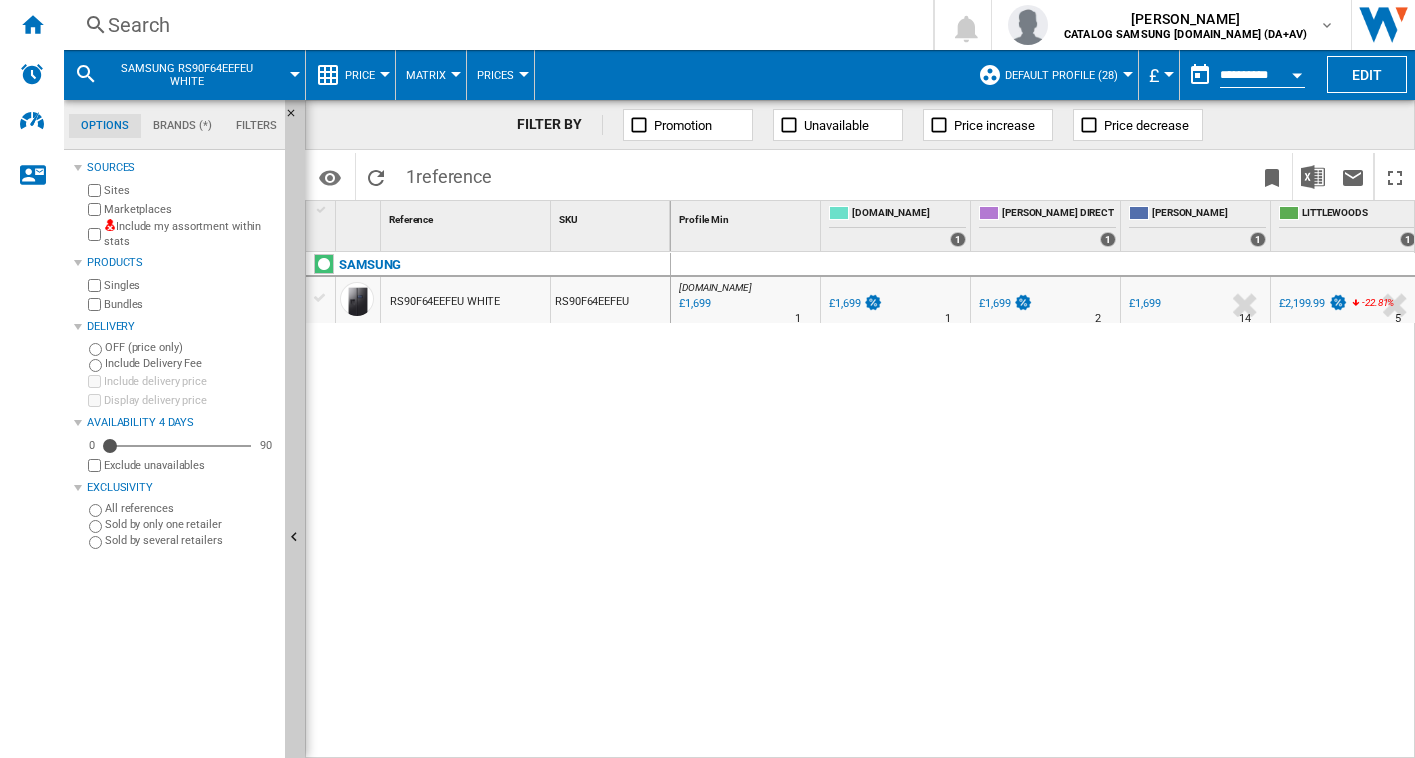 click on "Search" at bounding box center (494, 25) 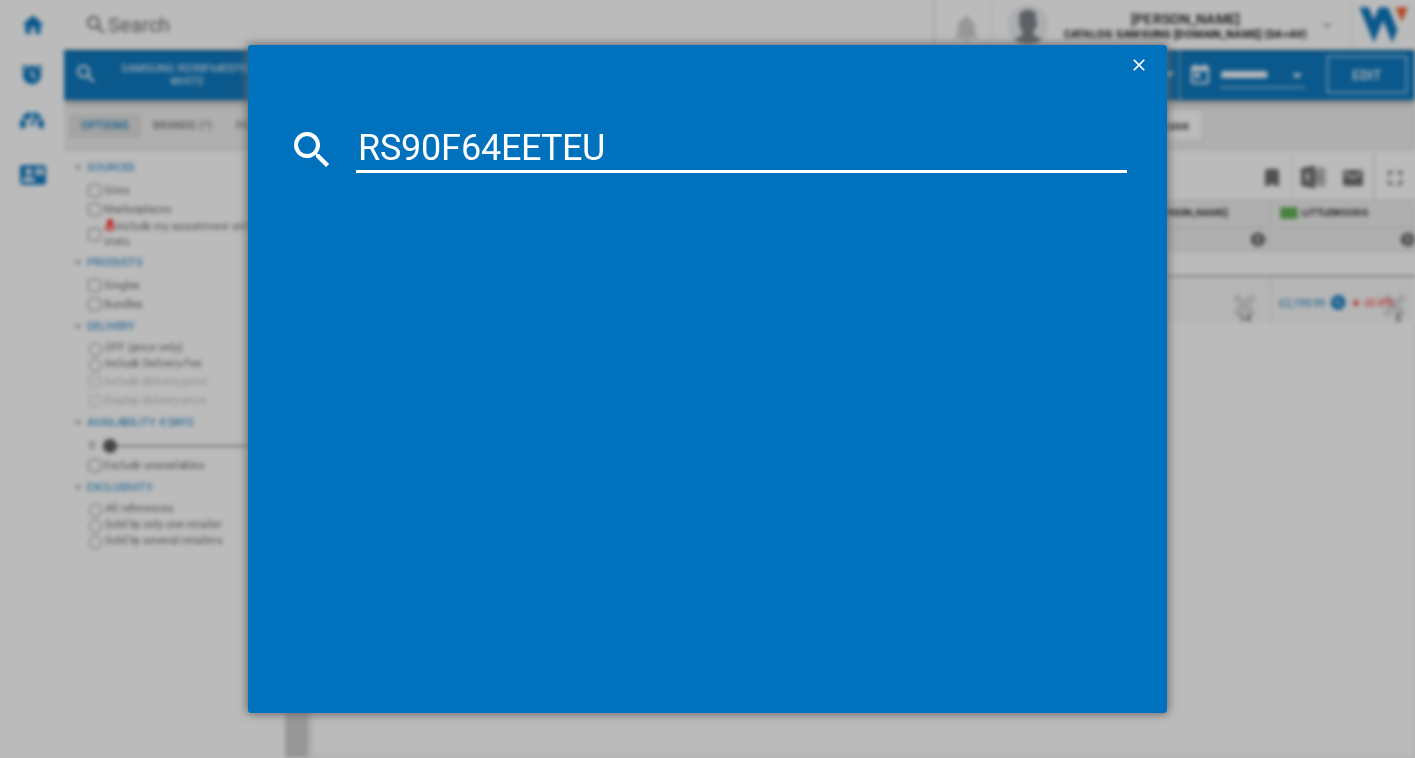 type on "RS90F64EETEU" 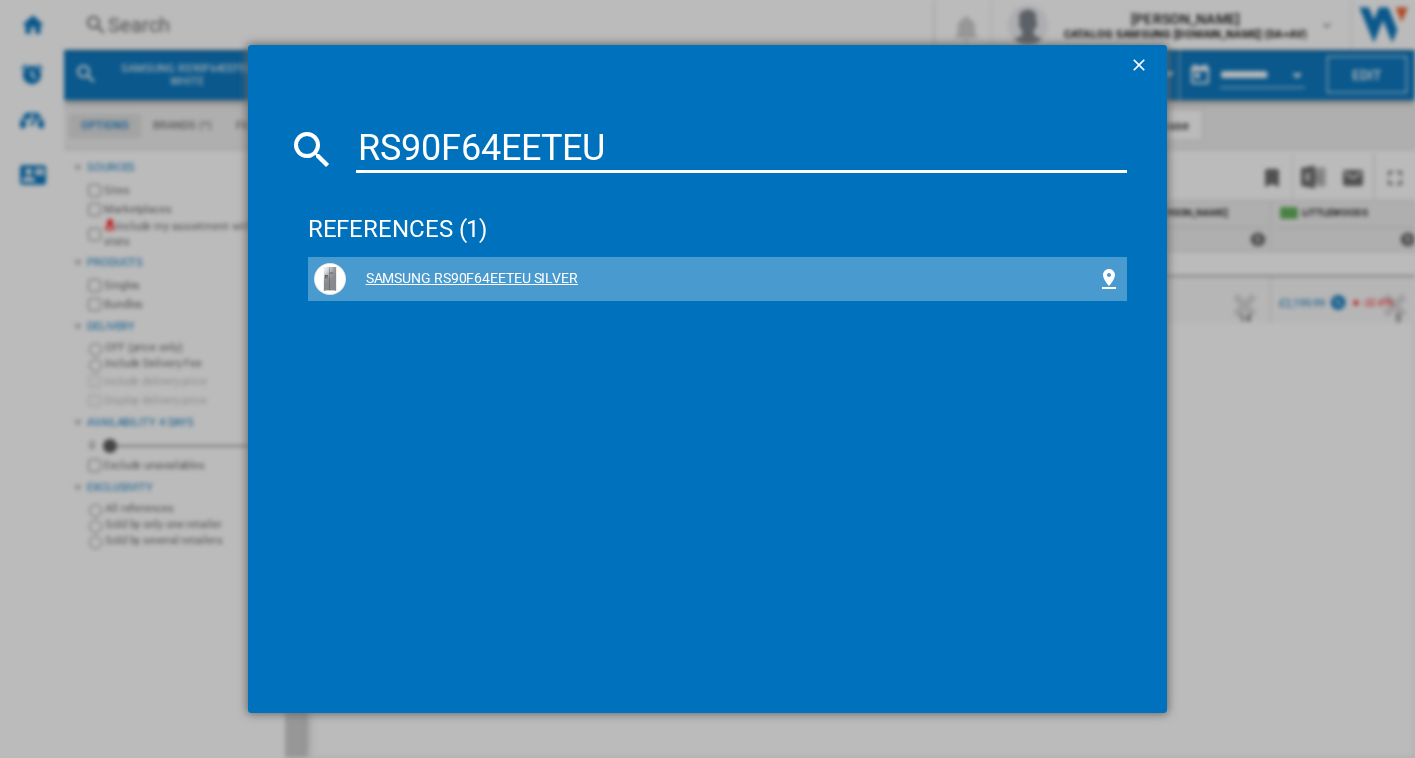 click on "SAMSUNG RS90F64EETEU SILVER" at bounding box center (722, 279) 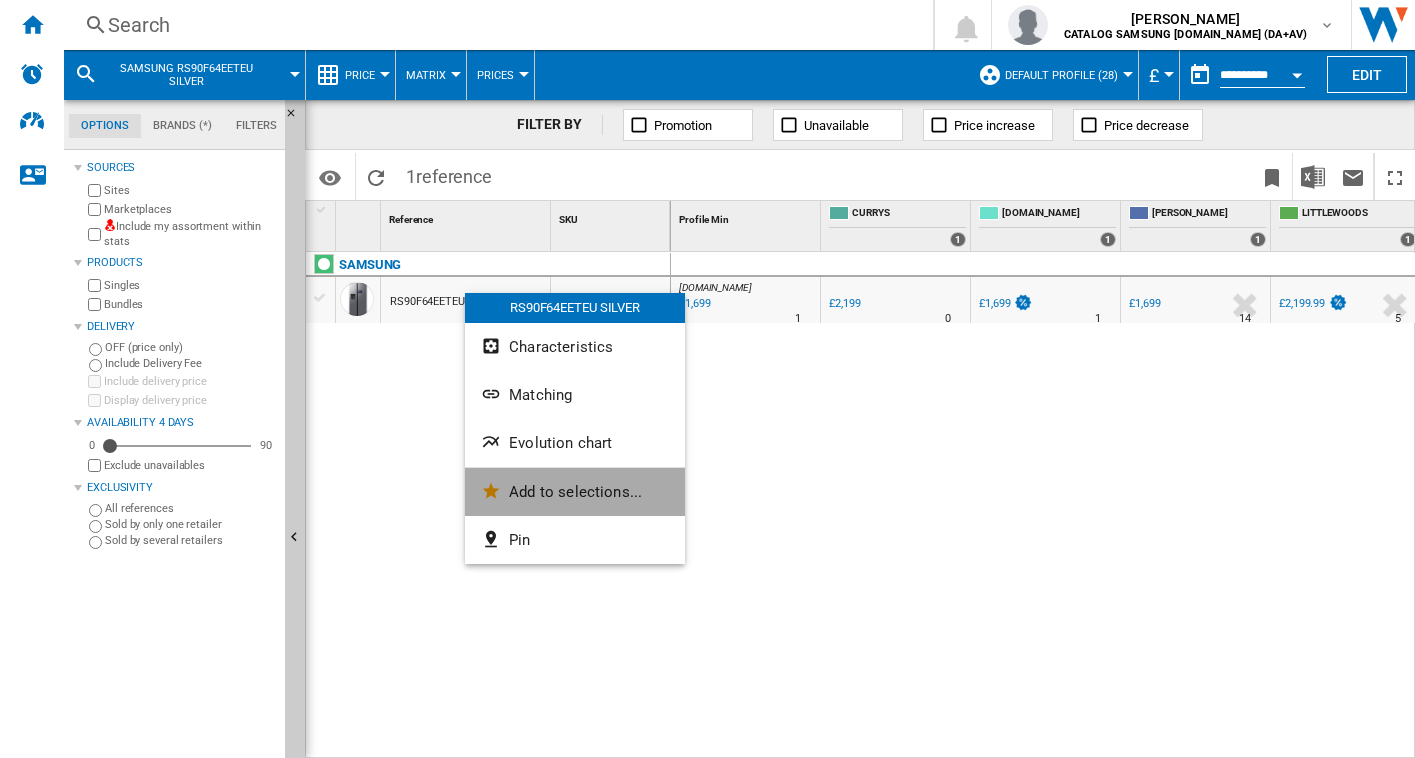 click on "Add to selections..." 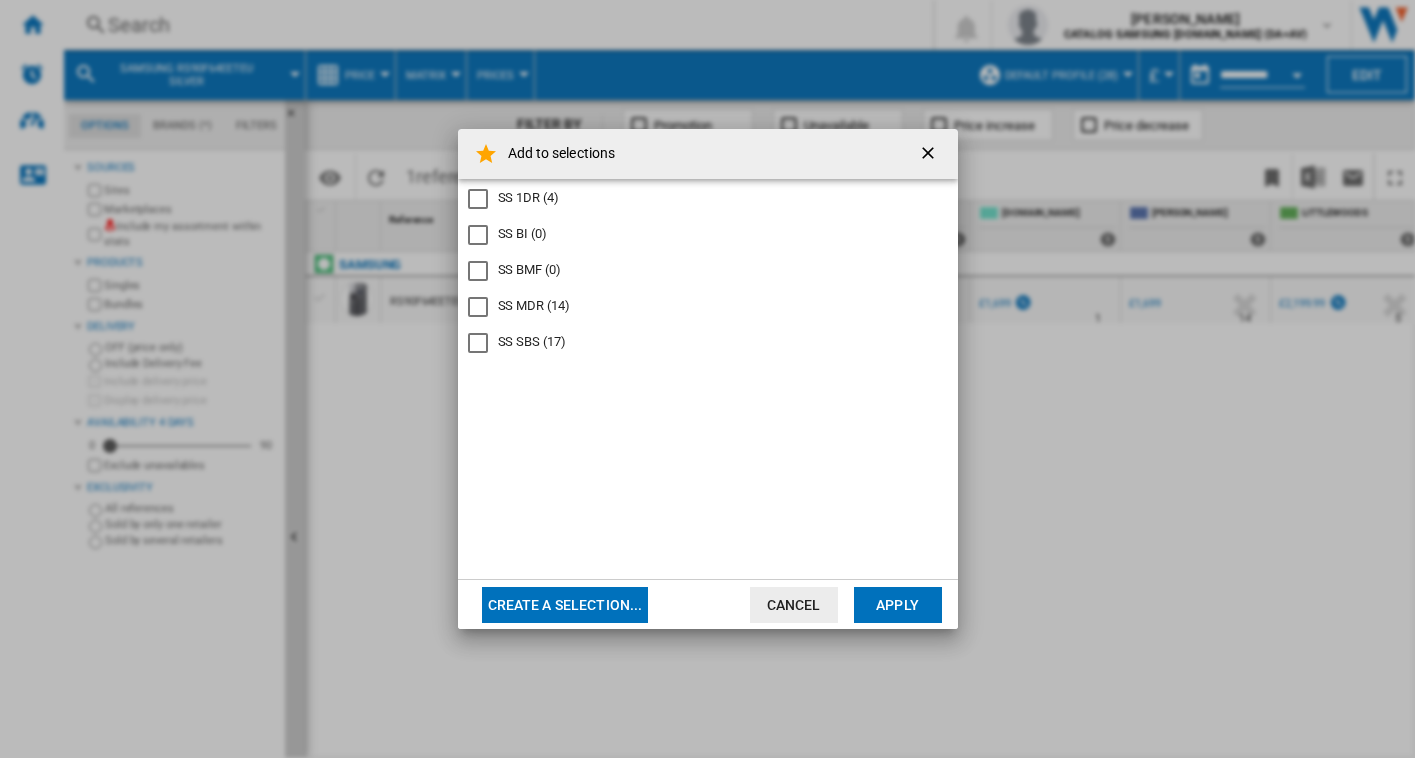 click on "SS SBS (17)" at bounding box center (532, 342) 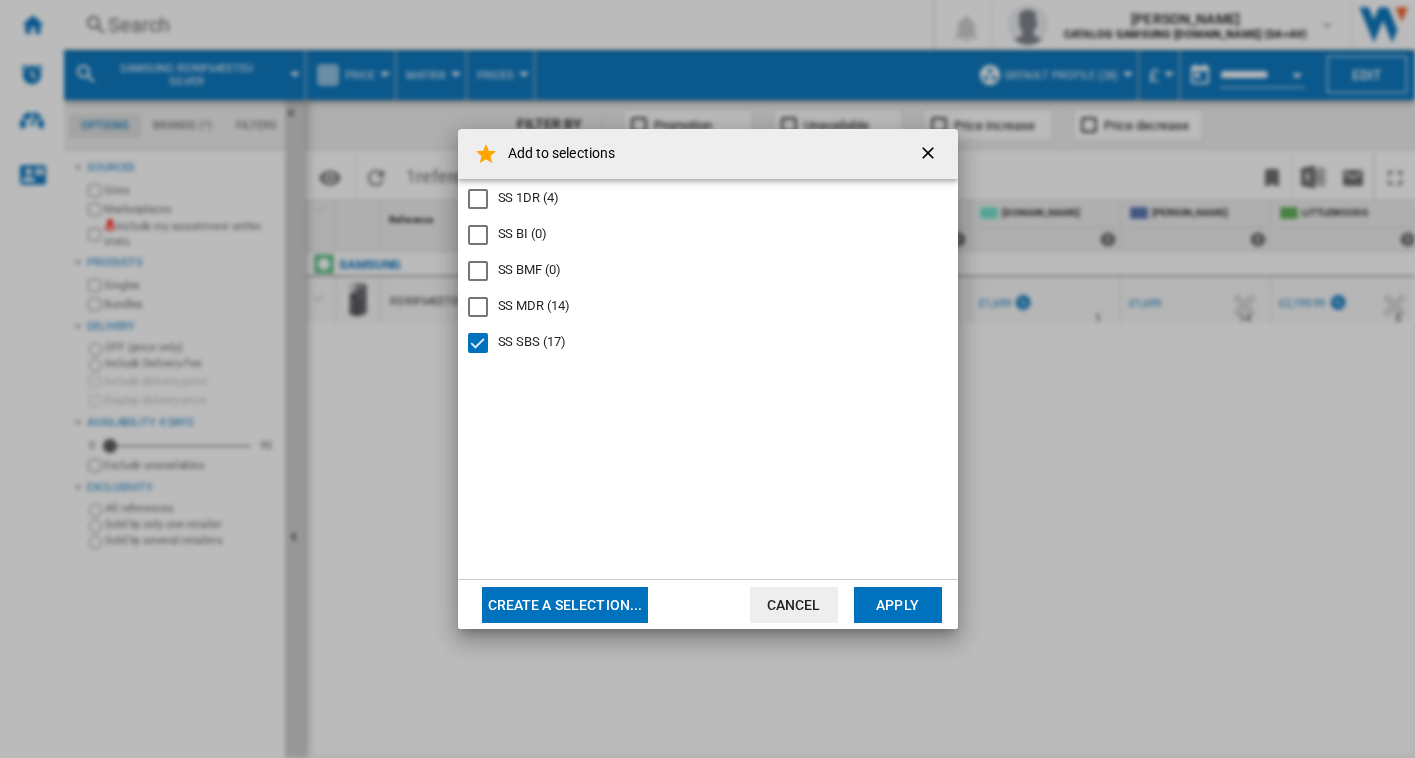 click on "Apply" 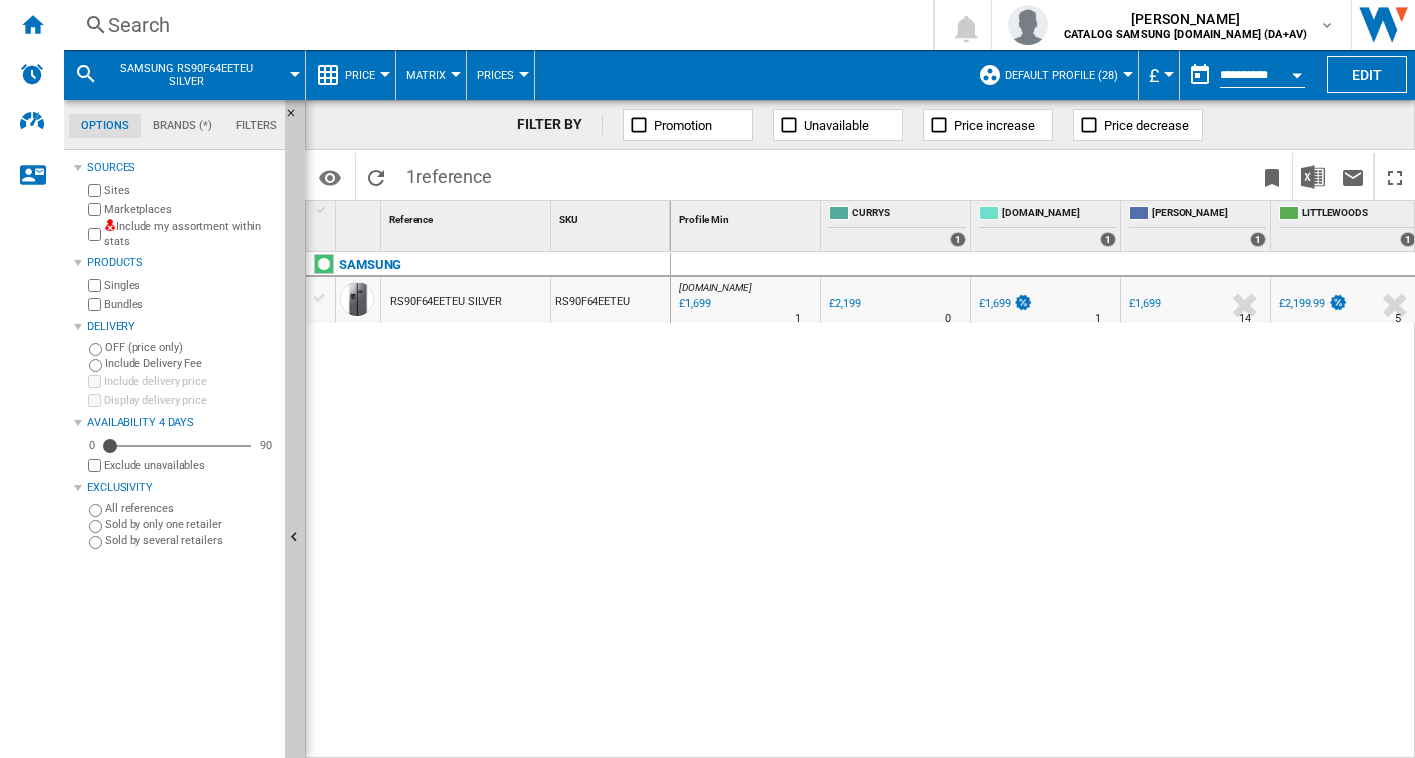 click on "Search" at bounding box center [494, 25] 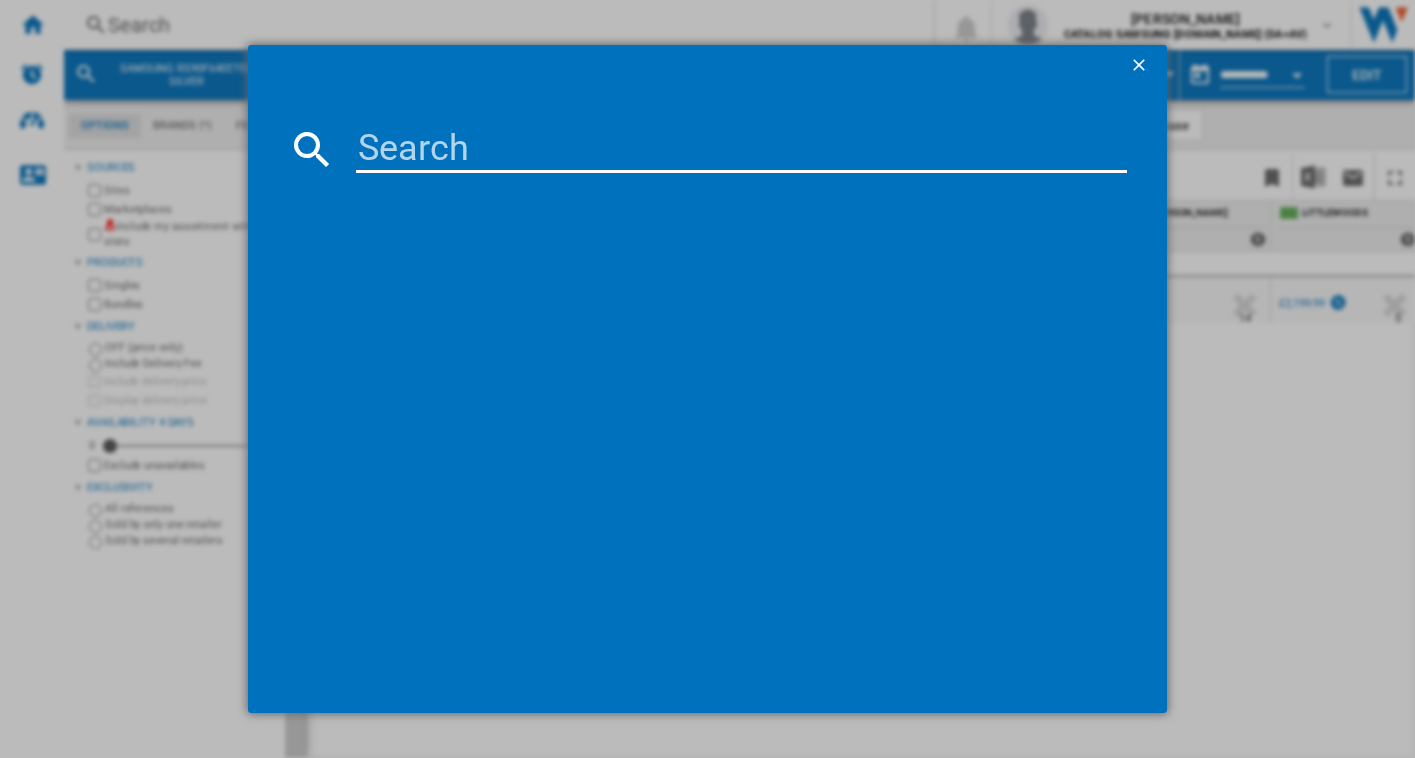 click at bounding box center [742, 149] 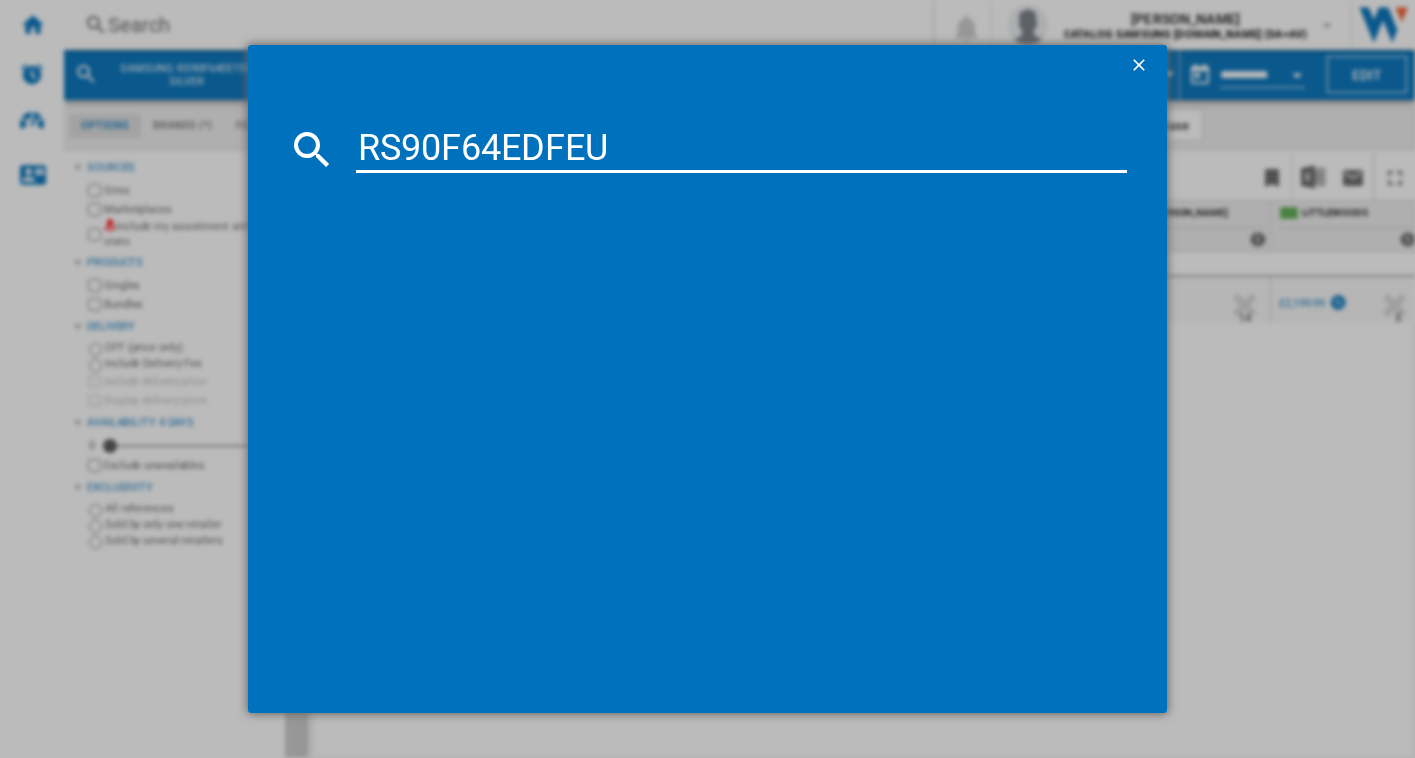 type on "RS90F64EDFEU" 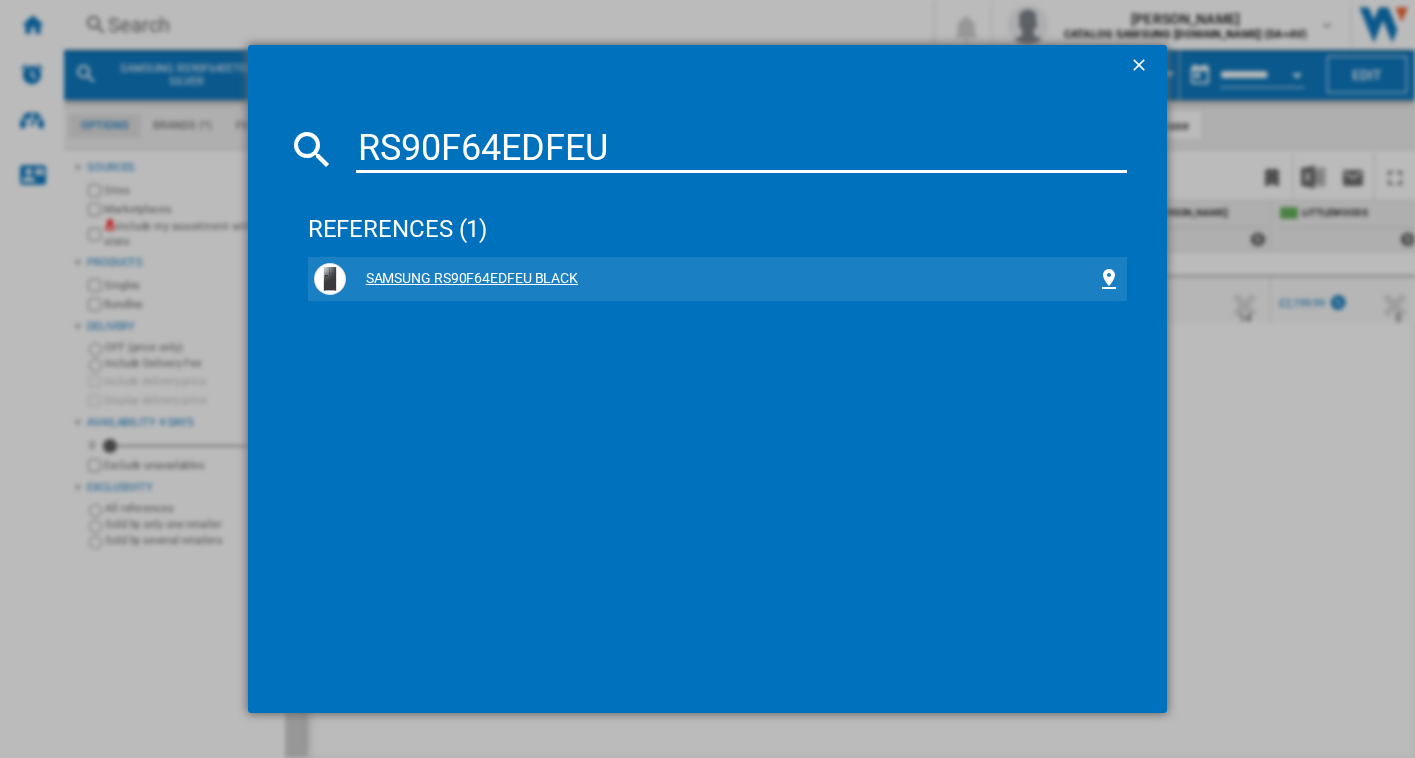 click on "SAMSUNG RS90F64EDFEU BLACK" at bounding box center [722, 279] 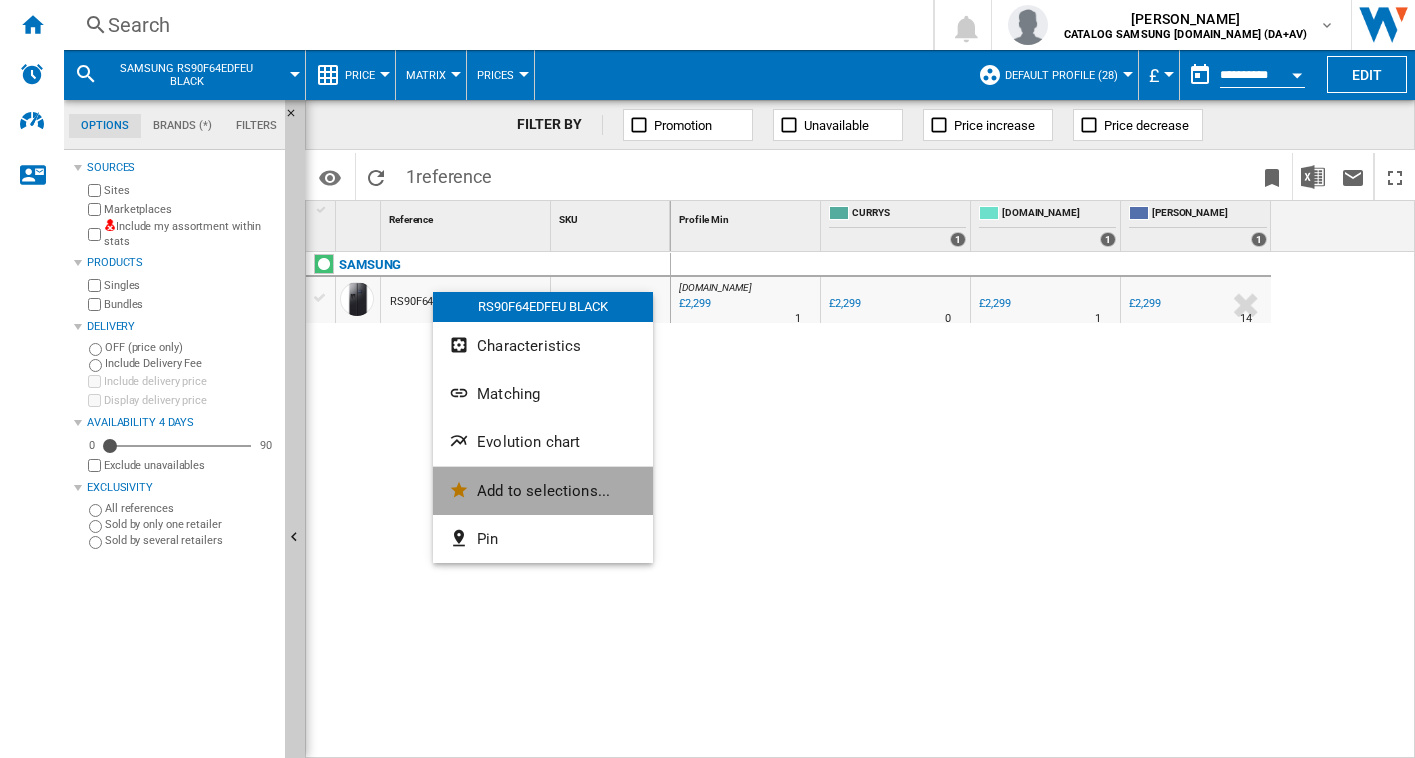 click on "Add to selections..." 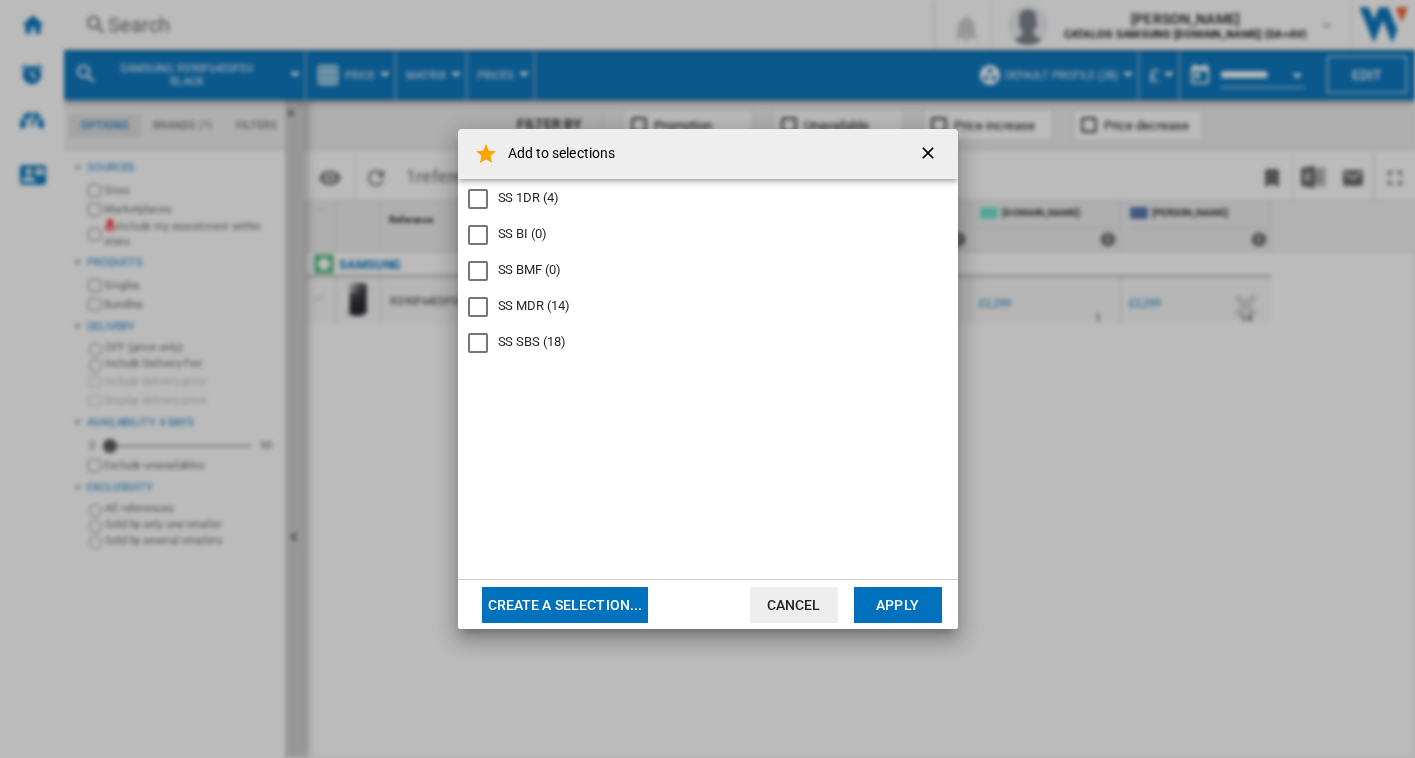 click on "SS SBS (18)" at bounding box center [532, 342] 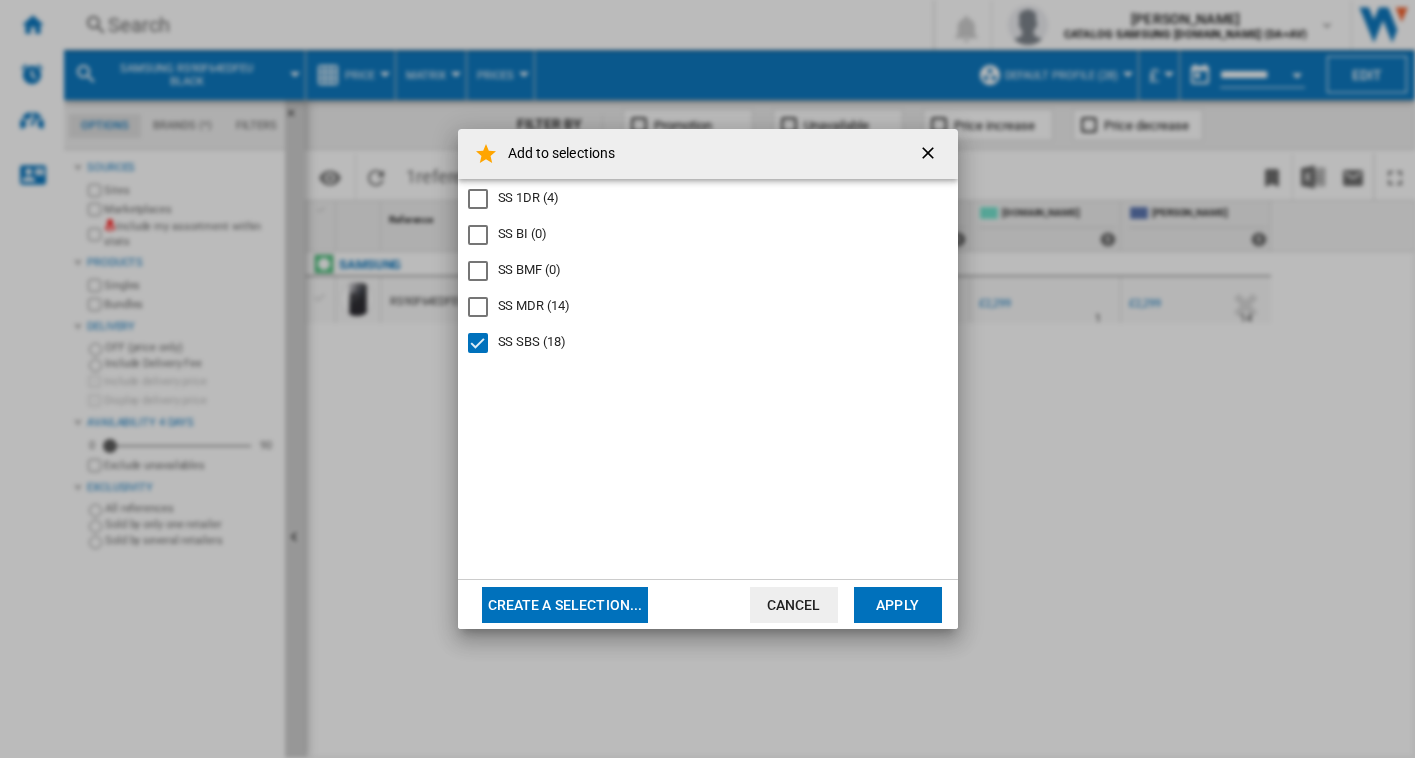 click on "Apply" 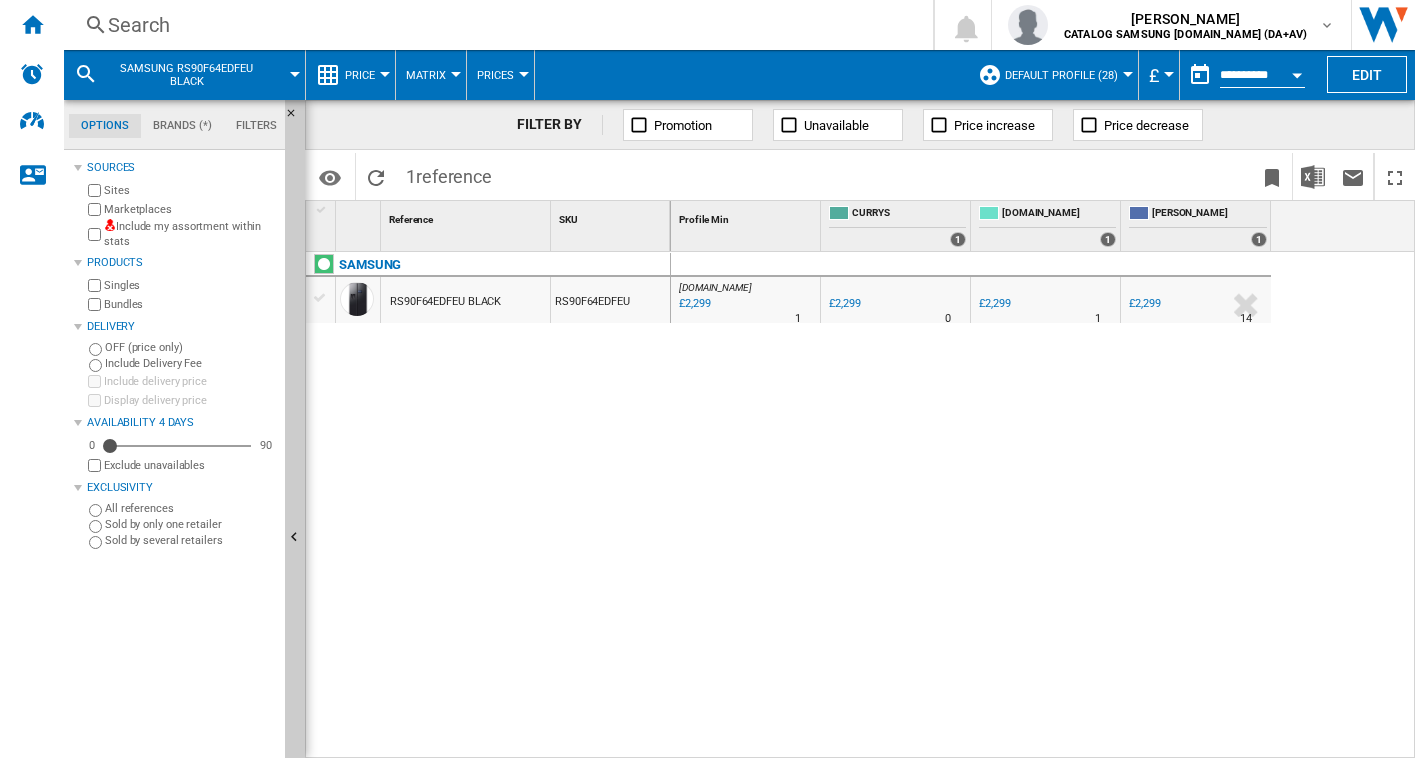 click on "Search" at bounding box center [494, 25] 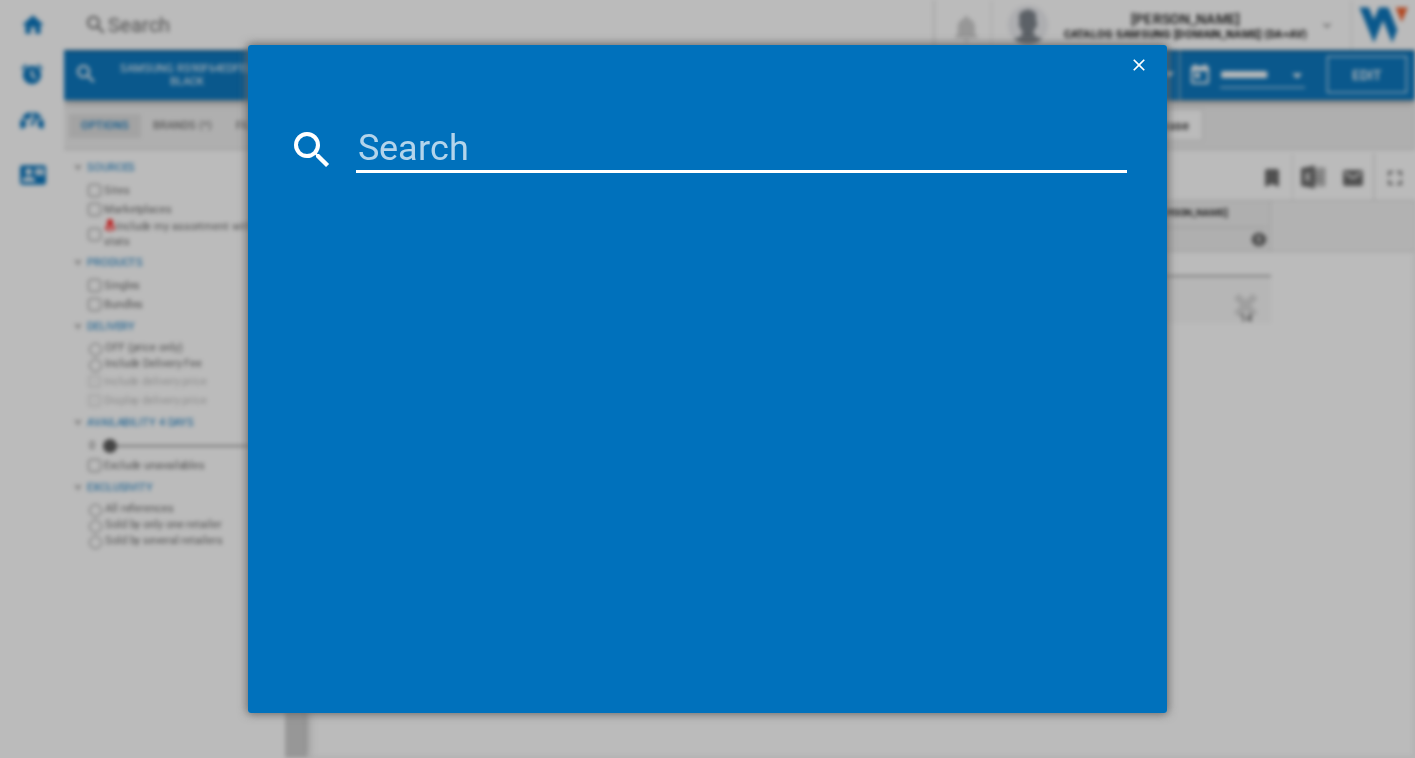 drag, startPoint x: 455, startPoint y: 175, endPoint x: 452, endPoint y: 152, distance: 23.194826 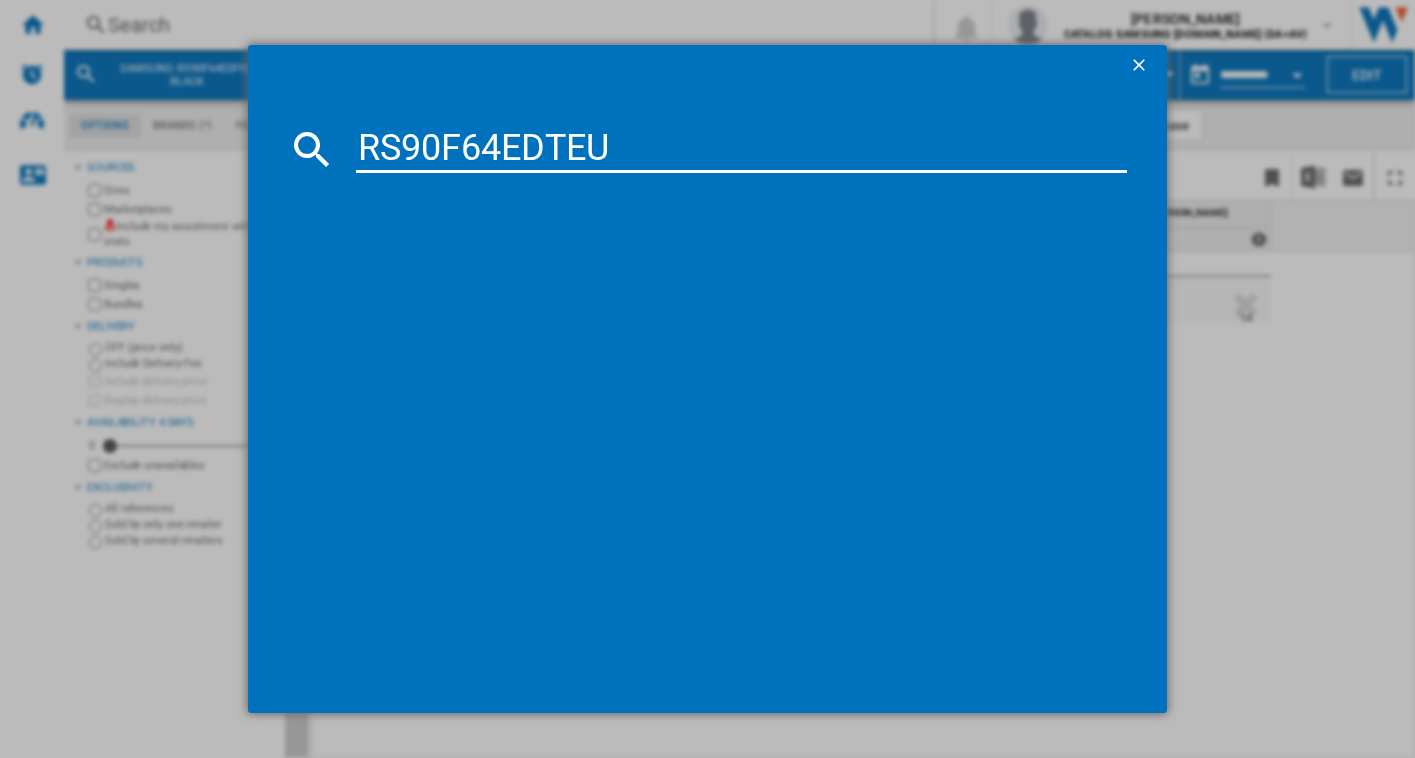 type on "RS90F64EDTEU" 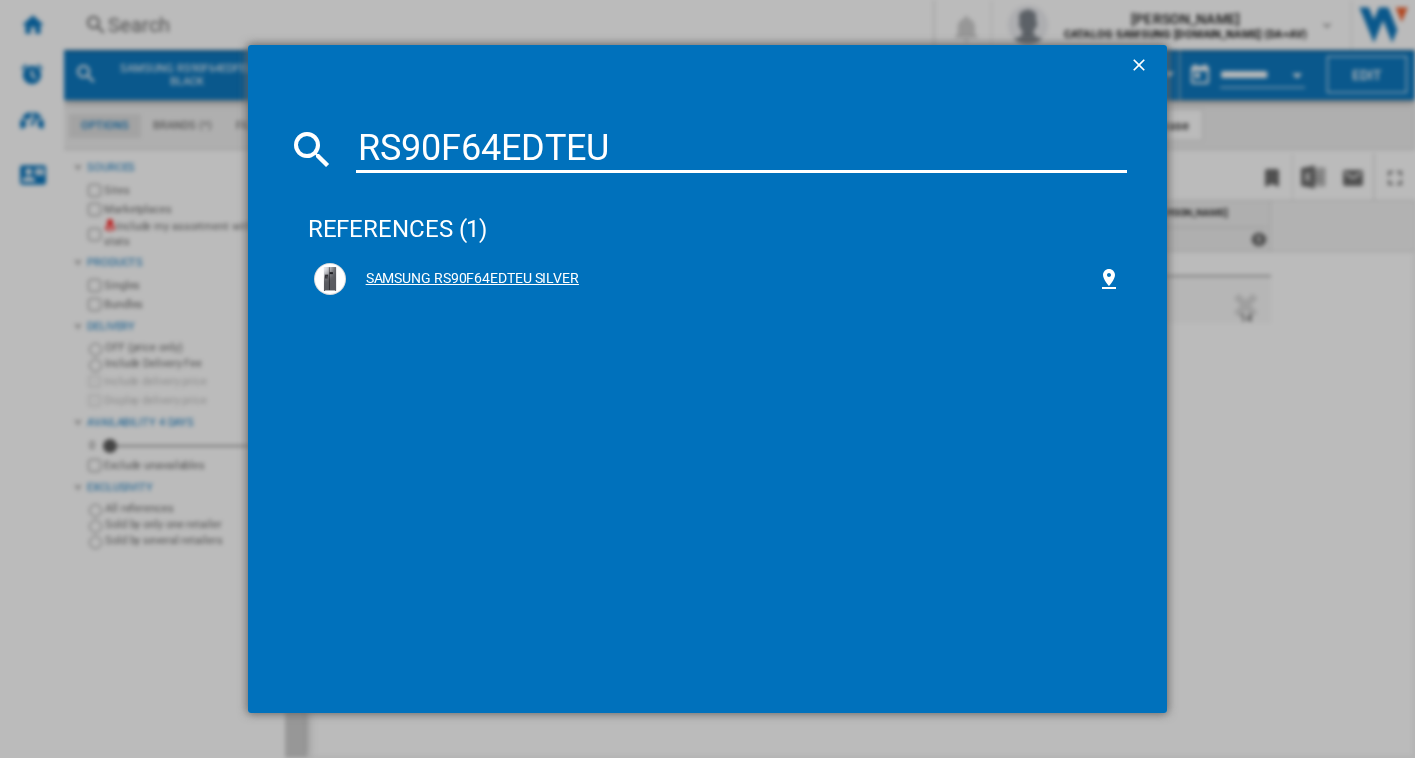 click on "SAMSUNG RS90F64EDTEU SILVER" at bounding box center (722, 279) 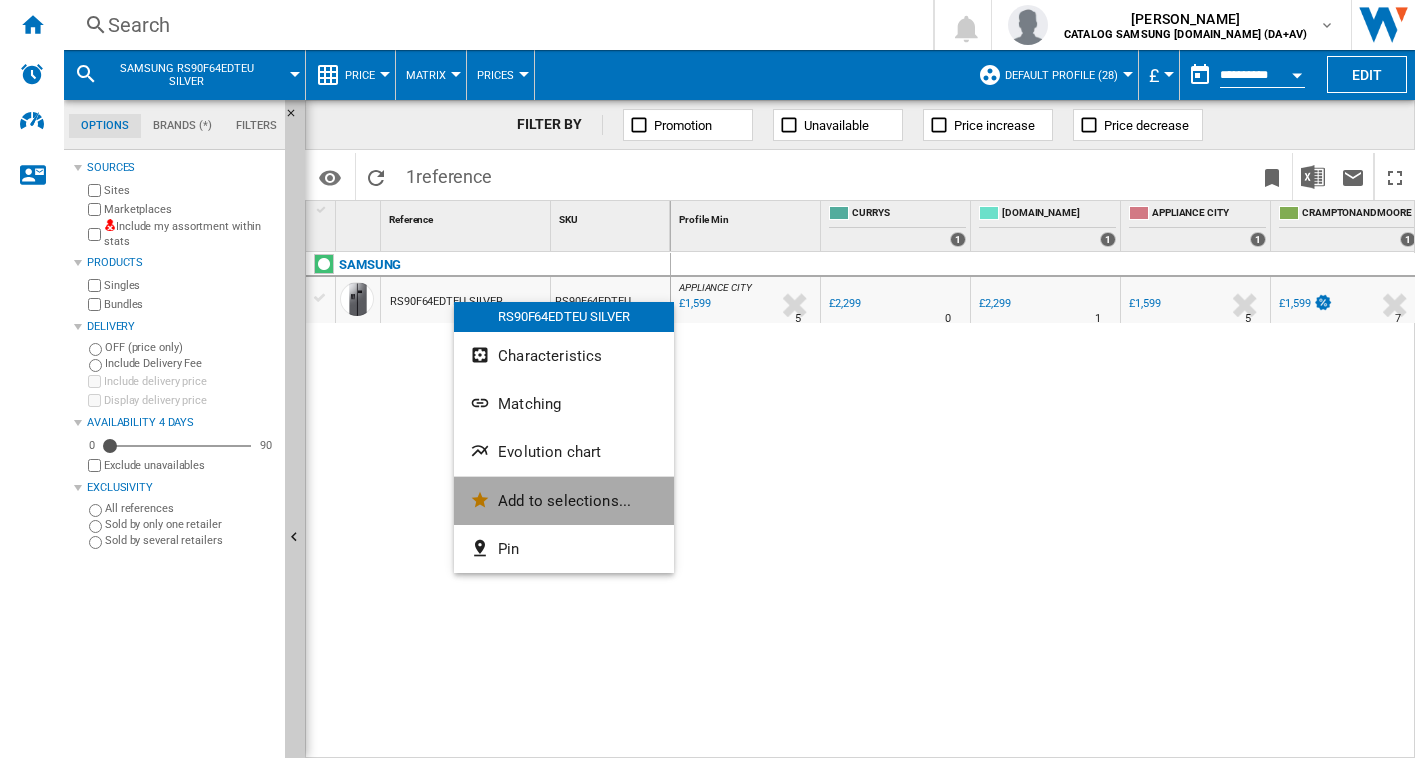 click on "Add to selections..." 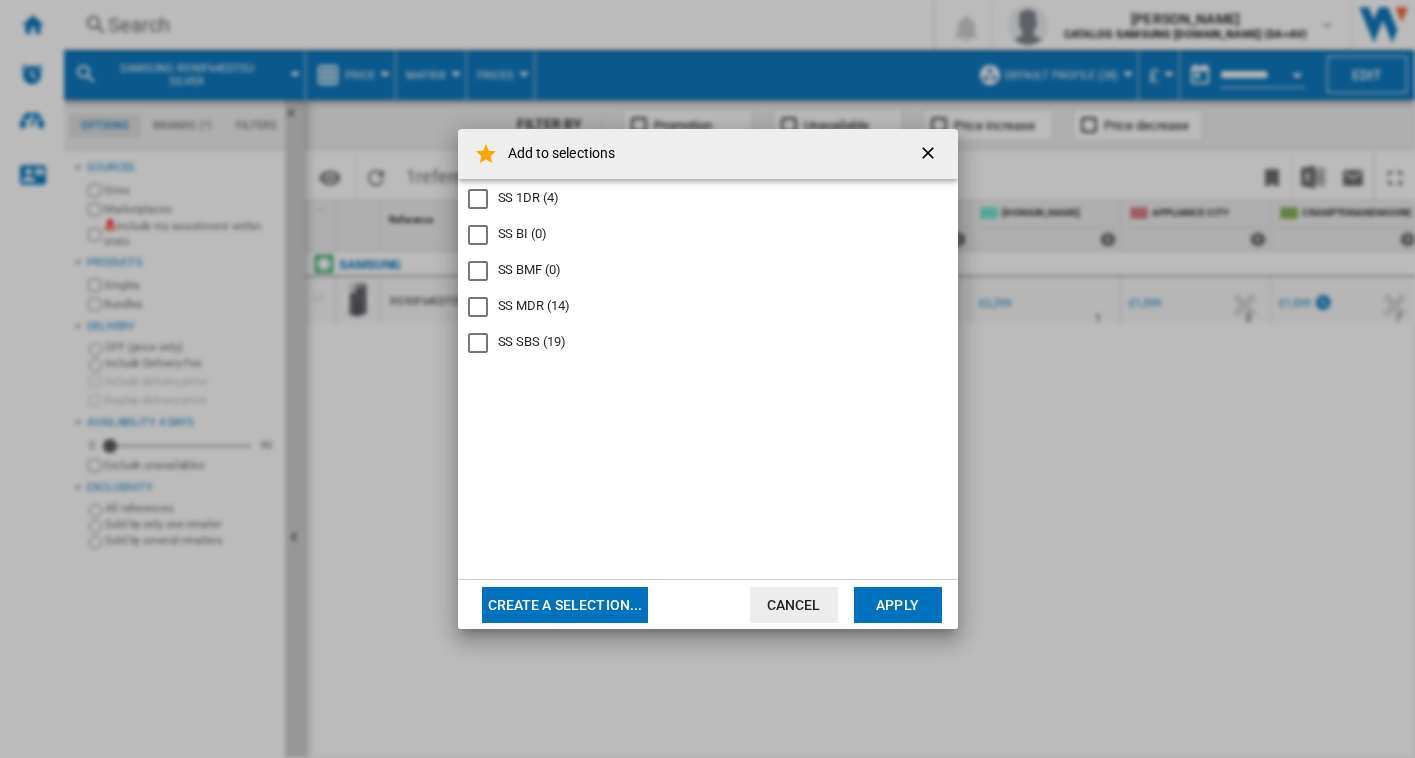 click on "SS SBS (19)" at bounding box center (532, 342) 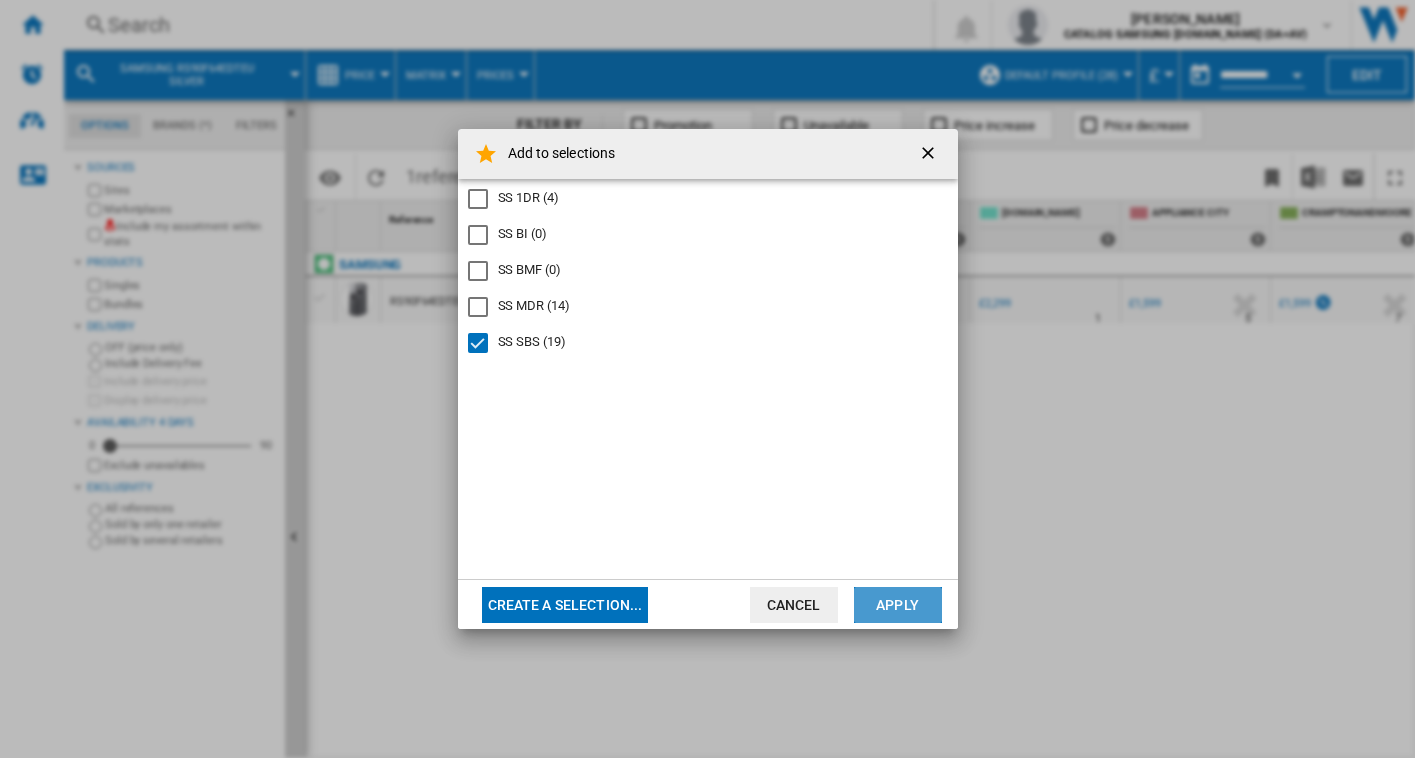 click on "Apply" 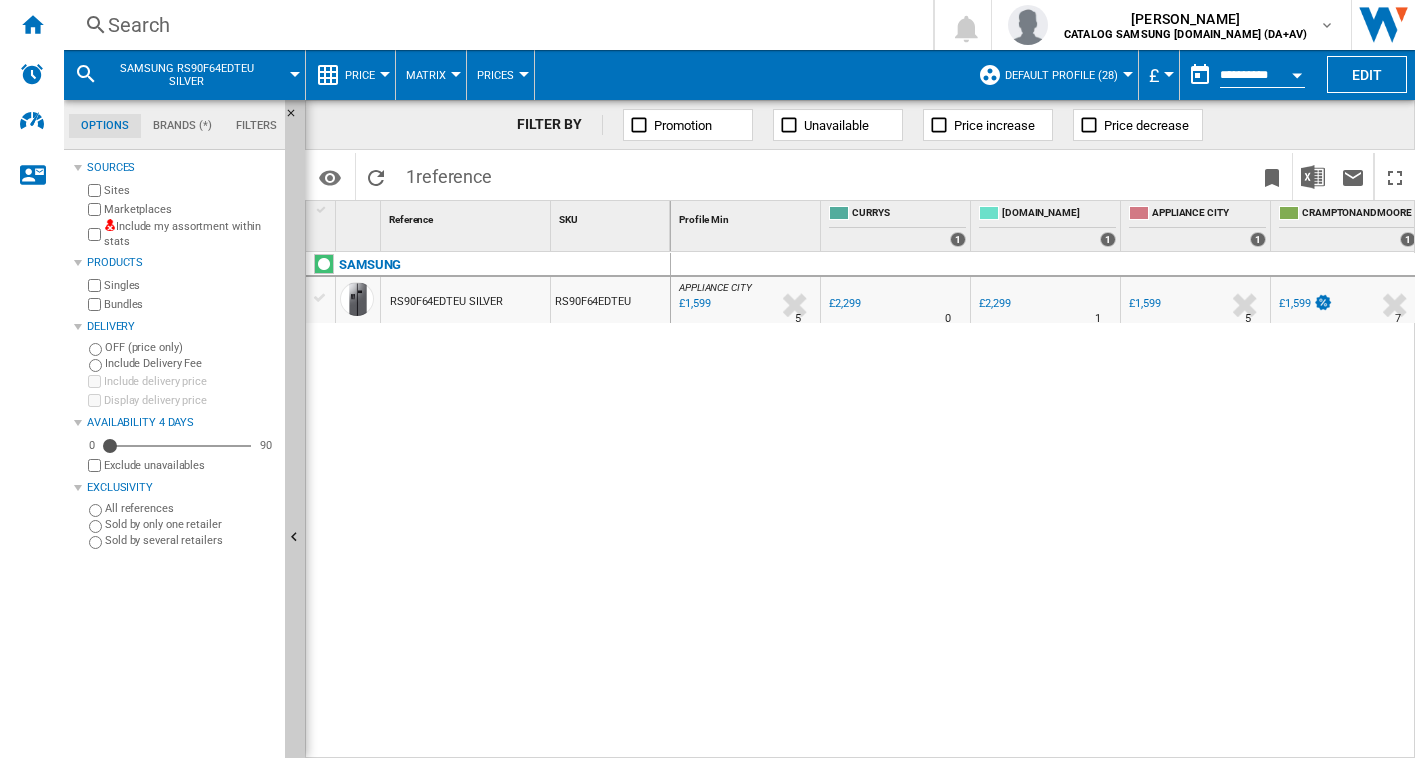 click on "Search" at bounding box center [494, 25] 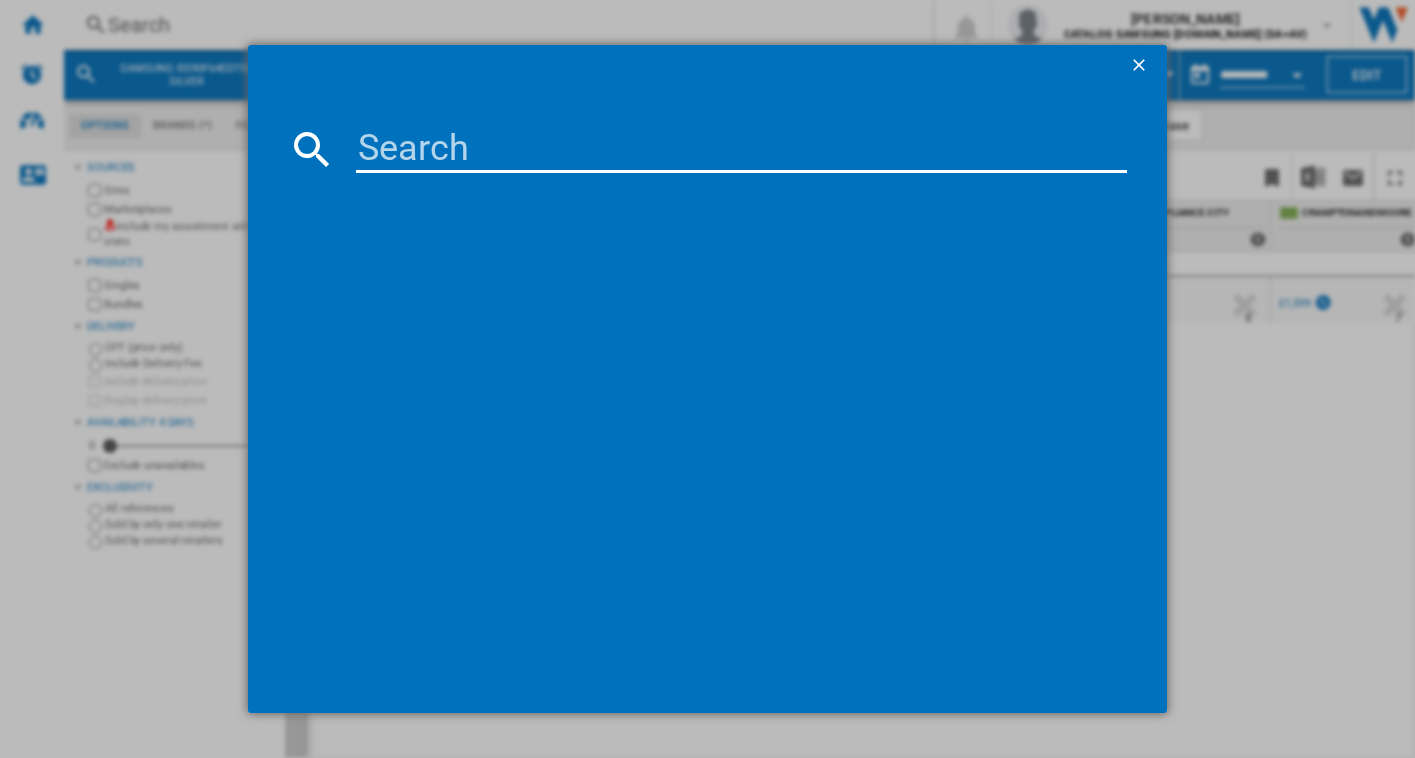 type on "RS90F66BETEU" 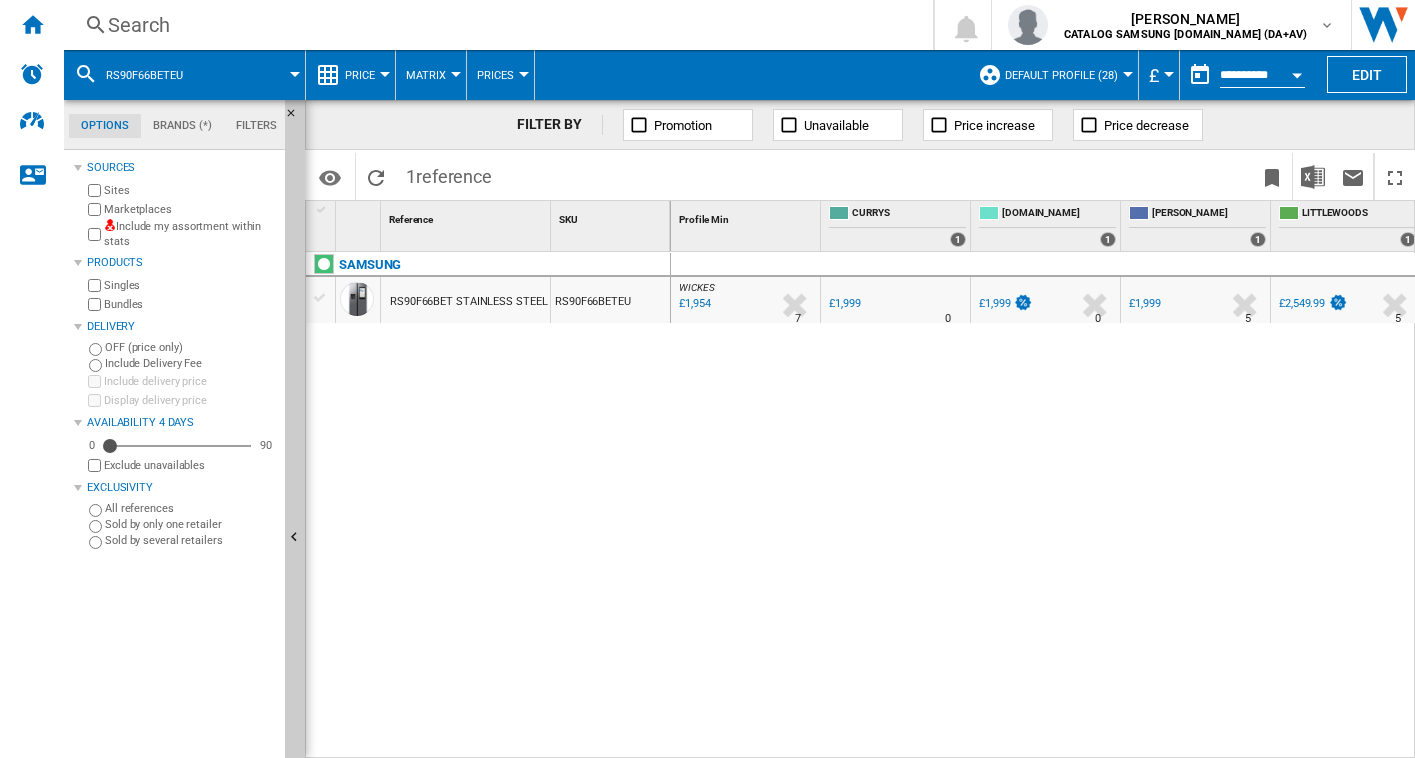 click on "RS90F66BET STAINLESS STEEL" at bounding box center [468, 302] 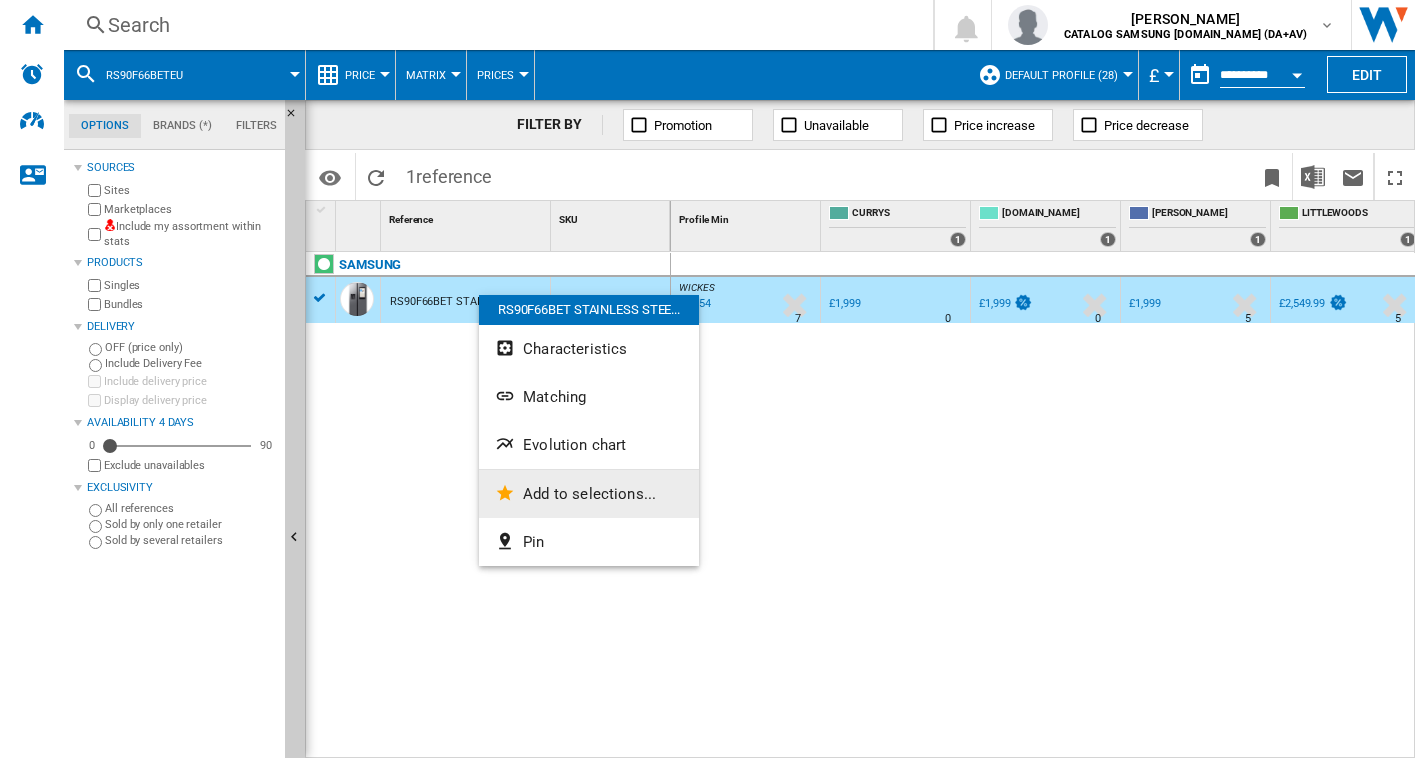 click on "Add to selections..." 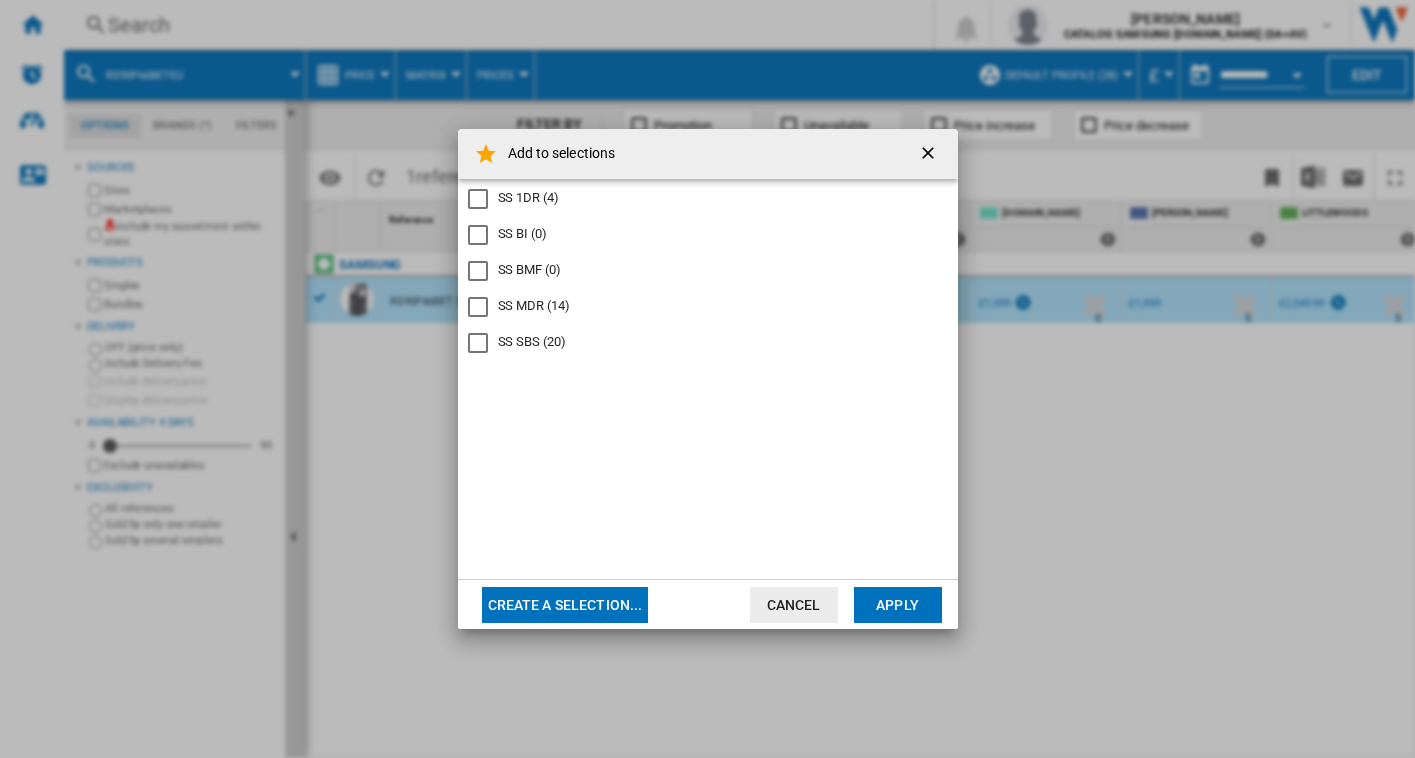 click on "SS SBS (20)" at bounding box center (532, 342) 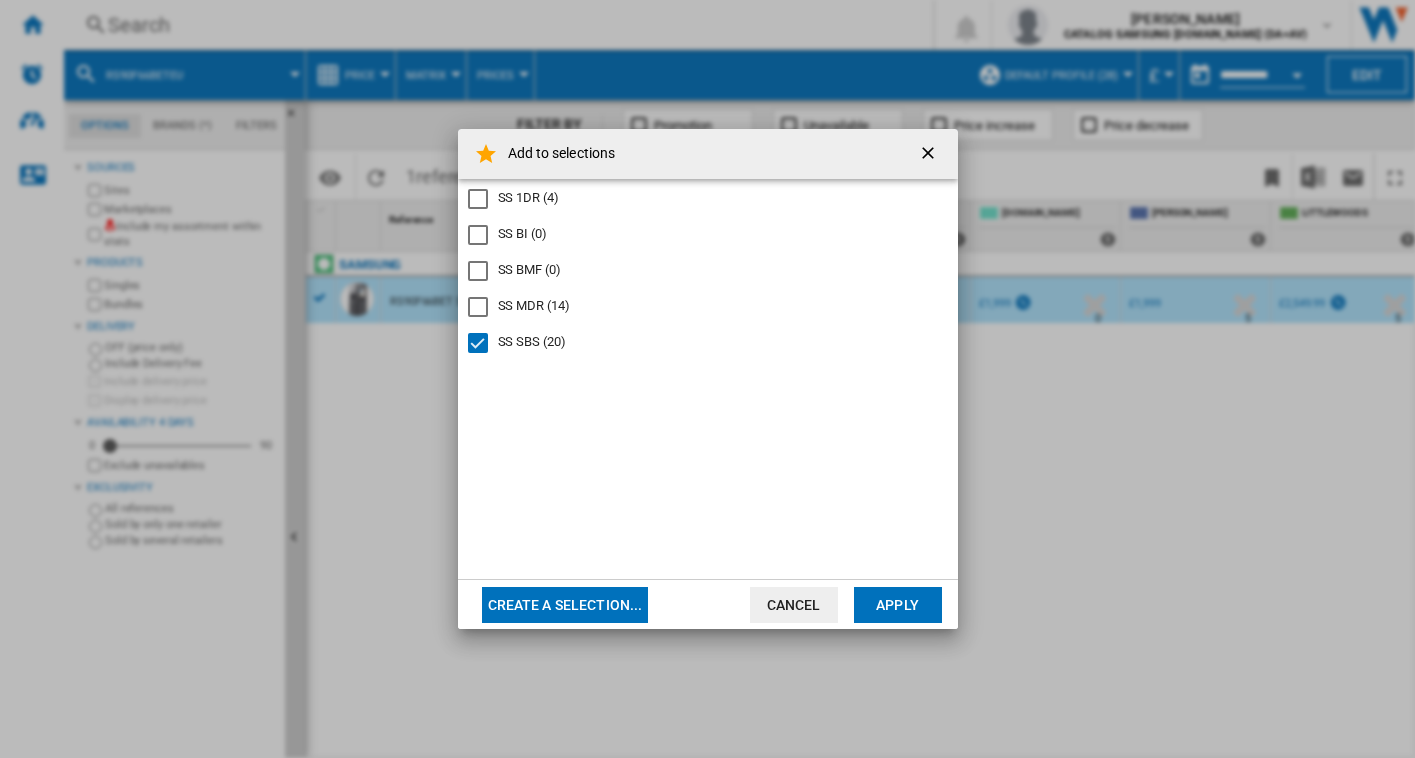 click on "Apply" 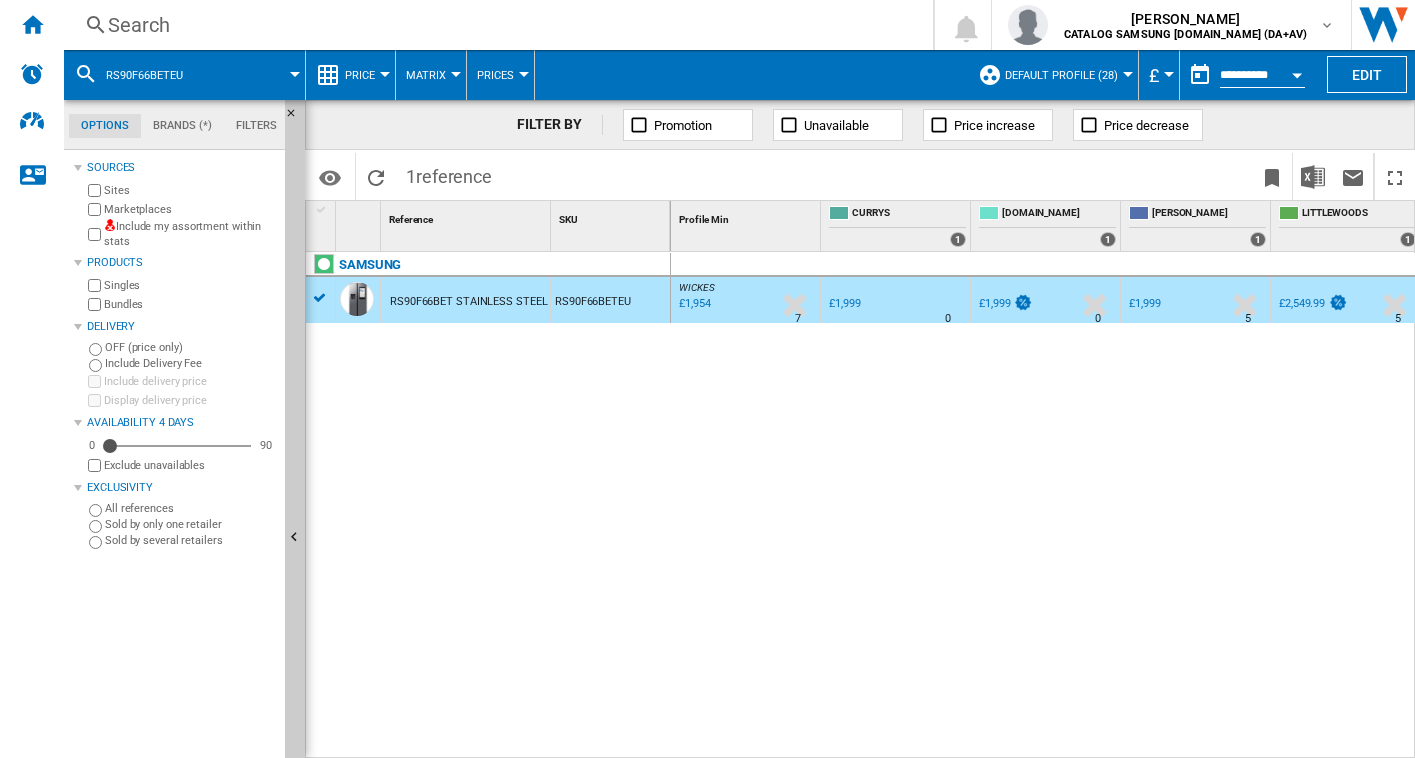 click on "SAMSUNG
RS90F66BET STAINLESS STEEL
RS90F66BETEU" at bounding box center (488, 500) 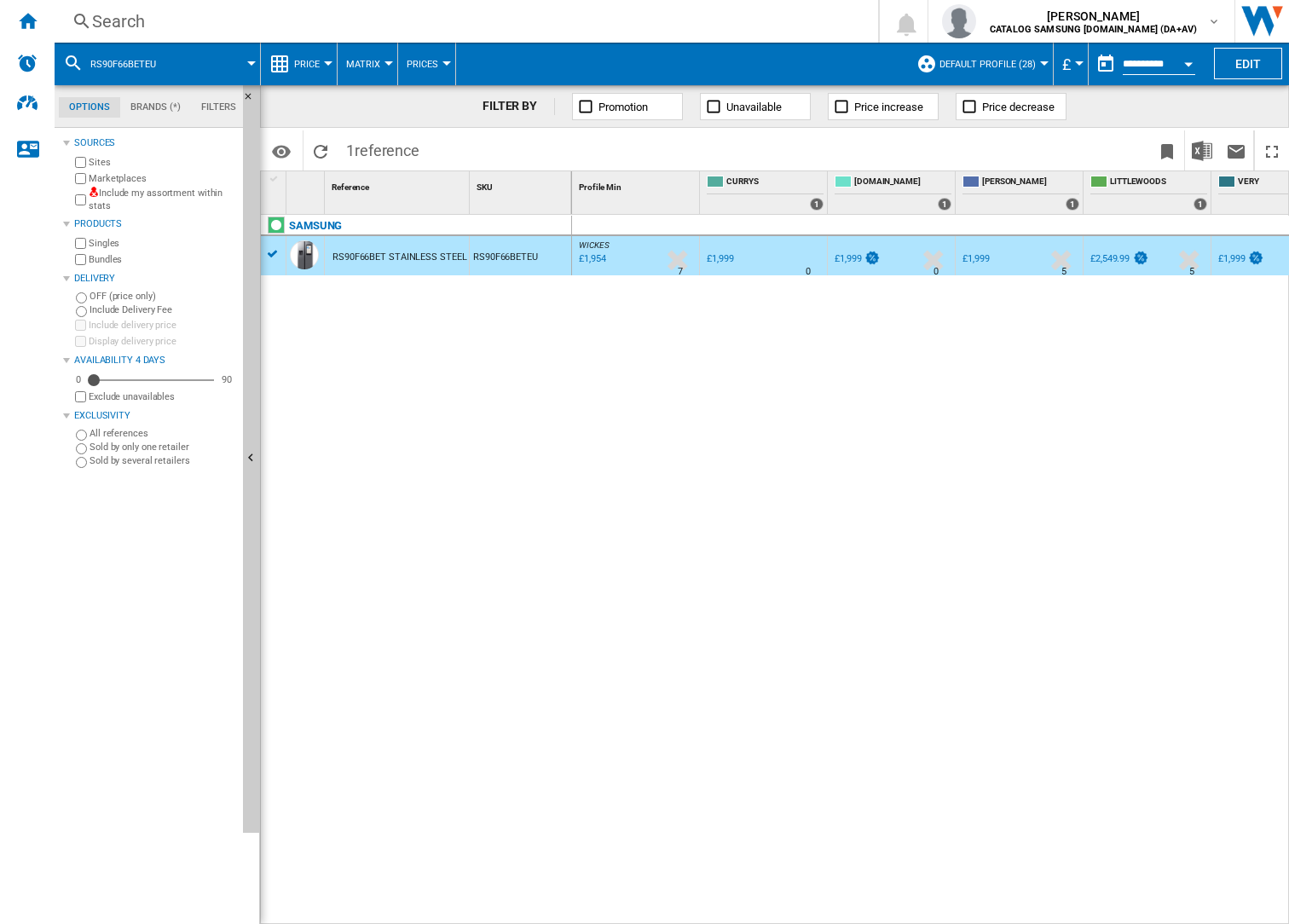 click on "Search" at bounding box center [463, 21] 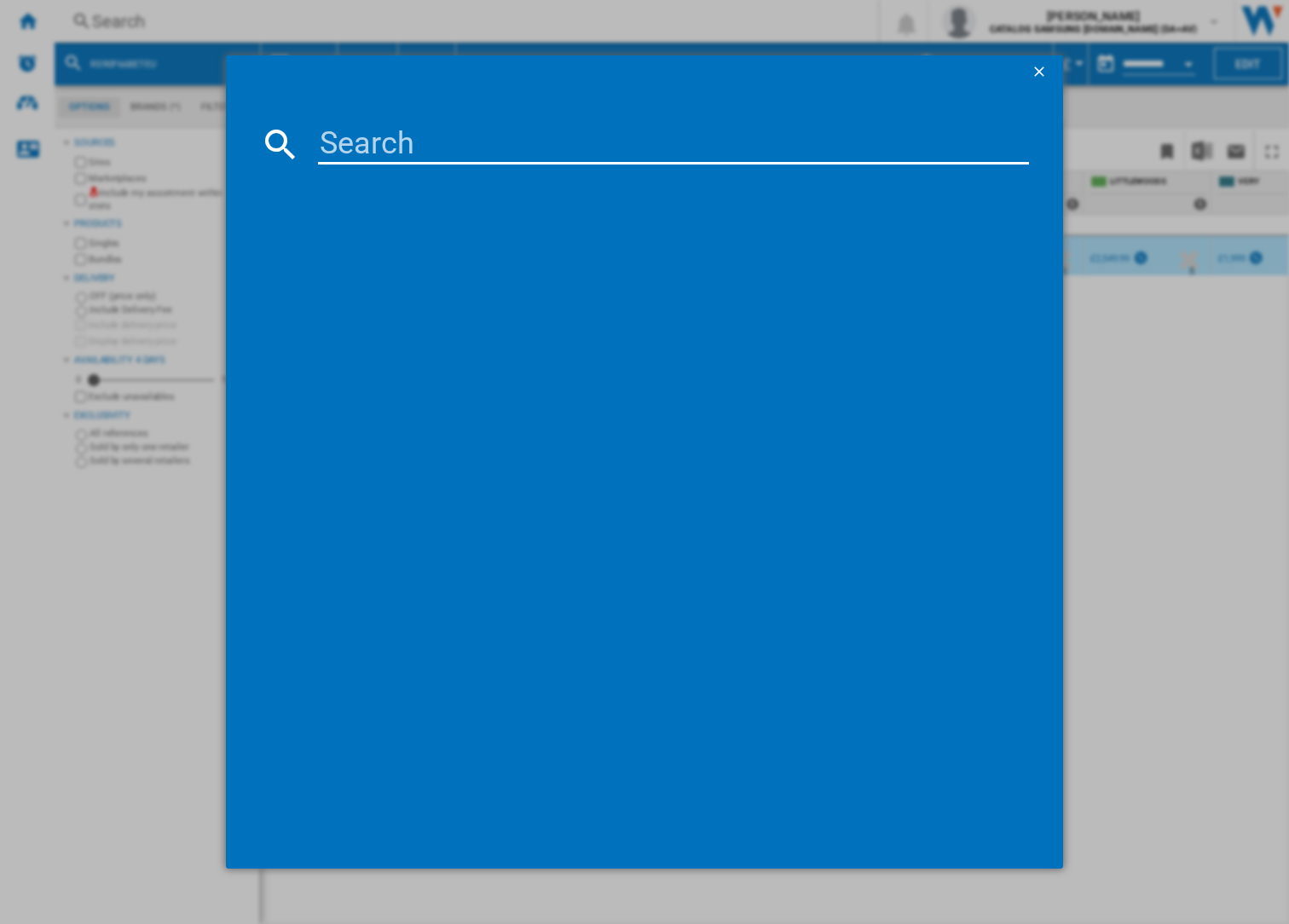 click at bounding box center (673, 144) 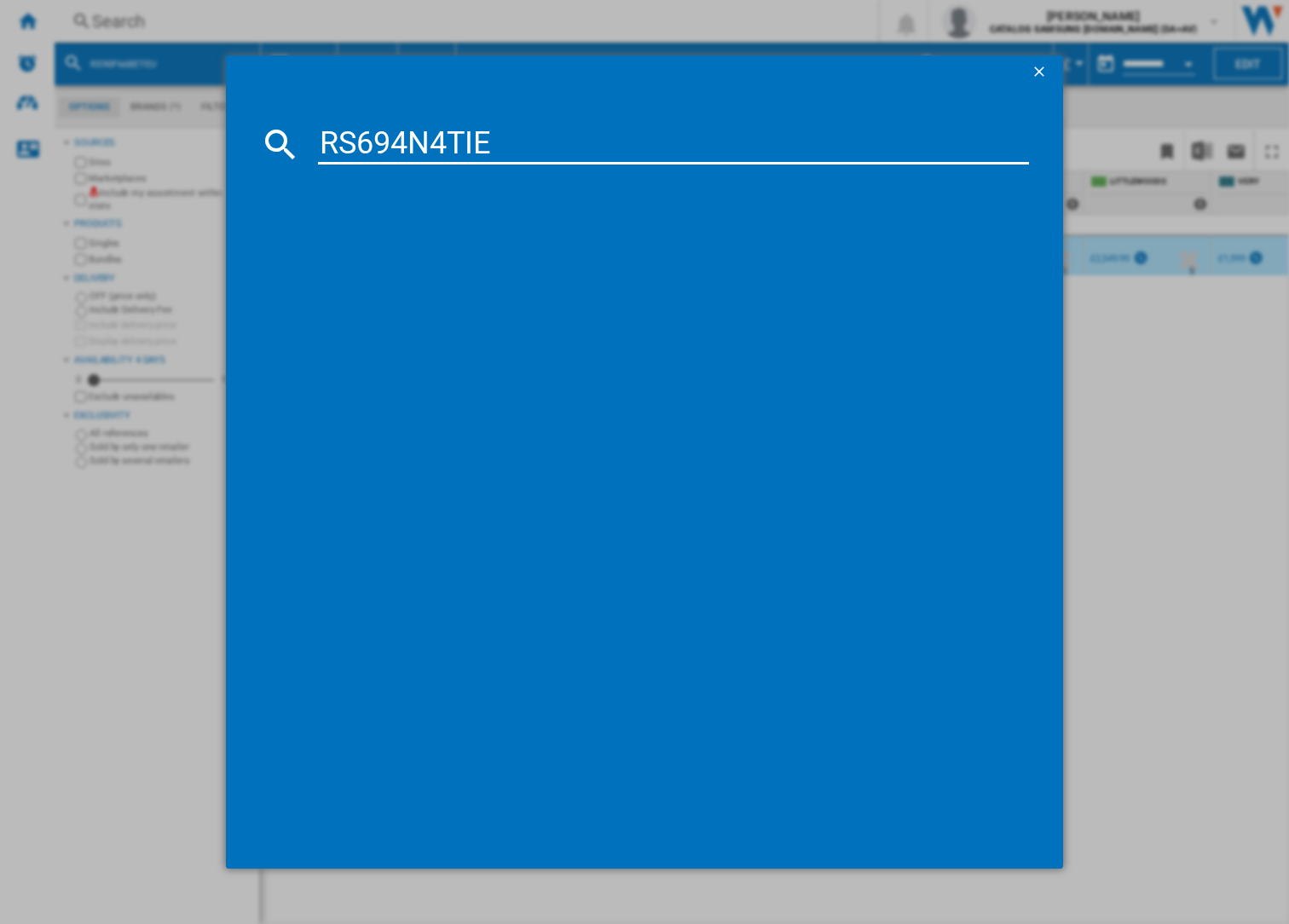 type on "RS694N4TIE" 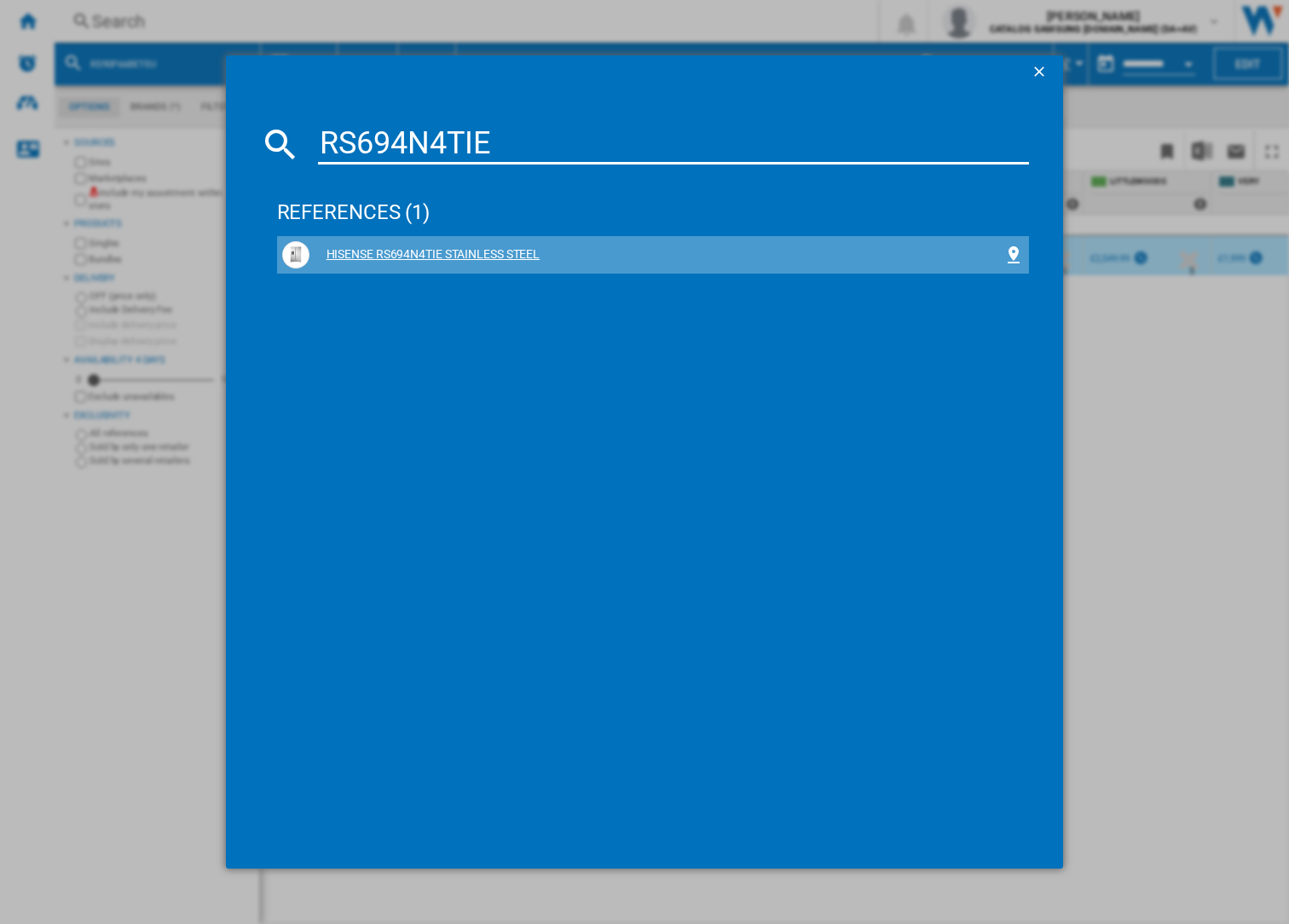 click on "HISENSE RS694N4TIE STAINLESS STEEL" at bounding box center [656, 255] 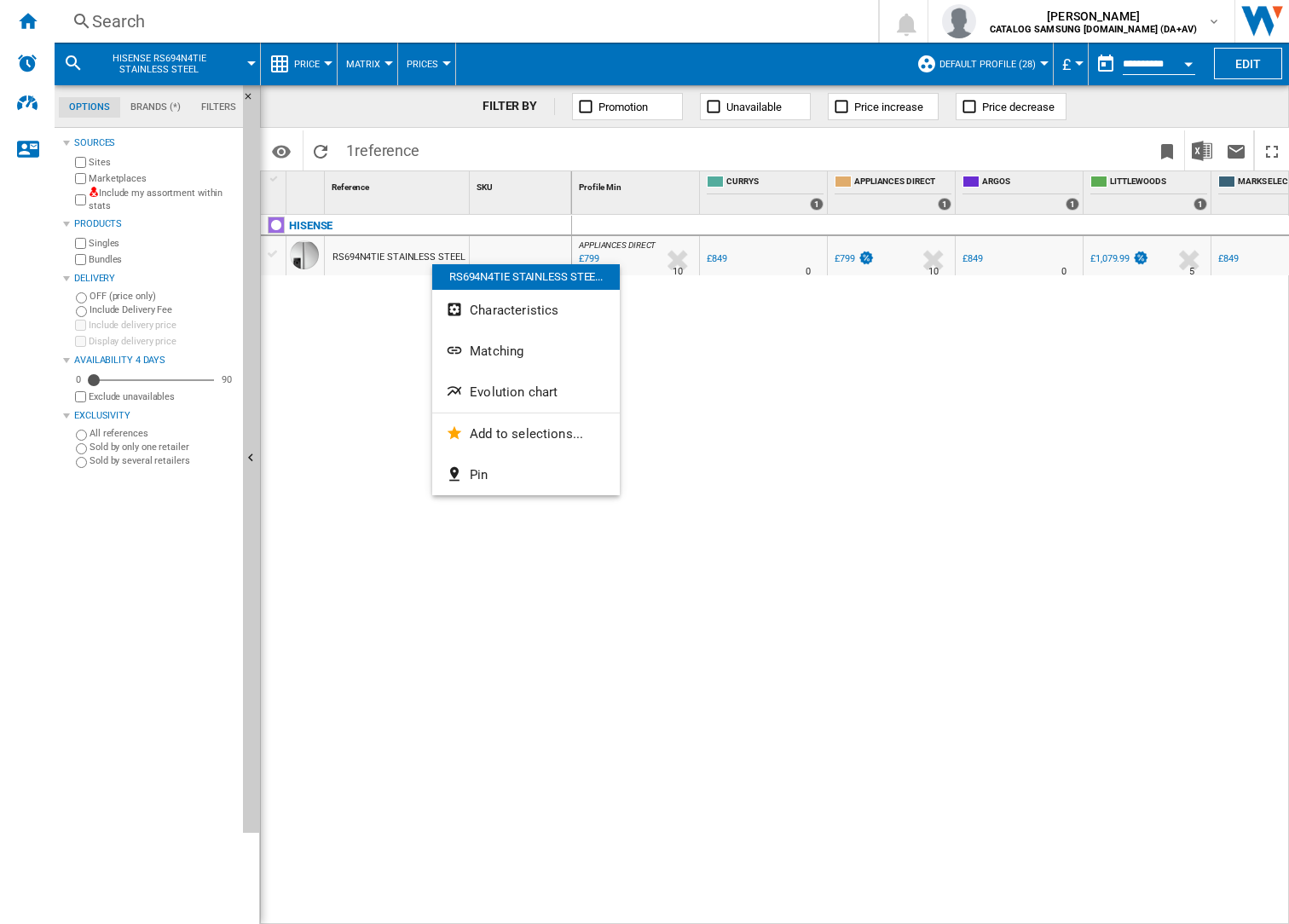 click on "Evolution chart" at bounding box center (526, 392) 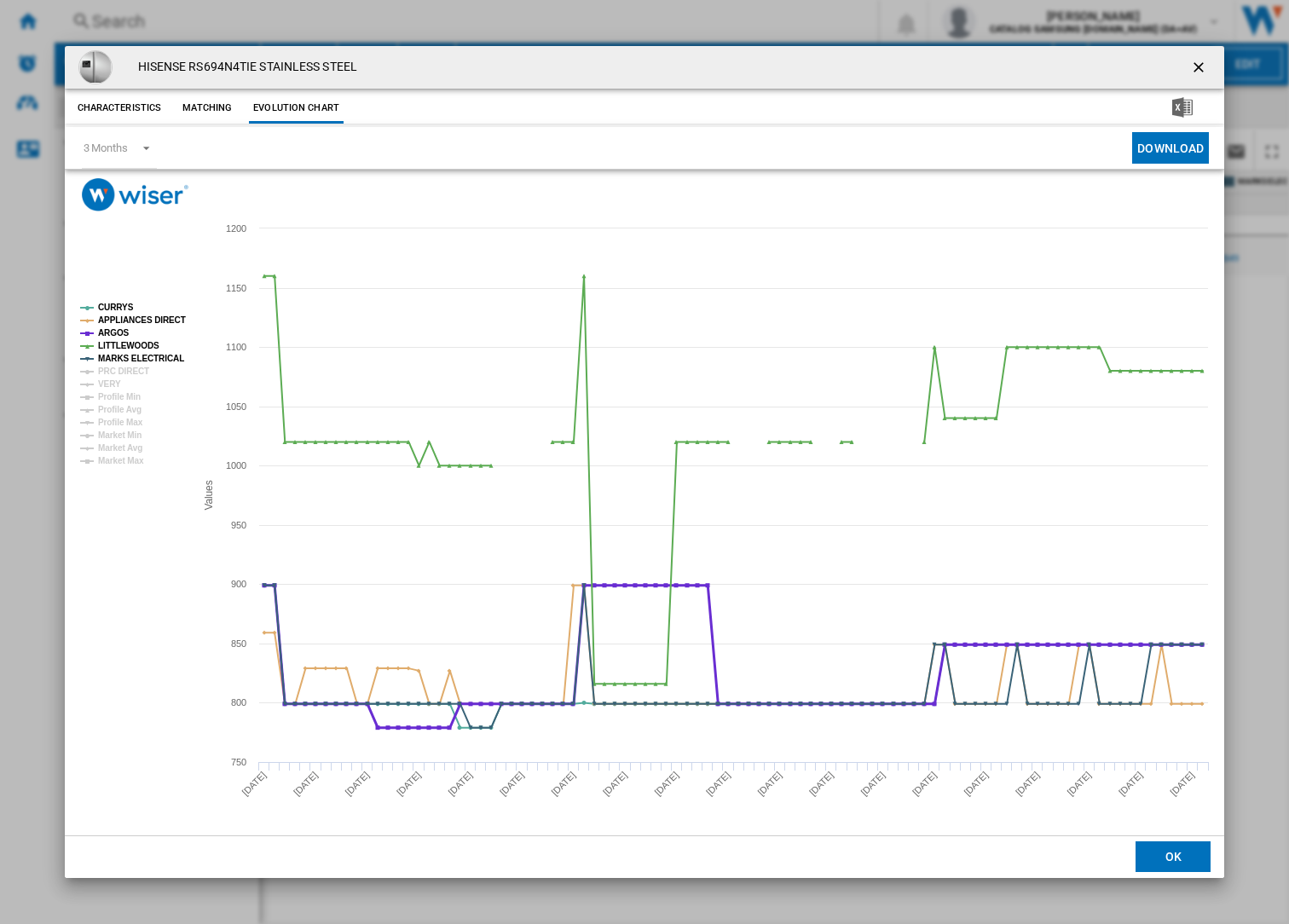 click on "APPLIANCES DIRECT" 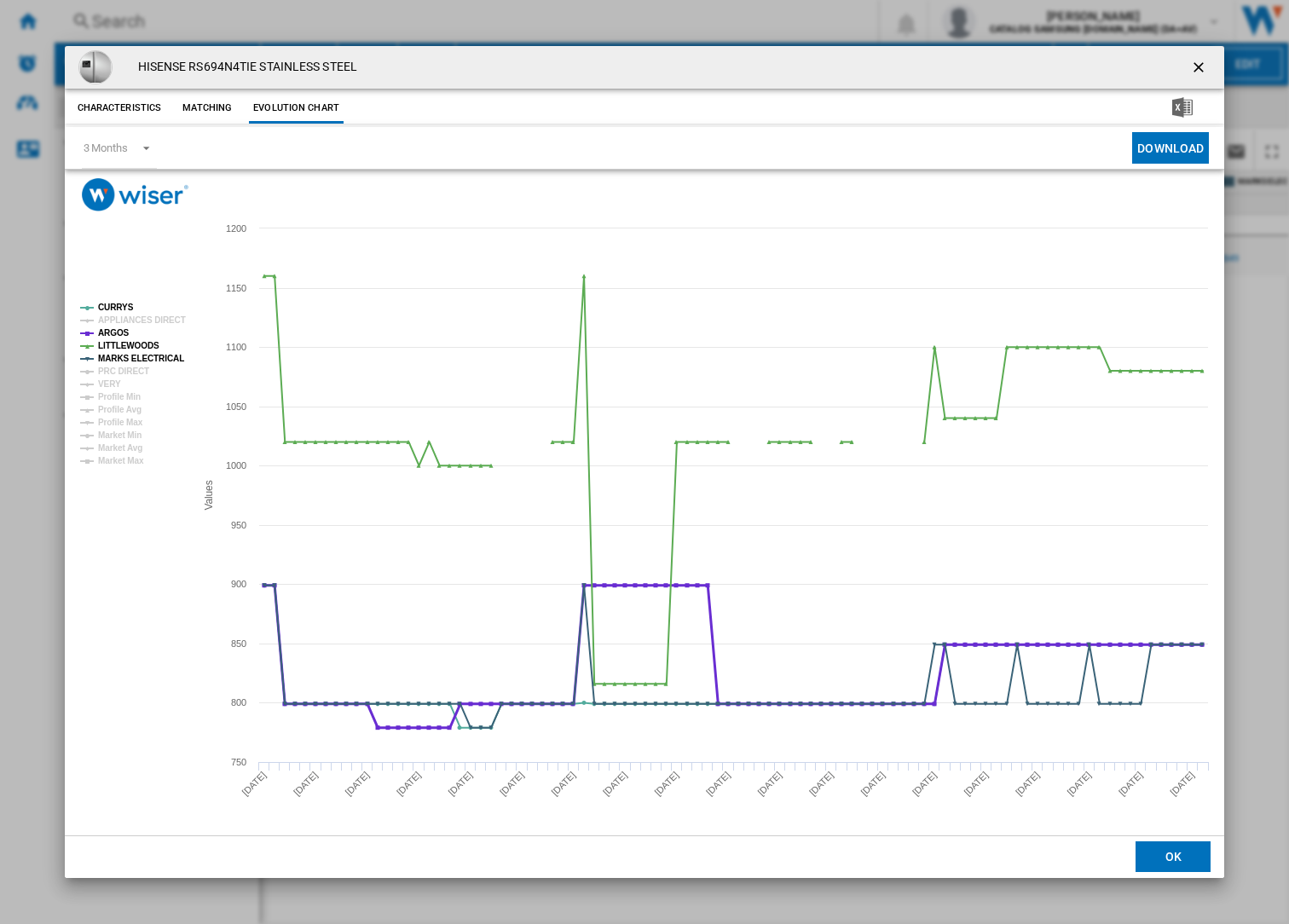 click on "ARGOS" 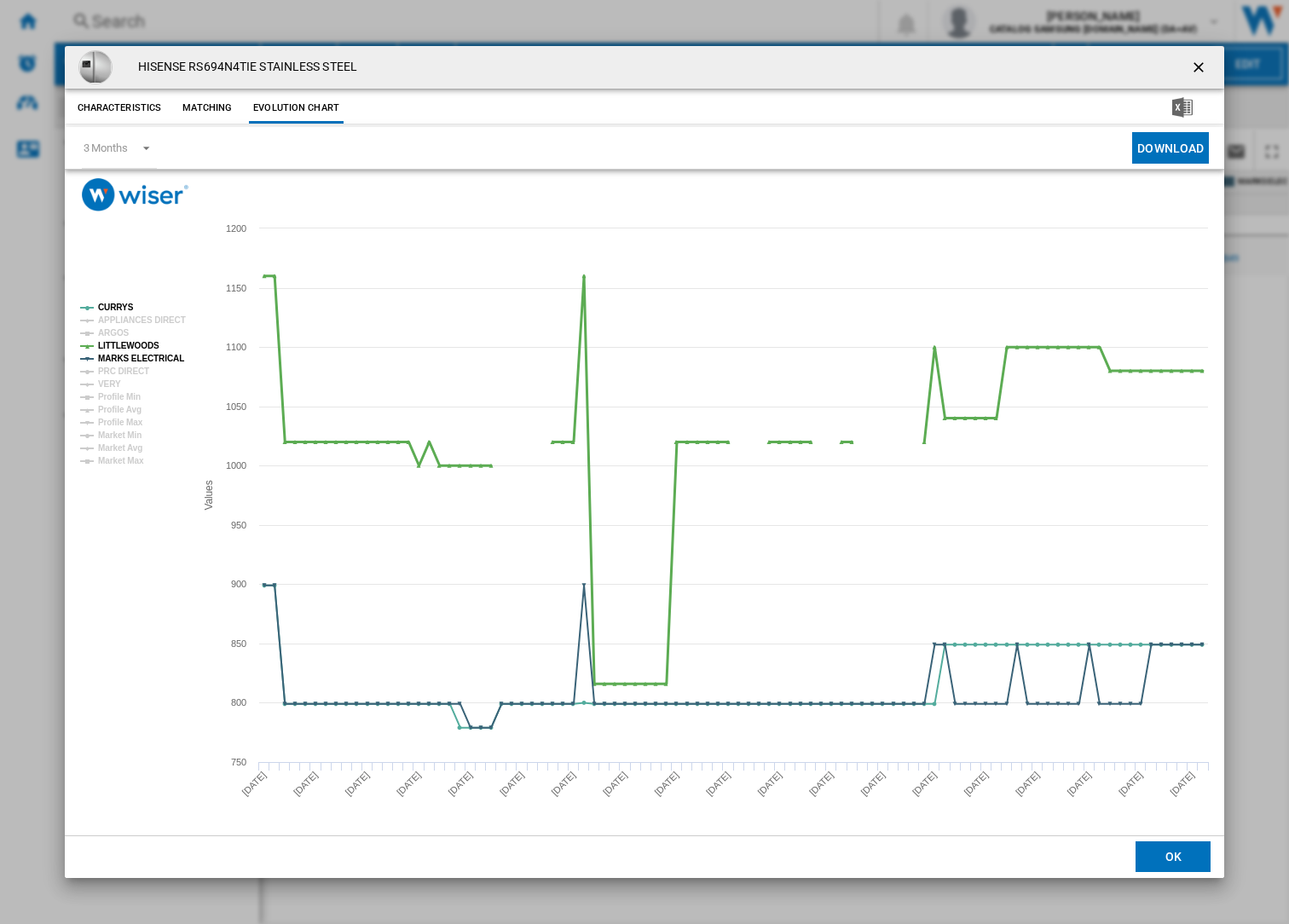 click on "LITTLEWOODS" 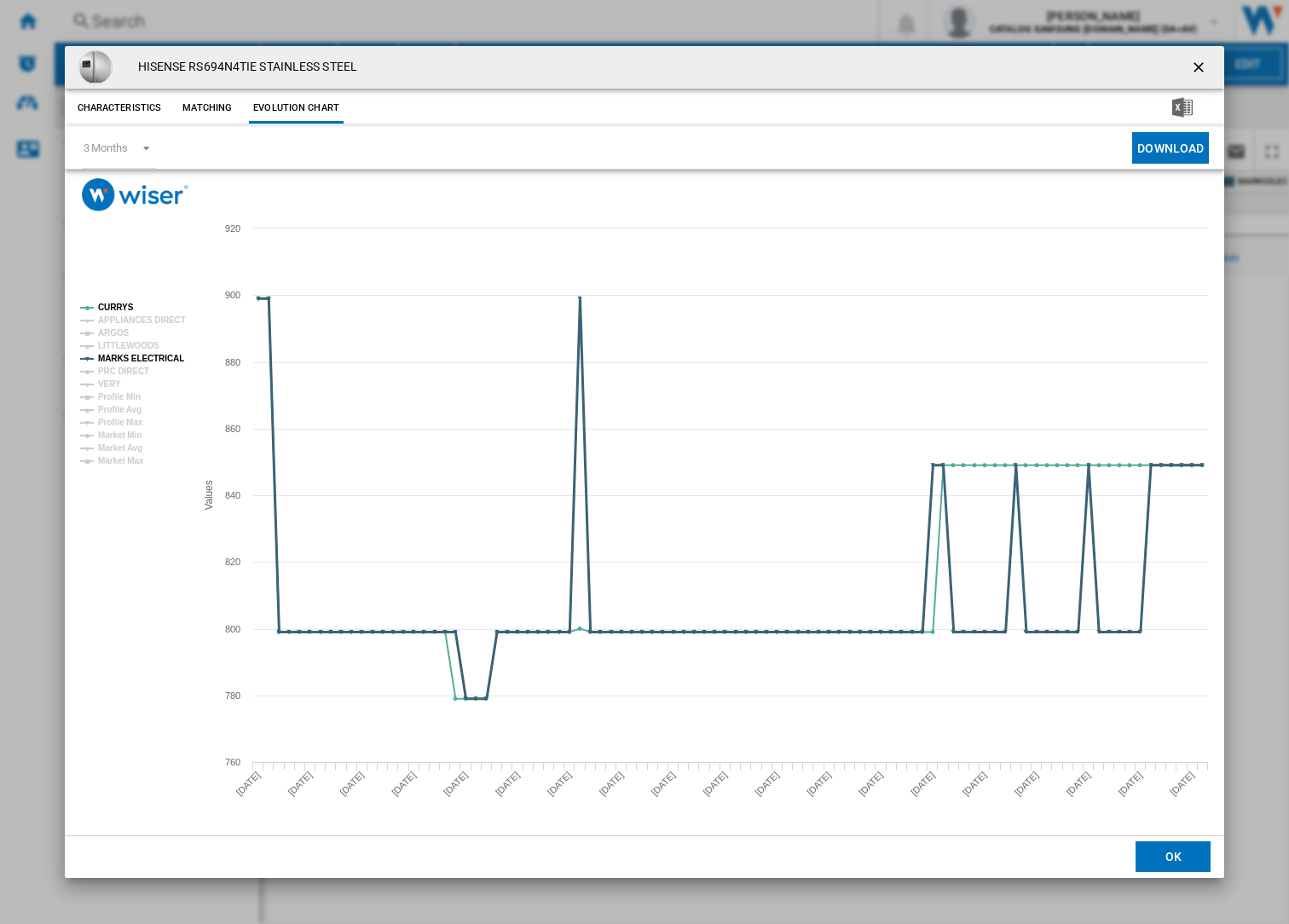 click on "MARKS ELECTRICAL" 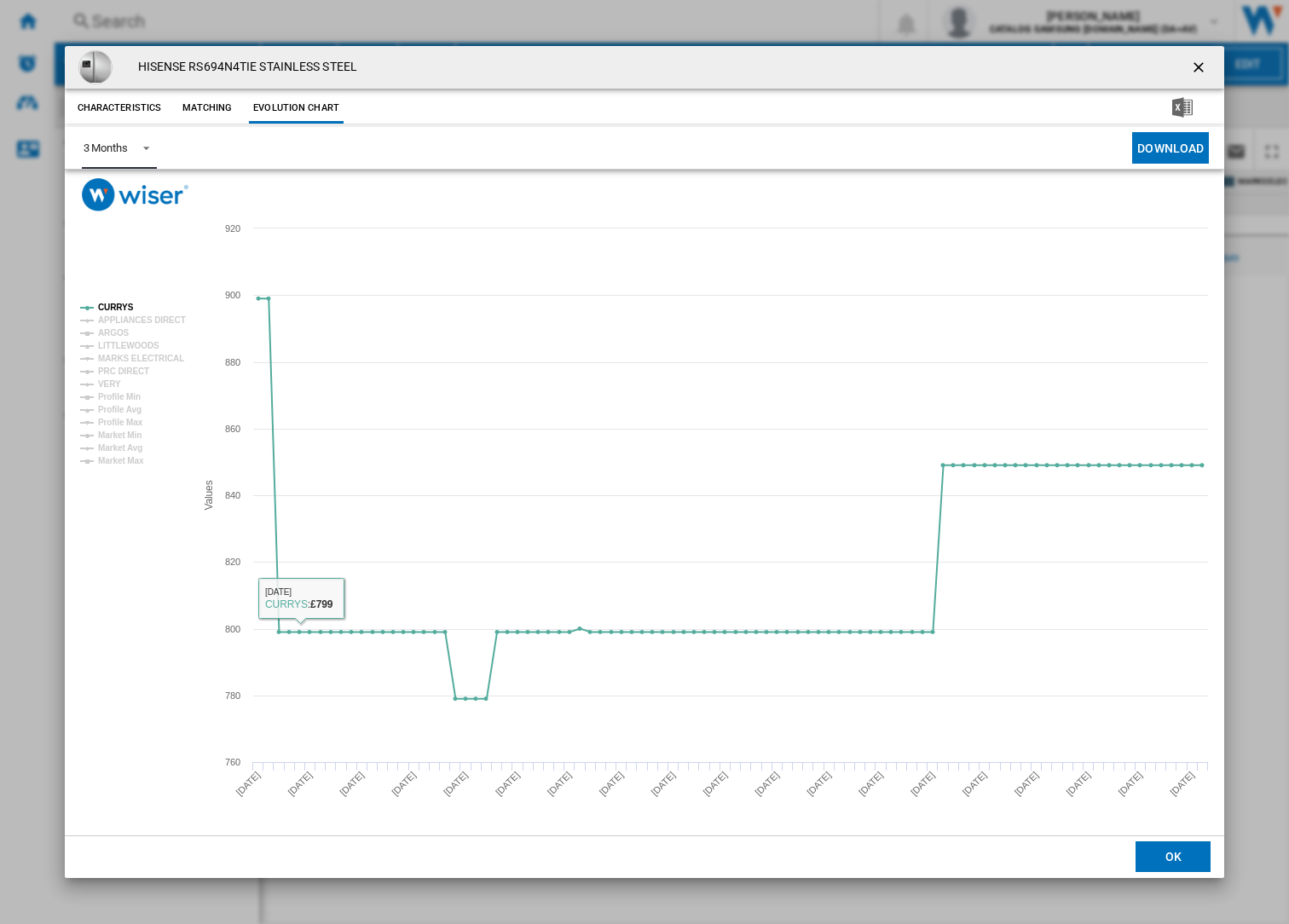 click on "3 Months" at bounding box center (106, 147) 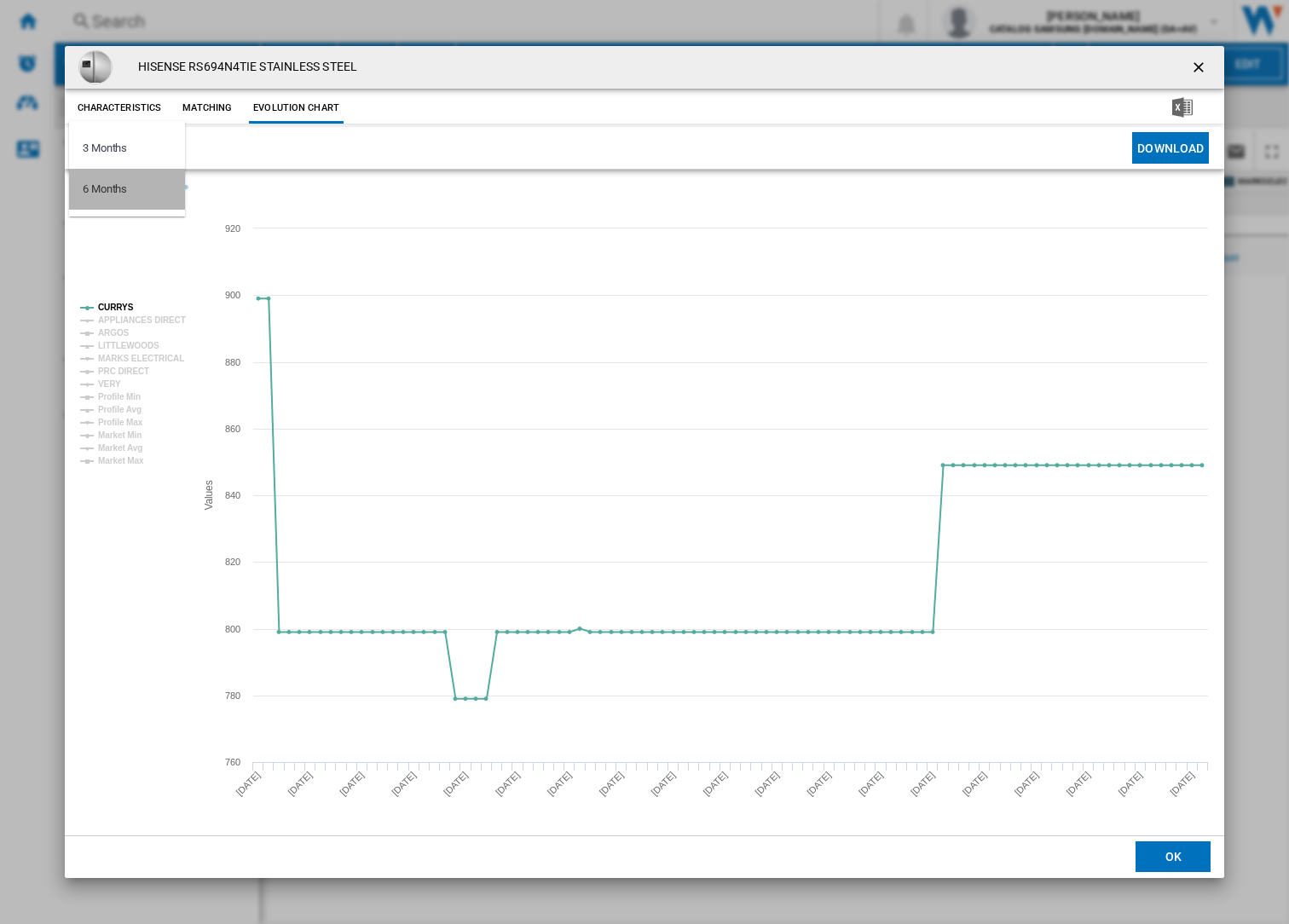 click on "6 Months" at bounding box center (105, 189) 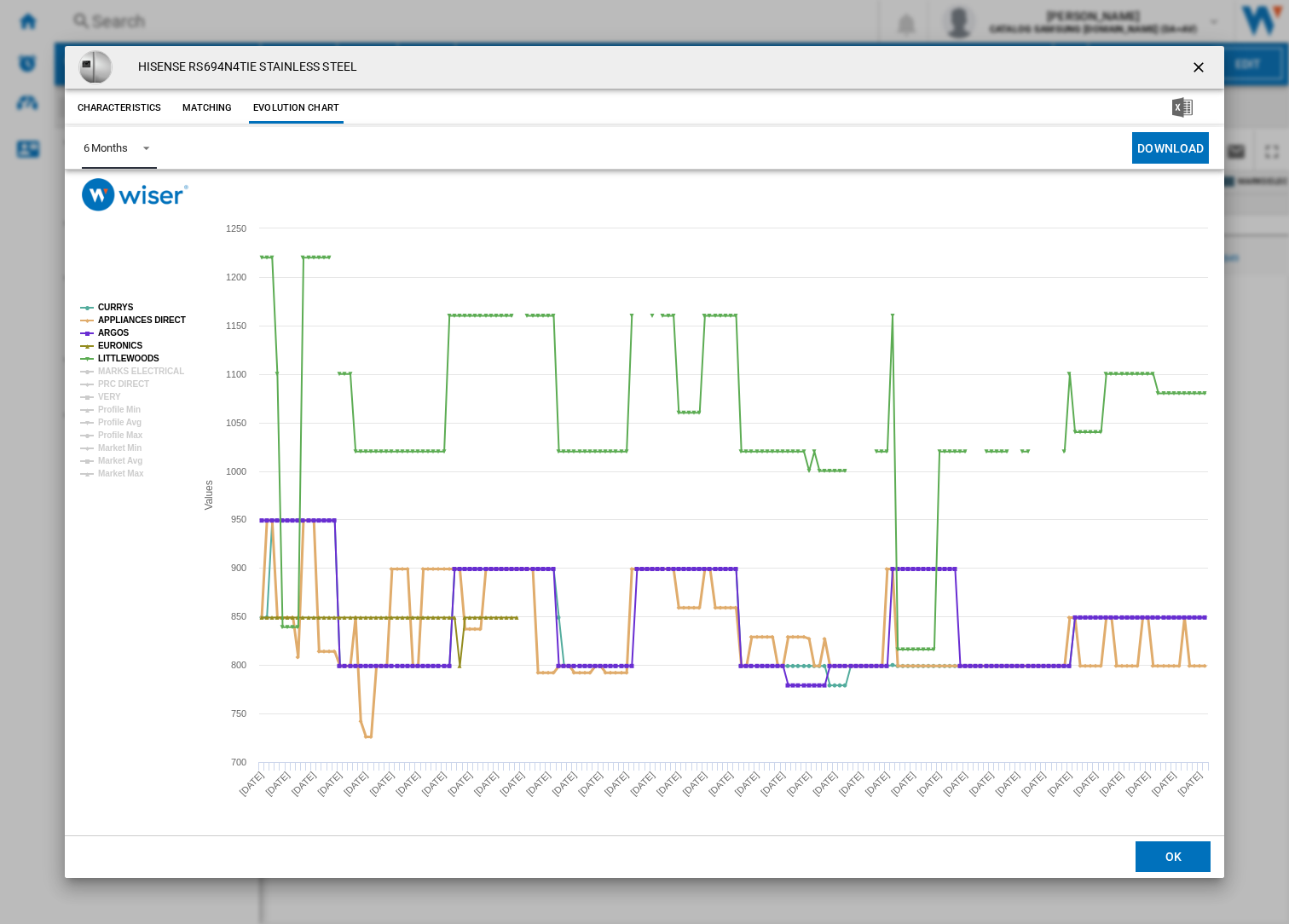 click on "APPLIANCES DIRECT" 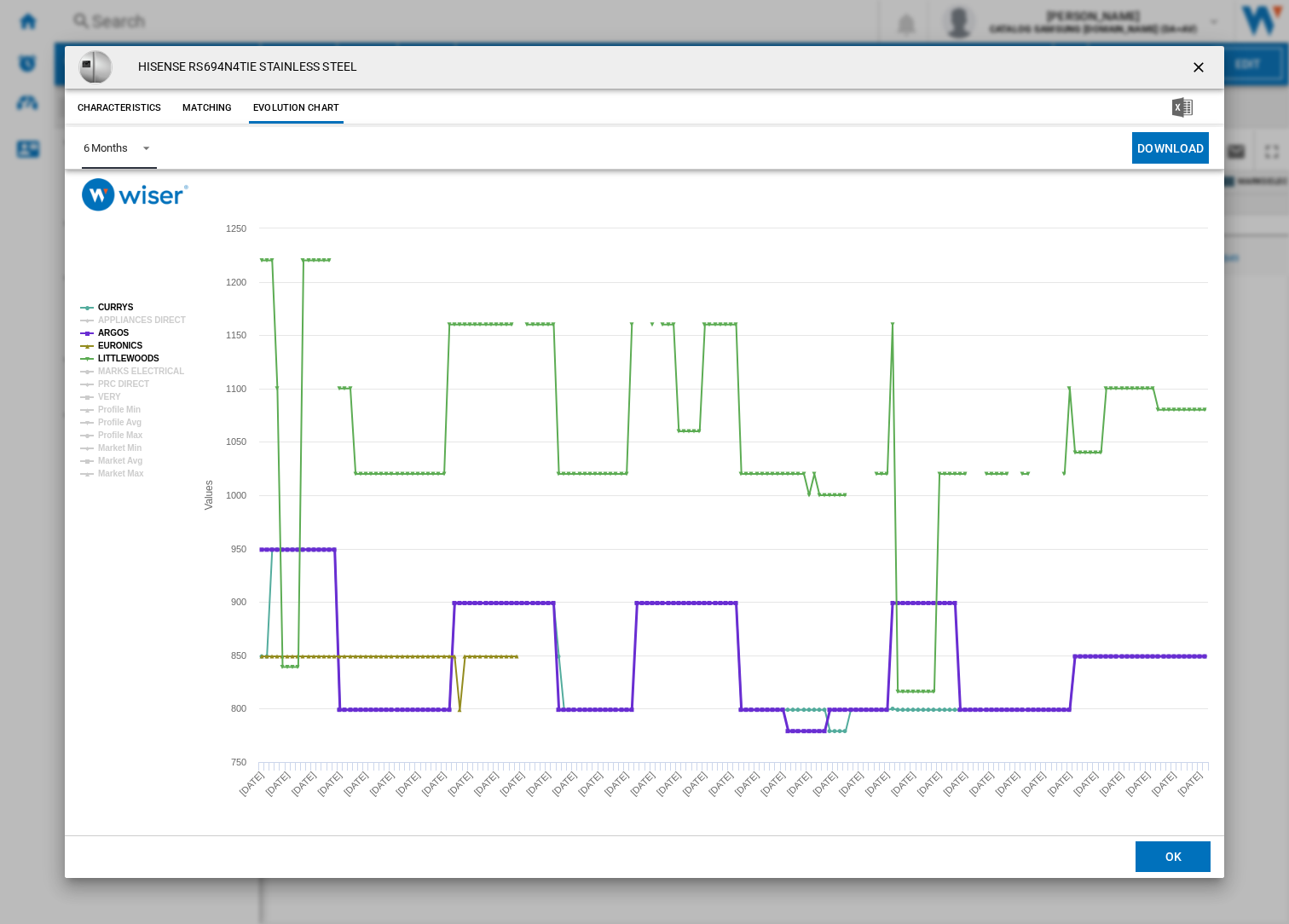 click on "CURRYS APPLIANCES DIRECT ARGOS EURONICS LITTLEWOODS MARKS ELECTRICAL PRC DIRECT VERY Profile Min Profile Avg Profile Max Market Min Market Avg Market Max" 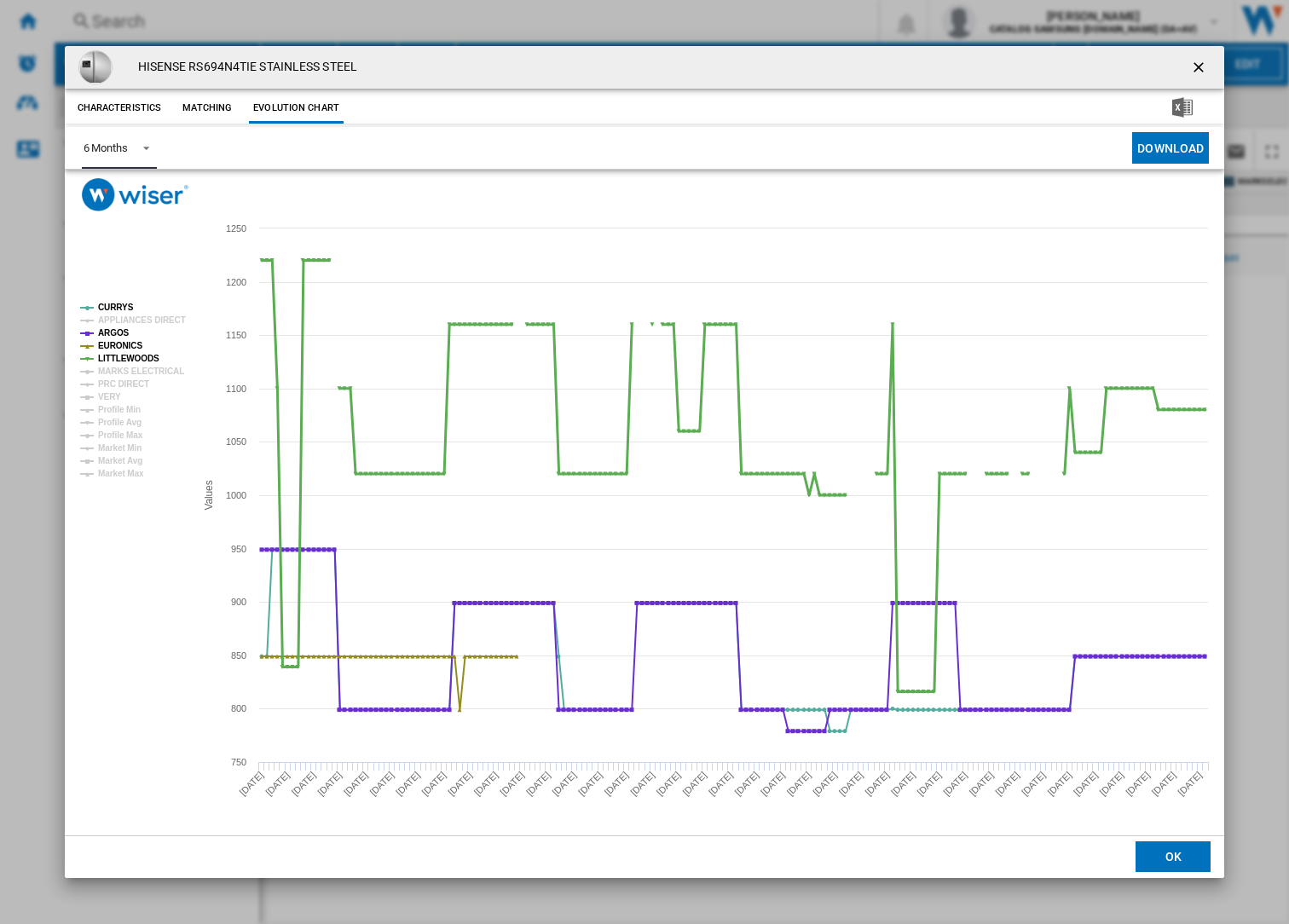 click on "LITTLEWOODS" 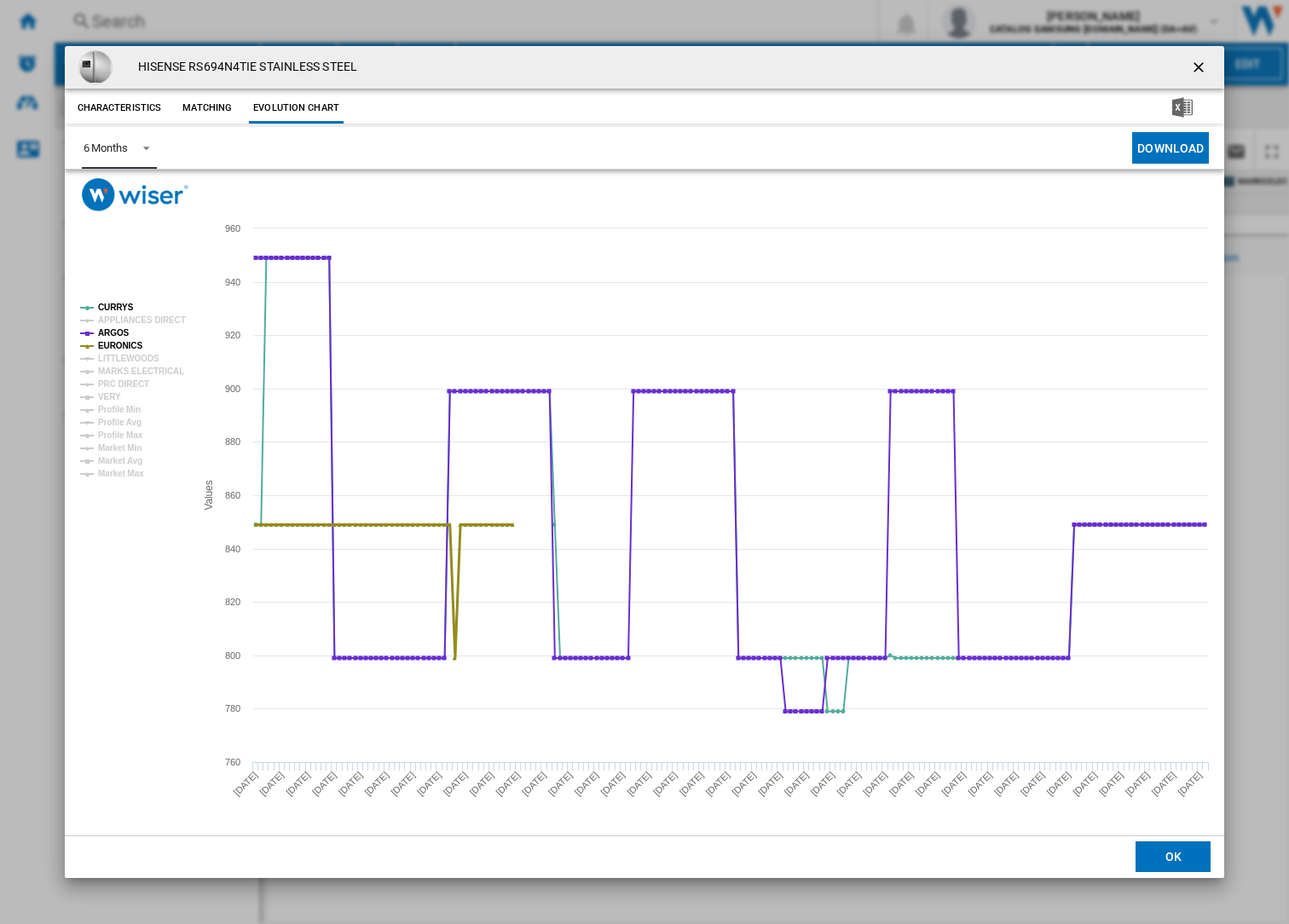 click on "EURONICS" 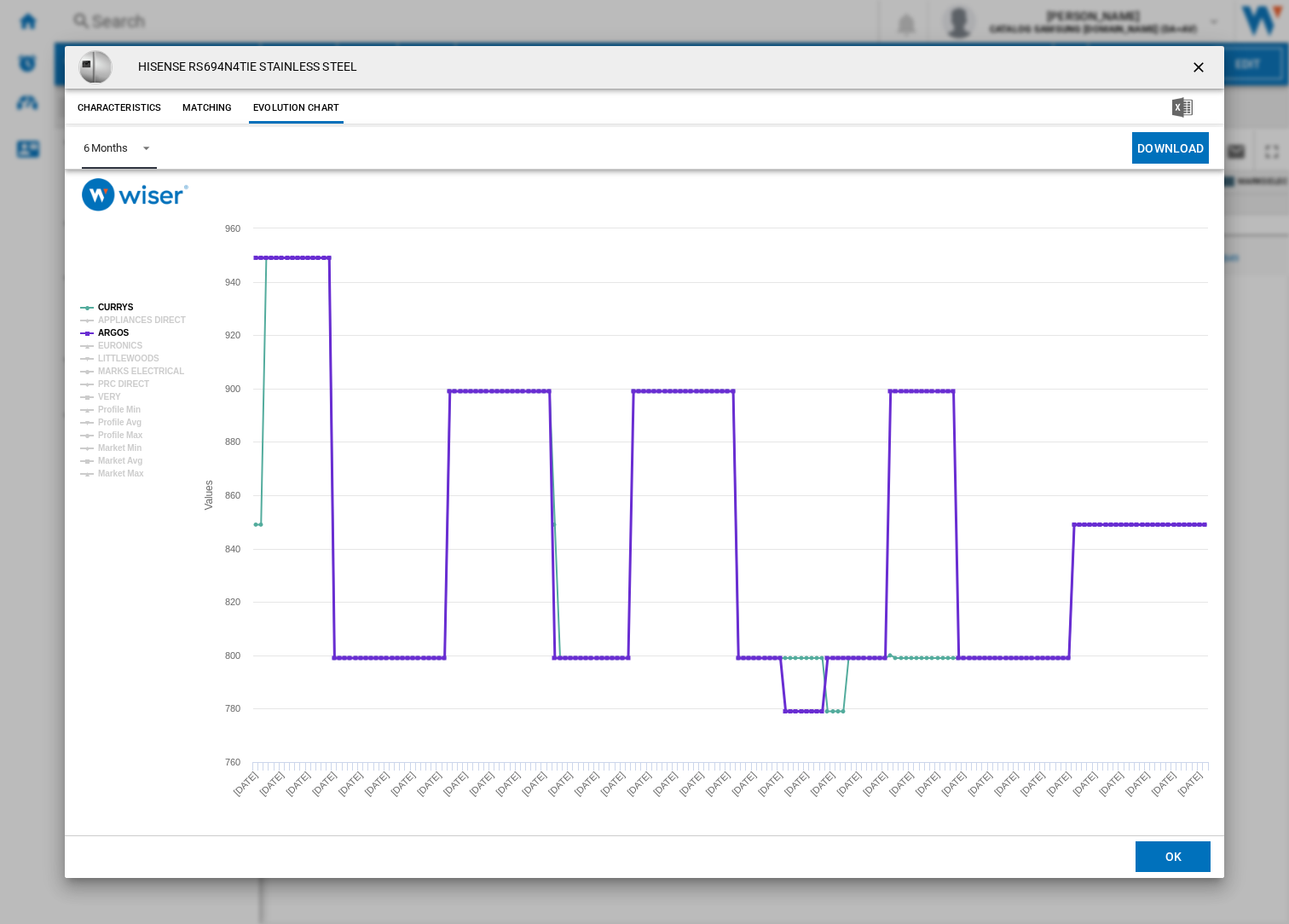 click on "ARGOS" 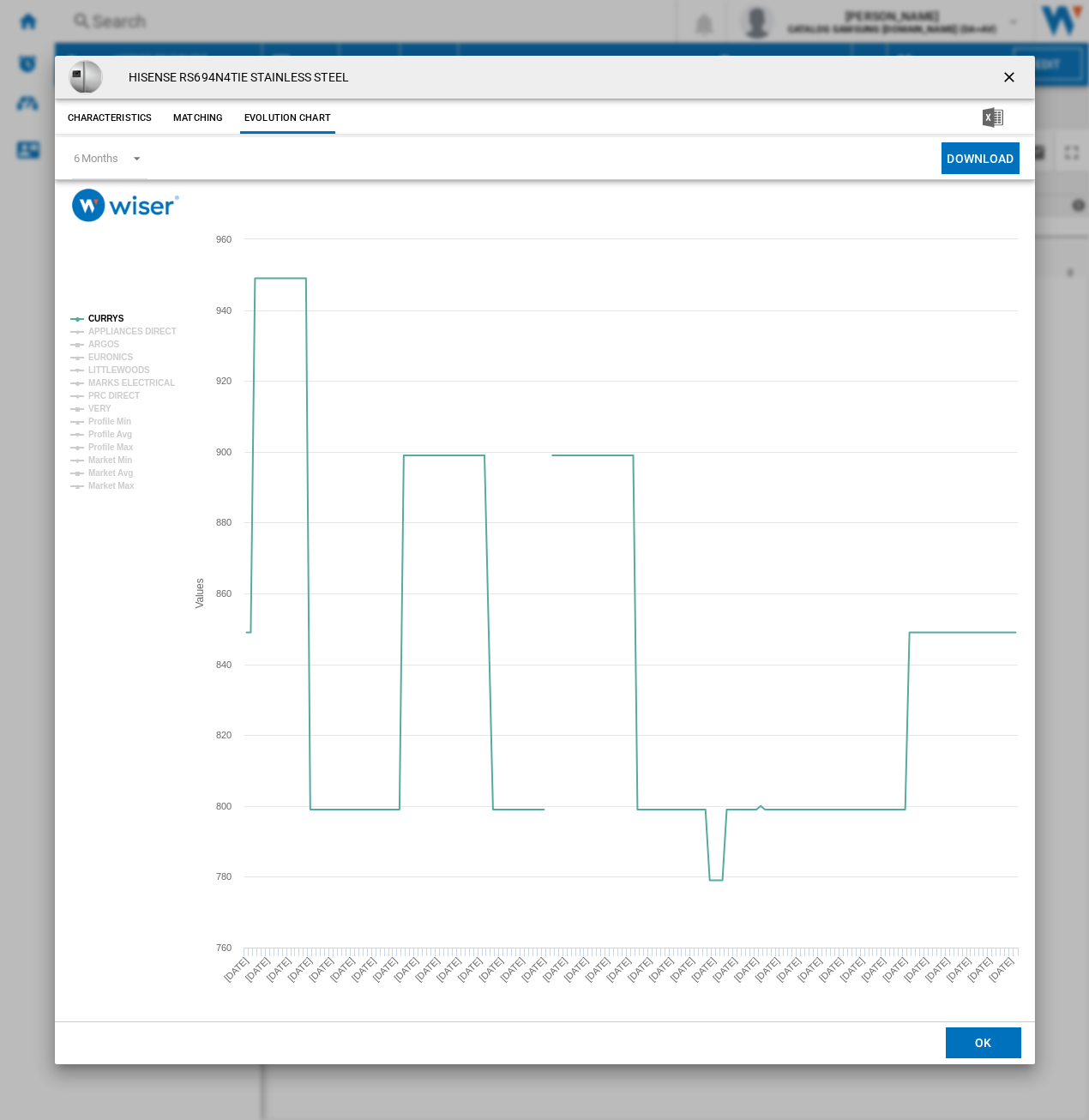 drag, startPoint x: 767, startPoint y: 111, endPoint x: 796, endPoint y: 104, distance: 29.832868 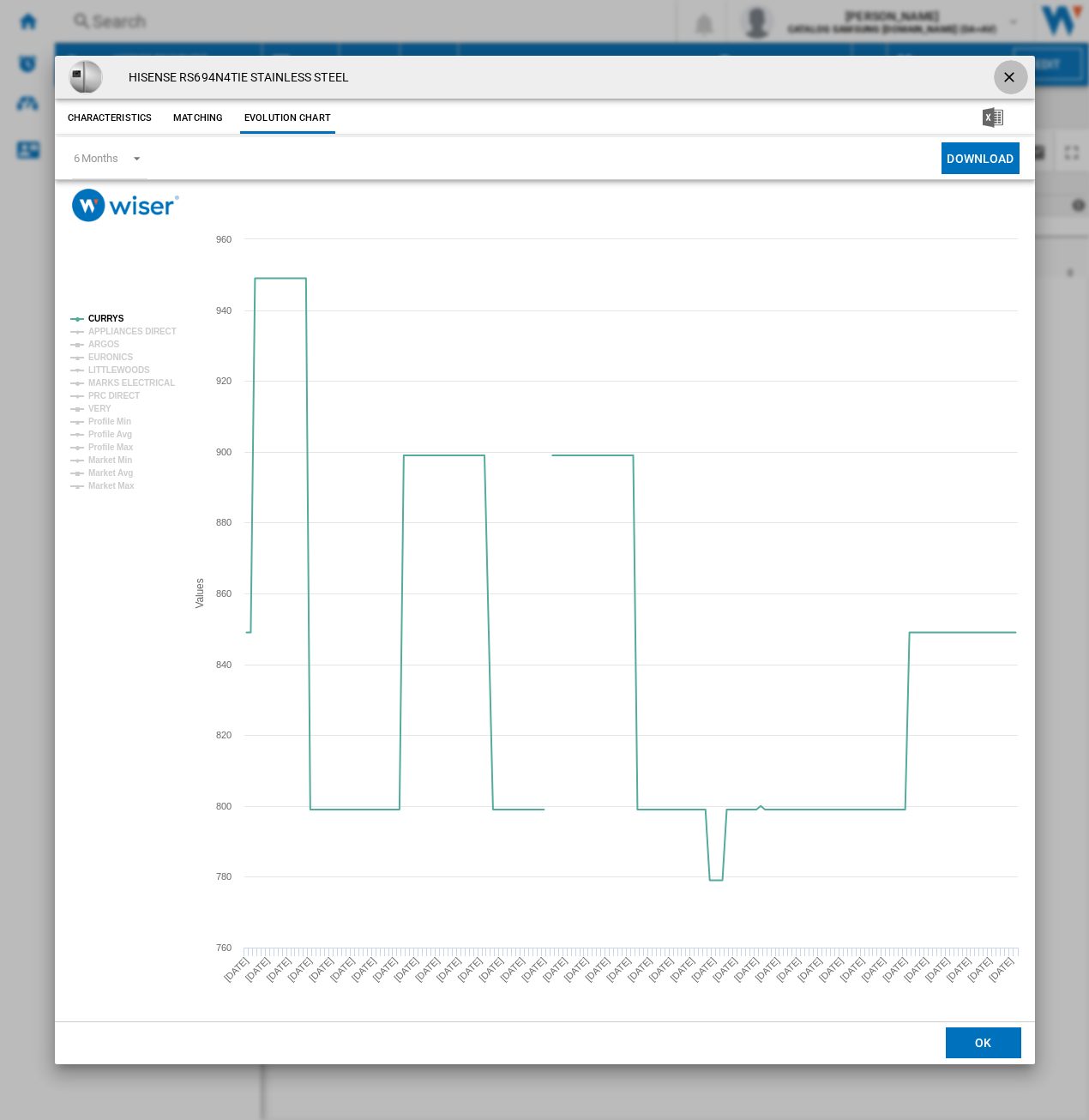 click at bounding box center [1011, 79] 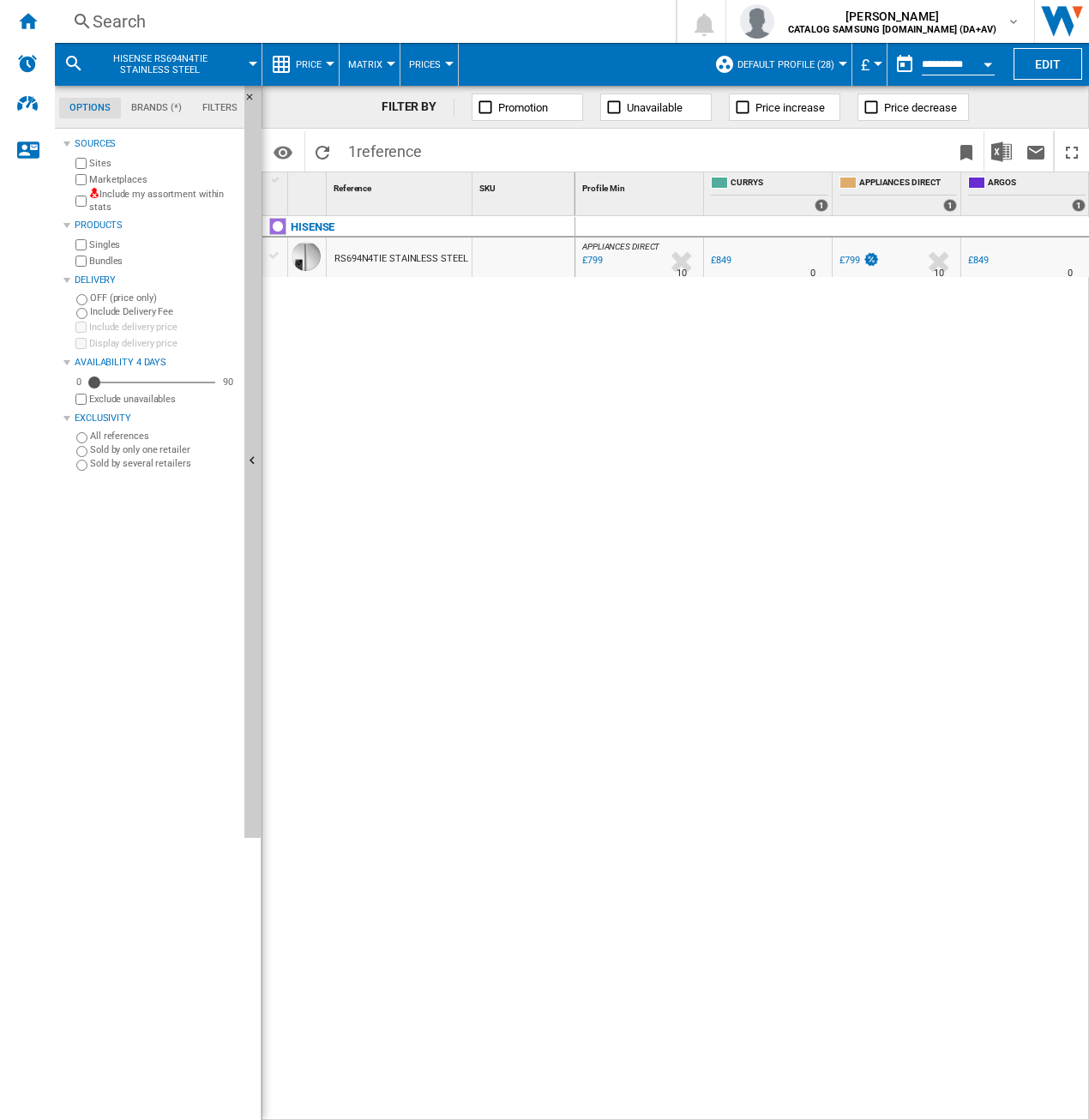 click on "Search" at bounding box center [362, 21] 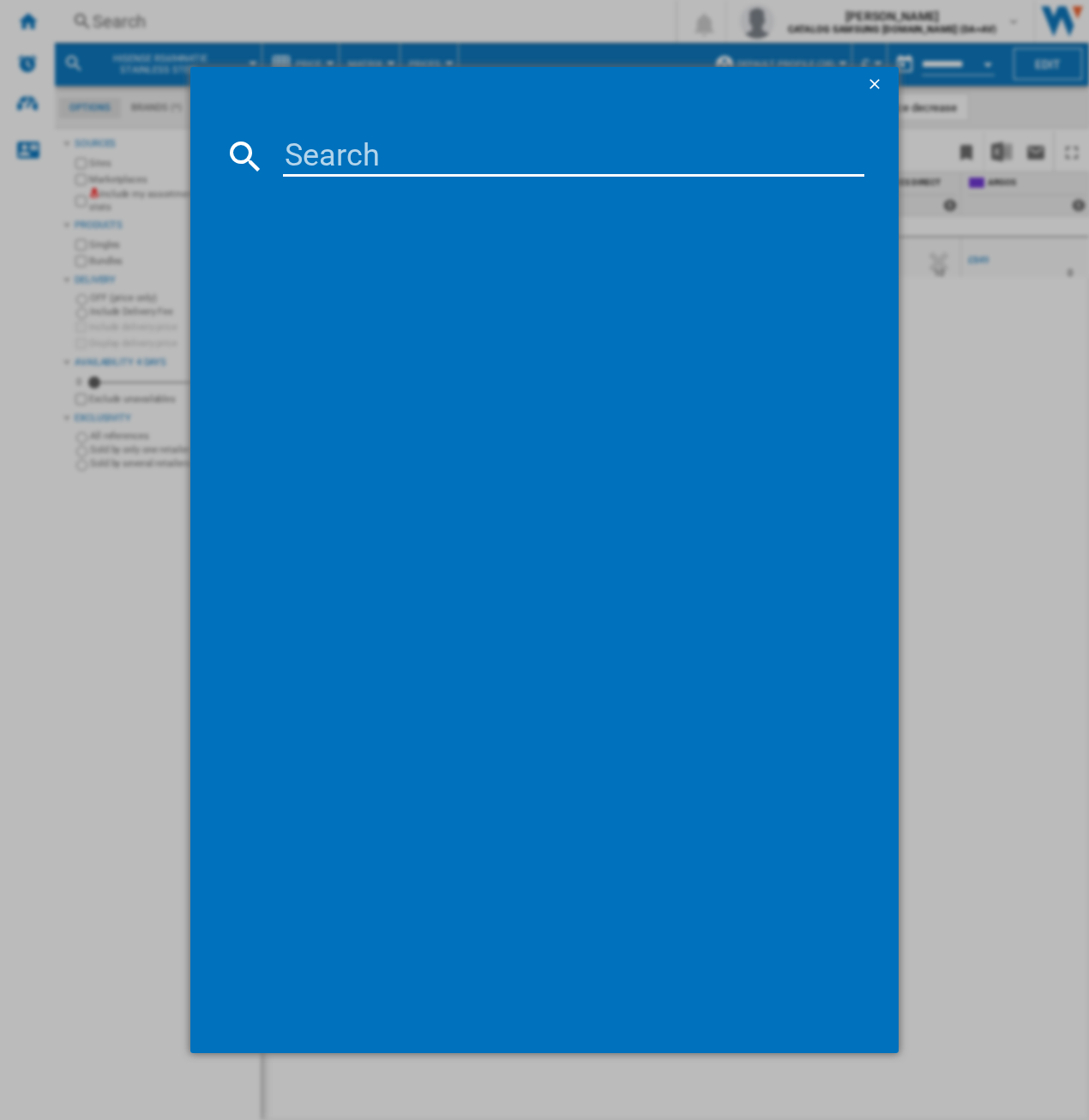 click at bounding box center (574, 156) 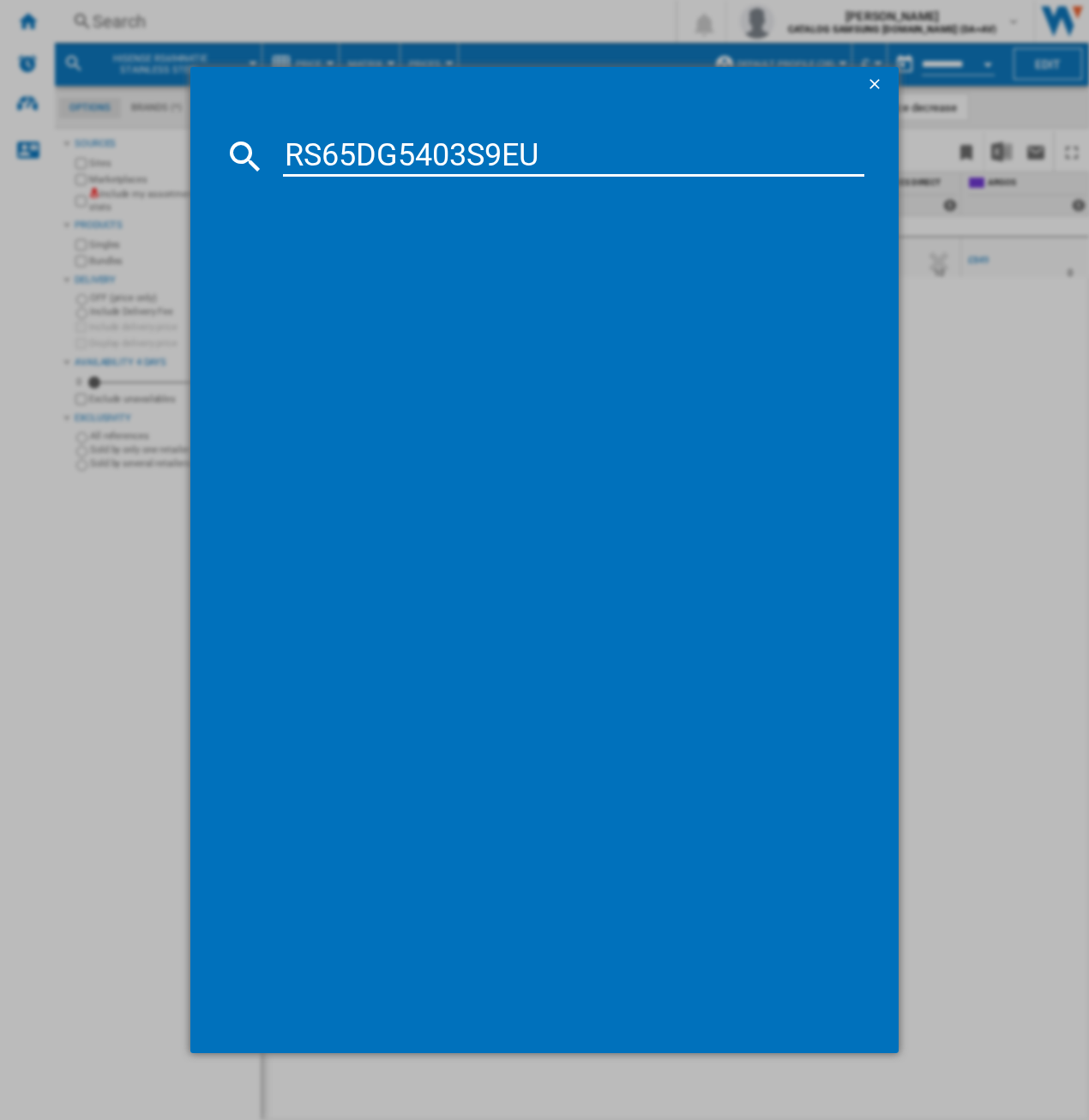 type on "RS65DG5403S9EU" 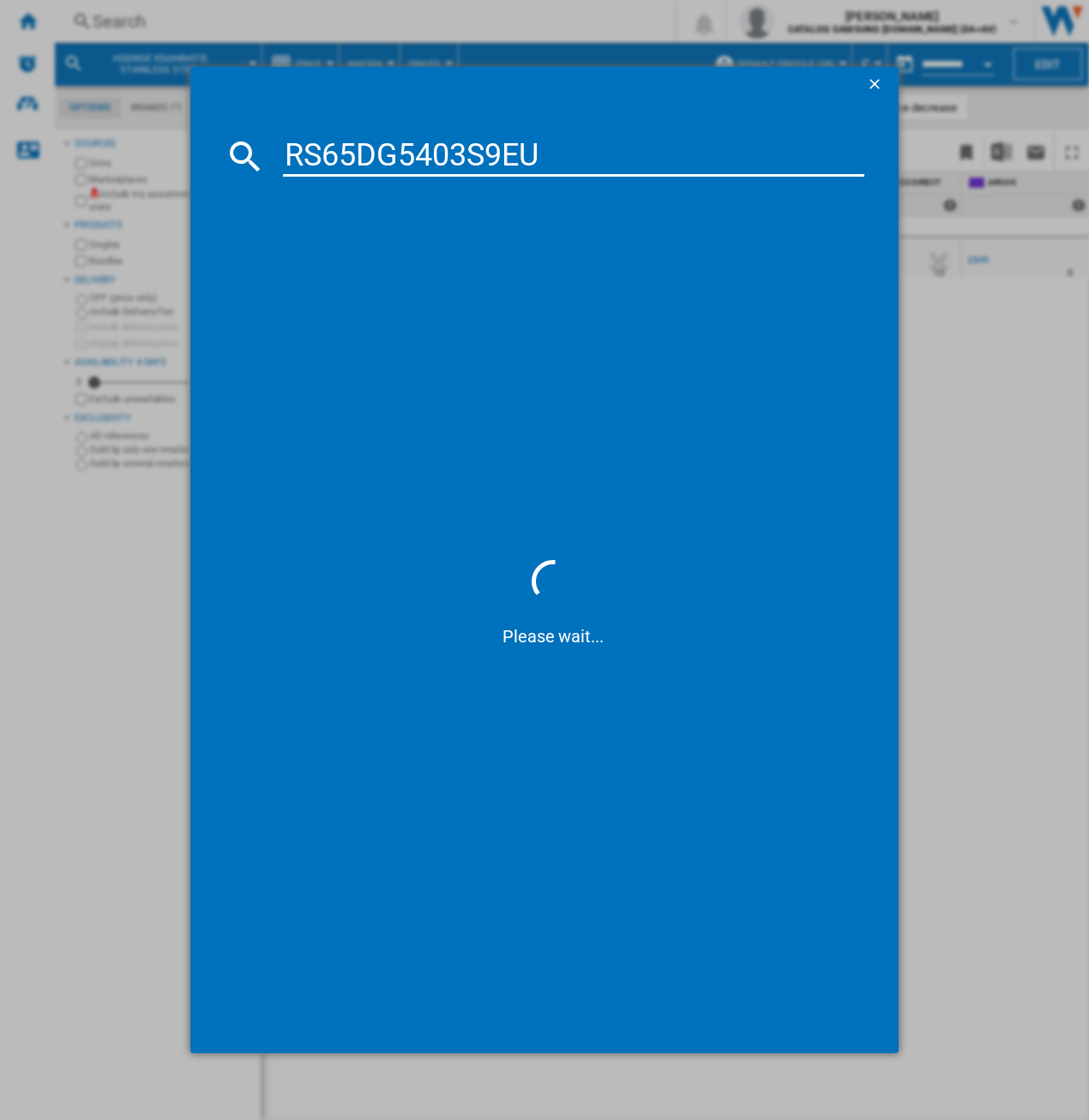 click on "RS65DG5403S9EU
Please wait..." at bounding box center (544, 560) 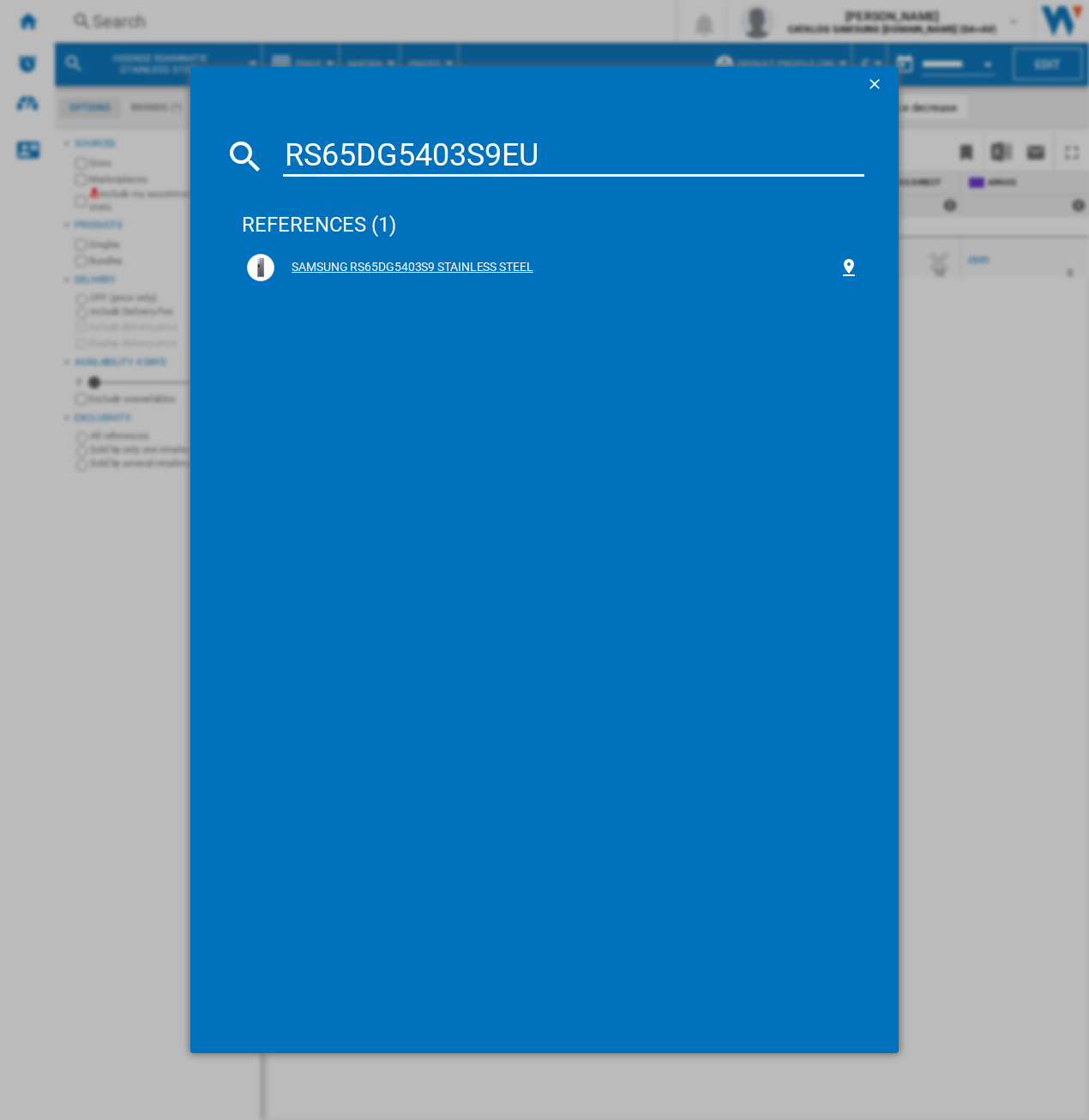click on "SAMSUNG RS65DG5403S9 STAINLESS STEEL" at bounding box center [553, 268] 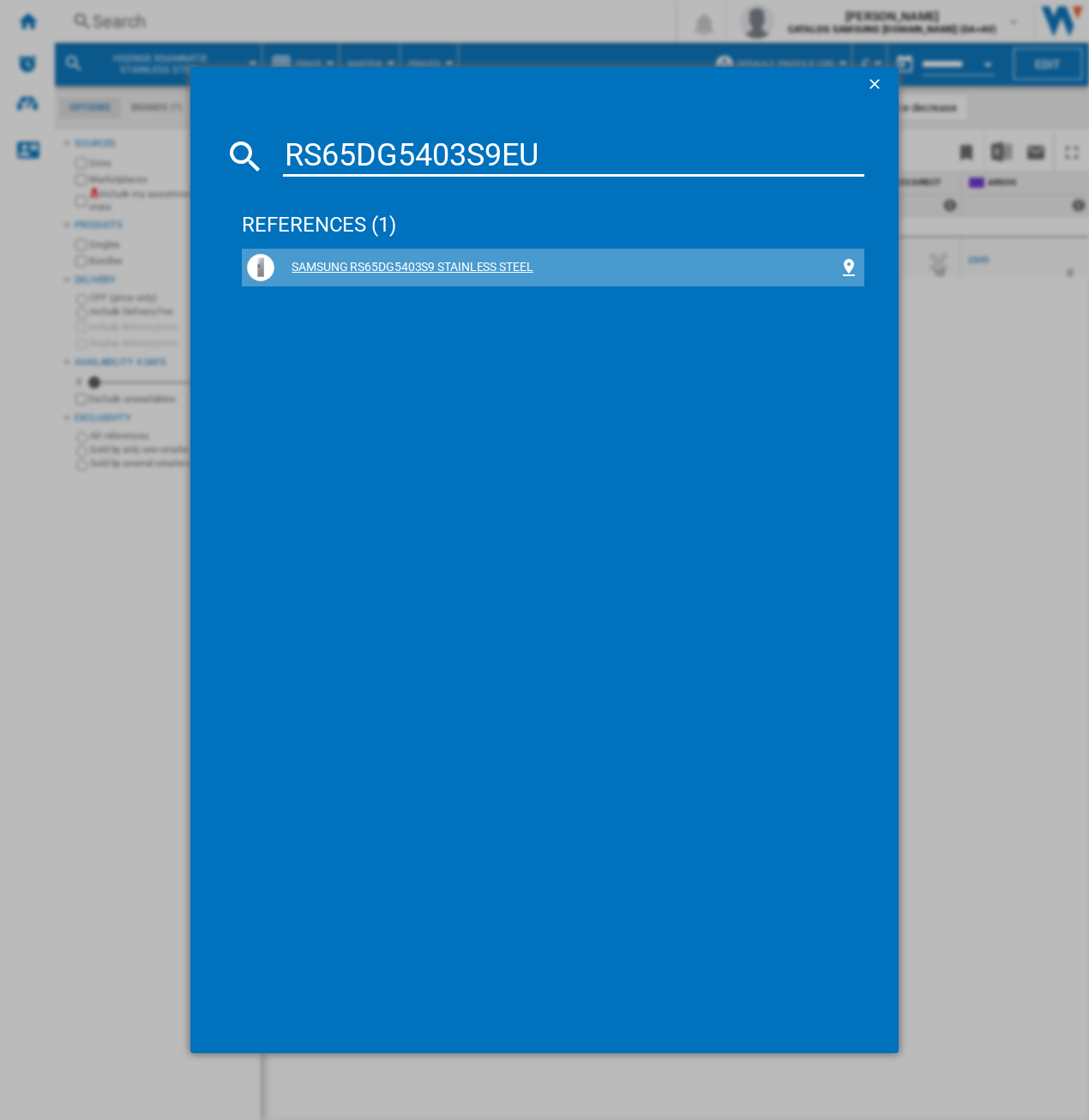 click on "SAMSUNG RS65DG5403S9 STAINLESS STEEL" at bounding box center [557, 268] 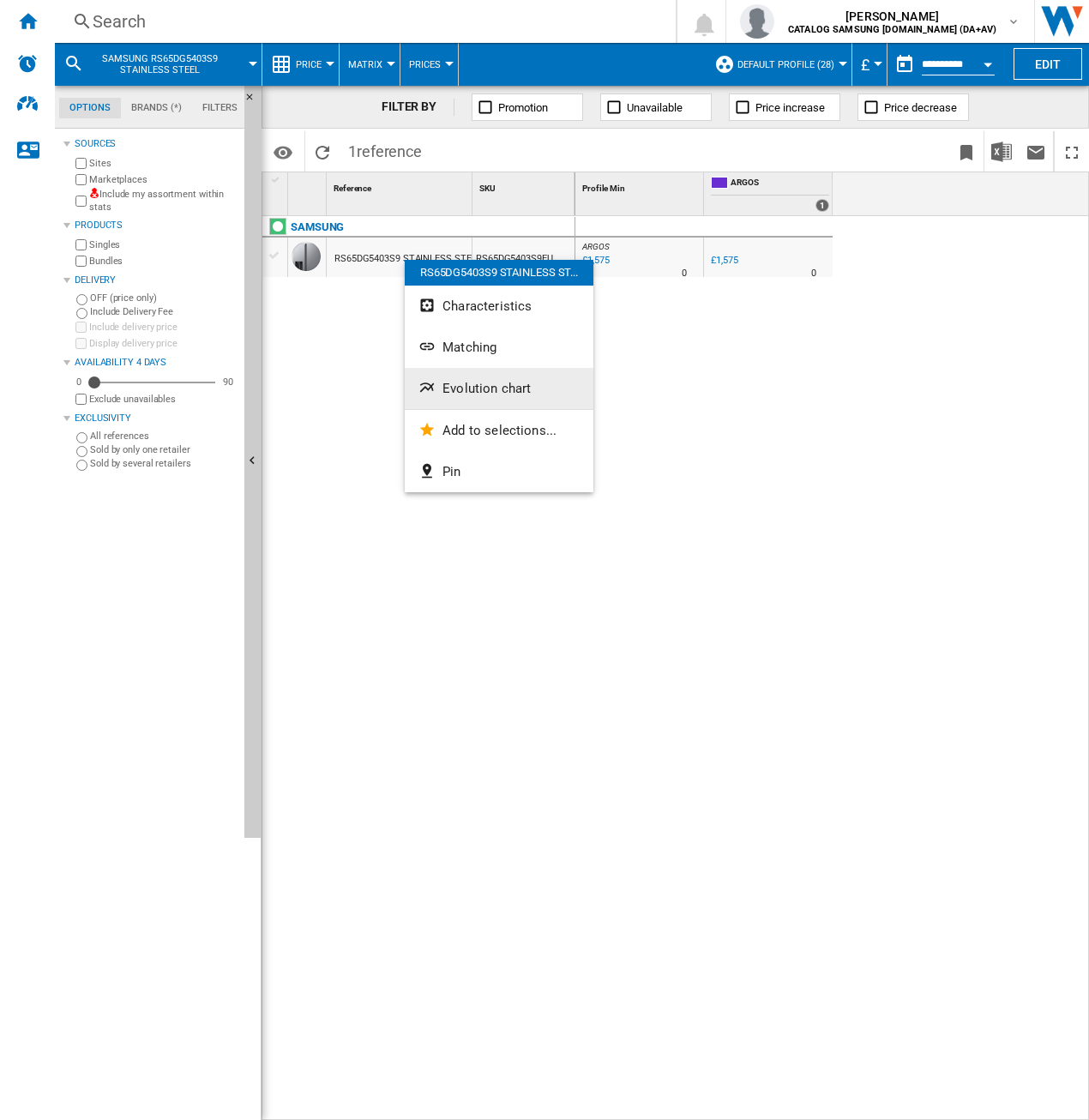 click on "Evolution chart" at bounding box center [486, 388] 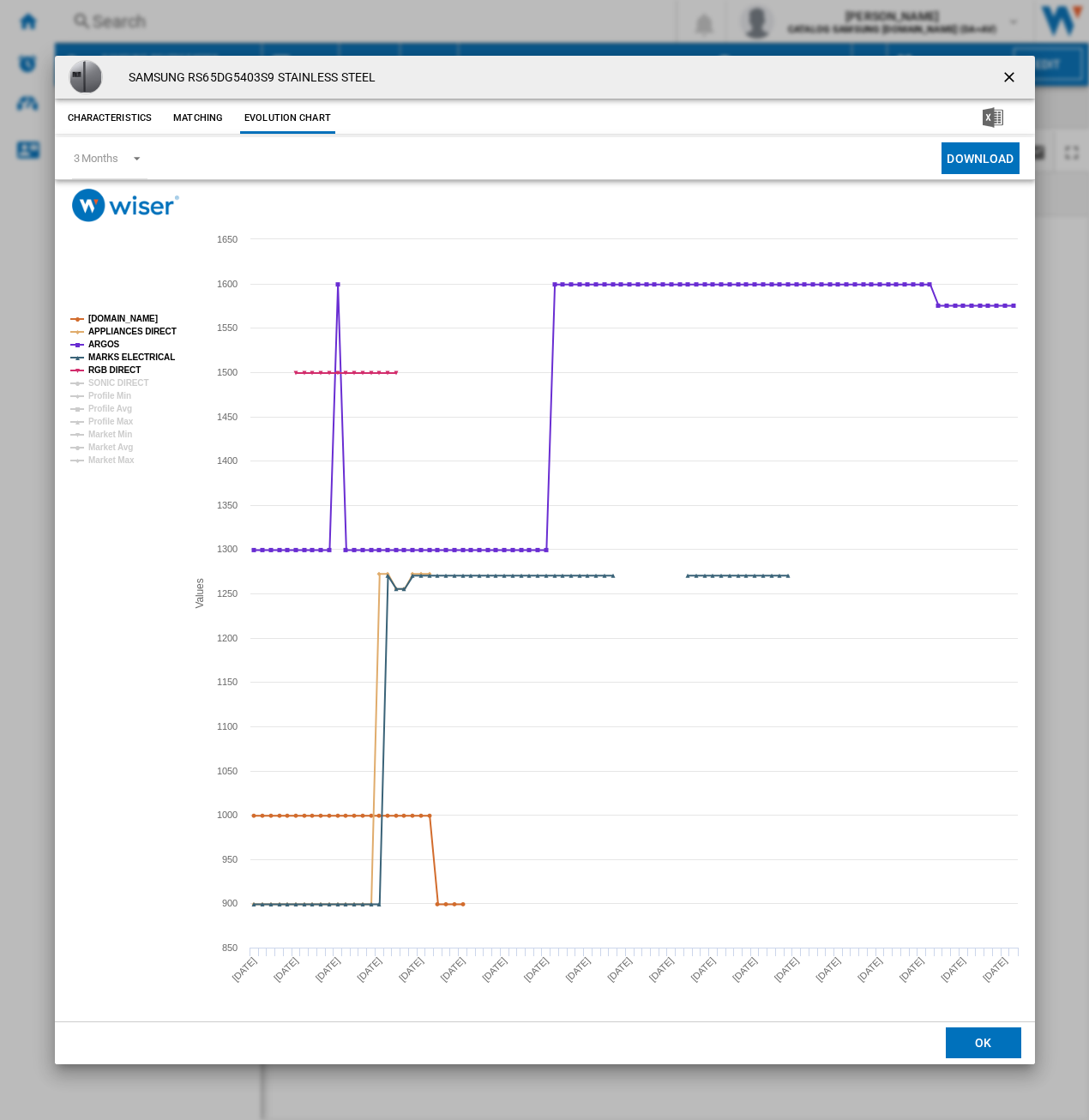 drag, startPoint x: 1008, startPoint y: 85, endPoint x: 1021, endPoint y: 99, distance: 19.104973 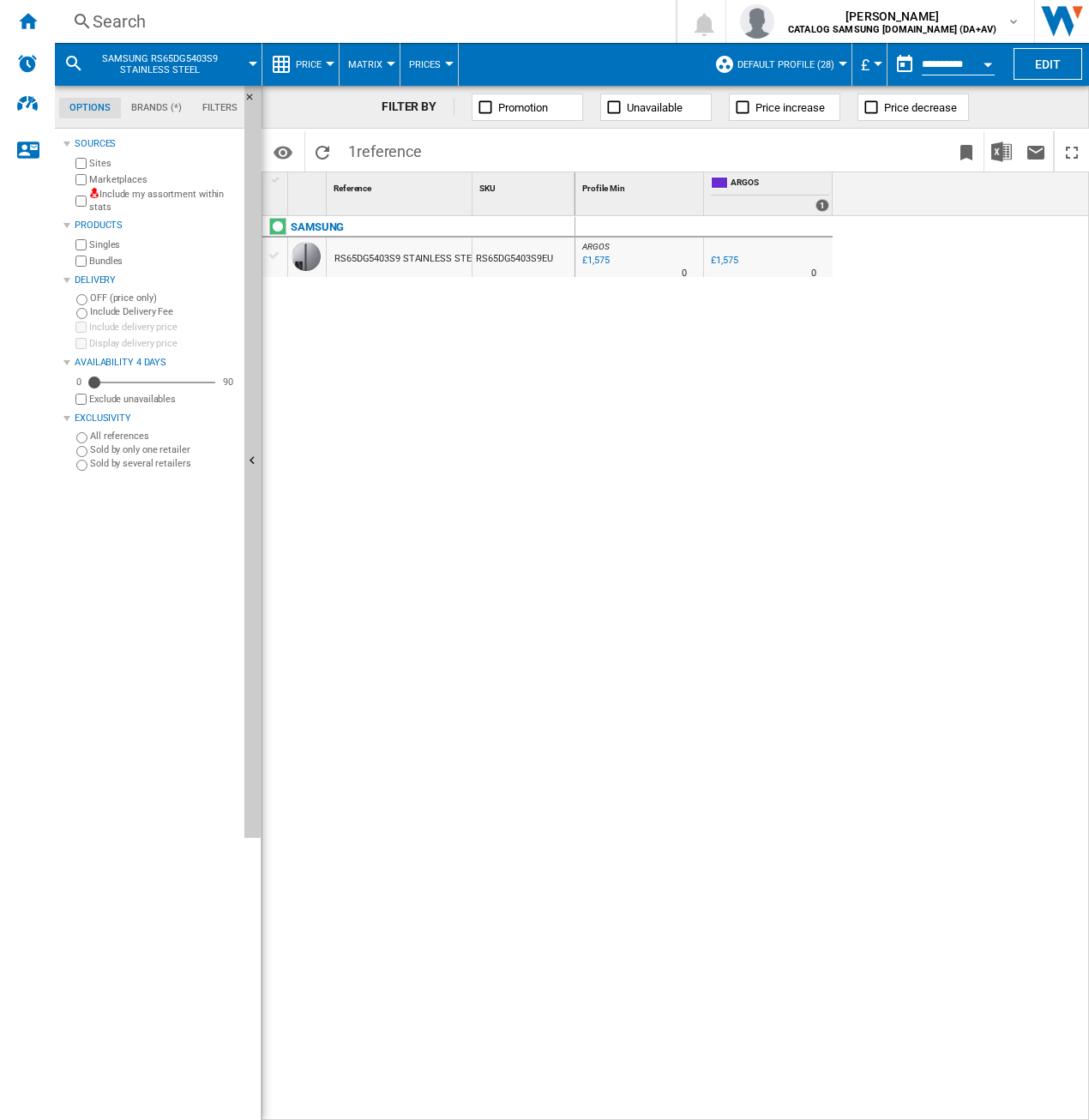 click on "Search" at bounding box center (362, 21) 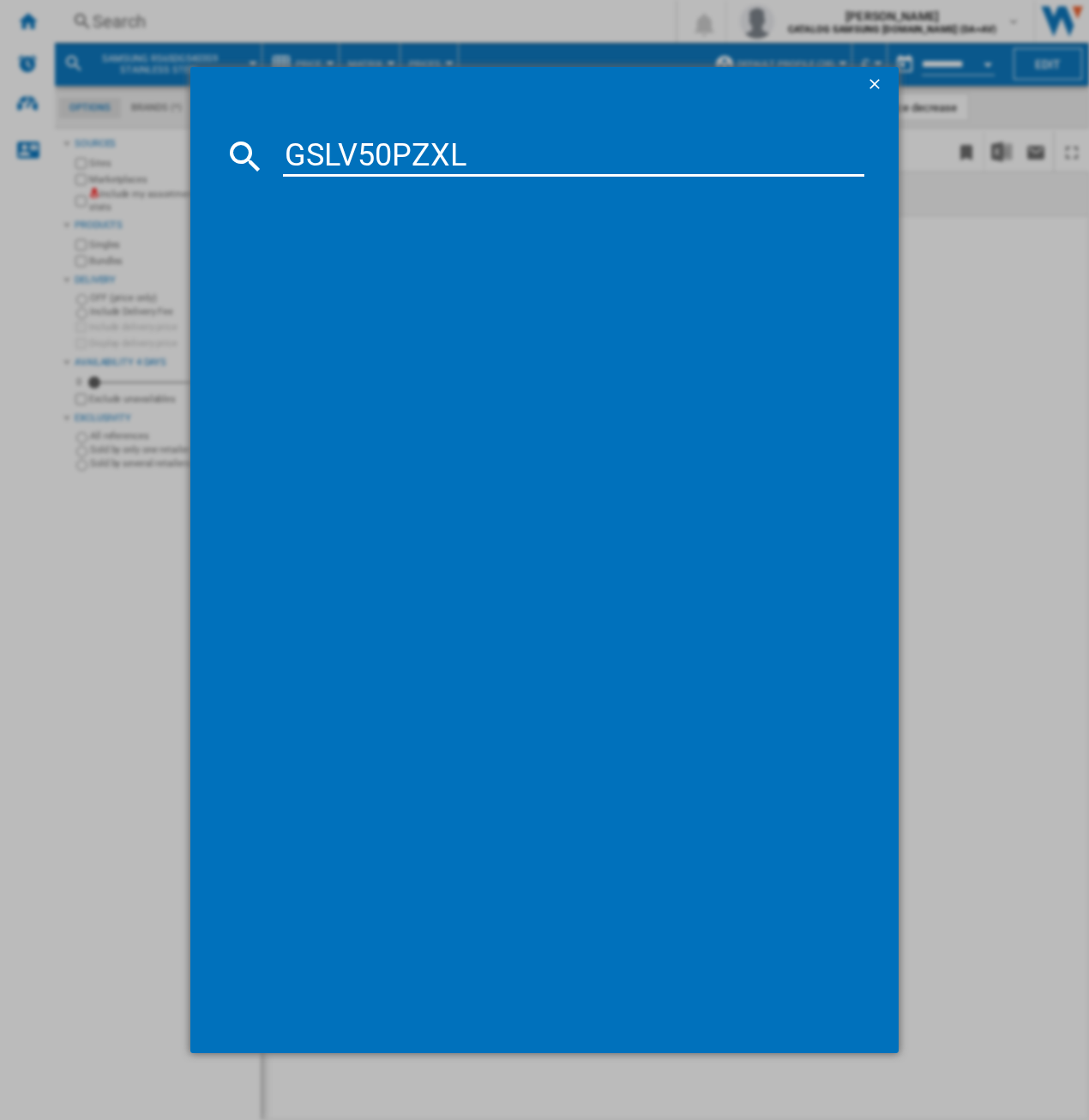 type on "GSLV50PZXL" 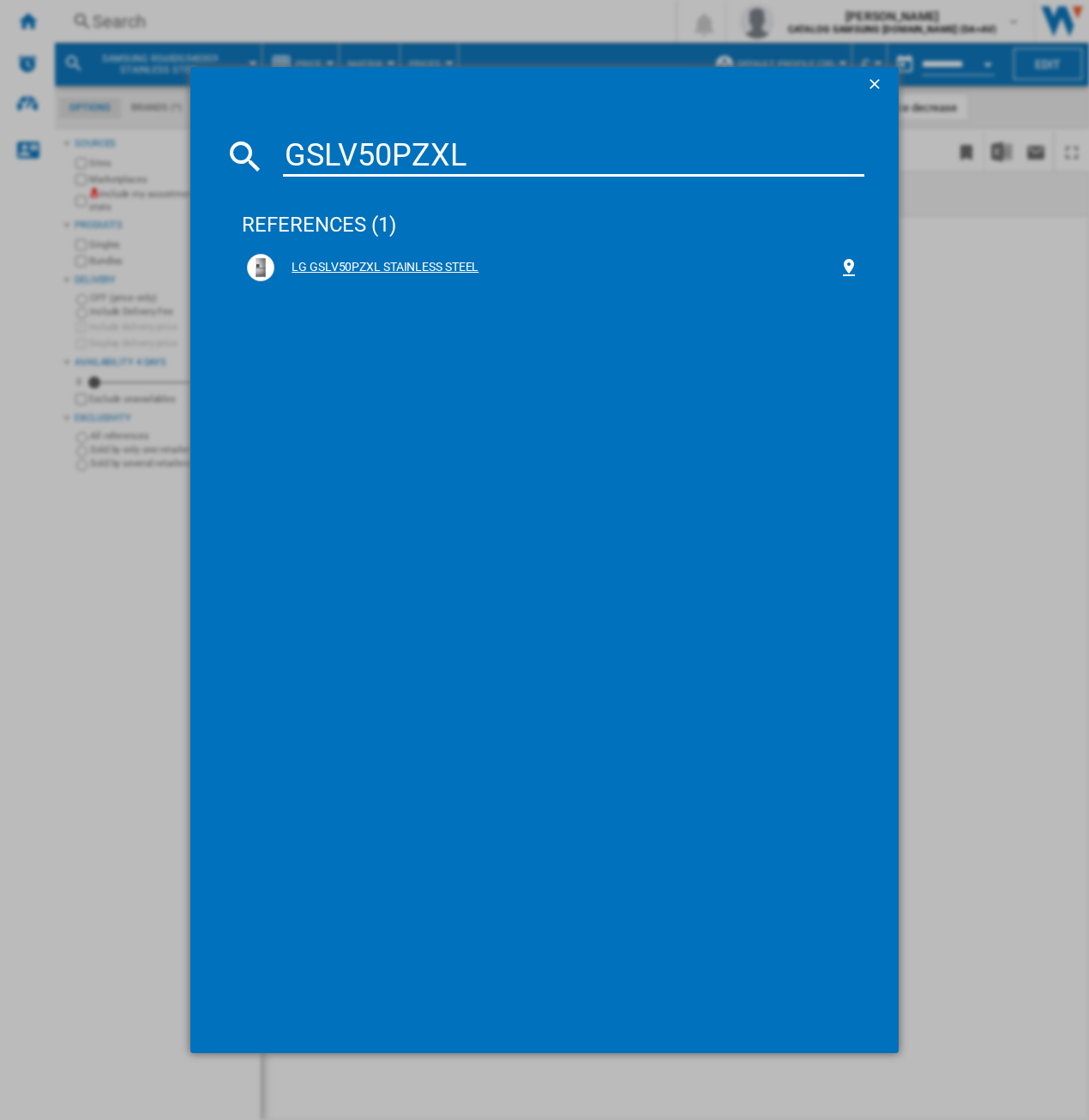 click on "LG GSLV50PZXL STAINLESS STEEL" at bounding box center [557, 268] 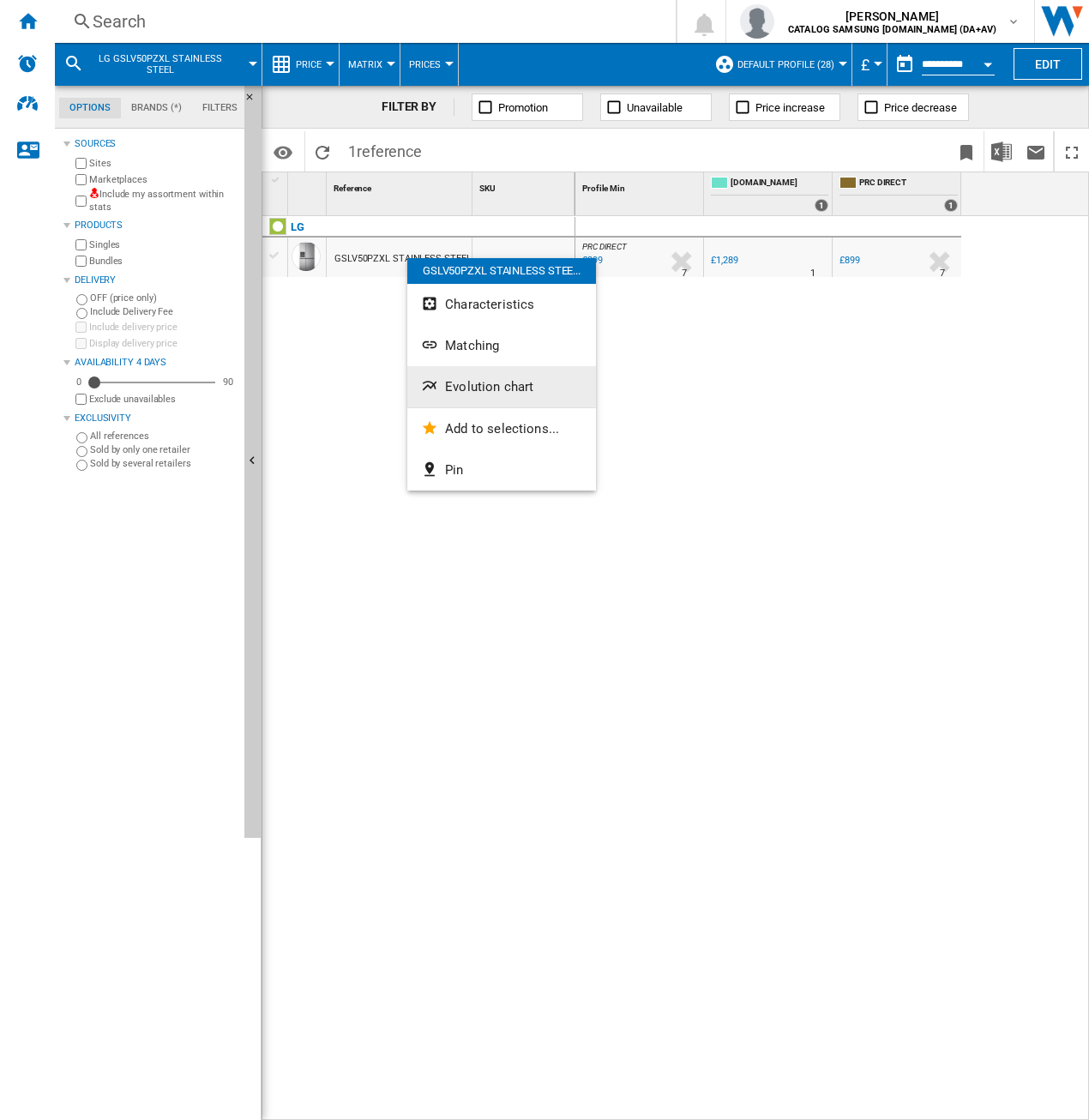 click on "Evolution chart" at bounding box center (489, 387) 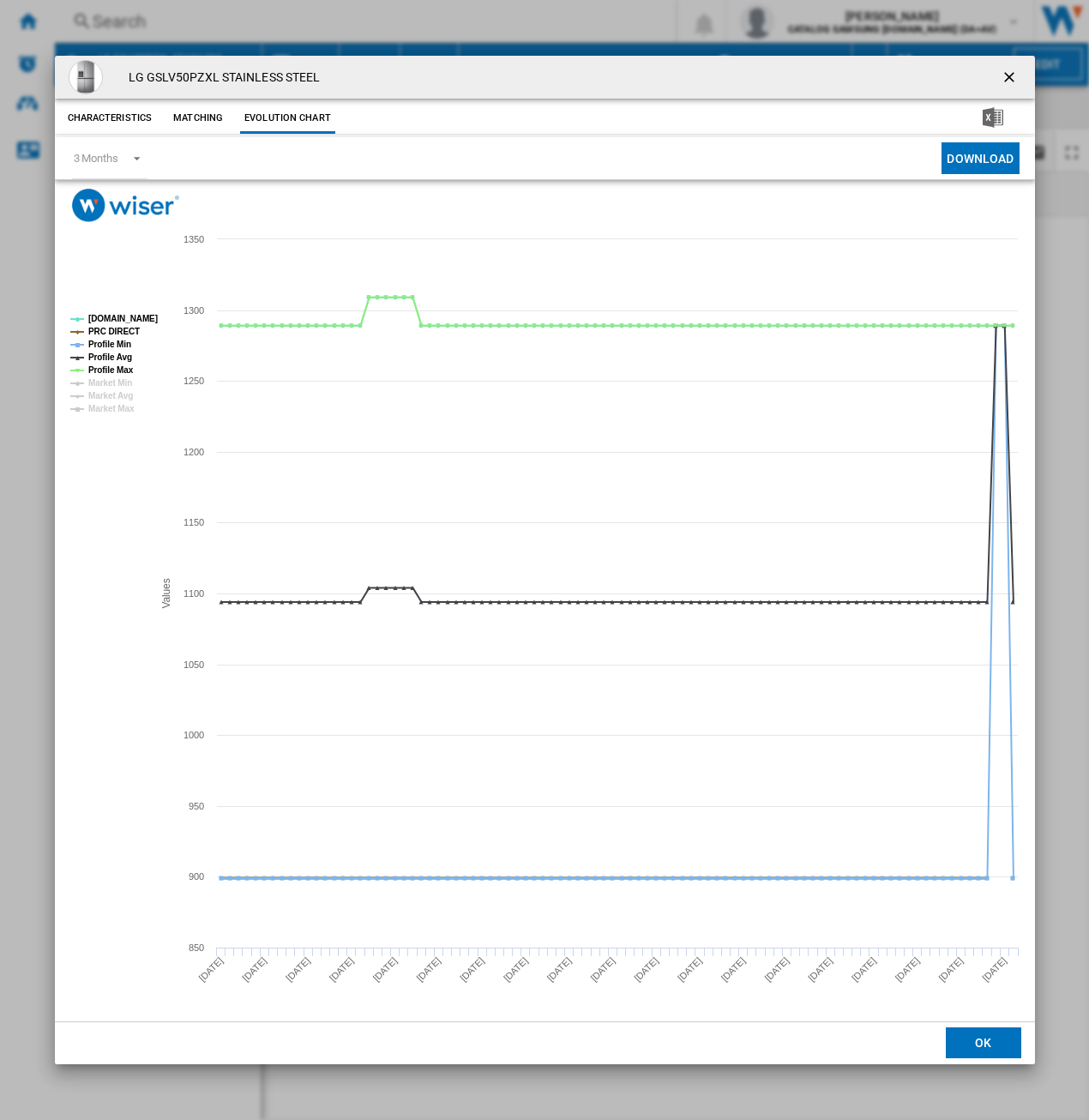 click on "PRC DIRECT" 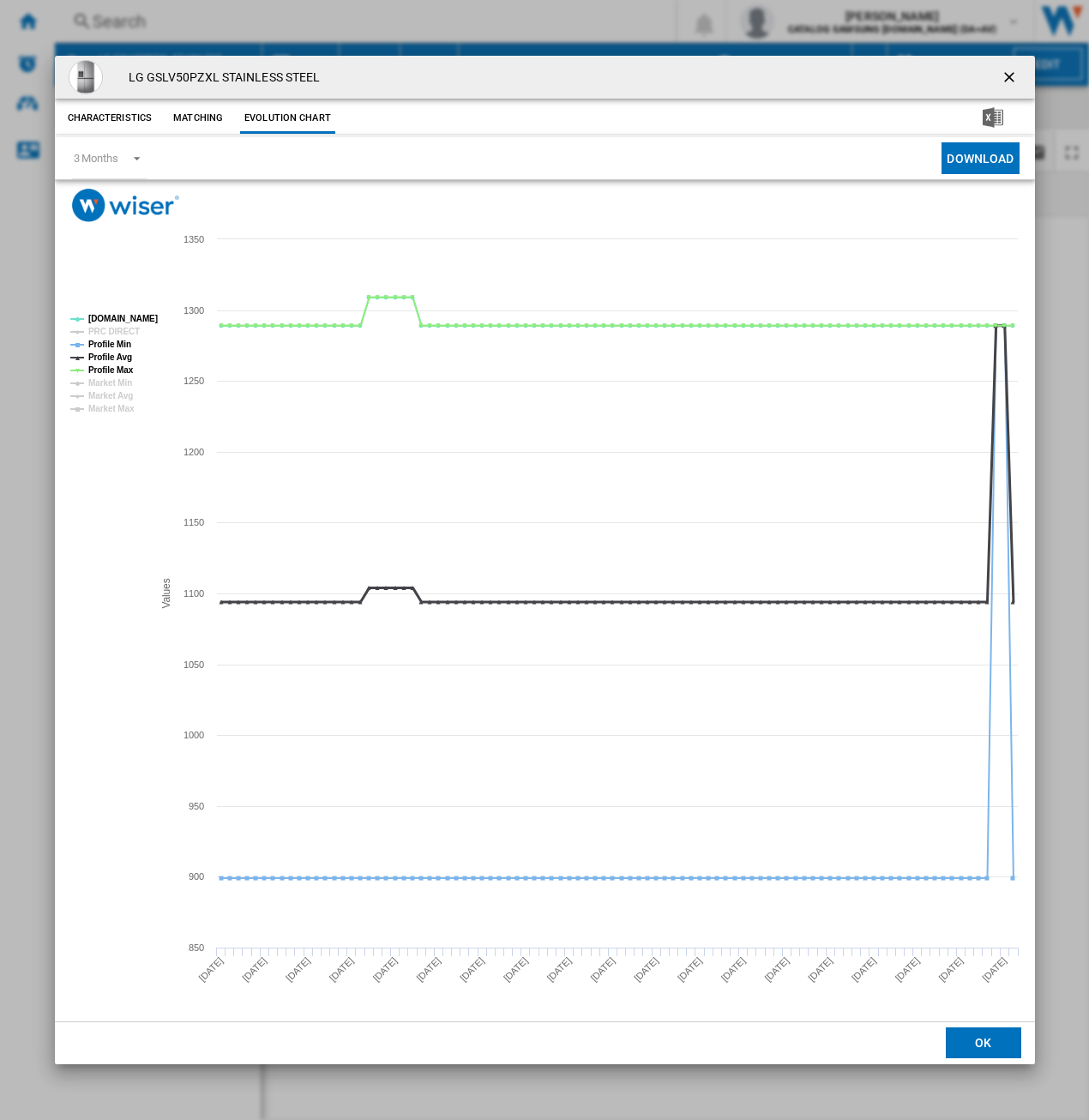 click on "Profile Avg" 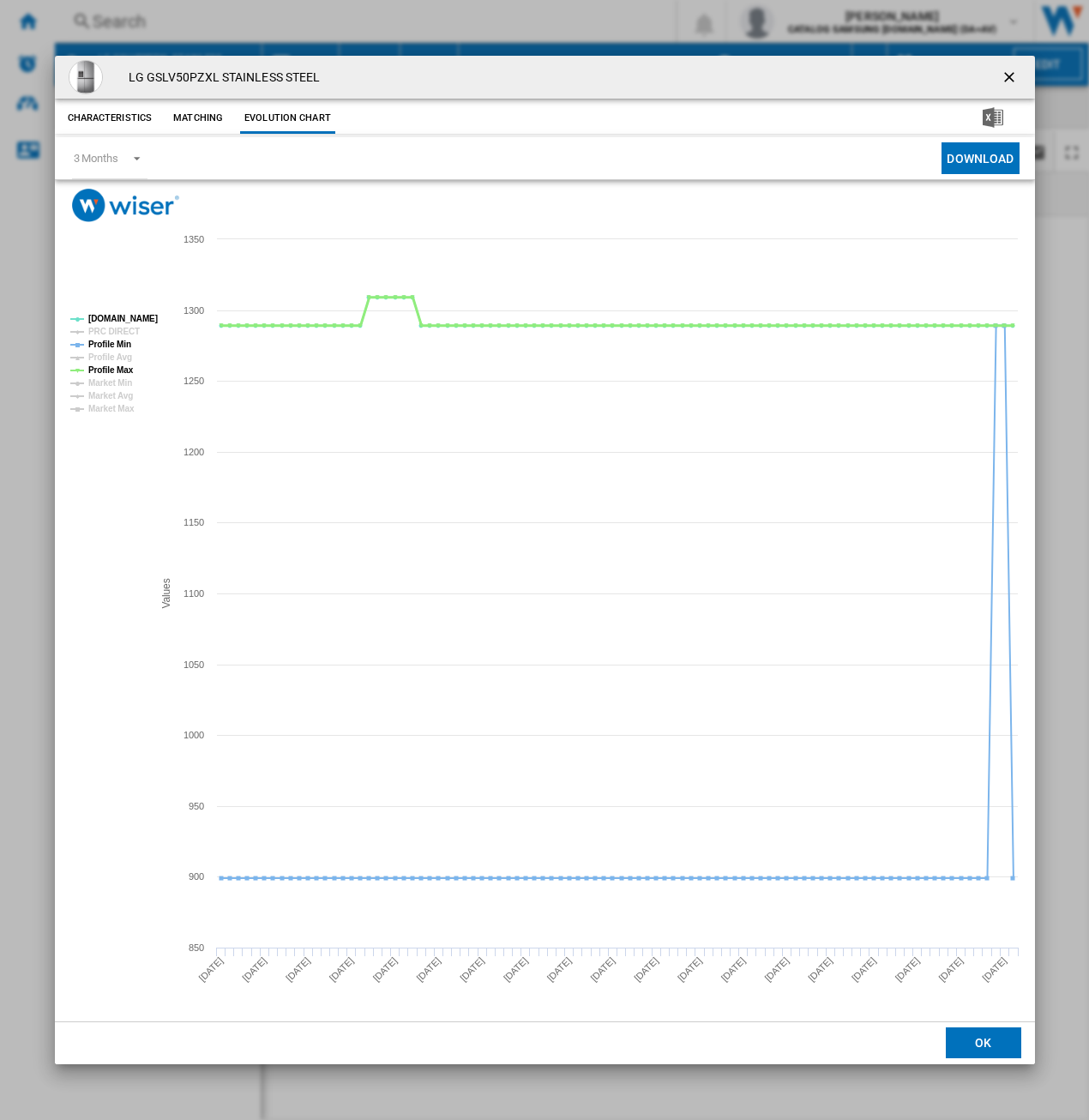 click on "Profile Max" 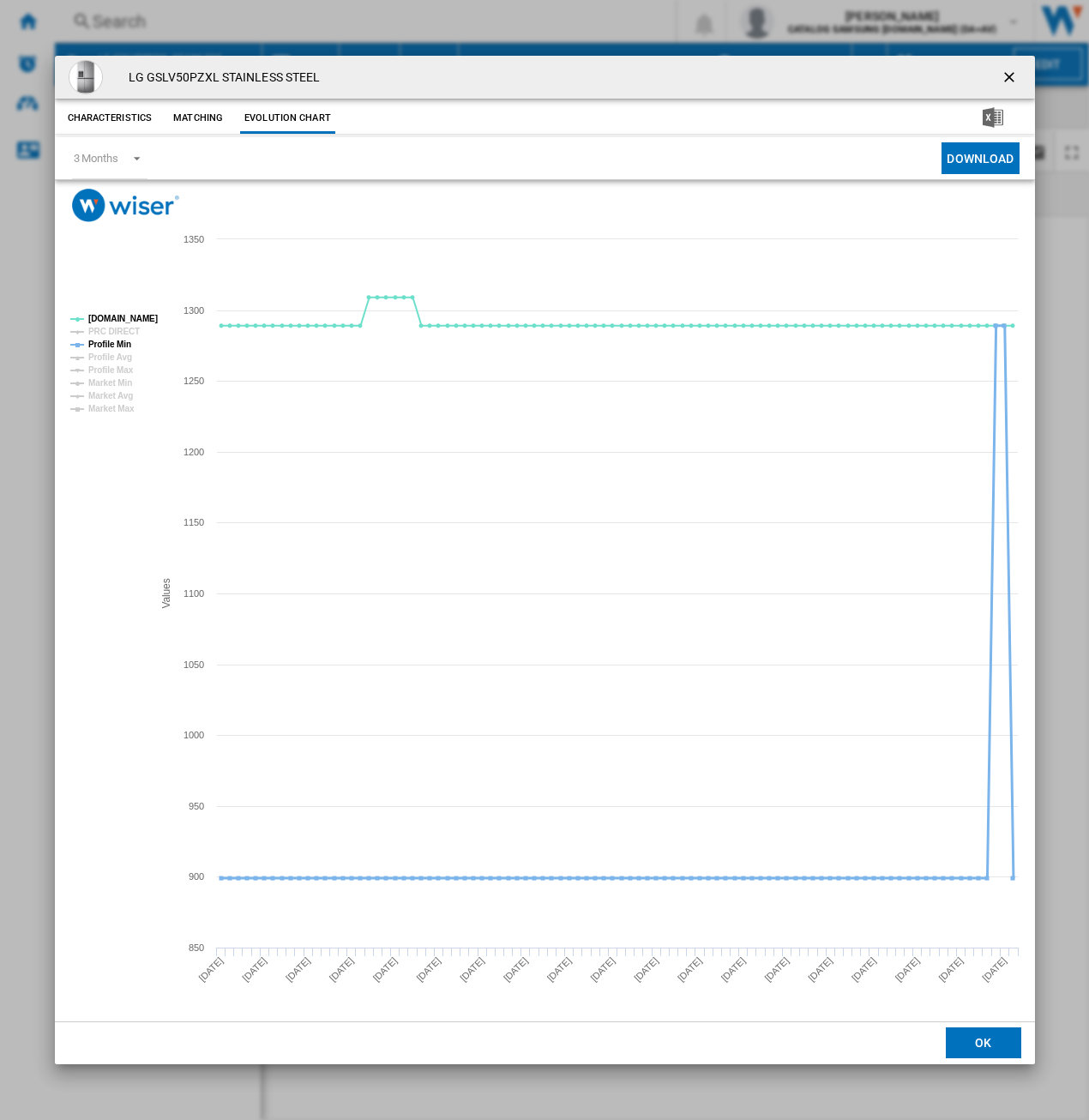 click on "Profile Min" 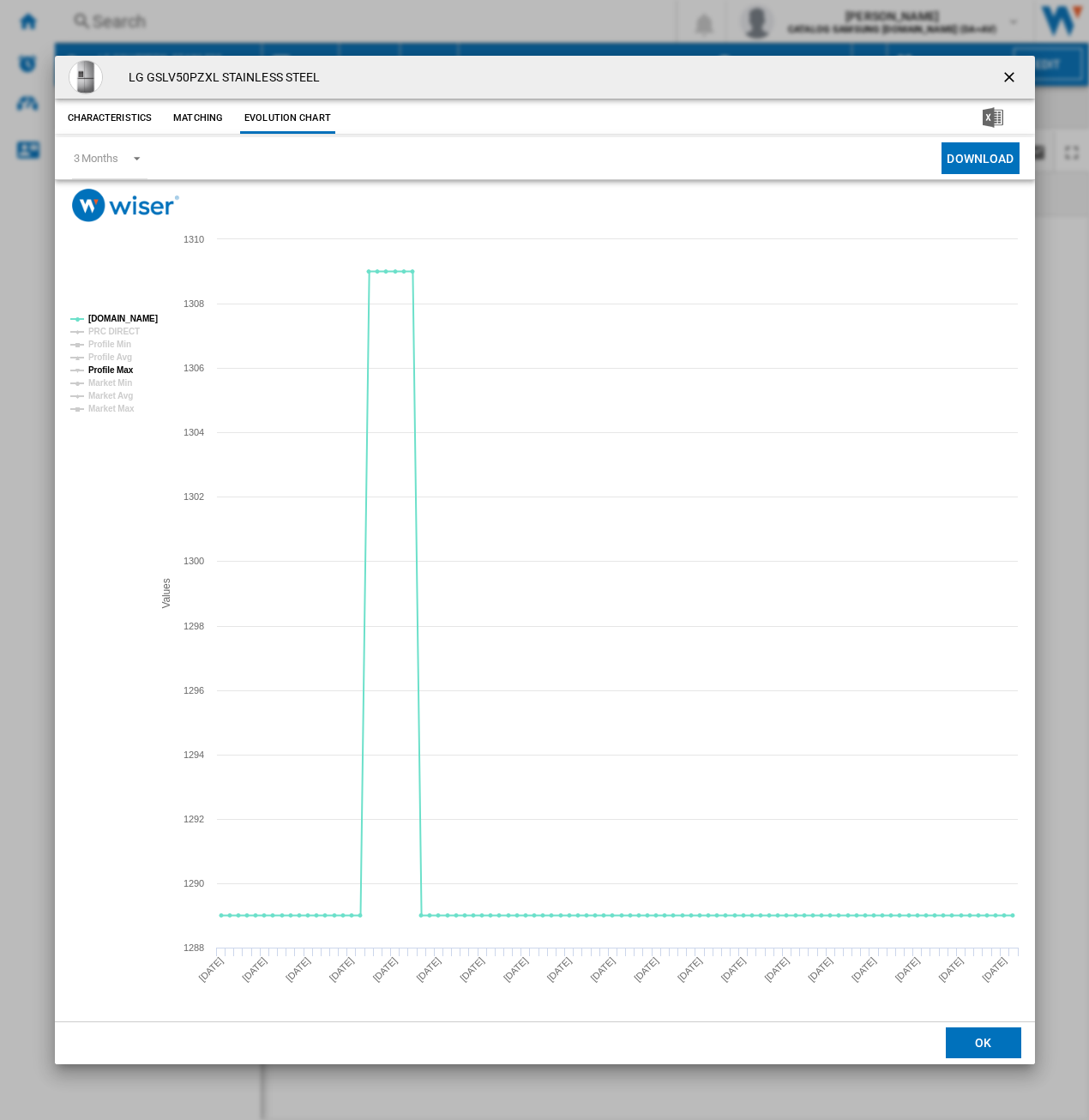 click on "Profile Max" 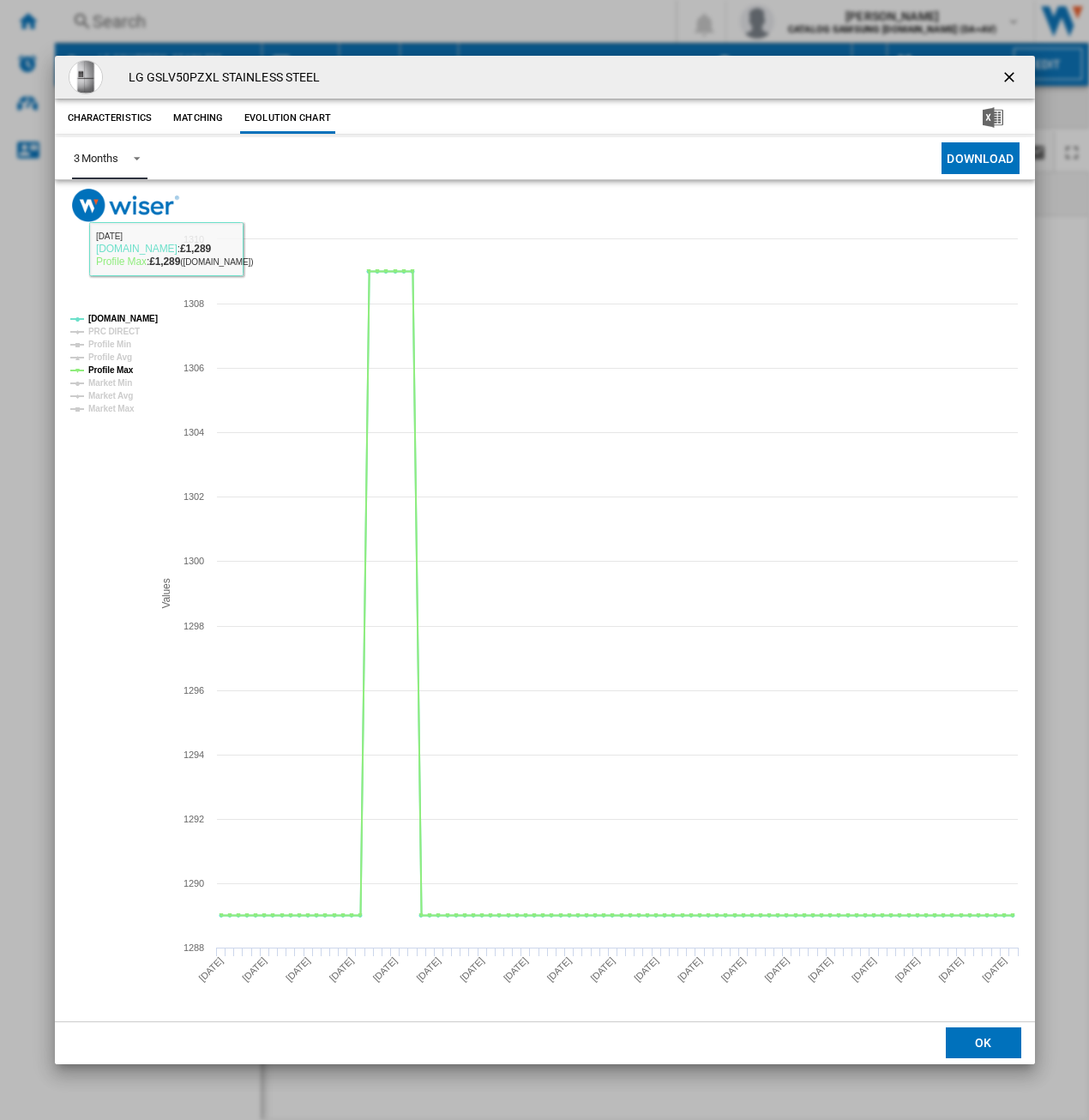 click at bounding box center (132, 157) 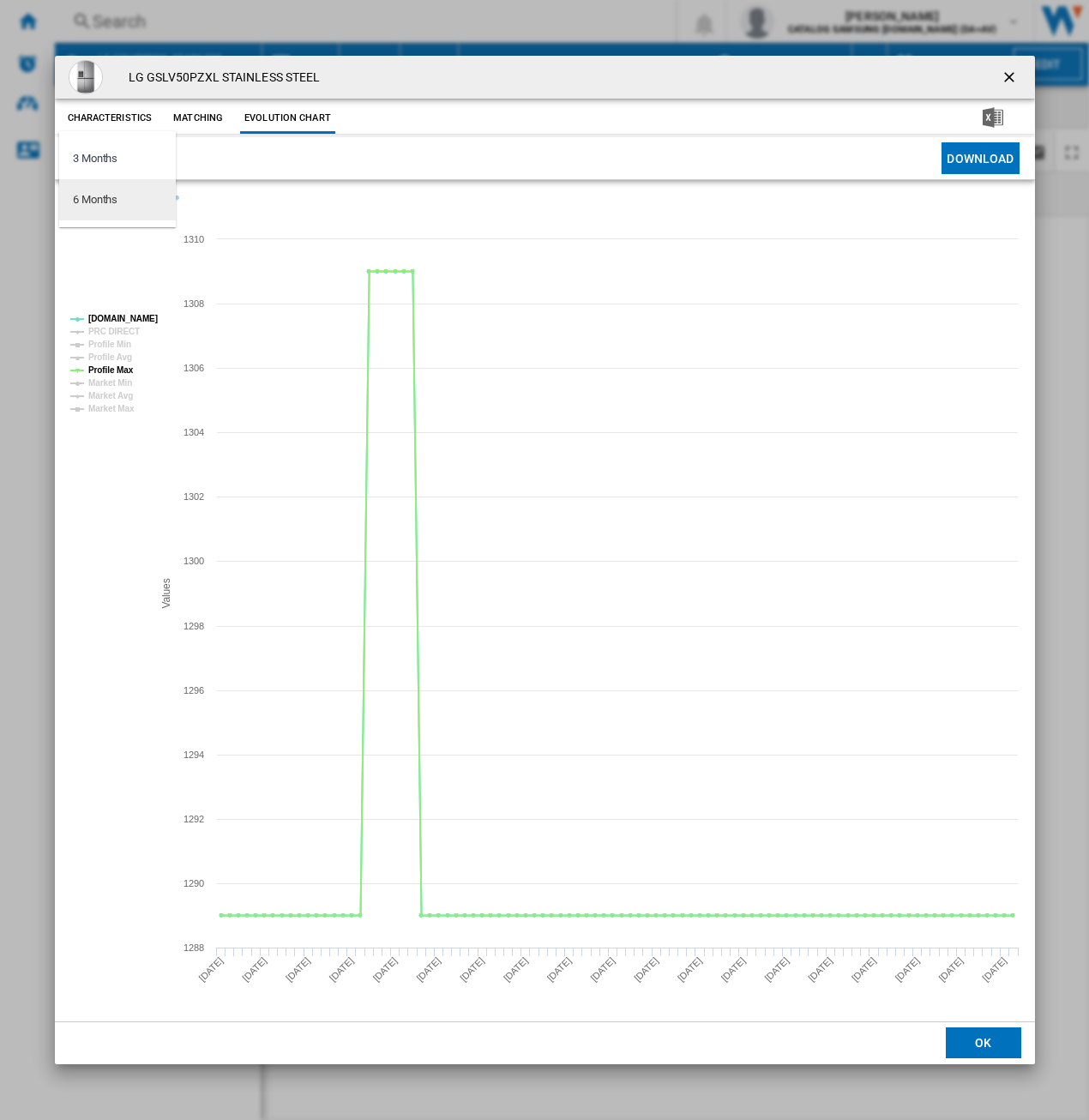 click on "6 Months" at bounding box center [95, 200] 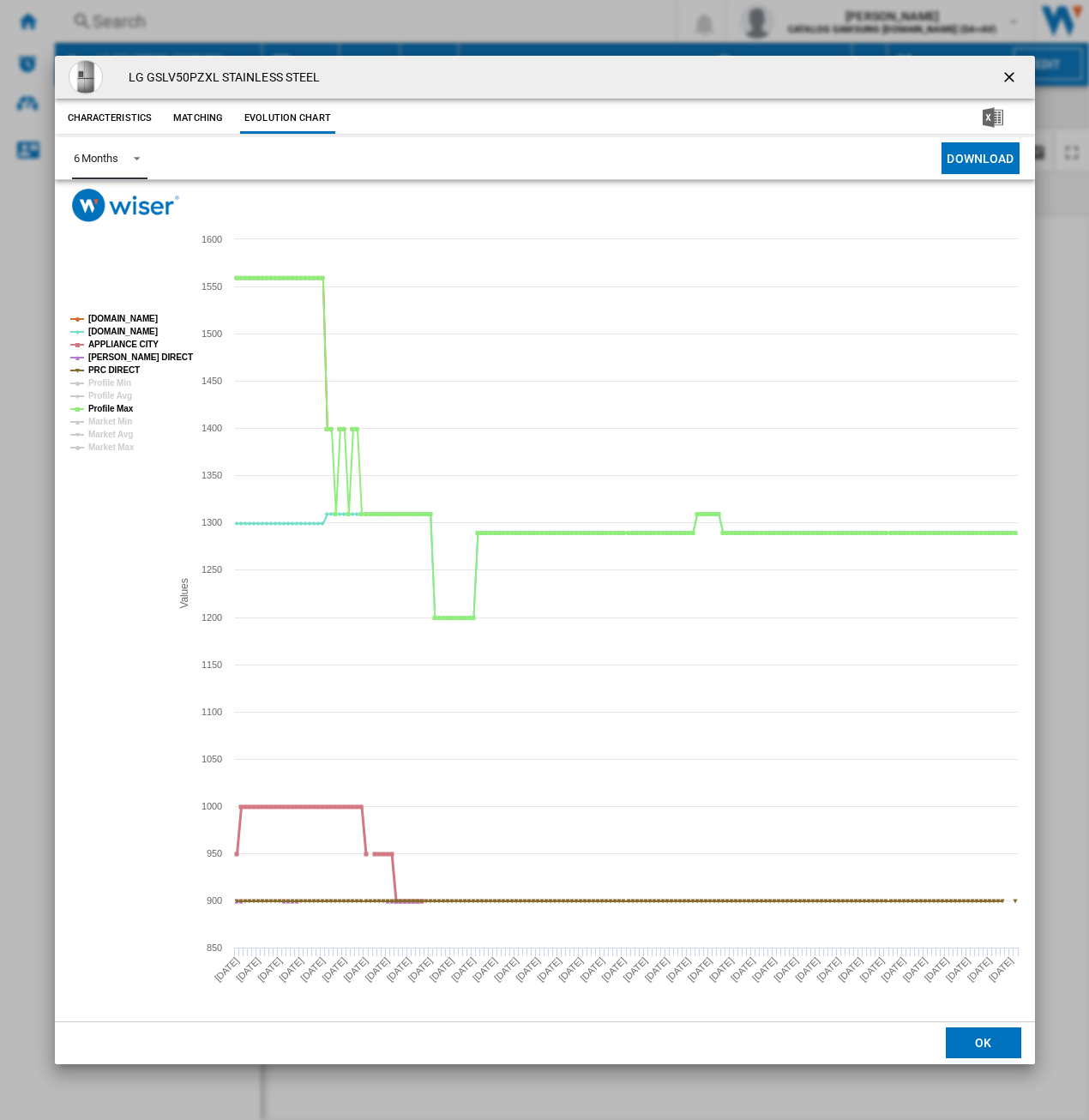 click on "APPLIANCE CITY" 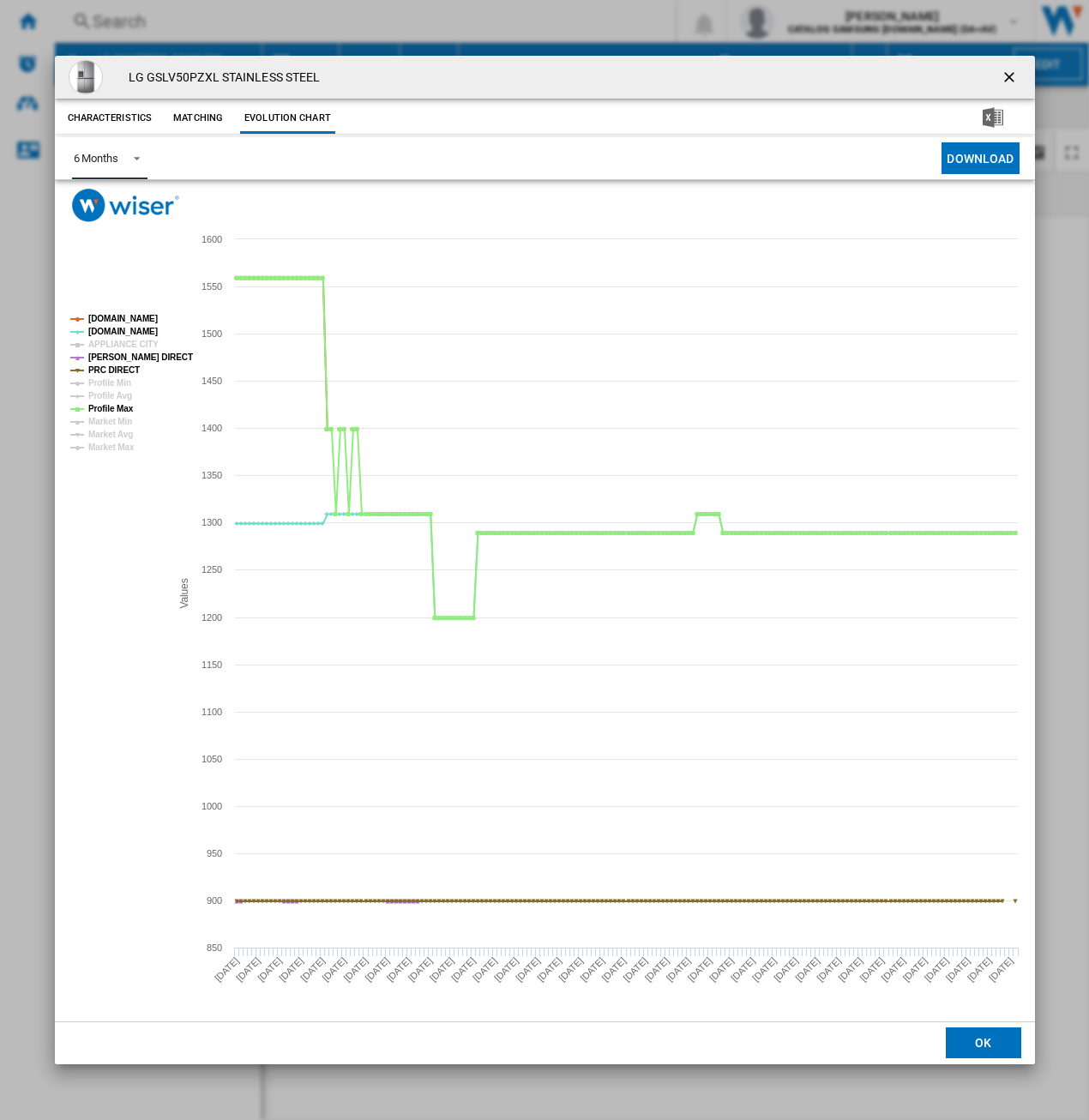 click on "[PERSON_NAME] DIRECT" 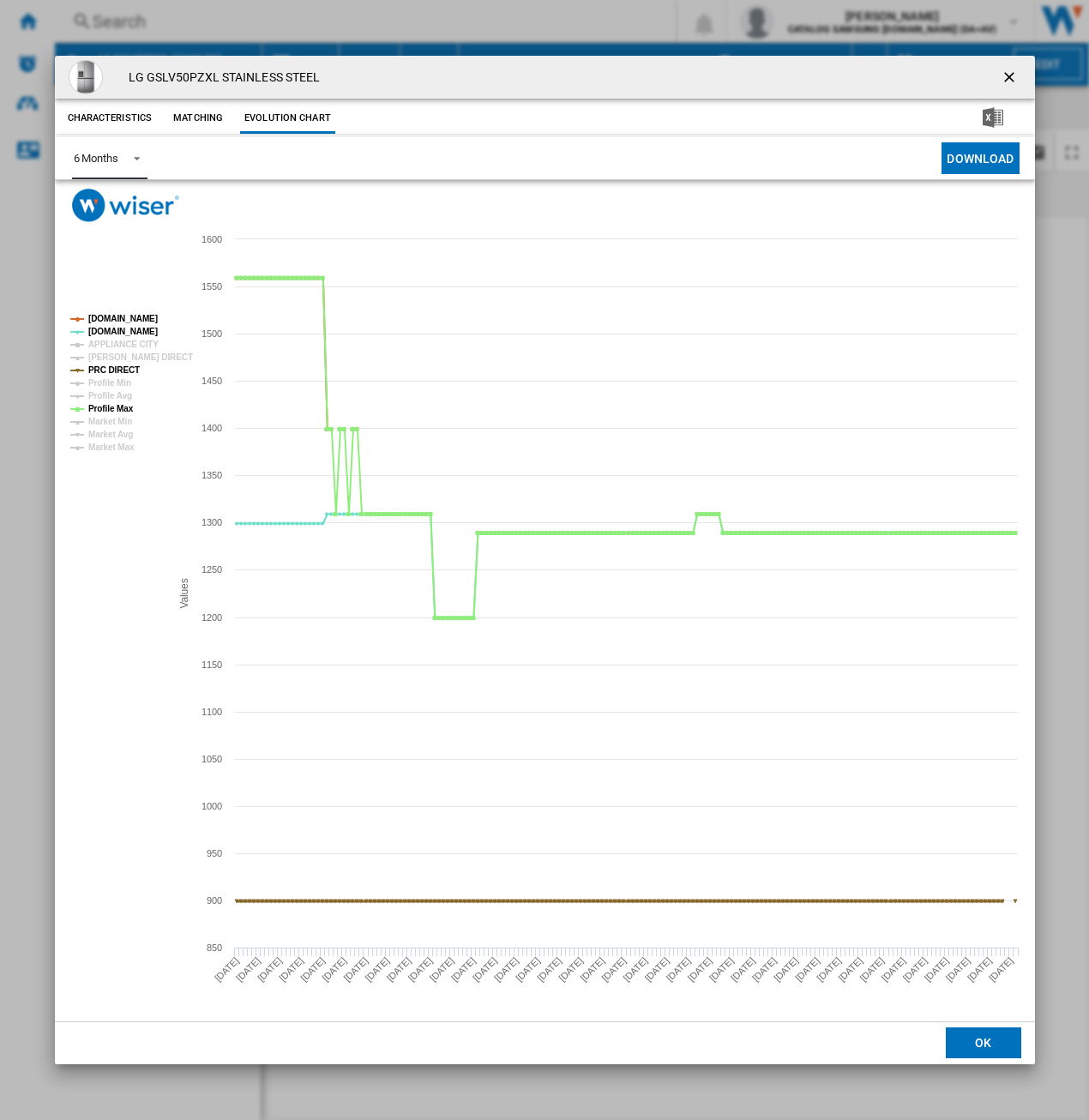 click on "PRC DIRECT" 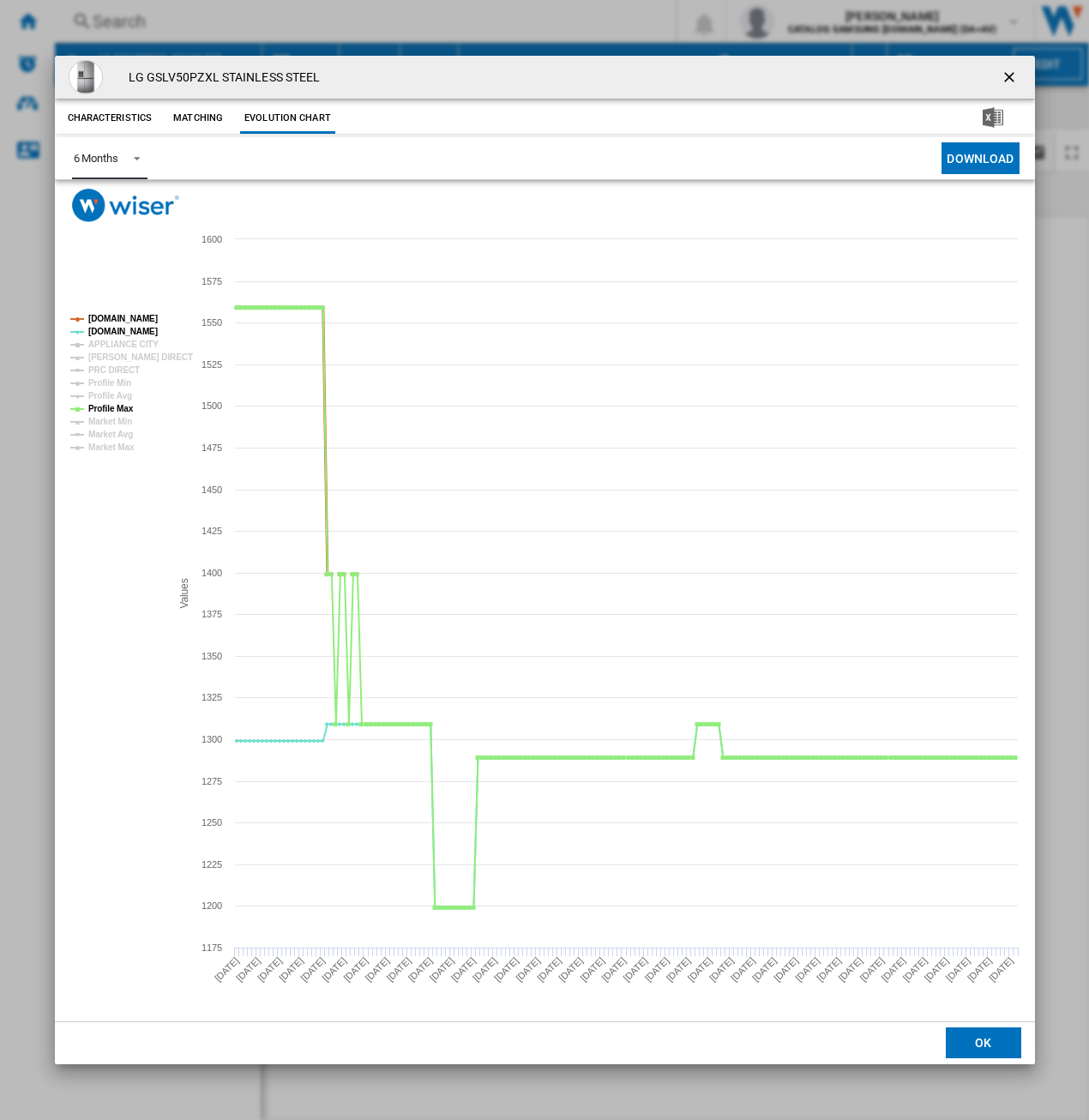 click on "[DOMAIN_NAME]" 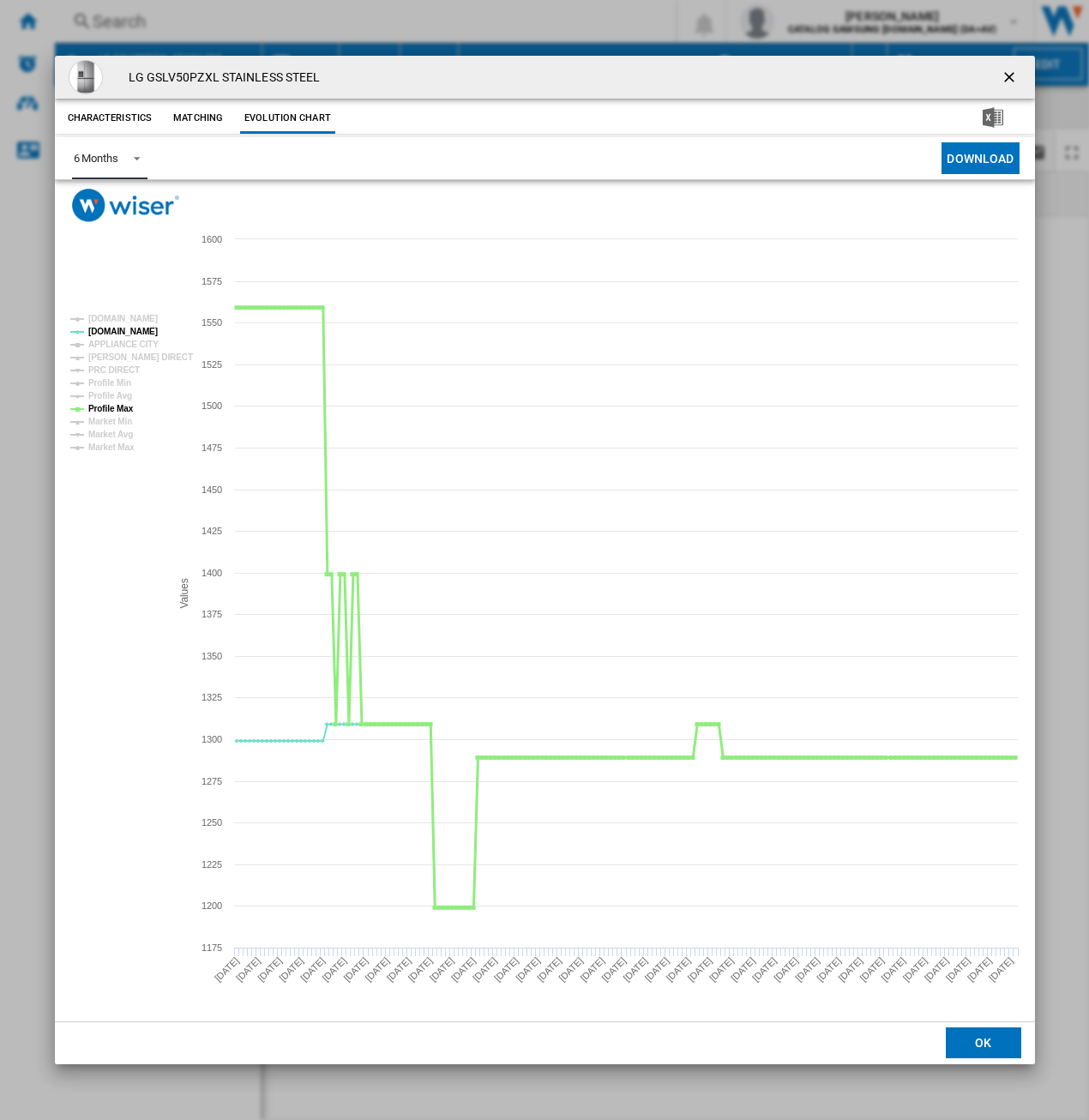 click on "Profile Max" 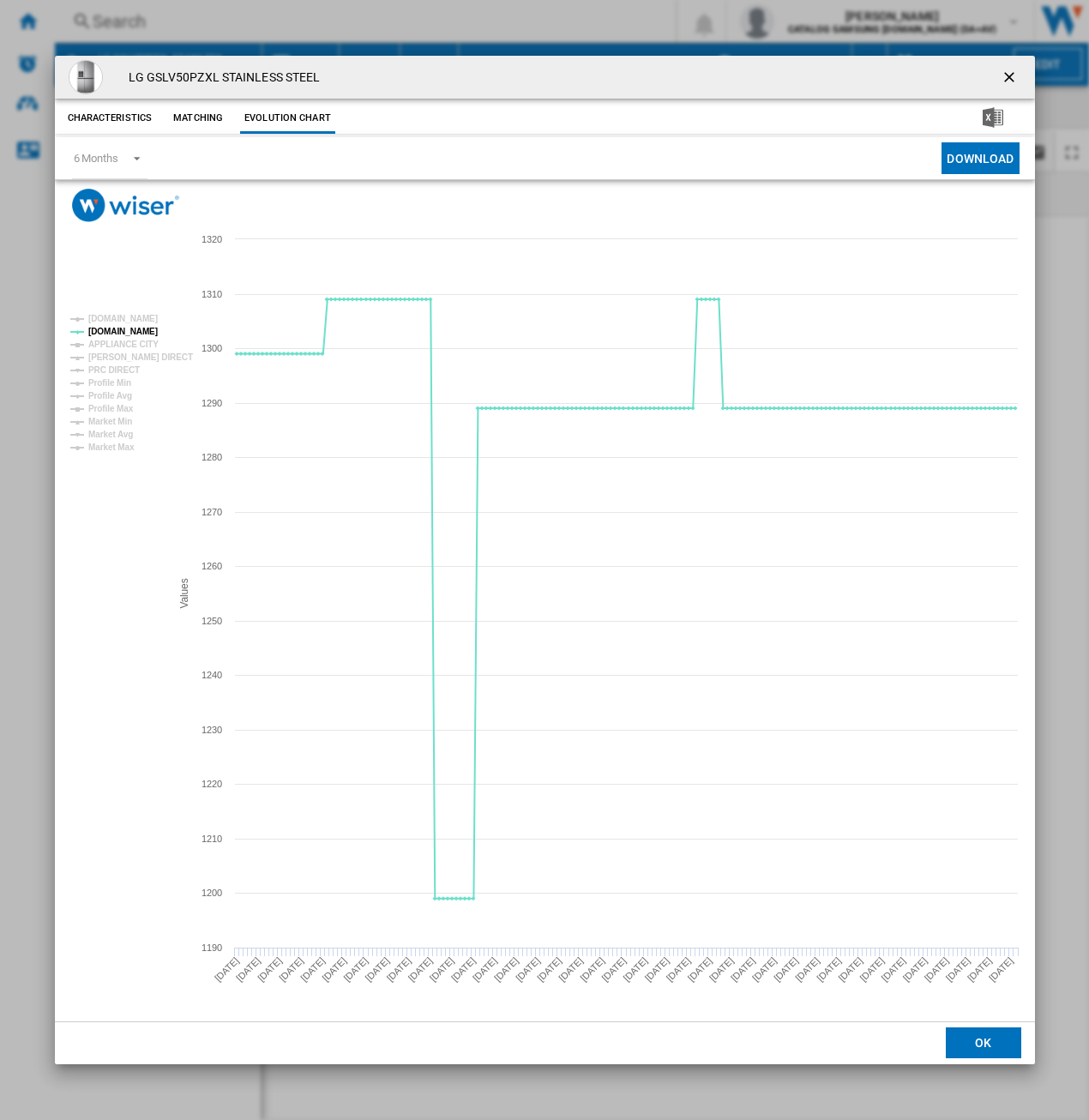 click at bounding box center [1011, 79] 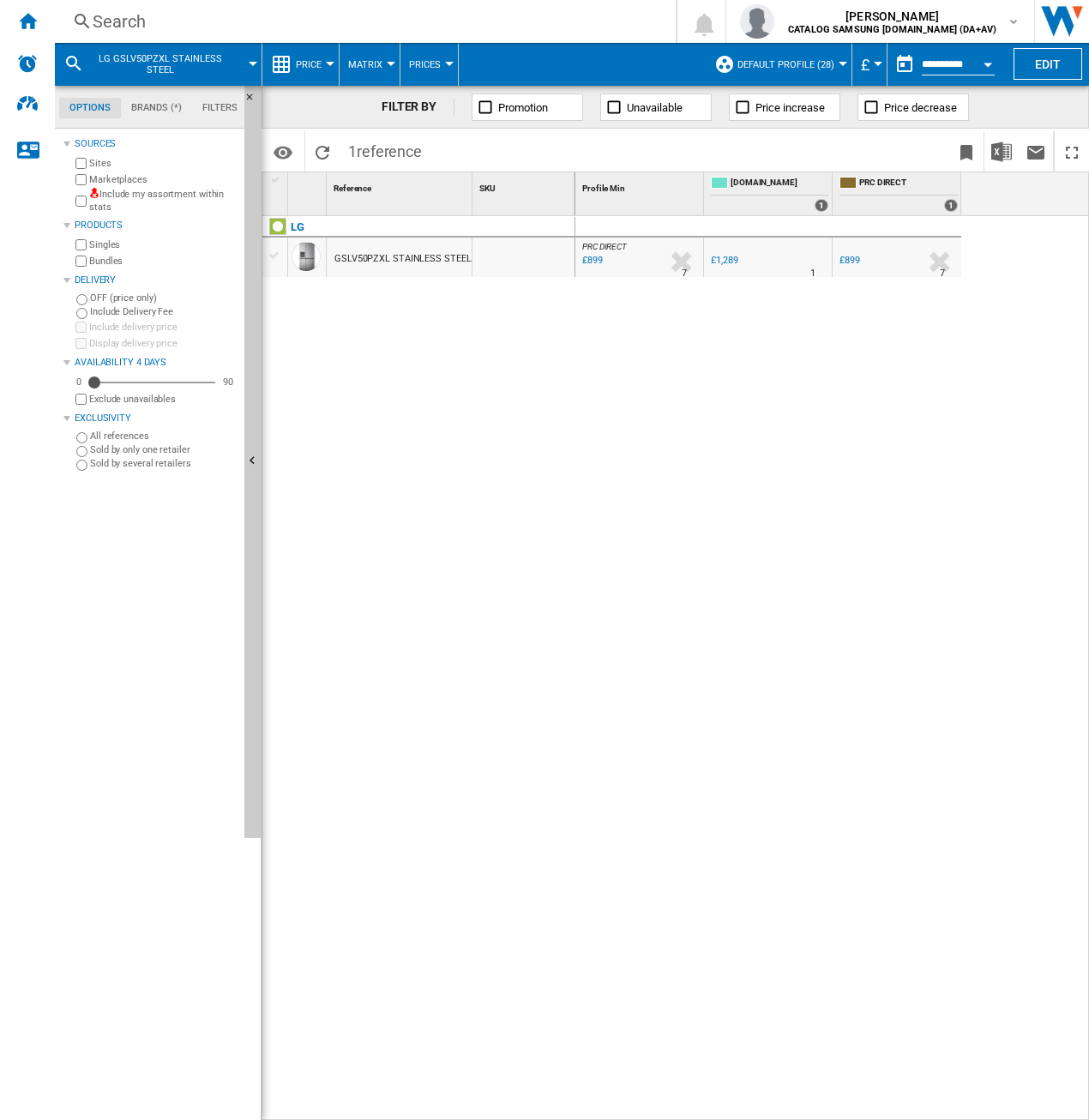 click on "Search
Search
0
[PERSON_NAME]
CATALOG SAMSUNG [DOMAIN_NAME] (DA+AV)
CATALOG SAMSUNG [DOMAIN_NAME] (DA+AV)
My settings
Logout" at bounding box center (572, 21) 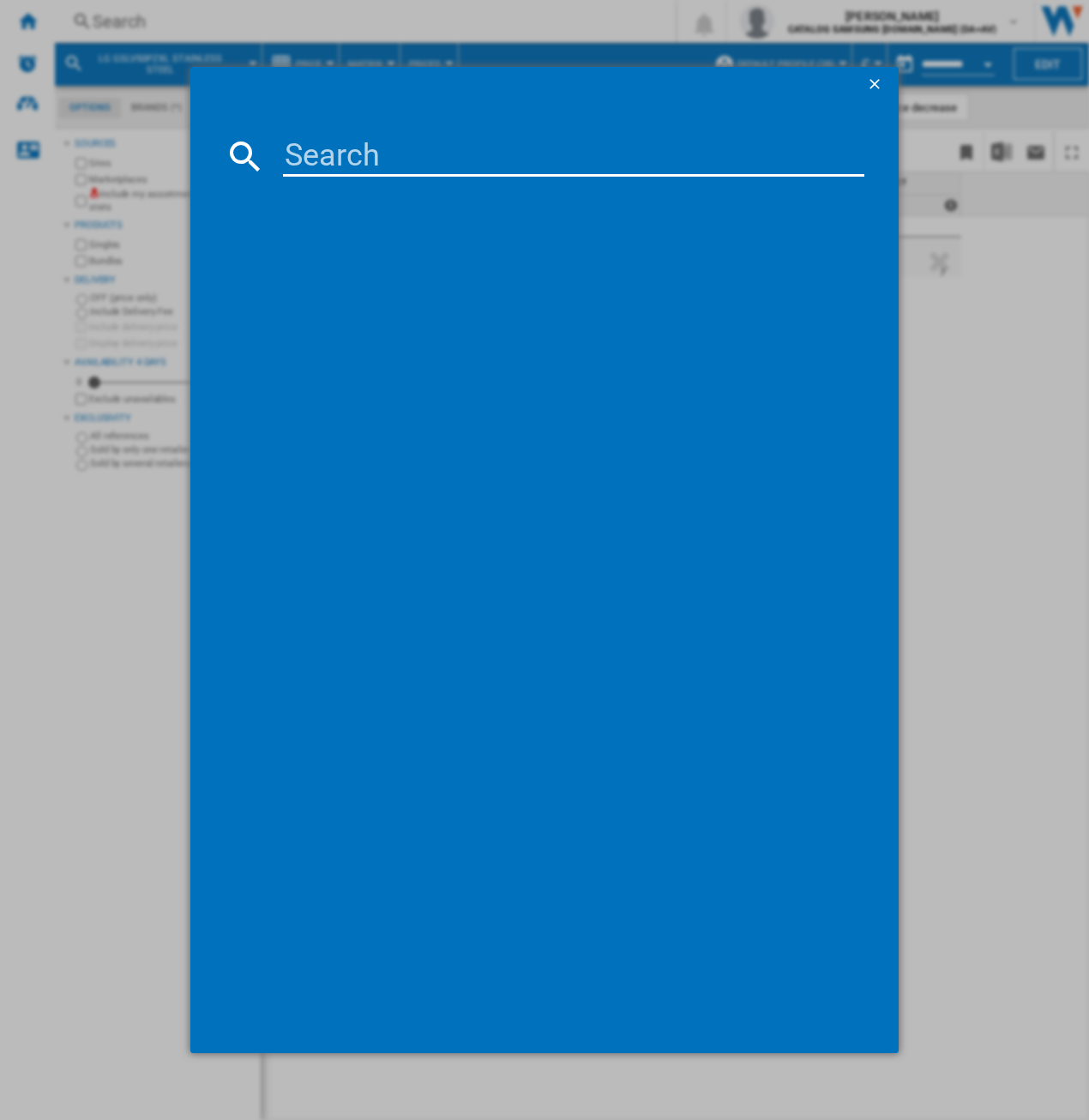 click at bounding box center [574, 156] 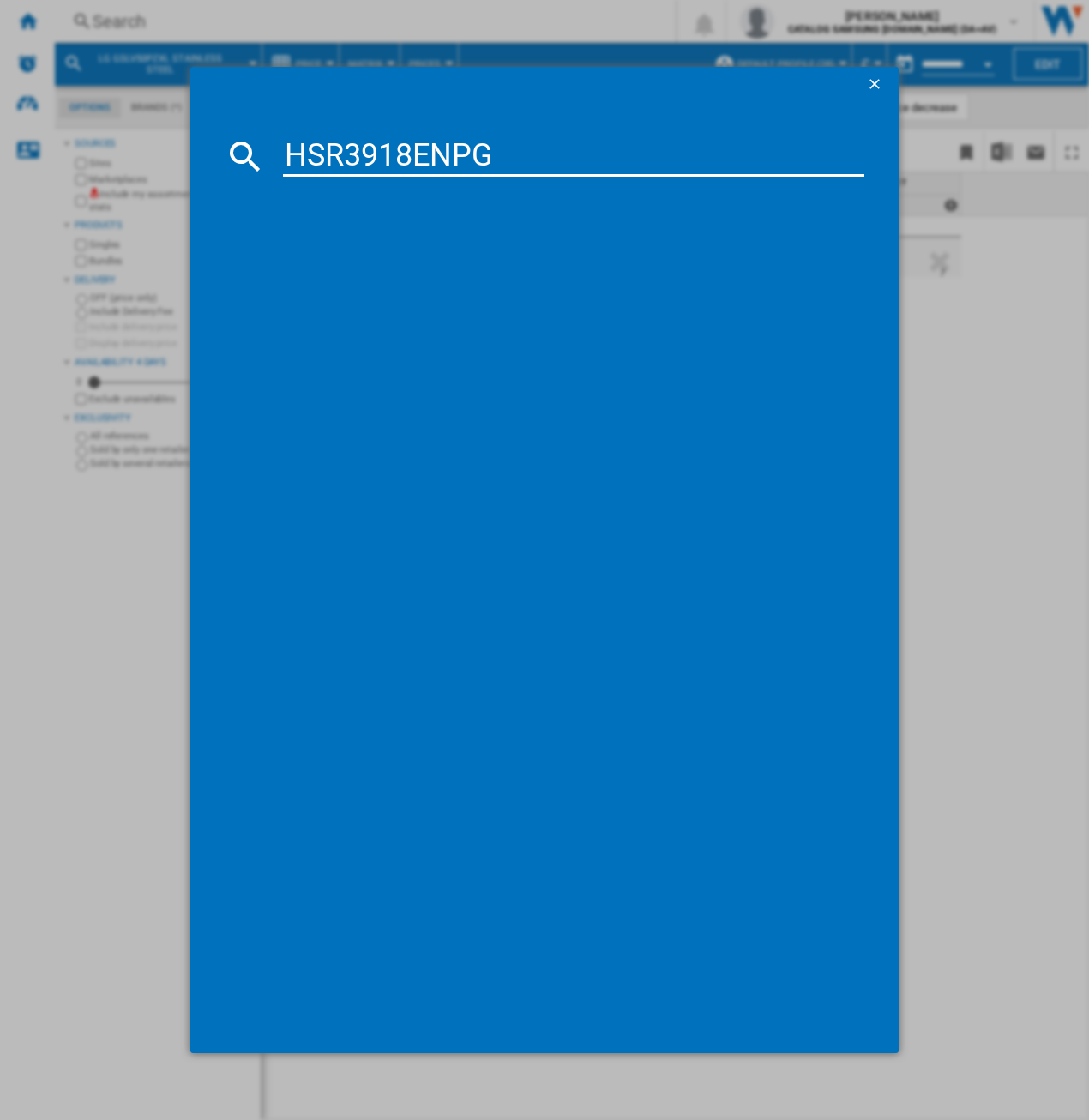 type on "HSR3918ENPG" 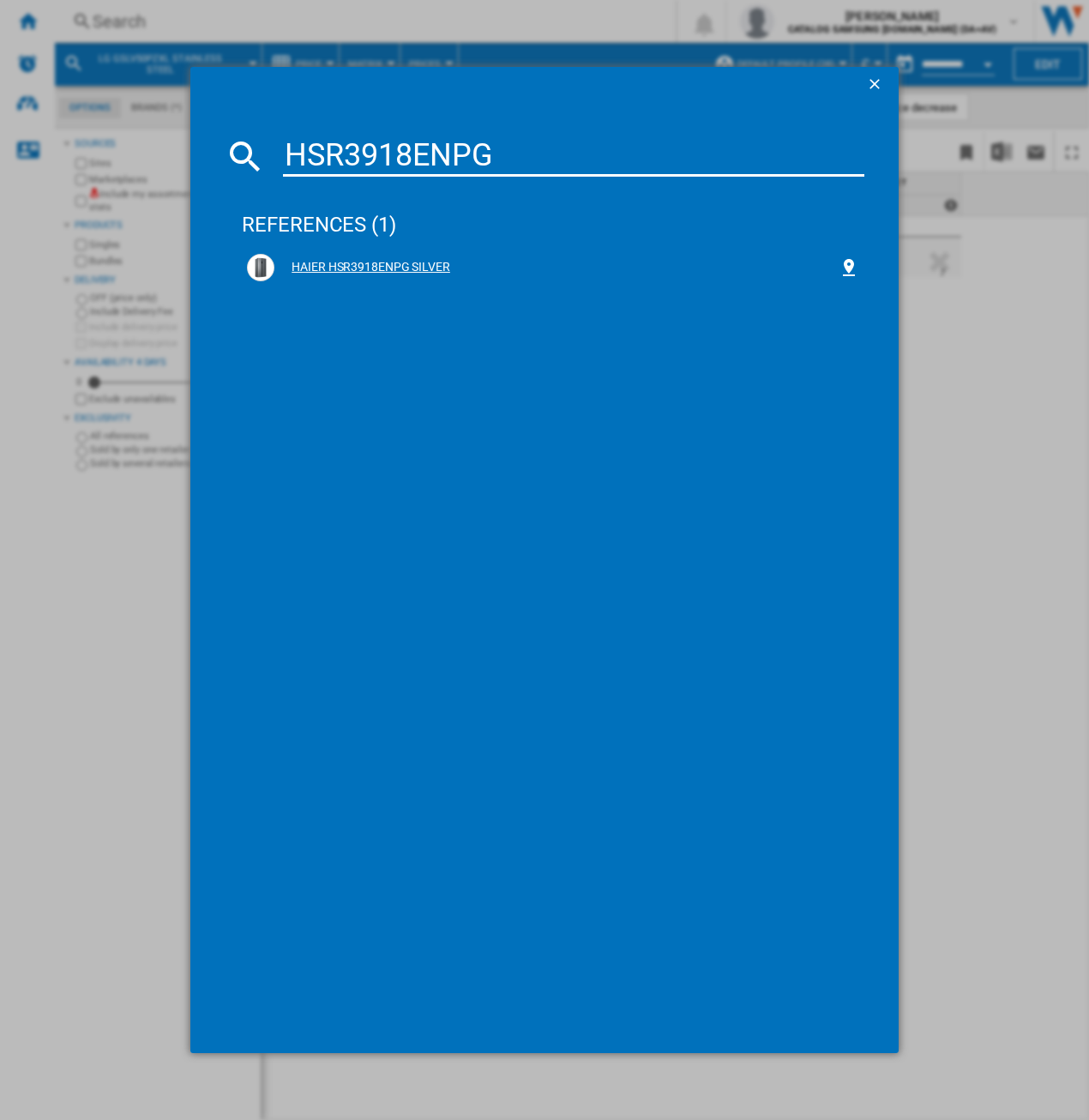 click on "HAIER HSR3918ENPG SILVER" at bounding box center [557, 268] 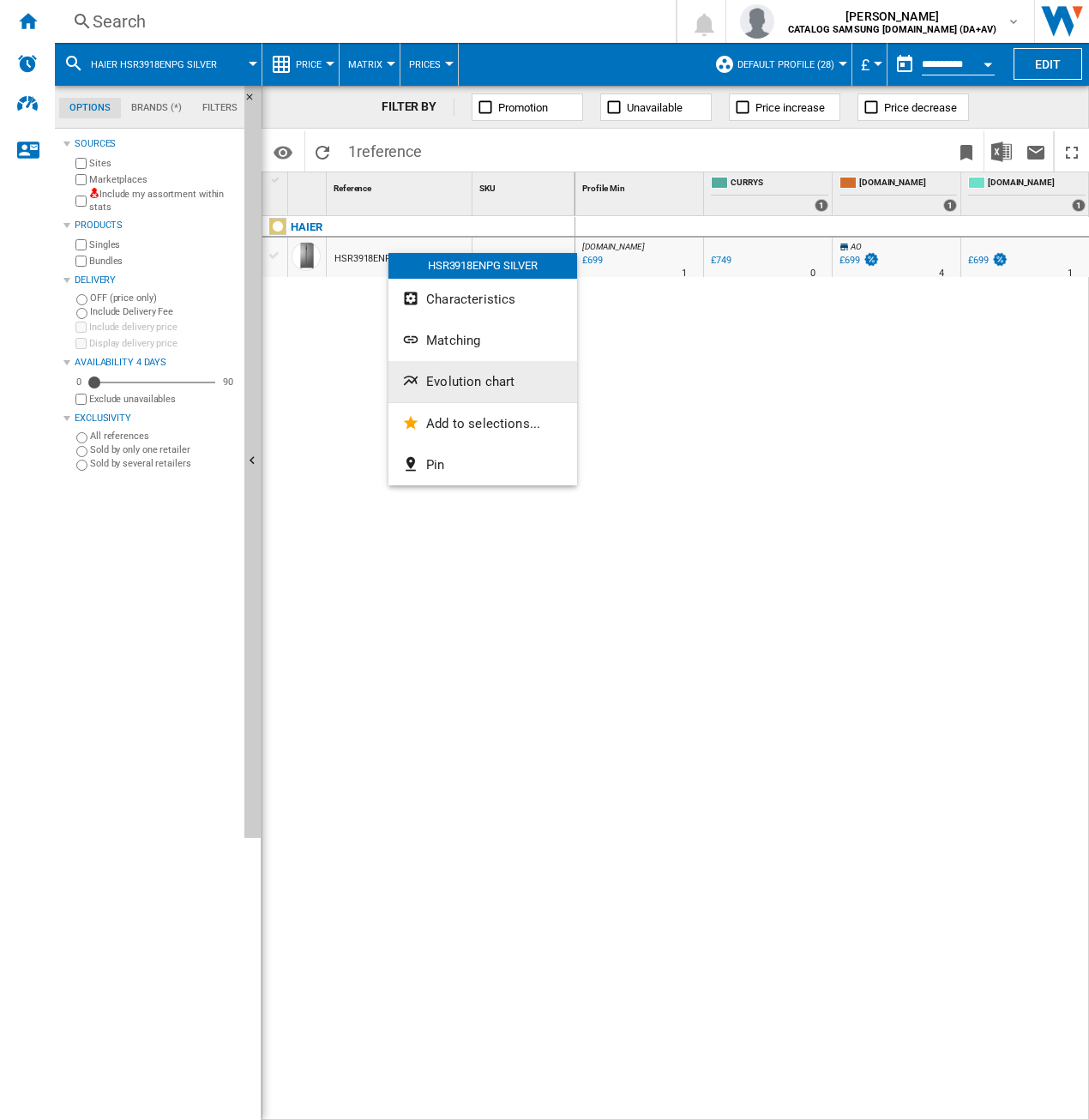 click on "Evolution chart" at bounding box center (470, 382) 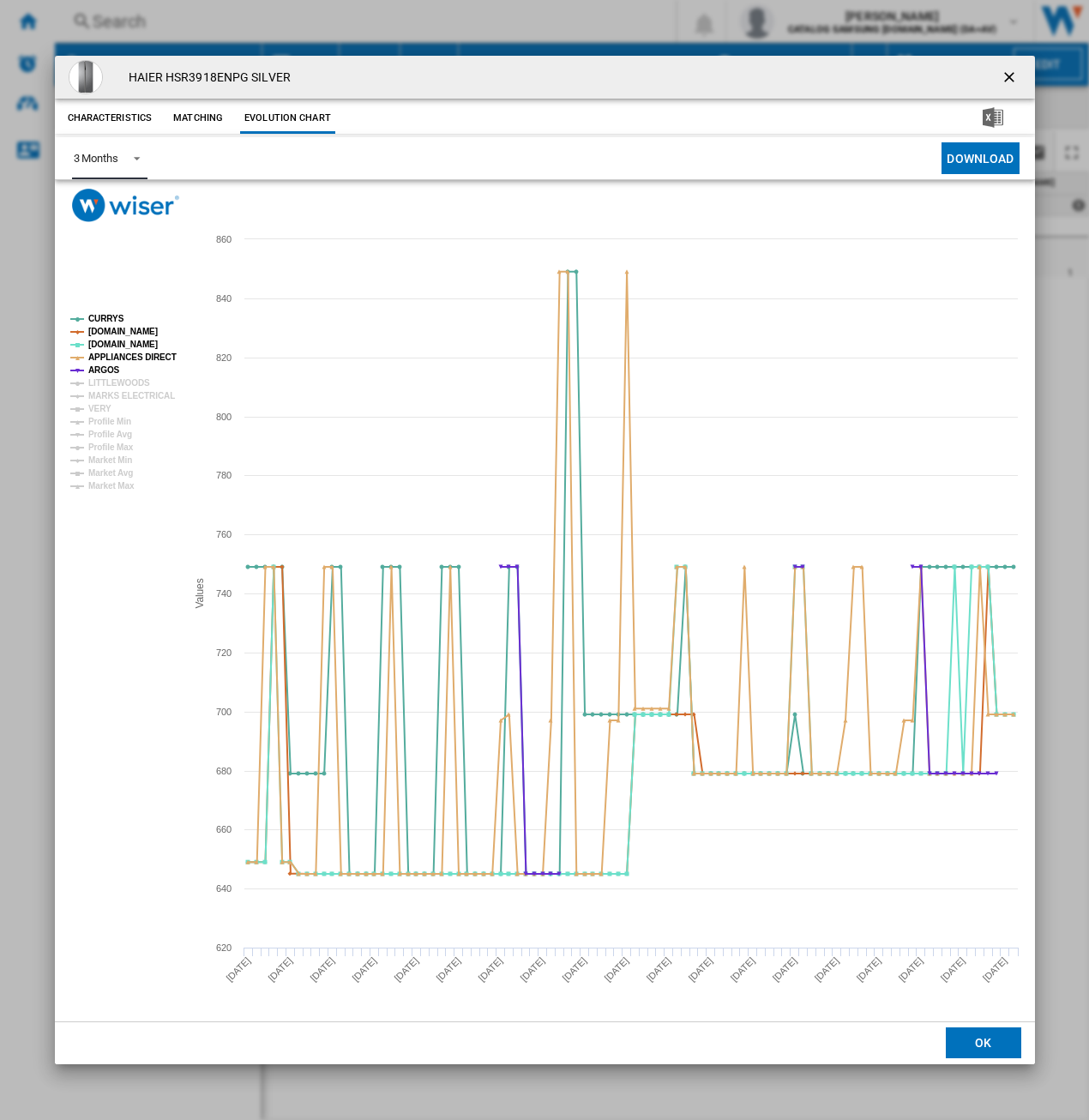 click on "3 Months" at bounding box center (96, 158) 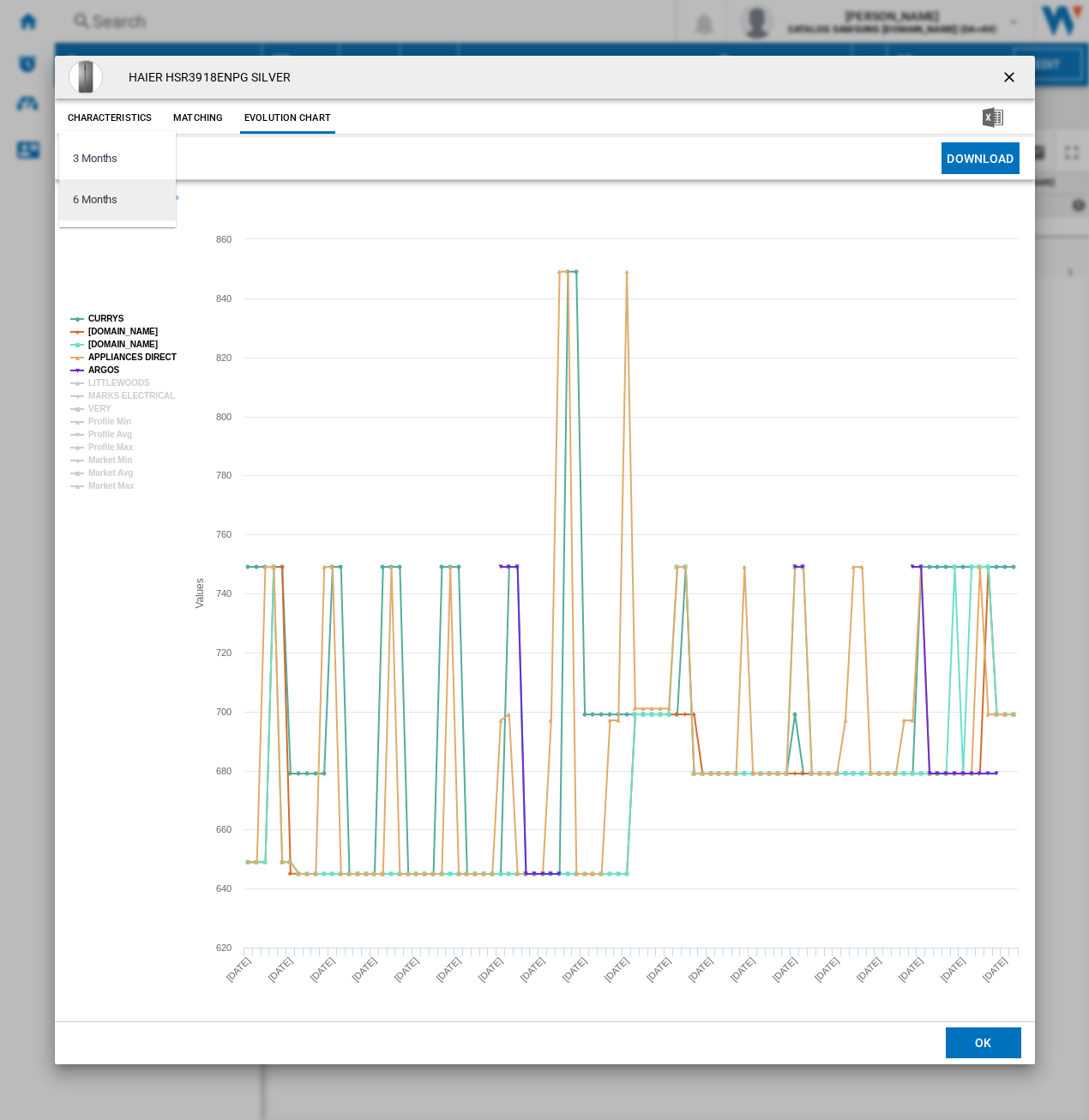 click on "6 Months" at bounding box center [117, 200] 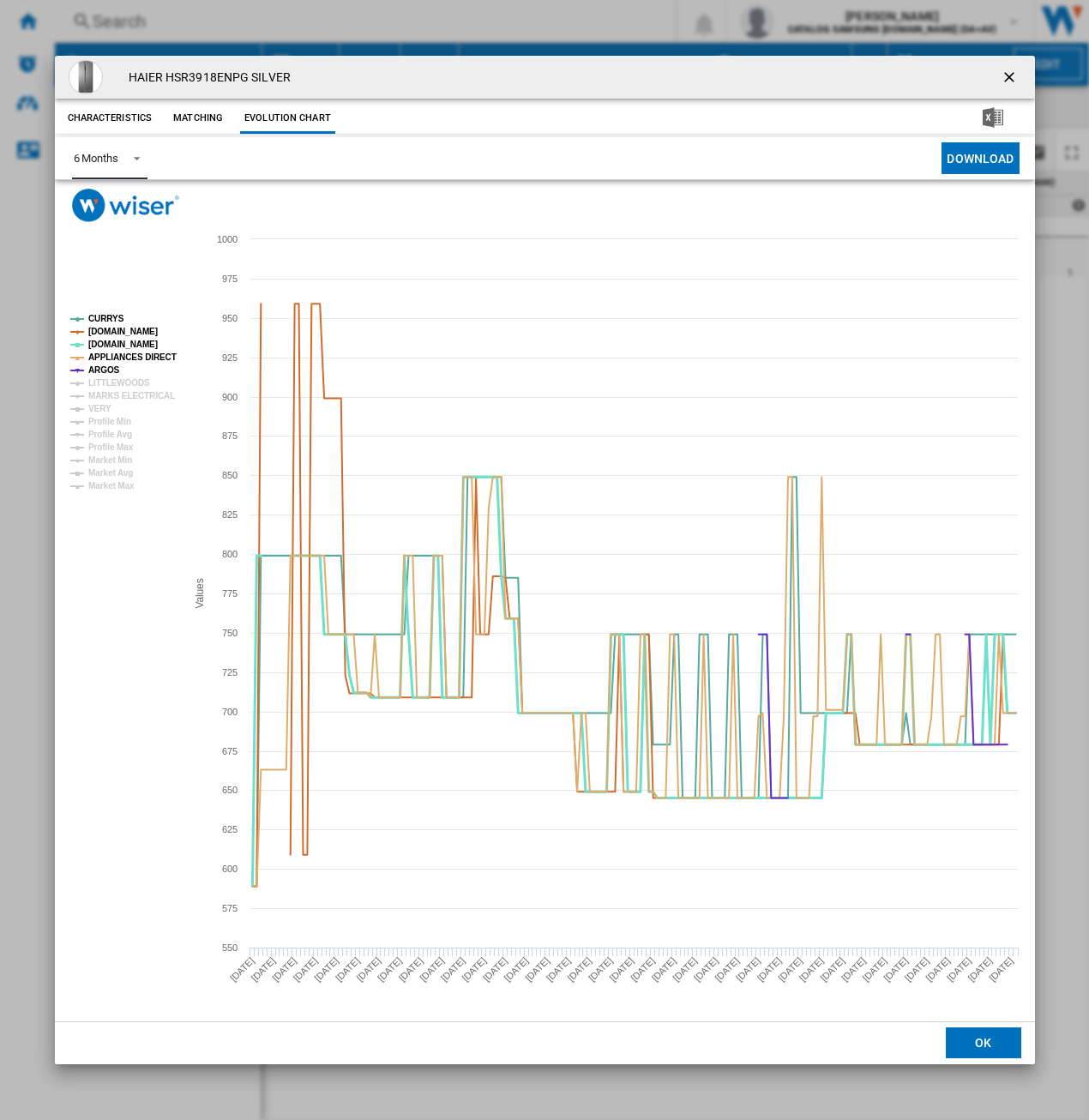 click on "[DOMAIN_NAME]" 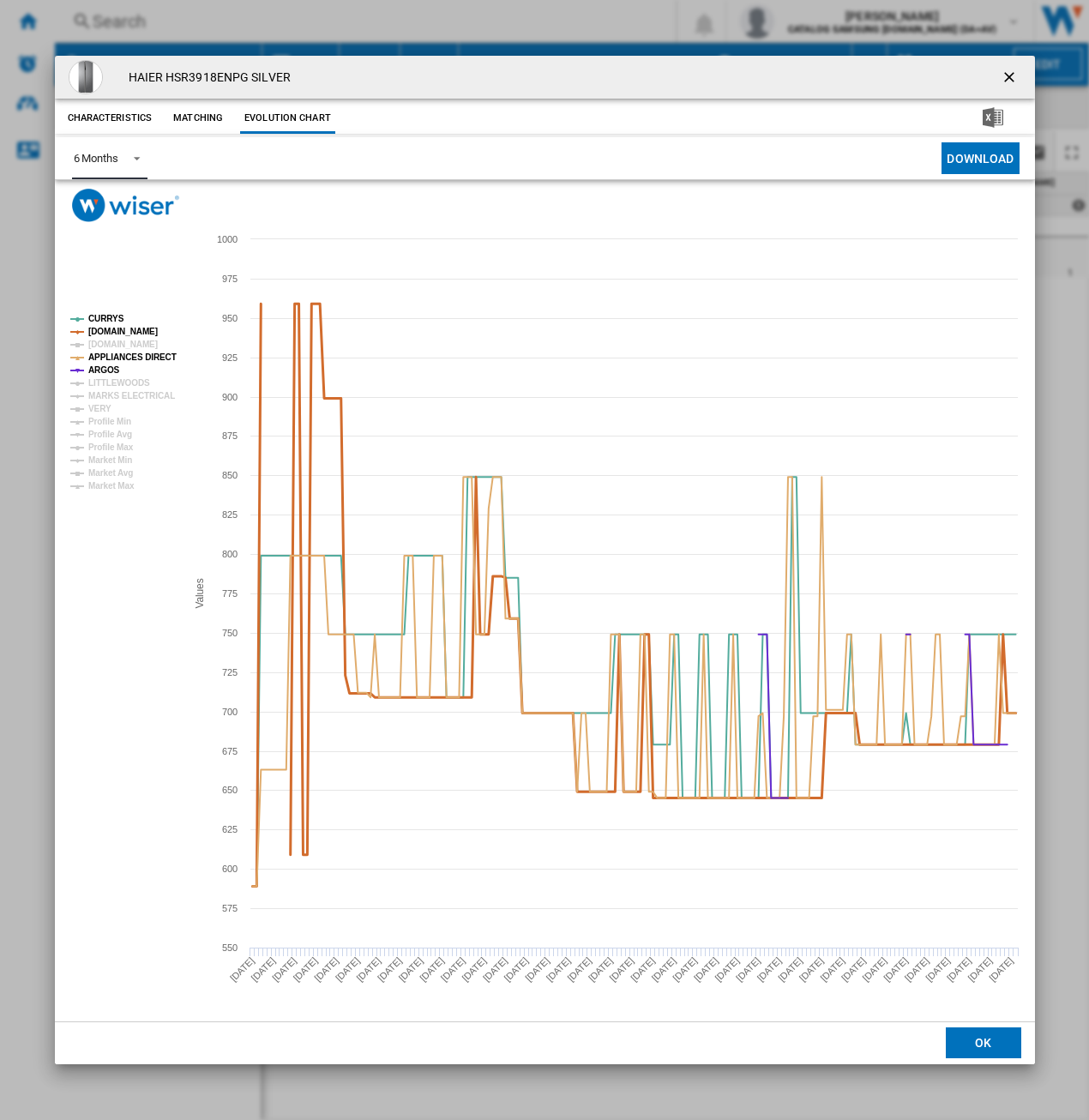 click on "[DOMAIN_NAME]" 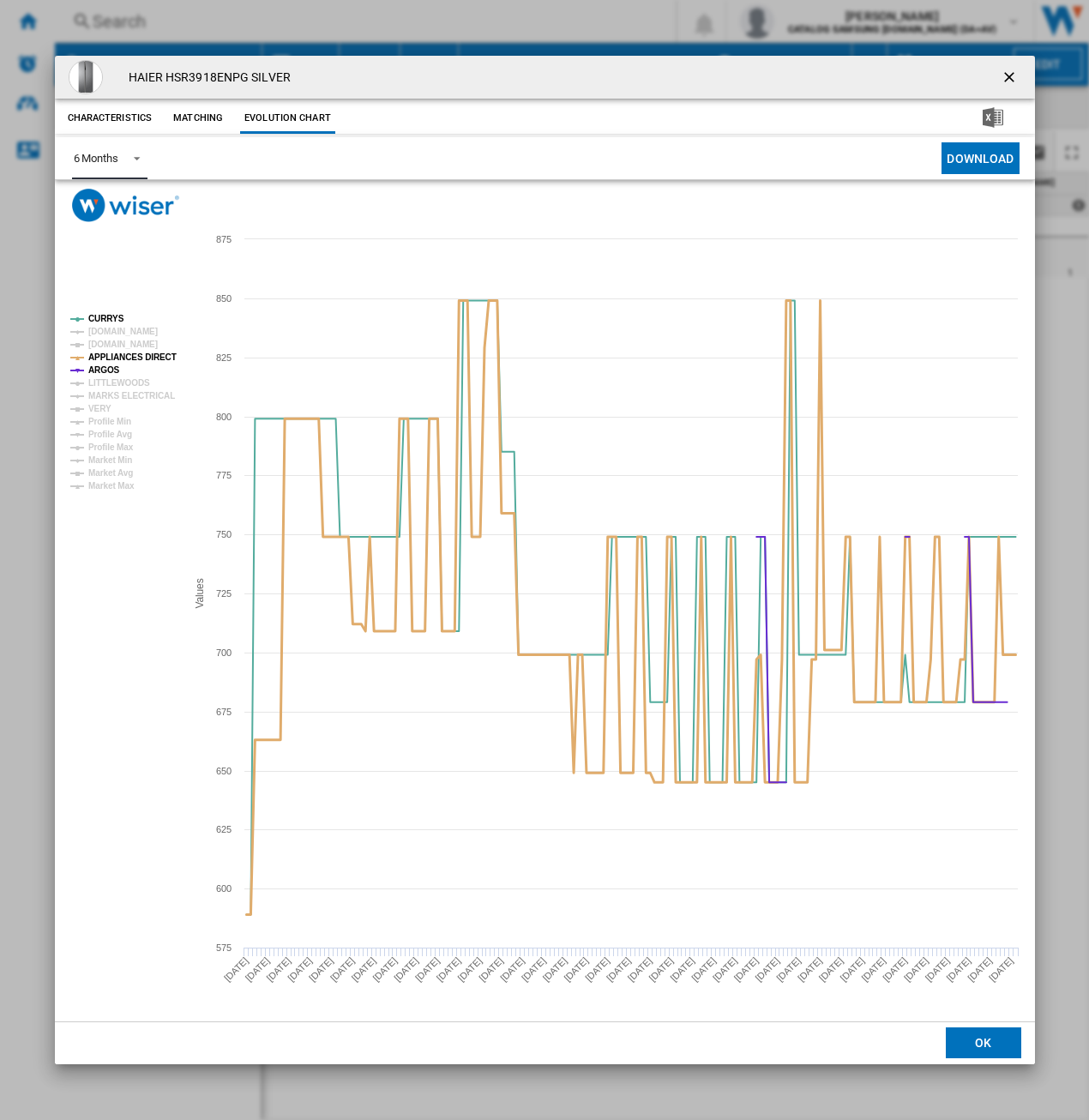 click on "APPLIANCES DIRECT" 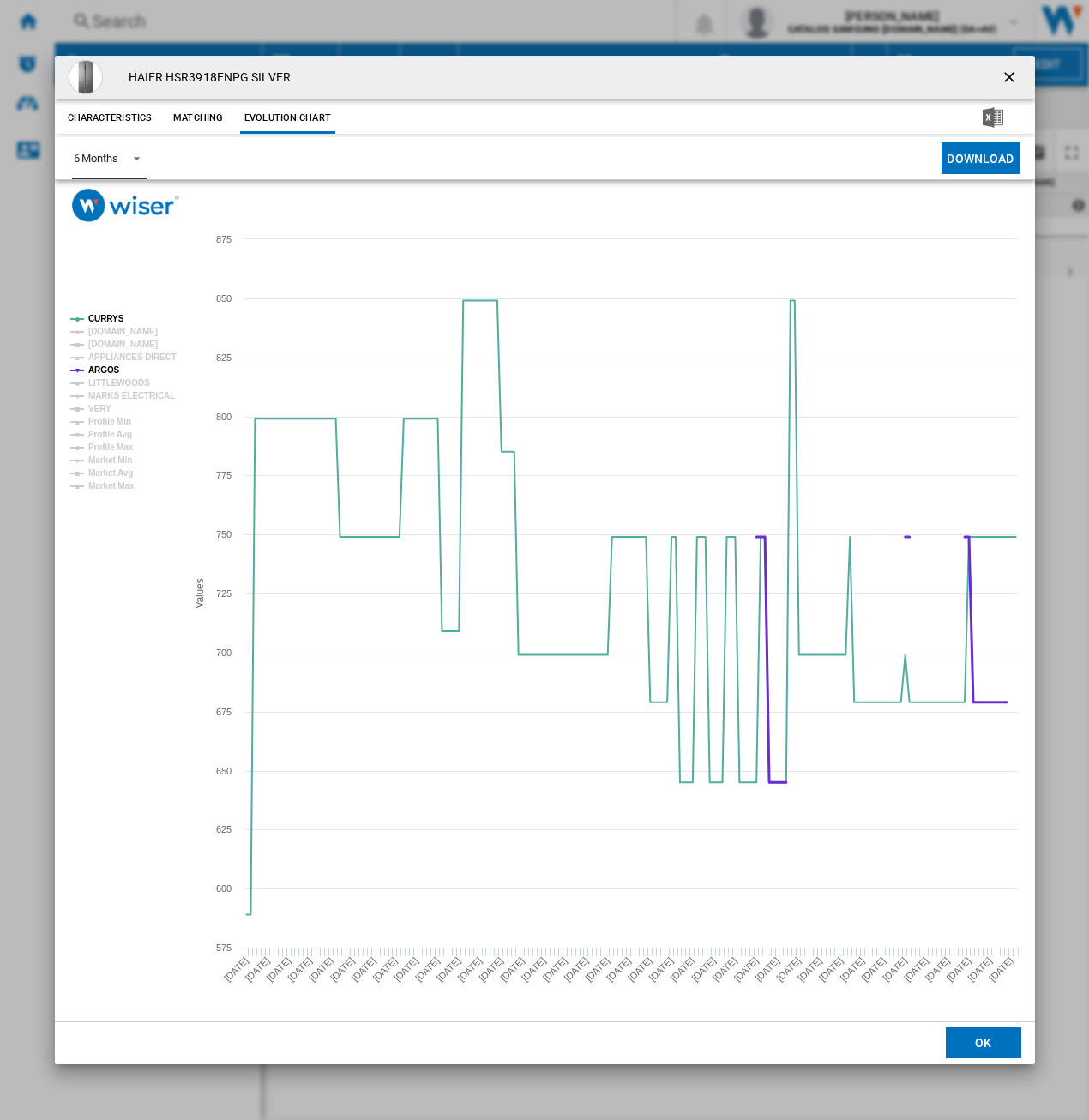 click on "ARGOS" 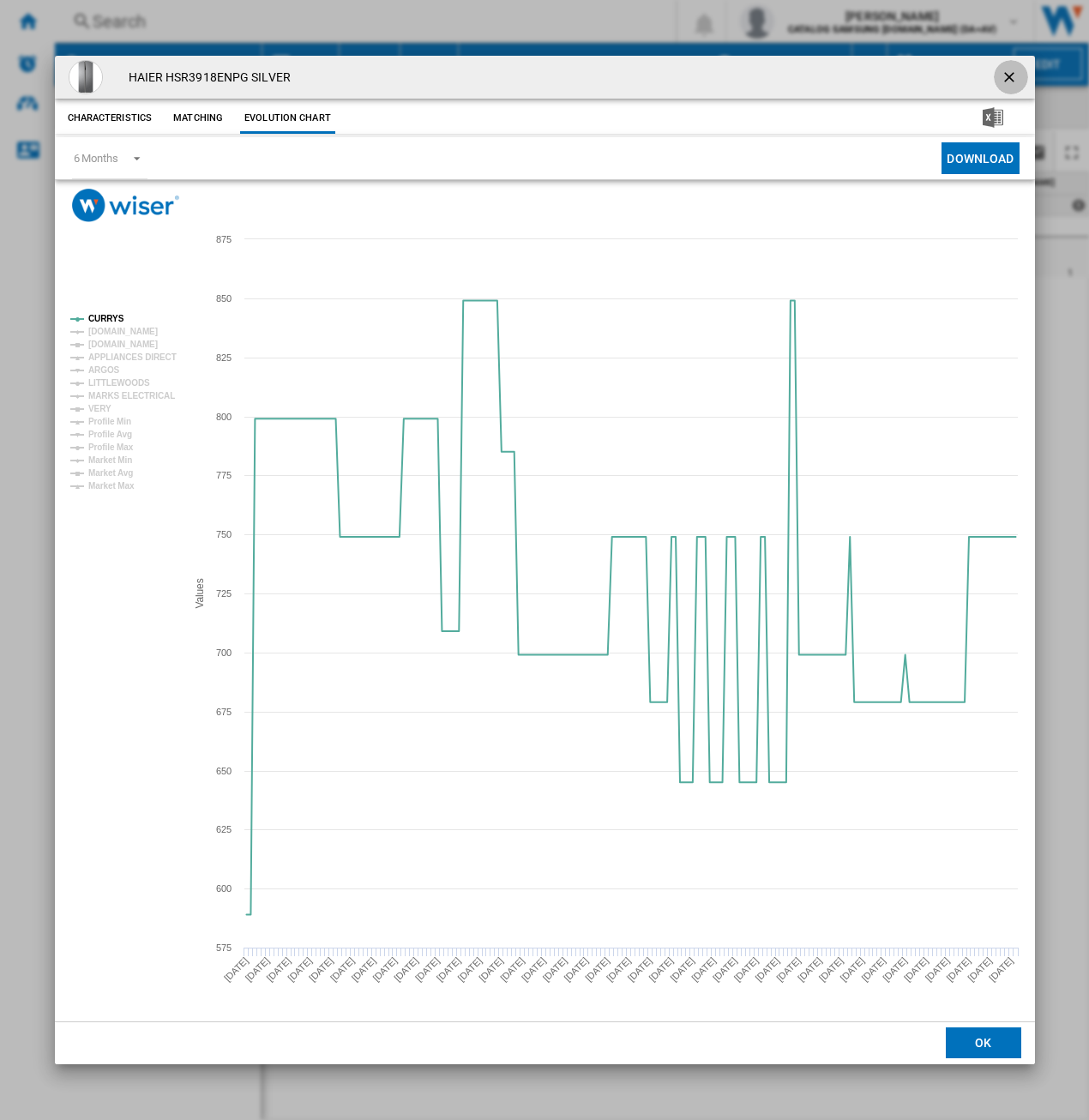 click at bounding box center (1011, 79) 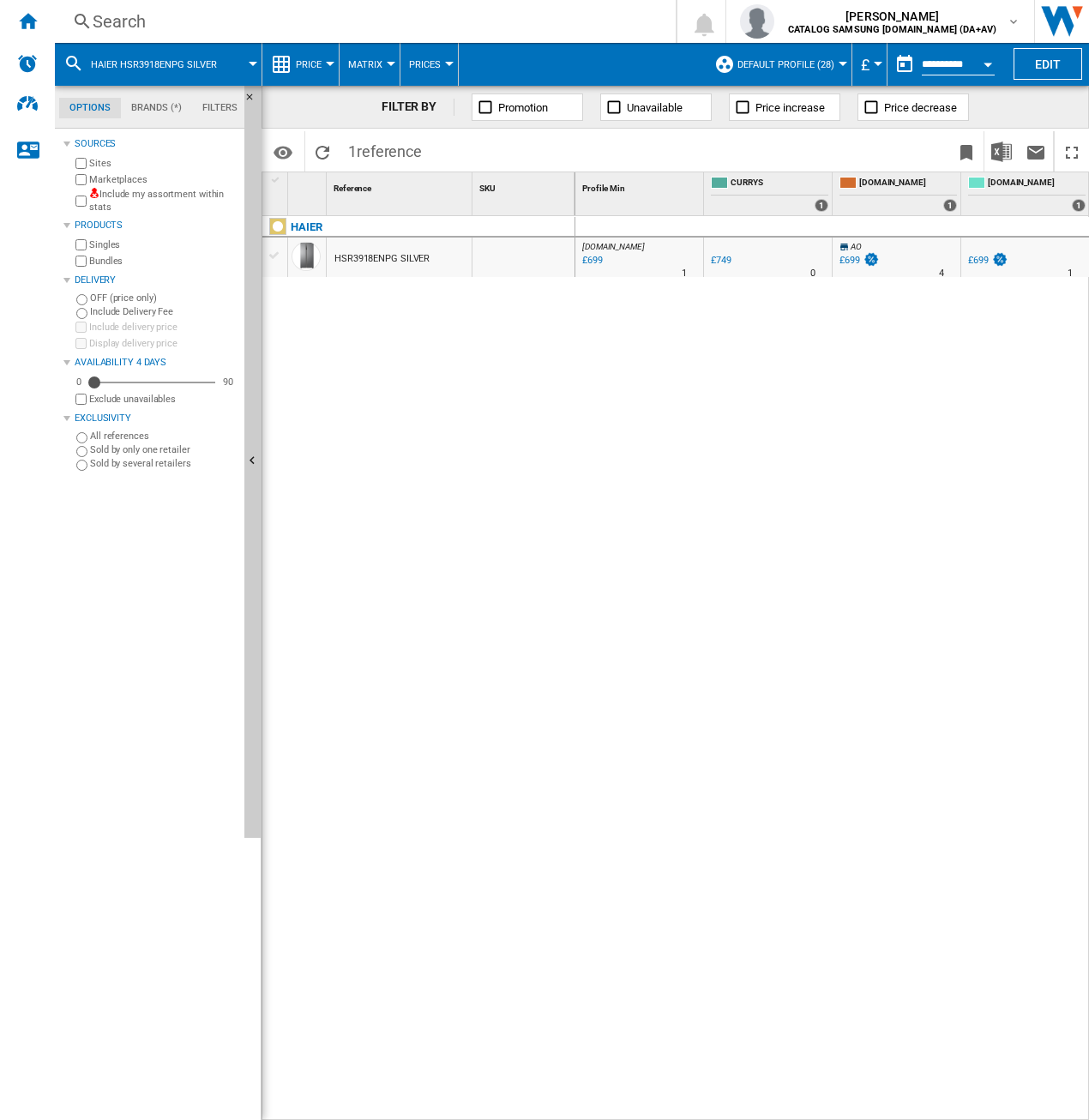 click on "Search" at bounding box center (362, 21) 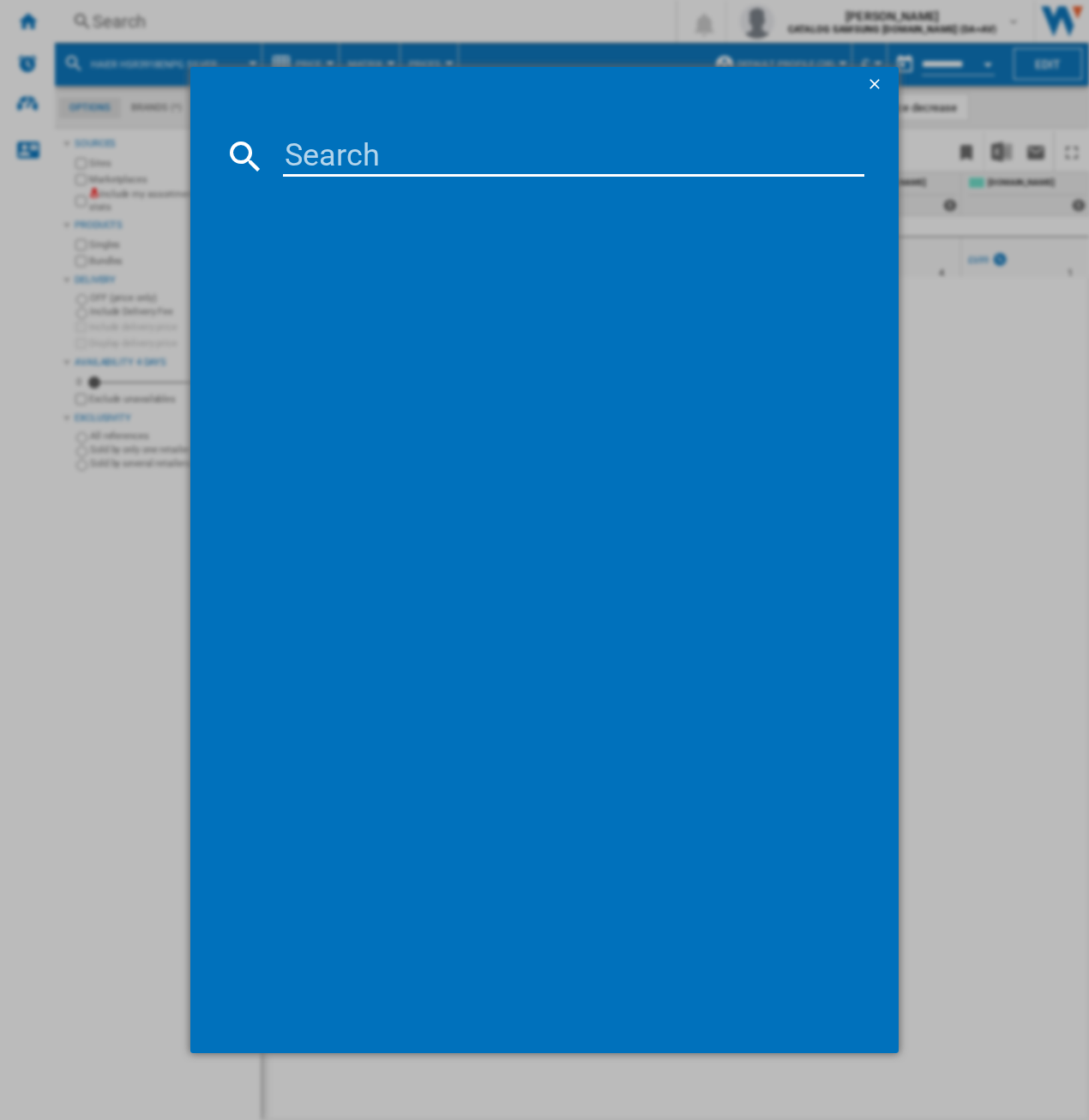 type on "GSBV70PZTL" 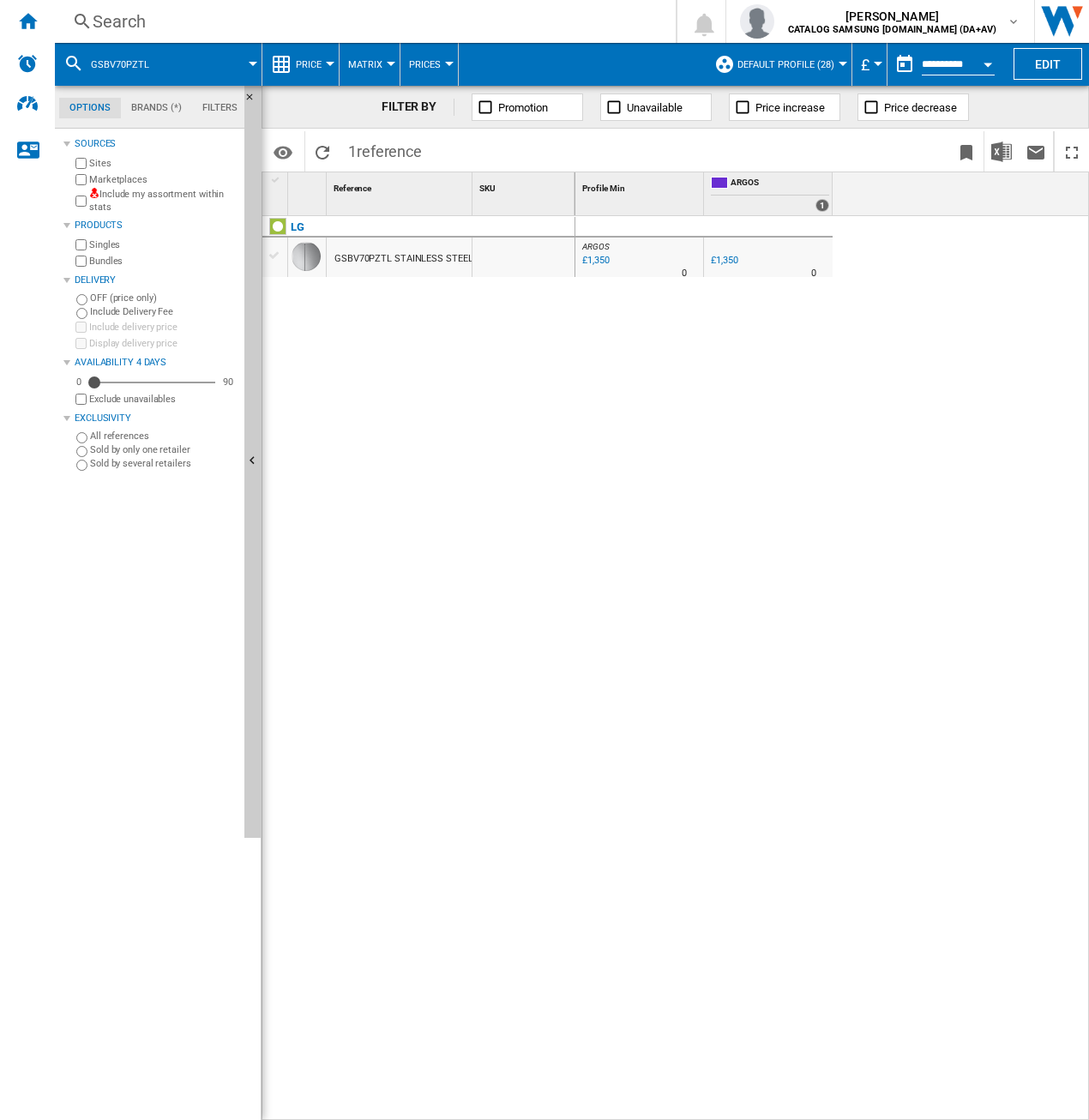click on "GSBV70PZTL STAINLESS STEEL" at bounding box center (403, 259) 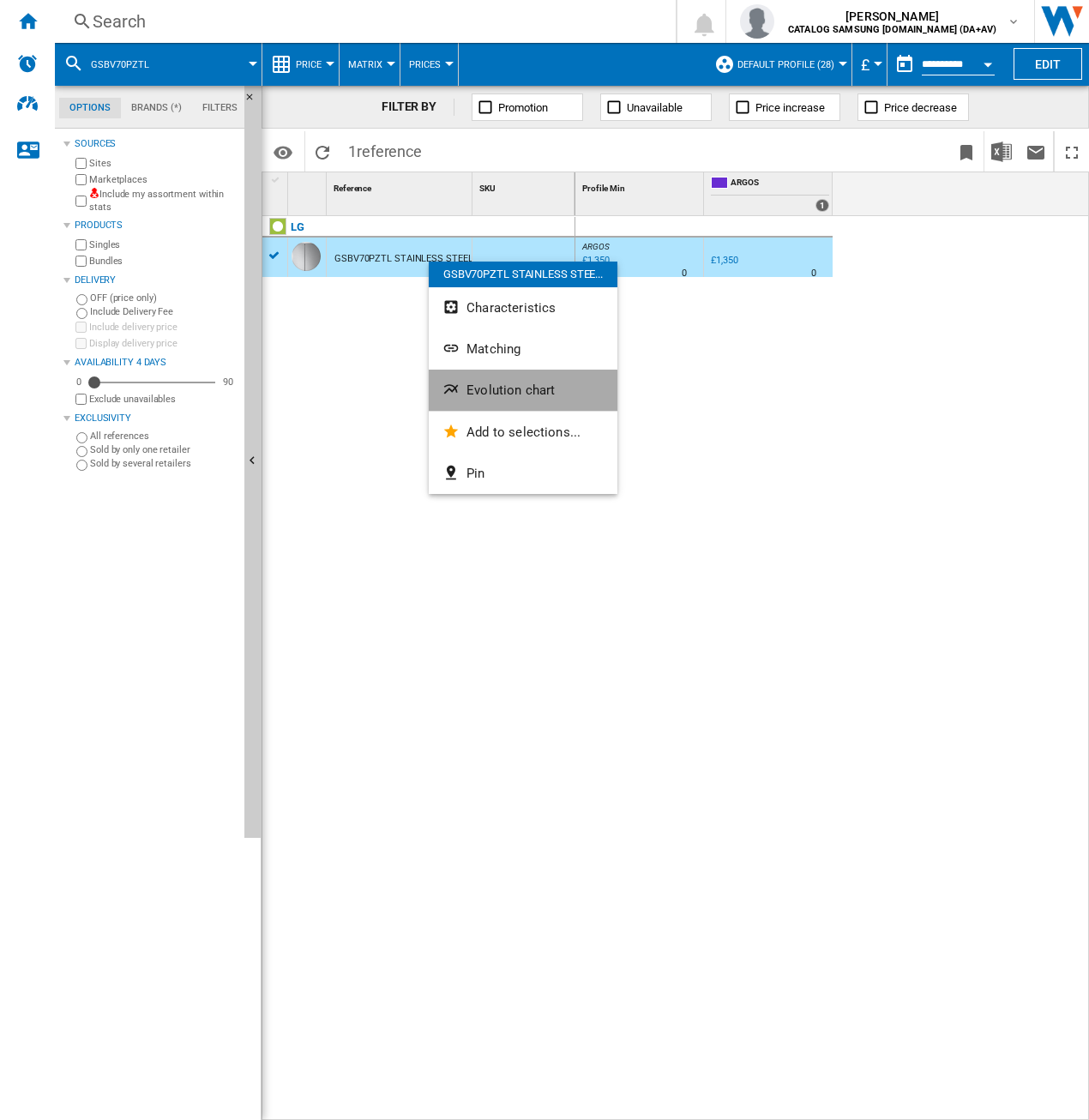 click on "Evolution chart" at bounding box center [510, 390] 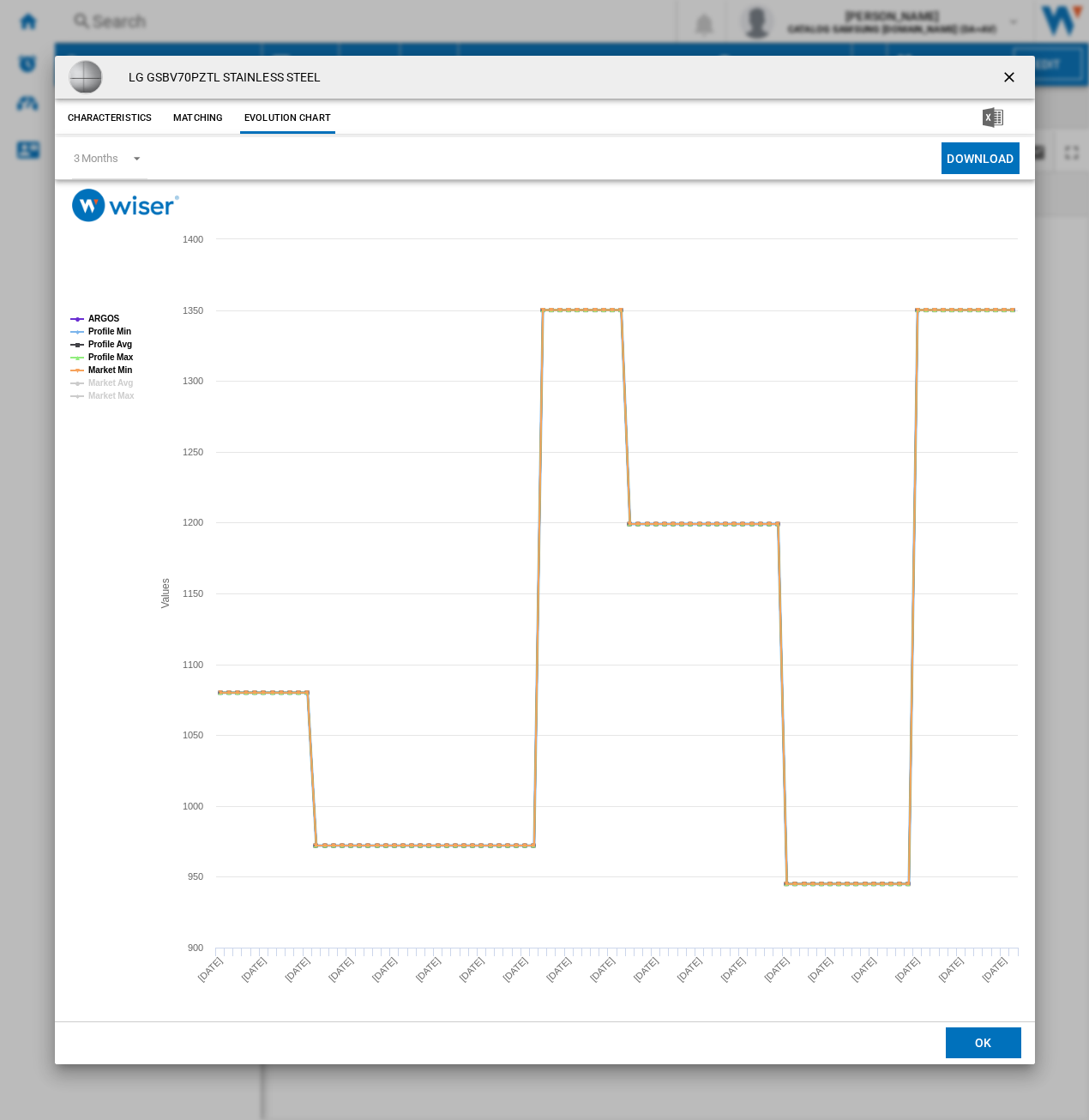 click on "Profile Min" 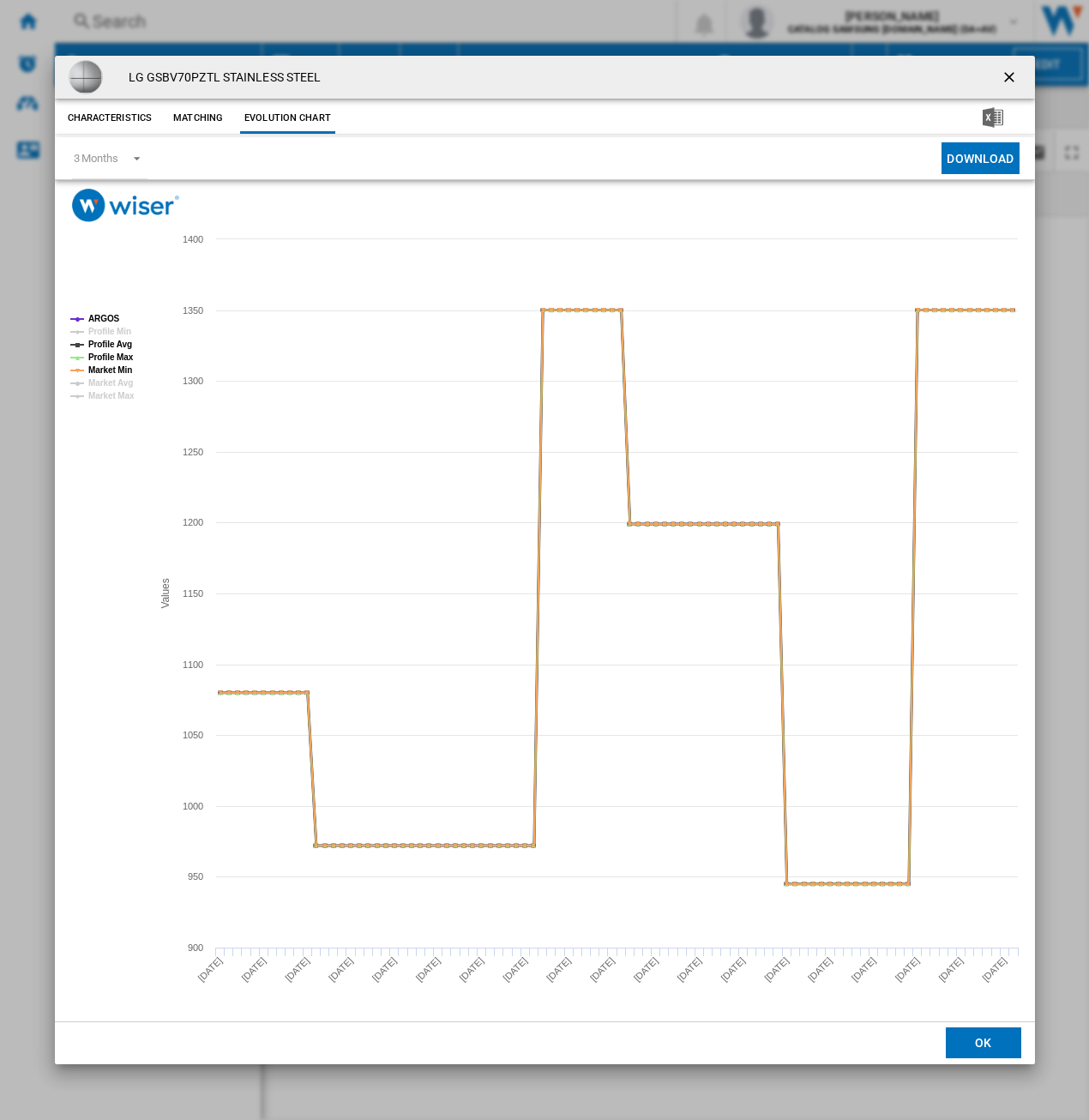 click on "Profile Avg" 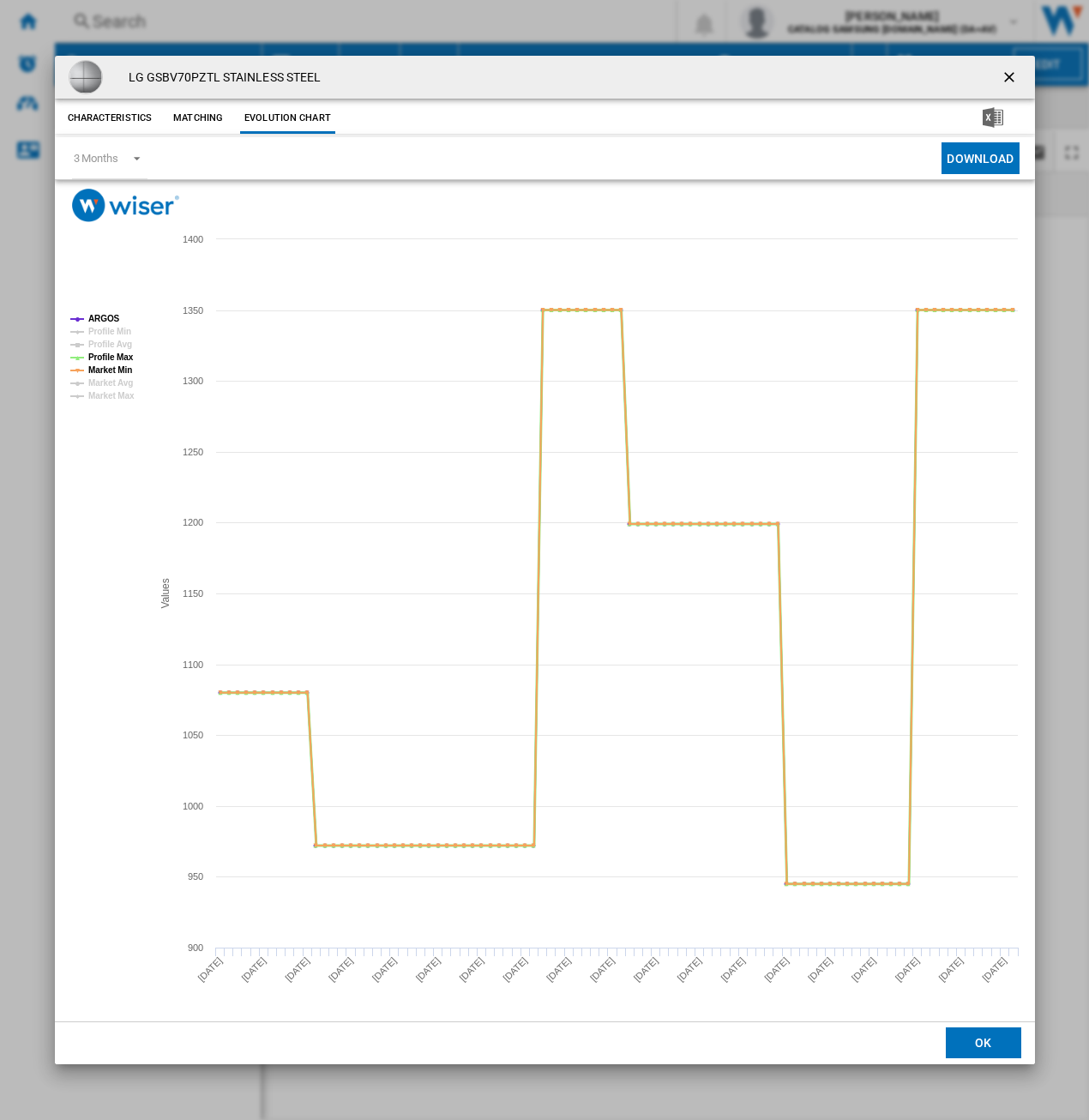 click on "Profile Max" 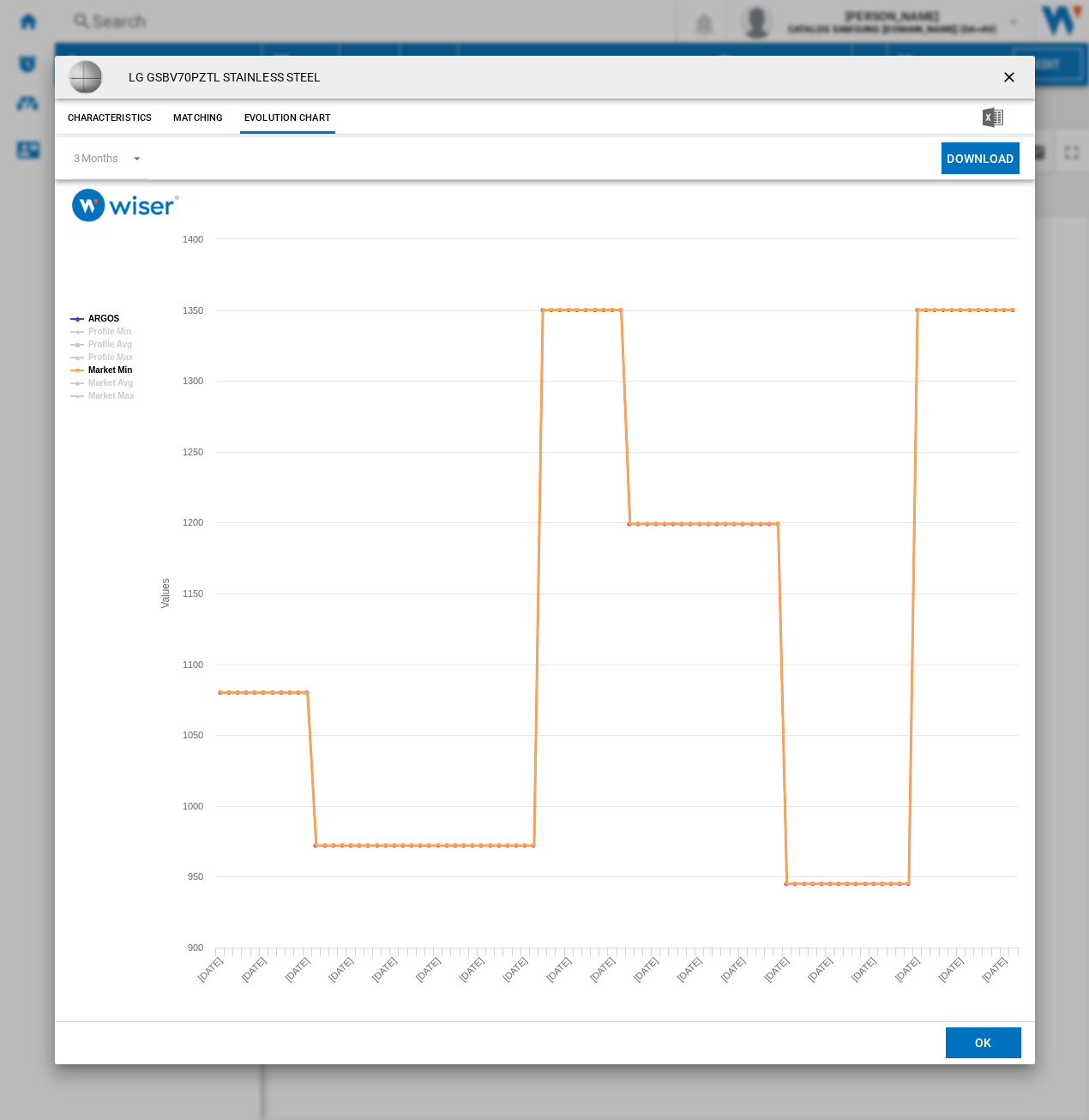 click on "Market Min" 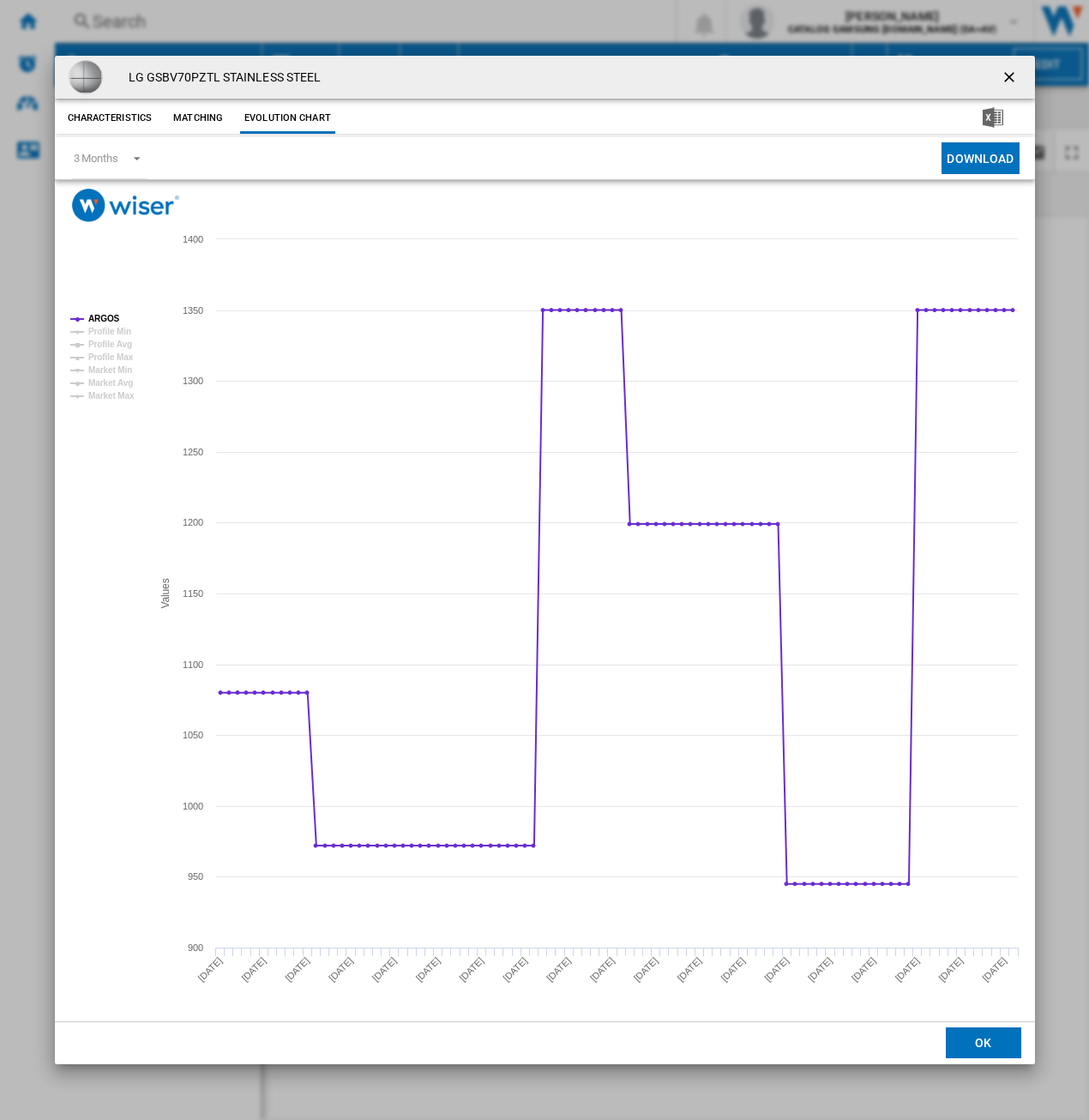 click at bounding box center (1011, 79) 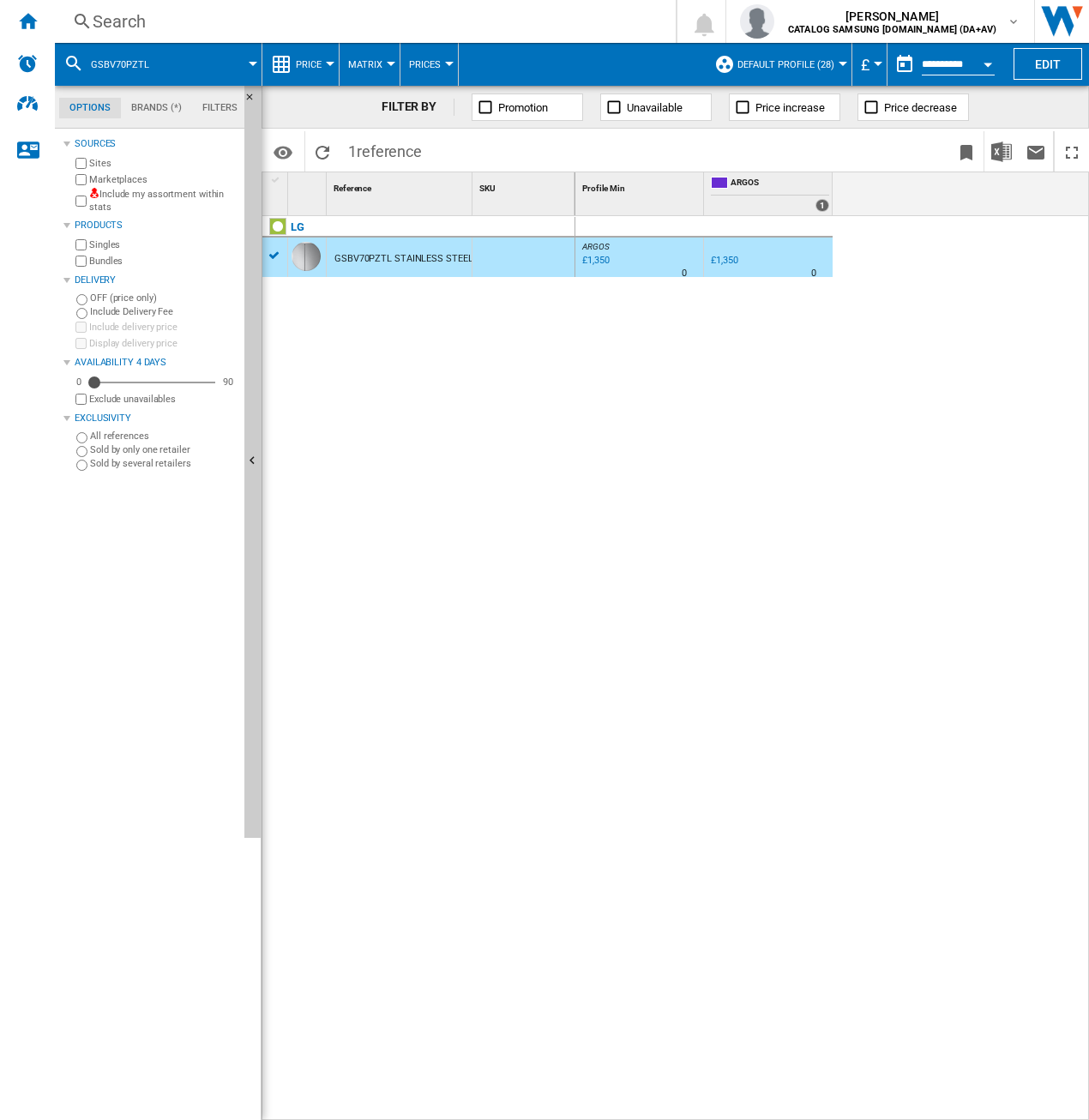 click on "ARGOS
: UK CO ARGOS
-1.0 %
£1,350
%
N/A
0
ARGOS  : UK CO ARGOS
UK CO ARGOS
-1.0 %
£1,350
%
N/A
0" at bounding box center [833, 668] 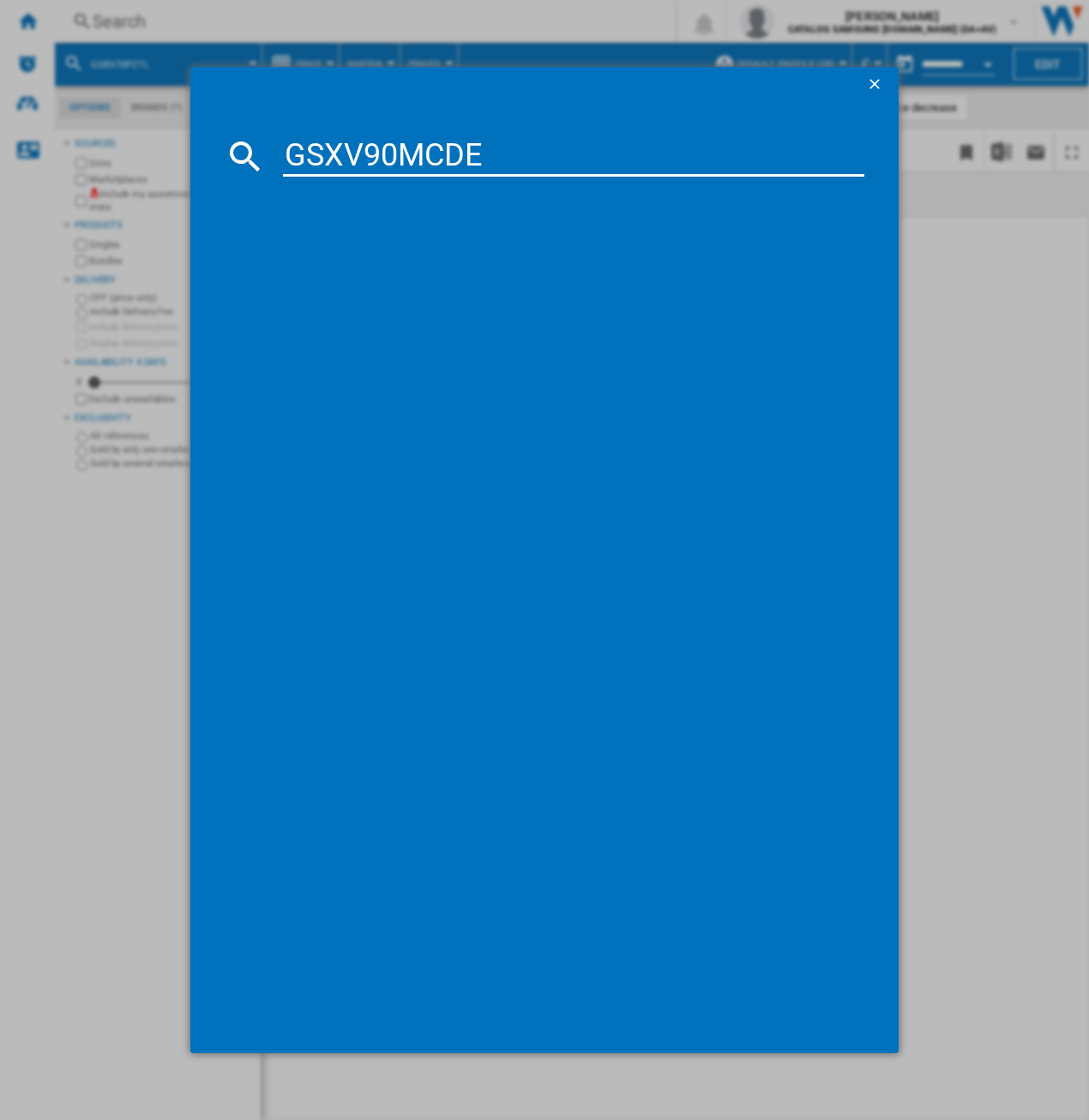 type on "GSXV90MCDE" 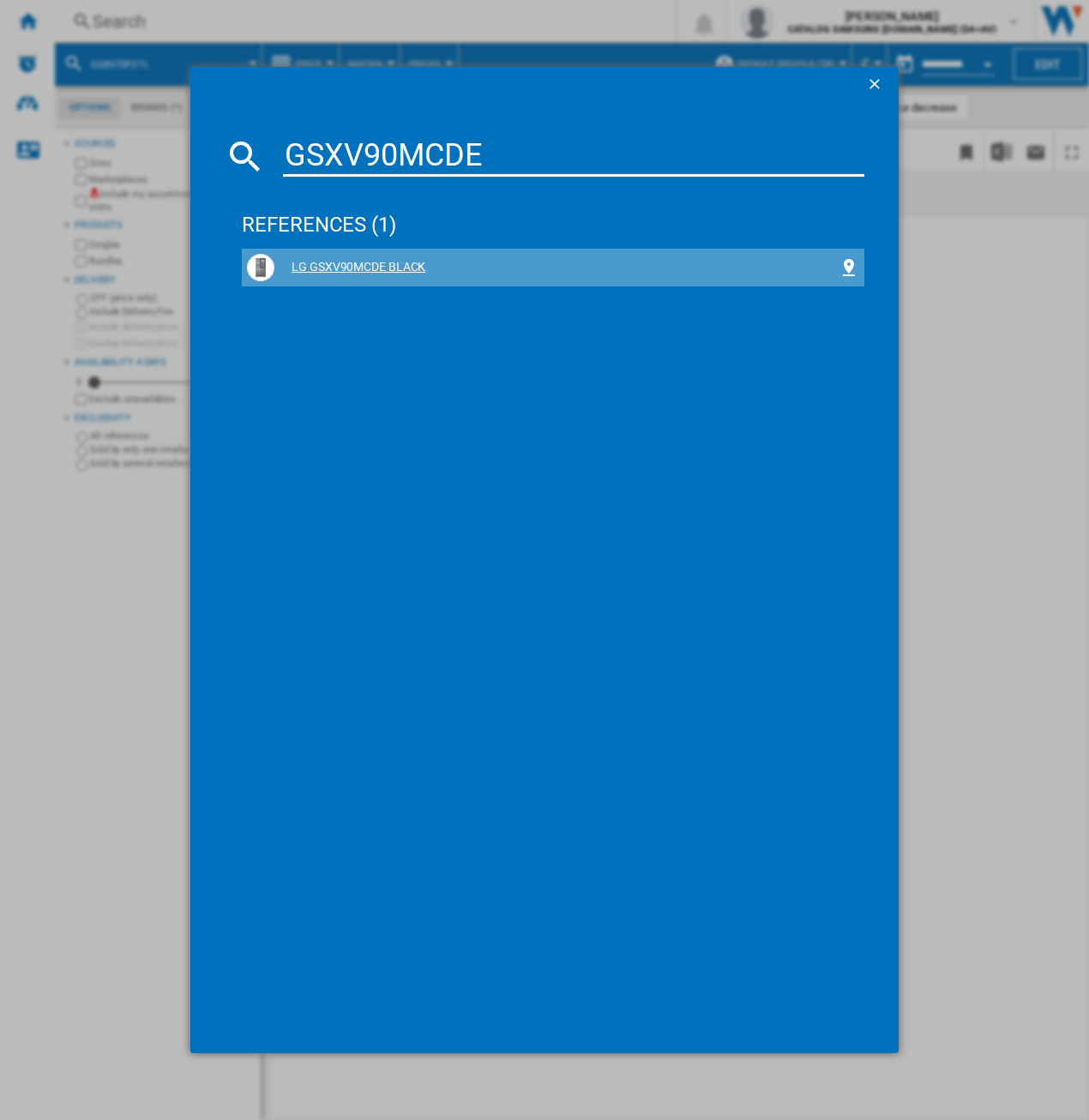 click on "LG GSXV90MCDE BLACK" at bounding box center (557, 268) 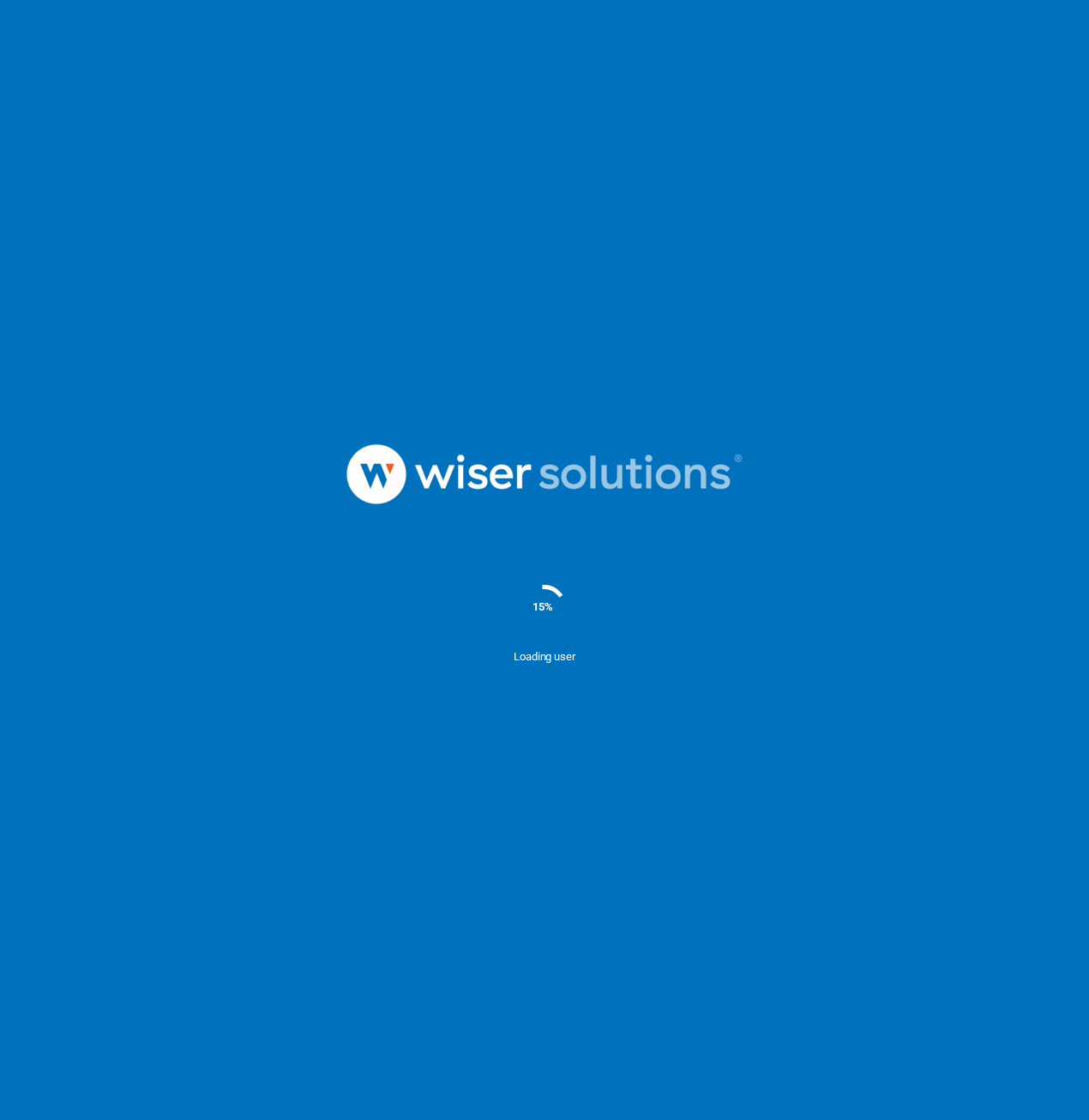 scroll, scrollTop: 0, scrollLeft: 0, axis: both 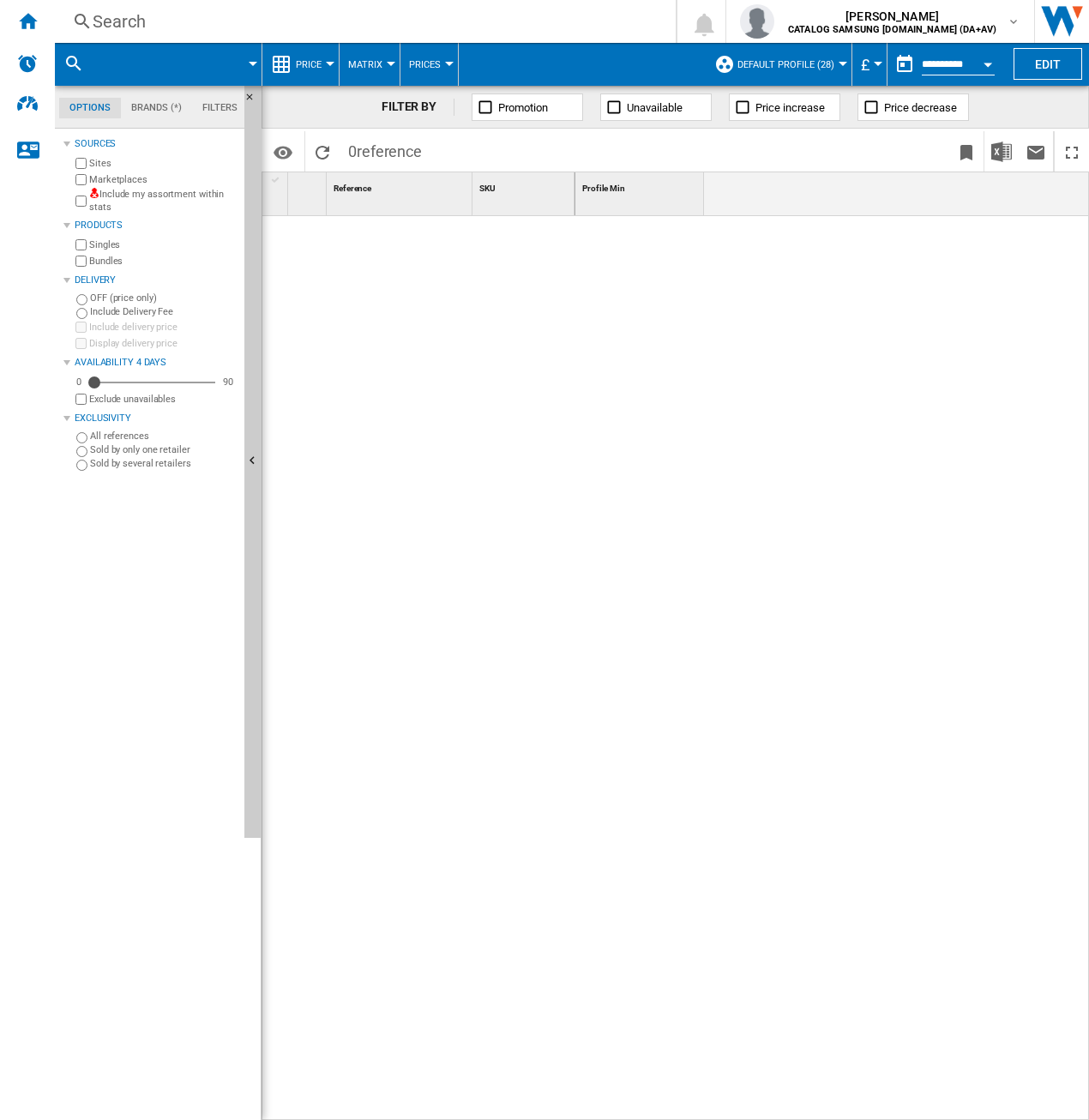 click on "Search" at bounding box center [362, 21] 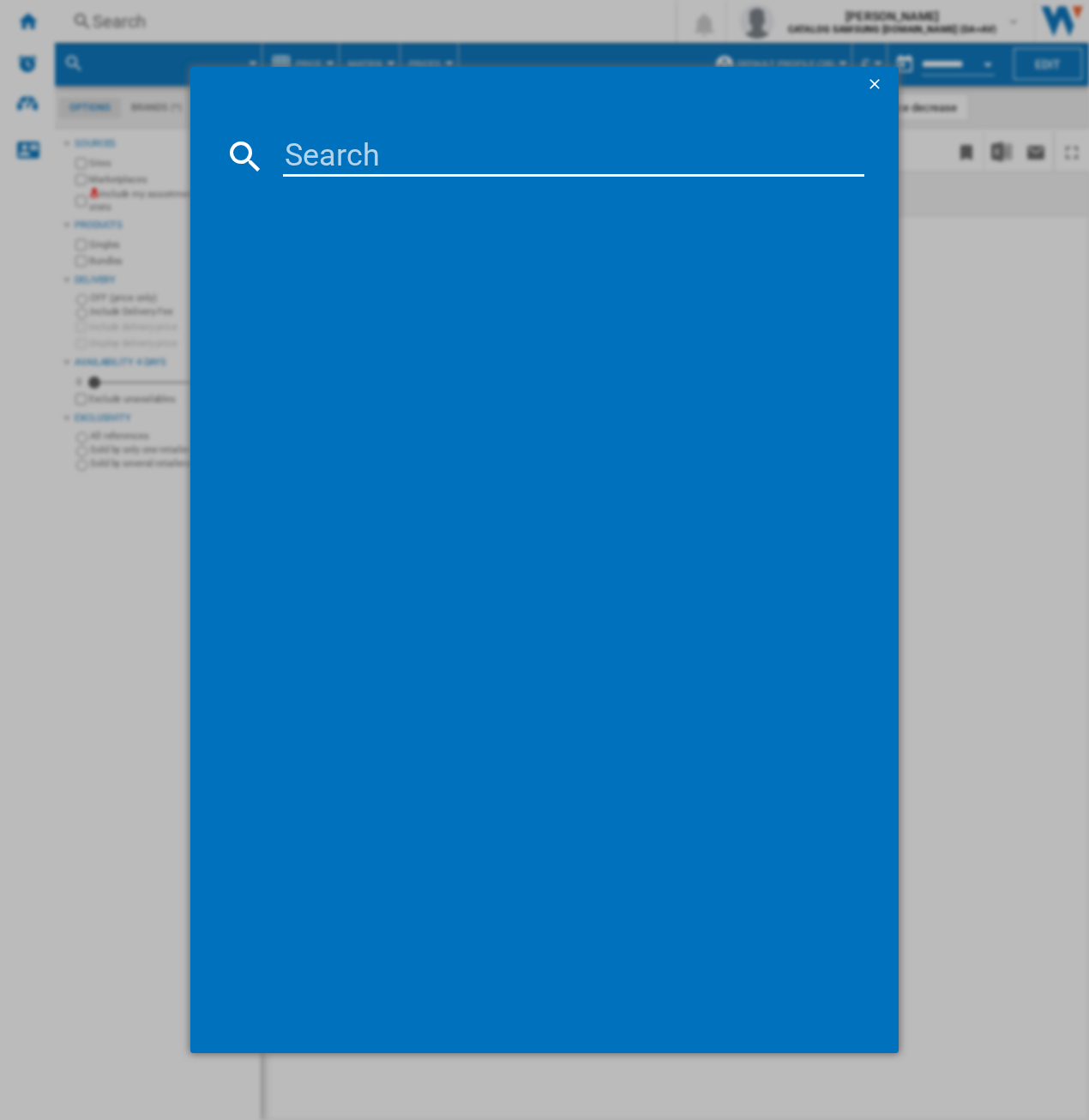 click at bounding box center (574, 156) 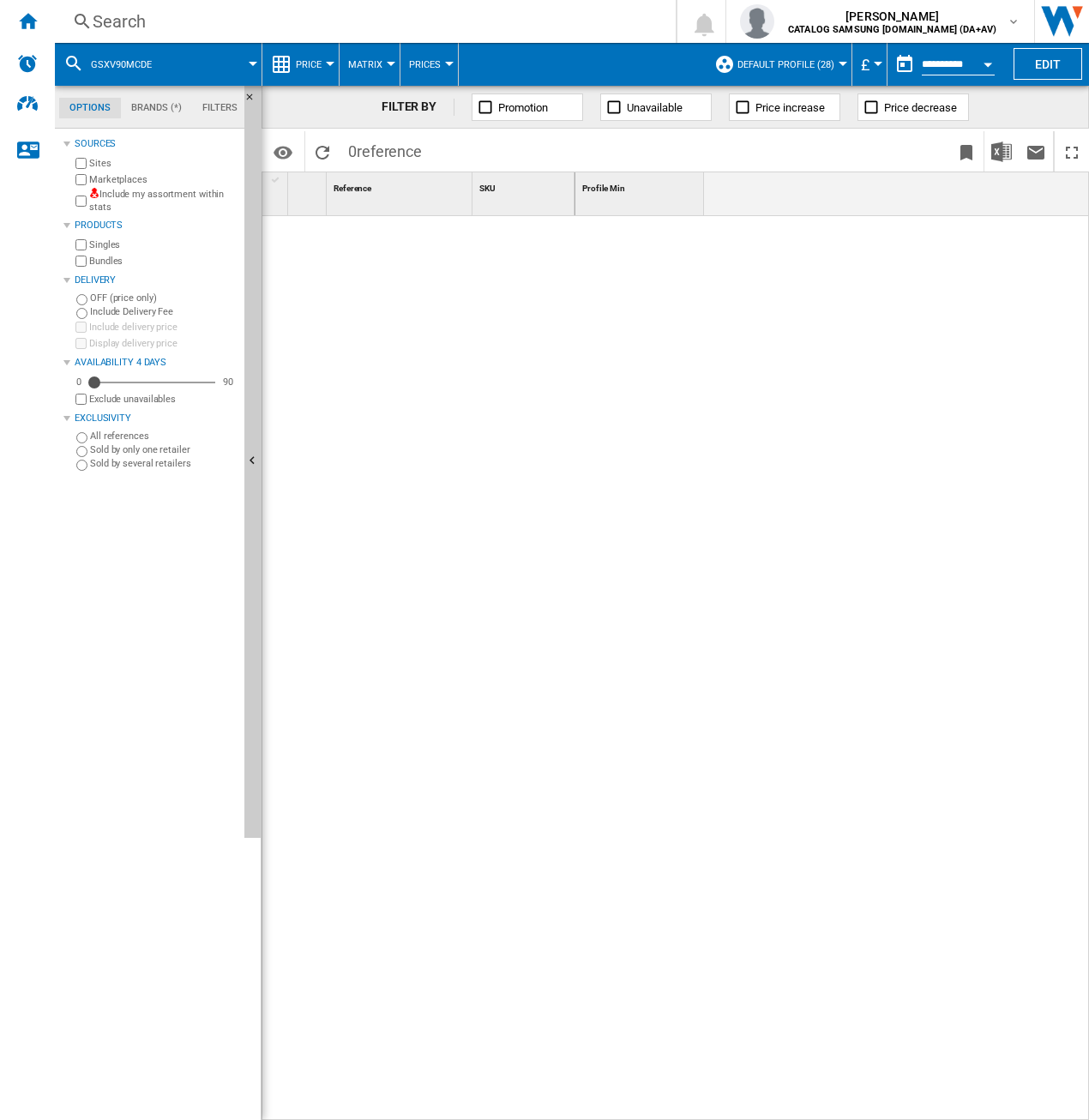 click on "Search" at bounding box center (362, 21) 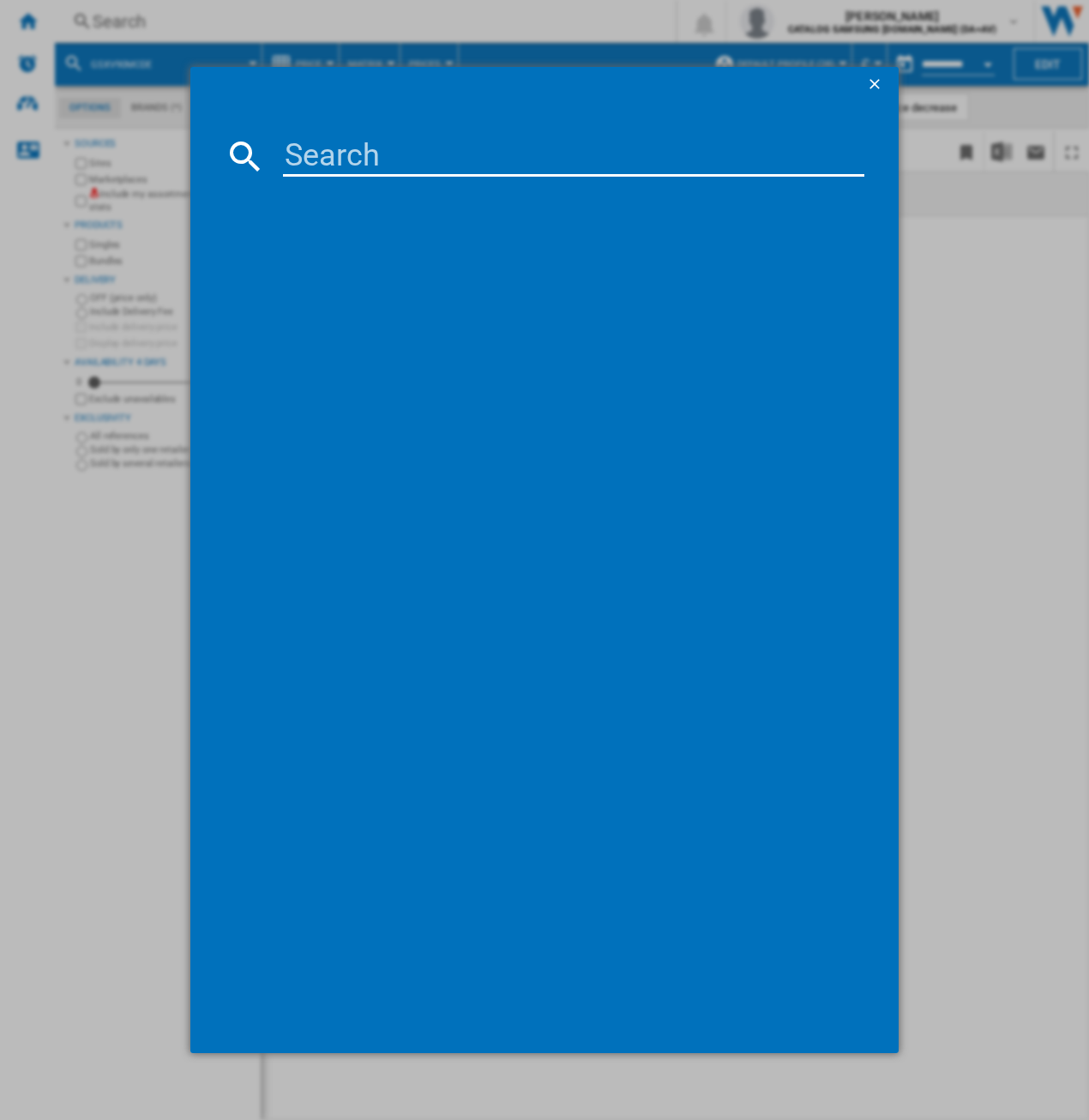 click at bounding box center (876, 86) 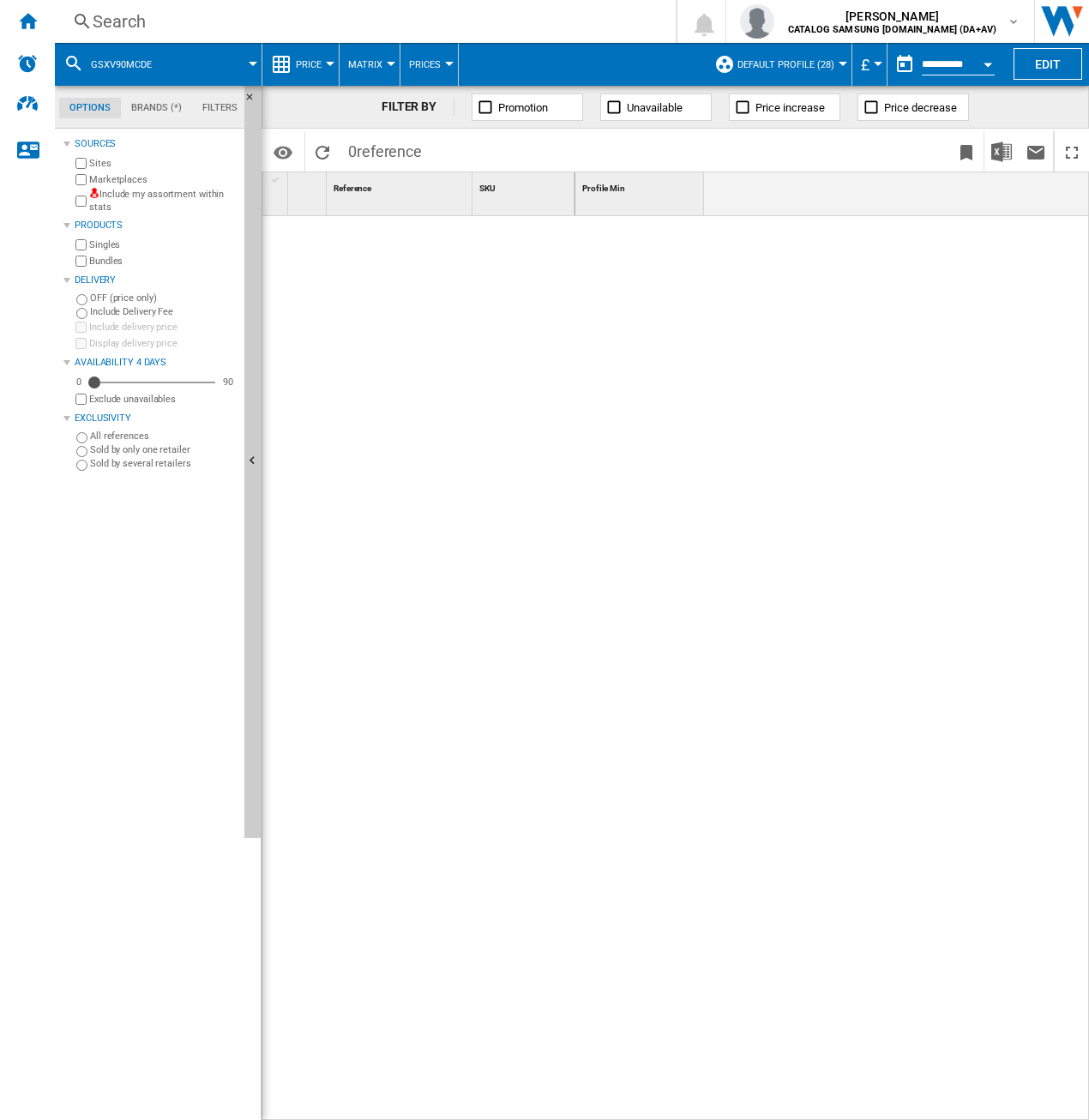 click at bounding box center [214, 64] 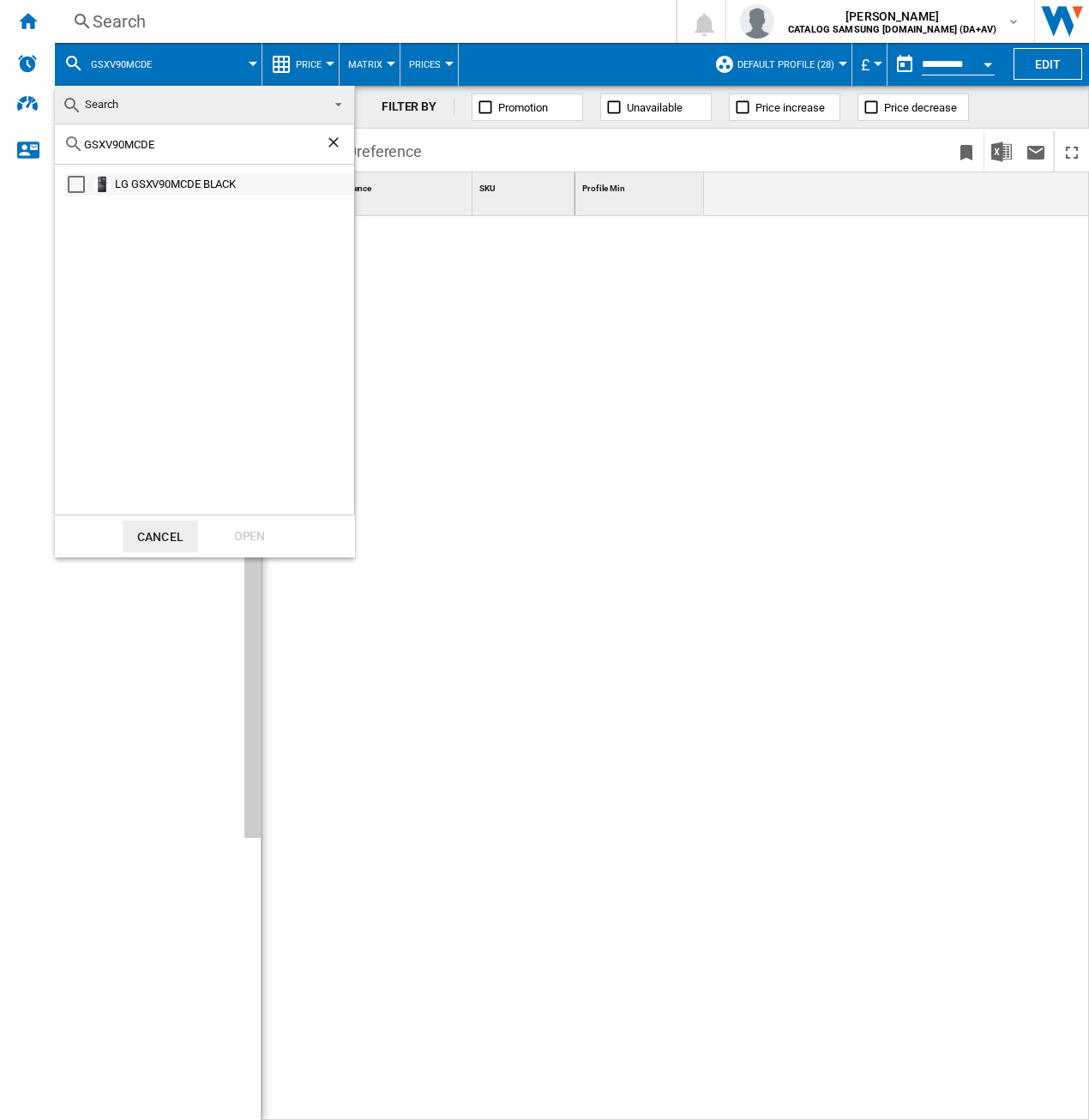 click on "LG GSXV90MCDE BLACK" at bounding box center (233, 184) 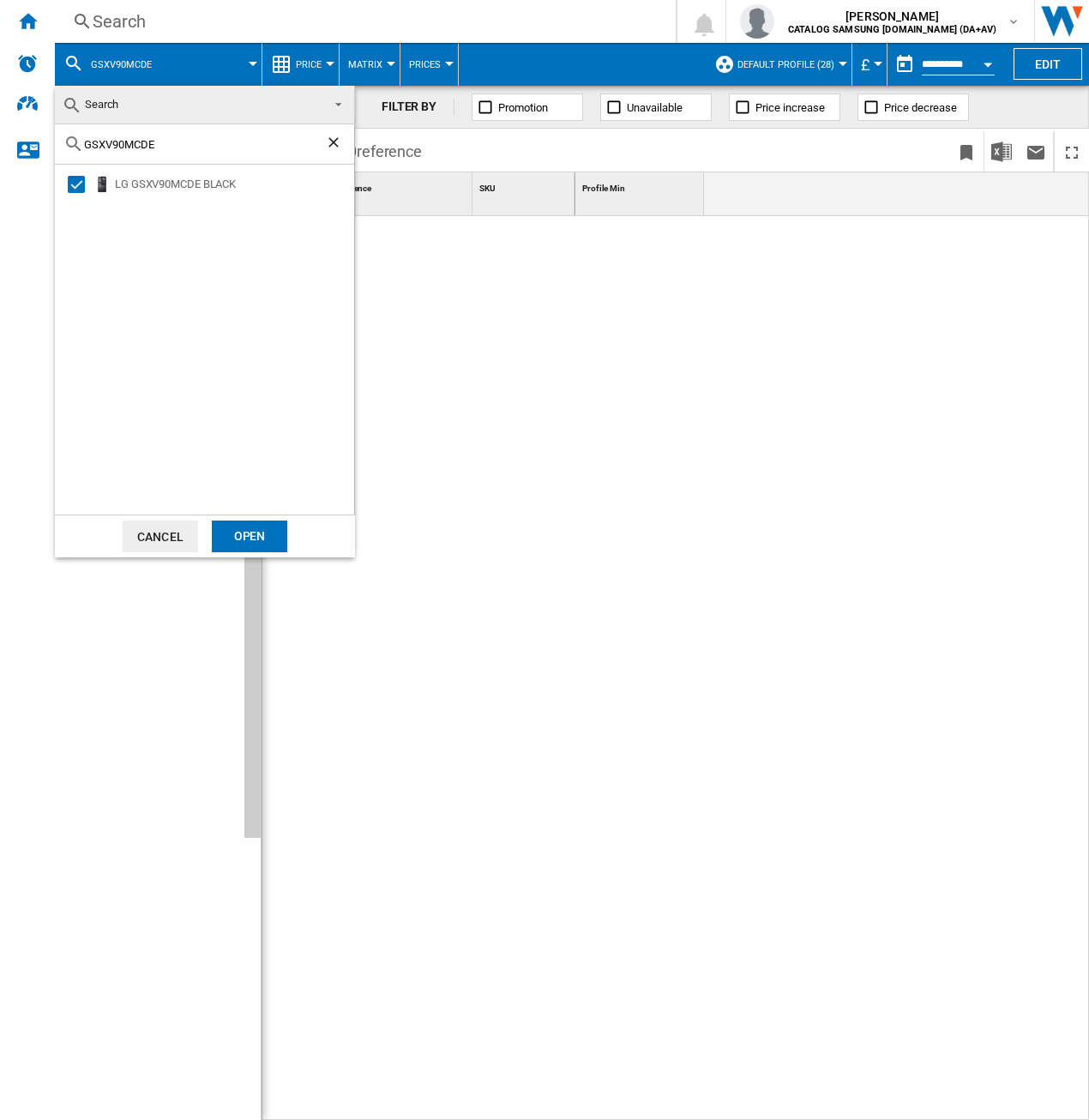 click on "Open" at bounding box center [250, 536] 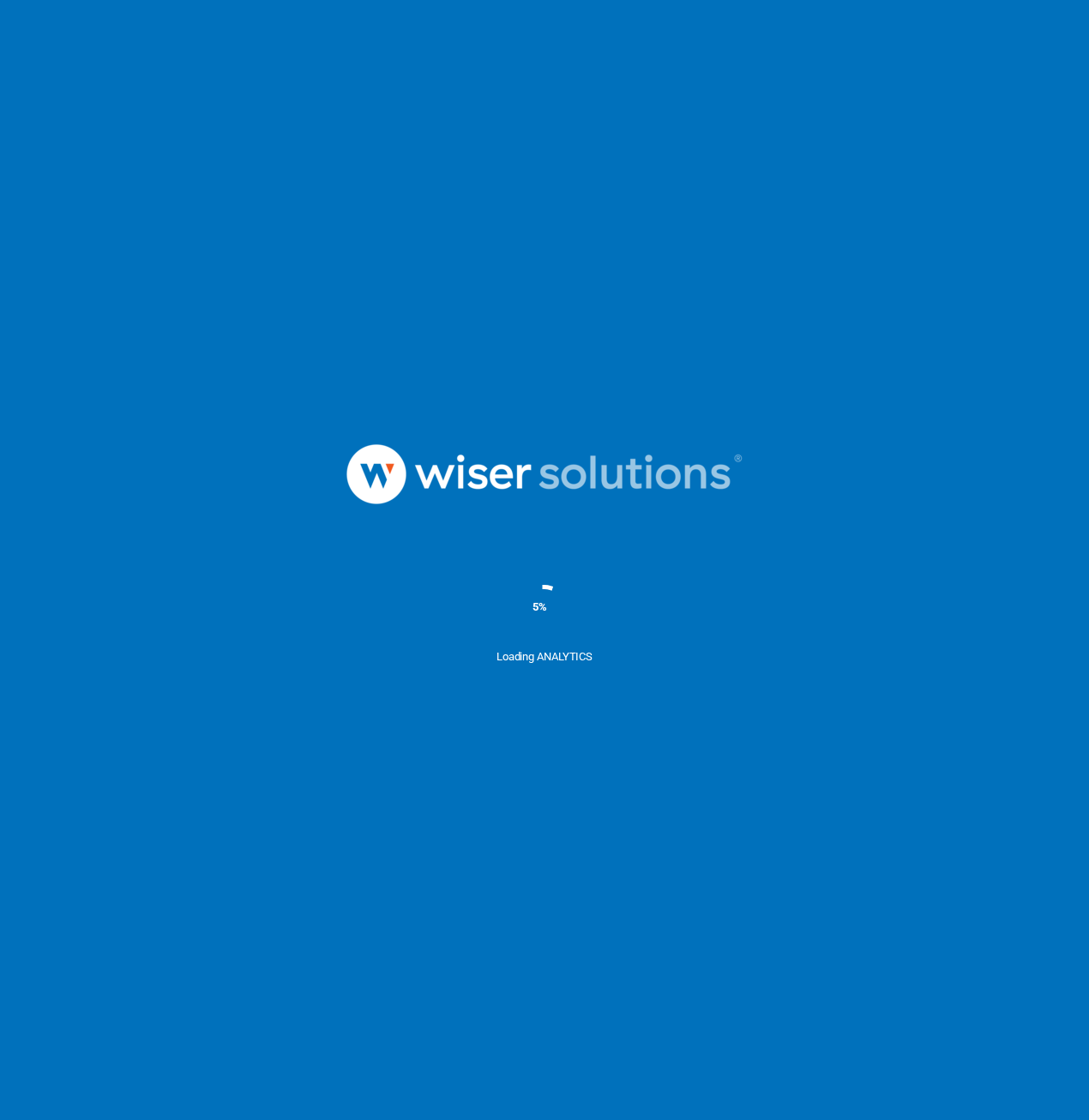 scroll, scrollTop: 0, scrollLeft: 0, axis: both 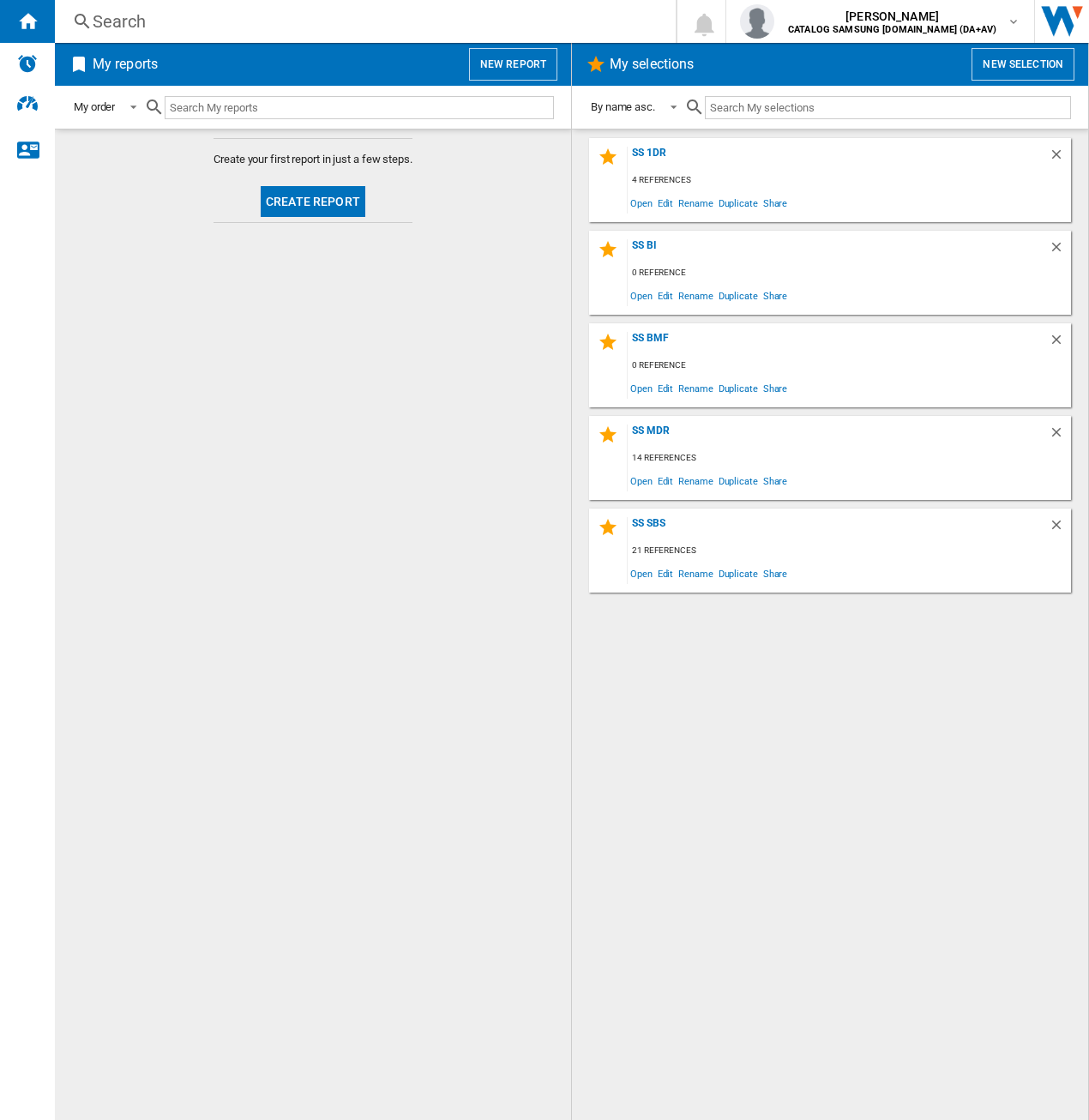 click on "Search
Search
0
lucy
cox
CATALOG SAMSUNG UK.IE (DA+AV)
CATALOG SAMSUNG UK.IE (DA+AV)
My settings
Logout" at bounding box center (572, 21) 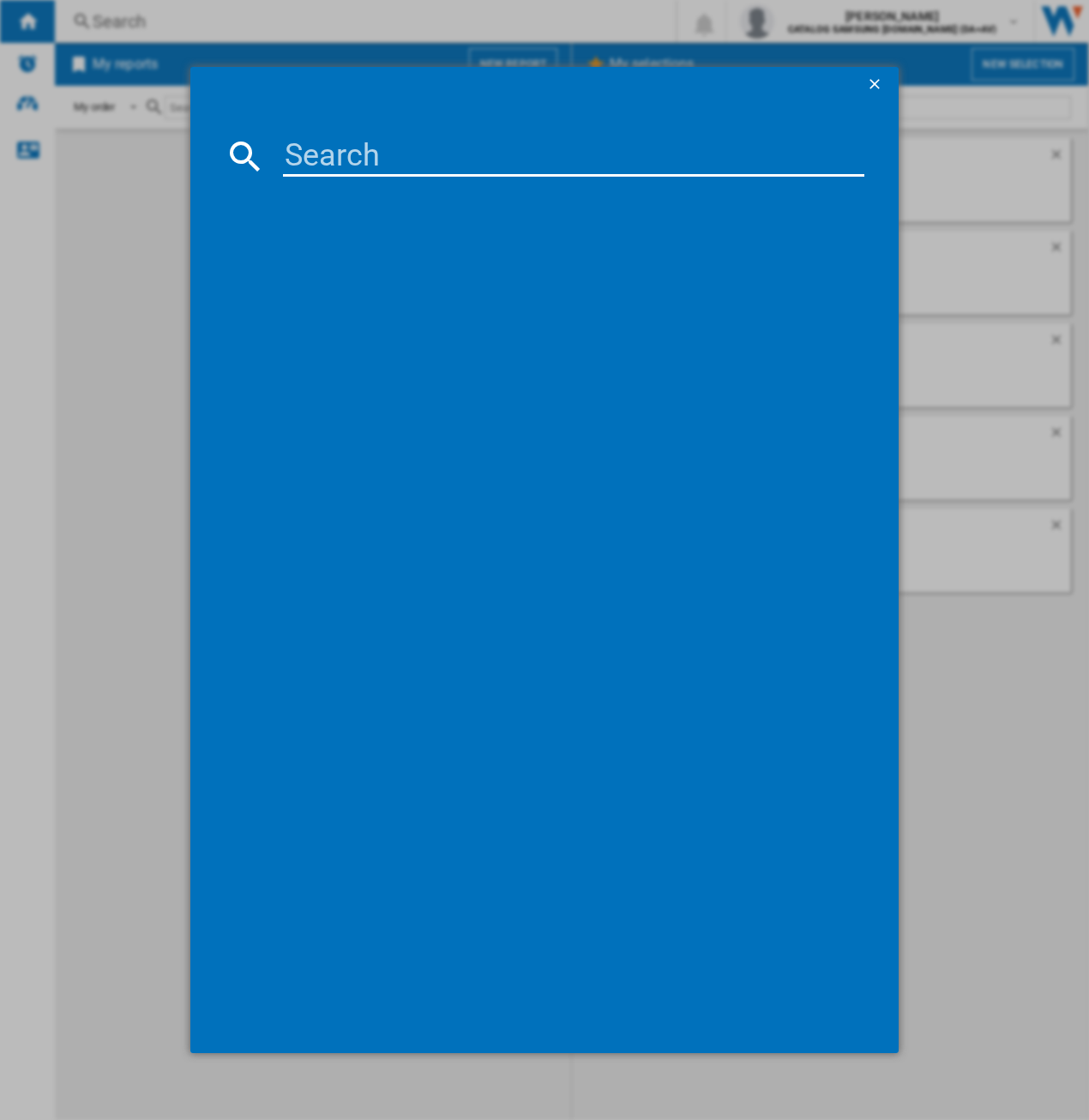 click at bounding box center (574, 156) 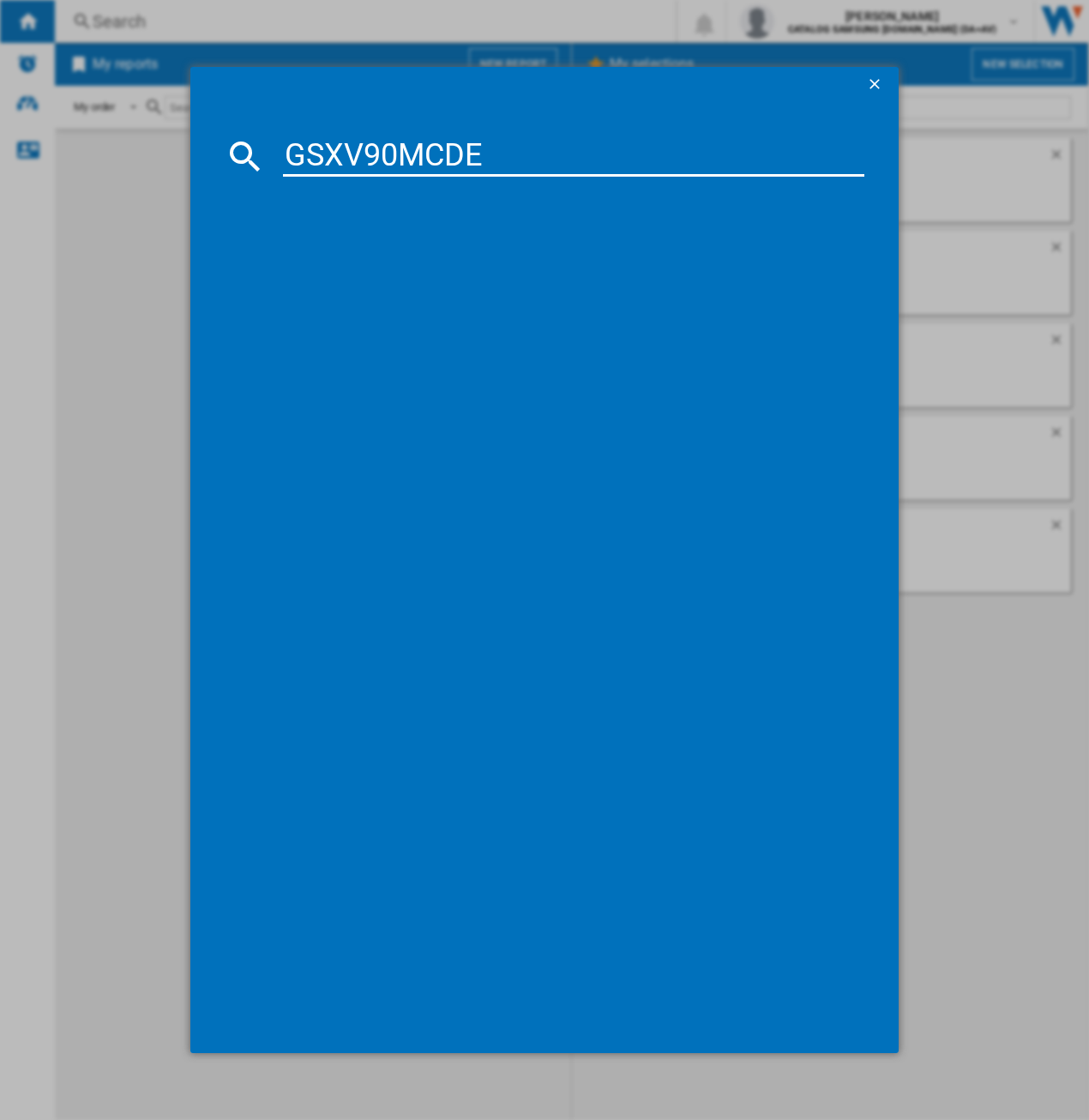 type on "GSXV90MCDE" 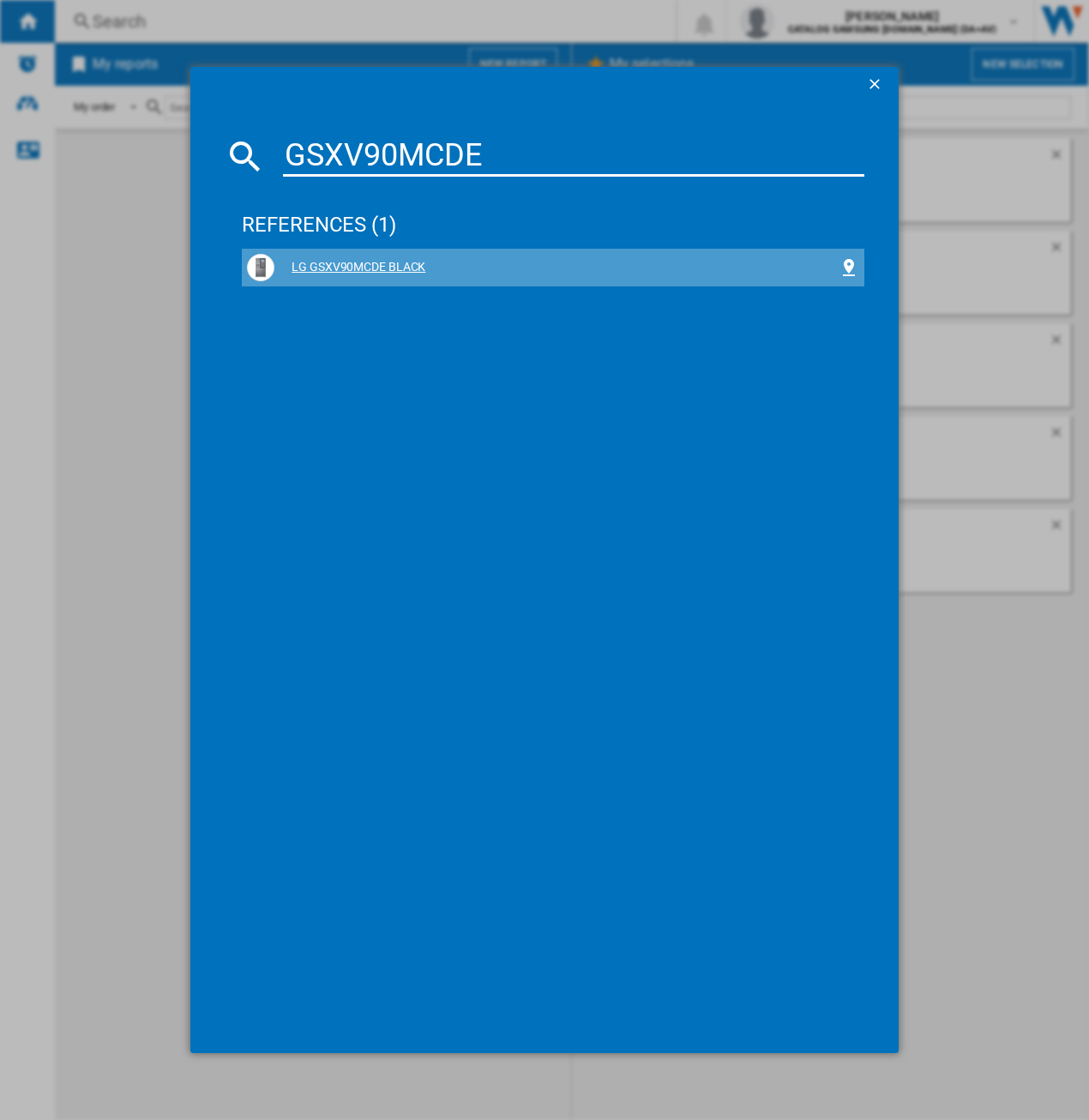 click on "LG GSXV90MCDE BLACK" at bounding box center (557, 268) 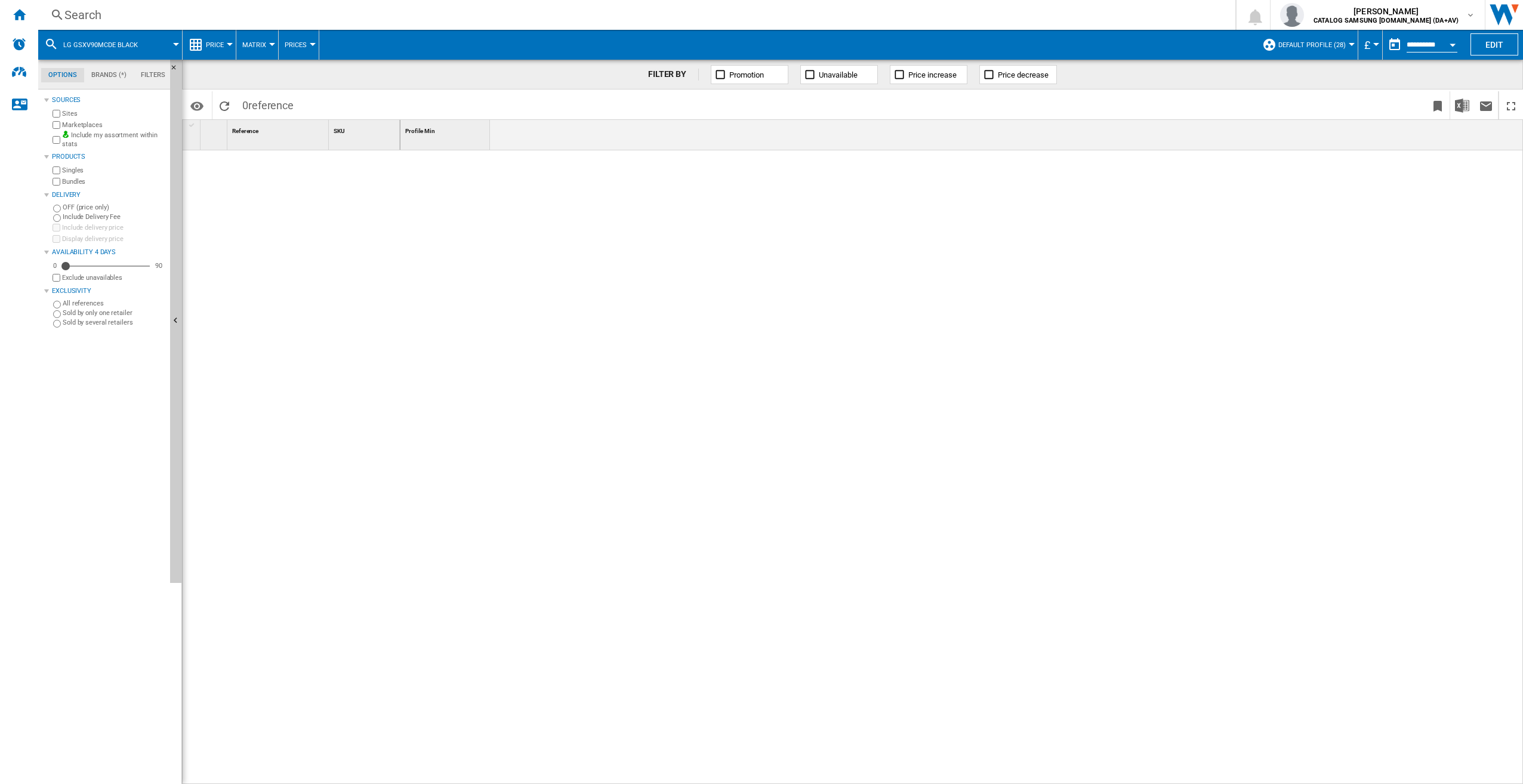 click at bounding box center [291, 464] 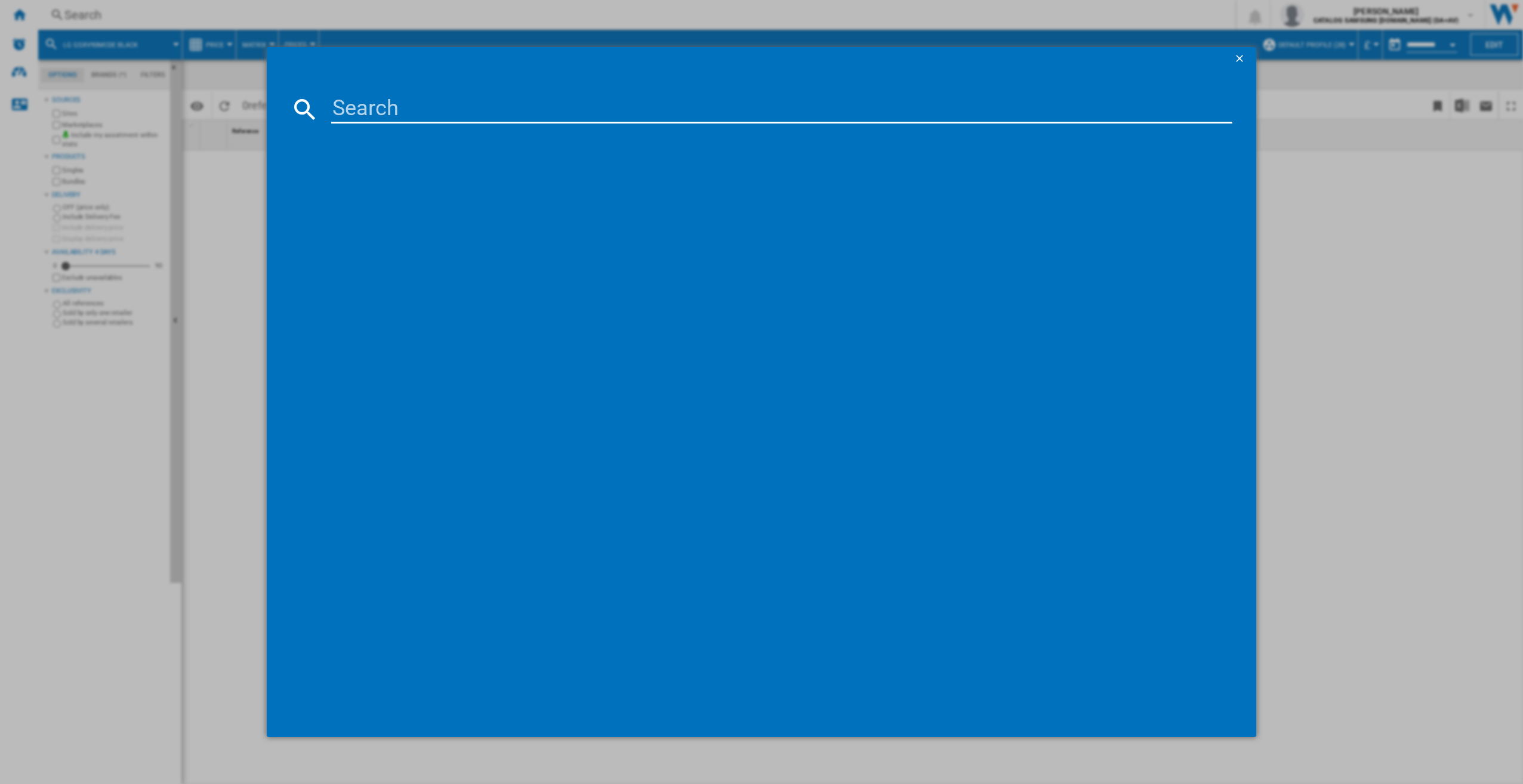 click at bounding box center (782, 109) 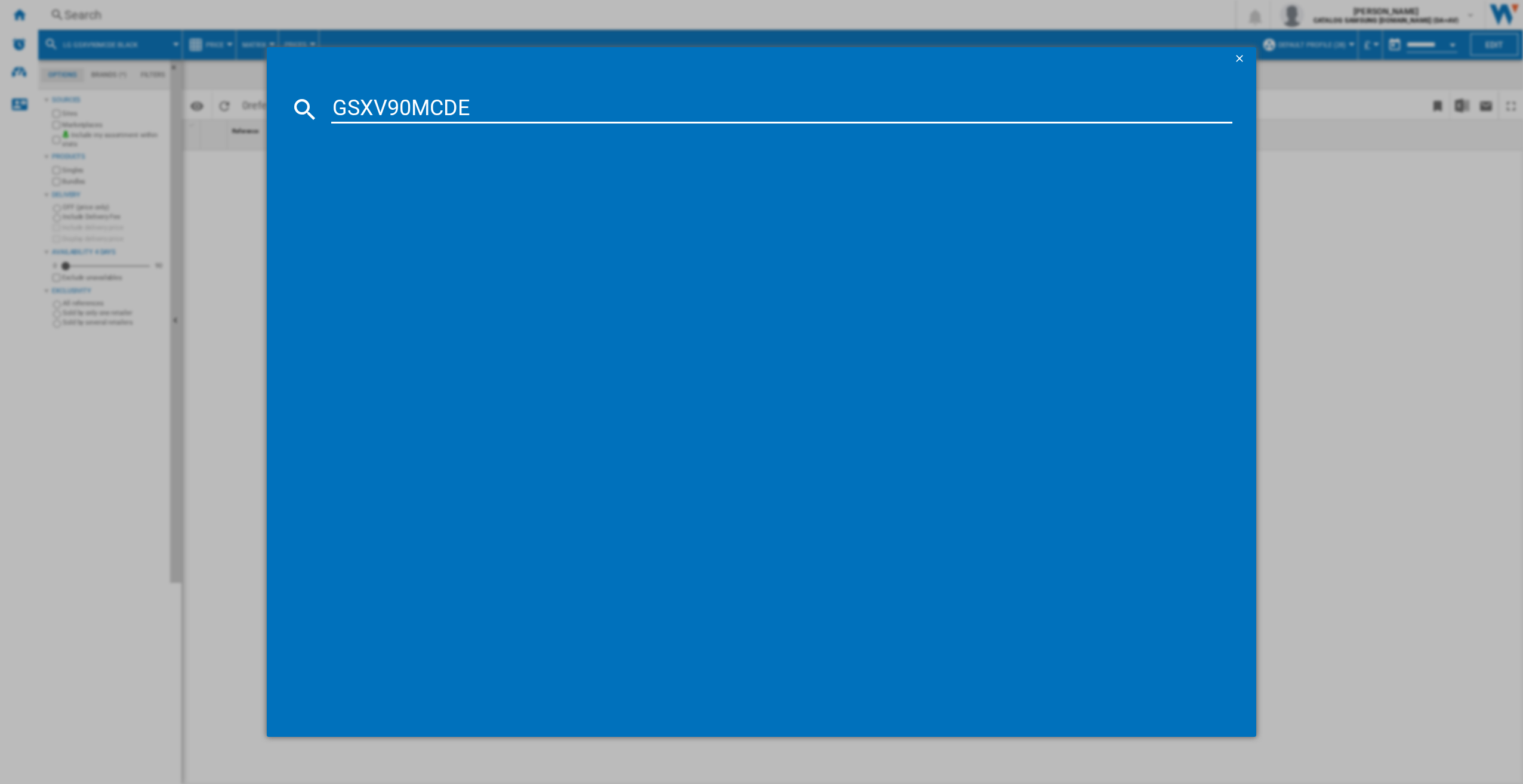 type on "GSXV90MCDE" 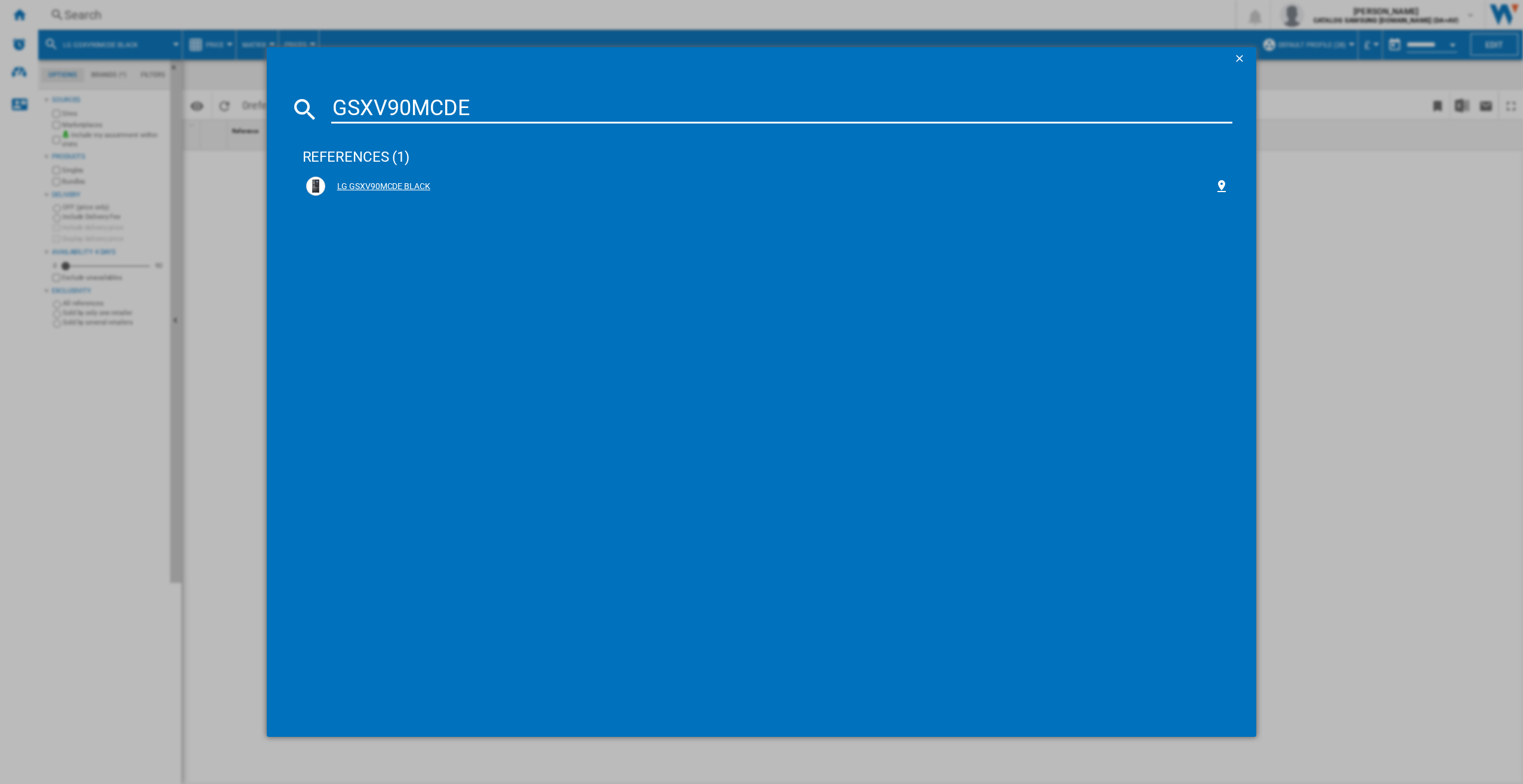 drag, startPoint x: 399, startPoint y: 191, endPoint x: 370, endPoint y: 189, distance: 29.06888 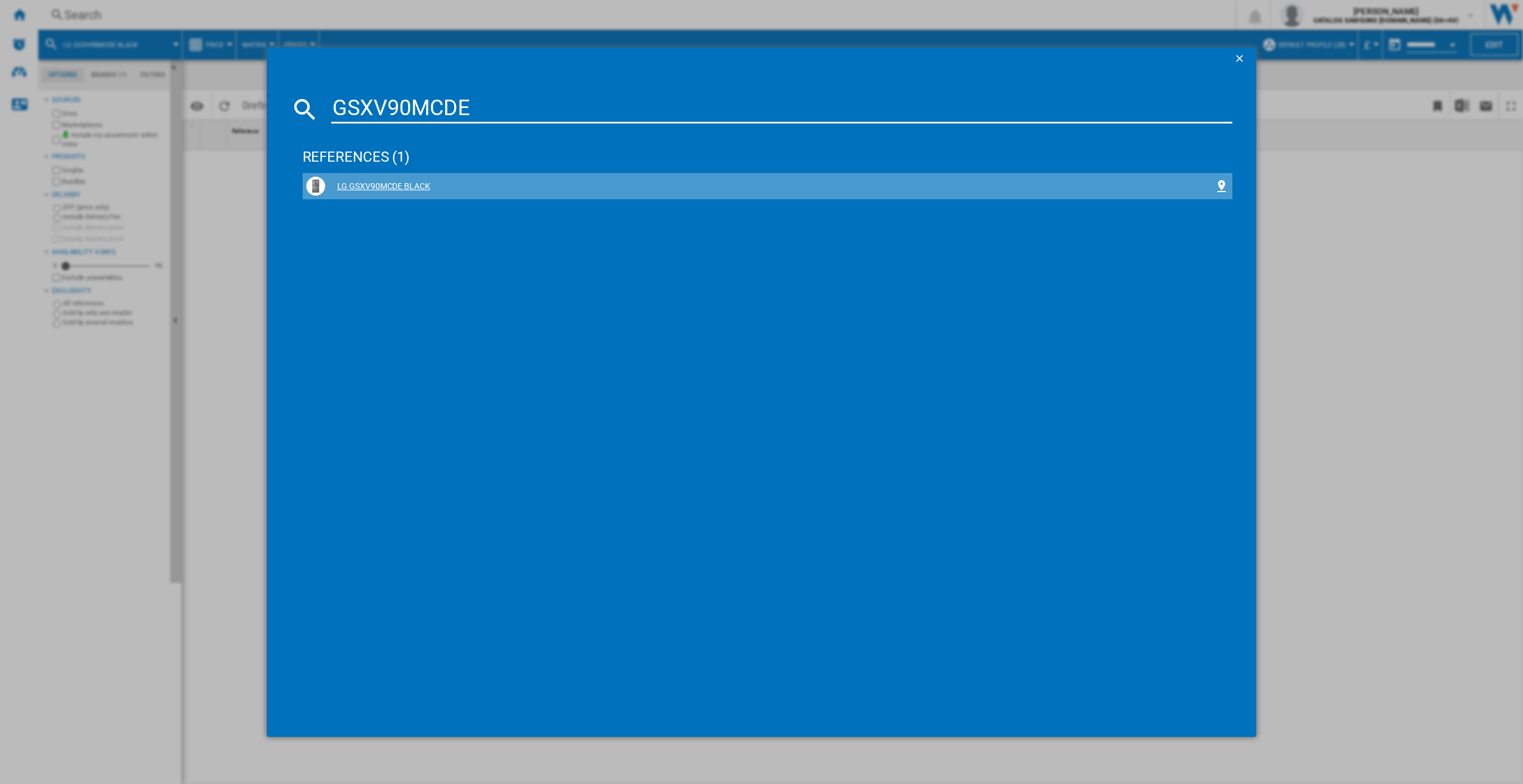 click on "LG GSXV90MCDE BLACK" at bounding box center (770, 187) 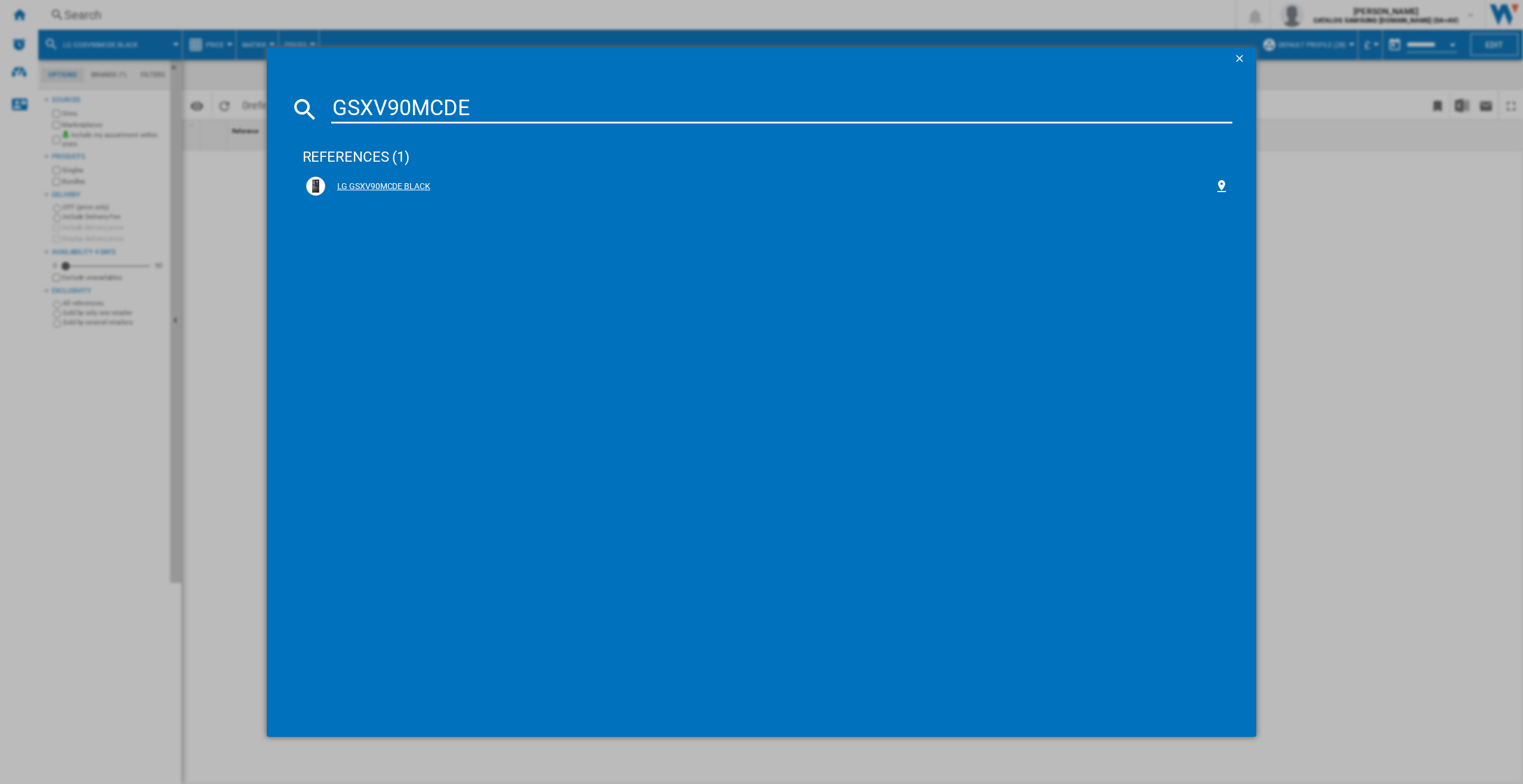click on "LG GSXV90MCDE BLACK" at bounding box center [767, 186] 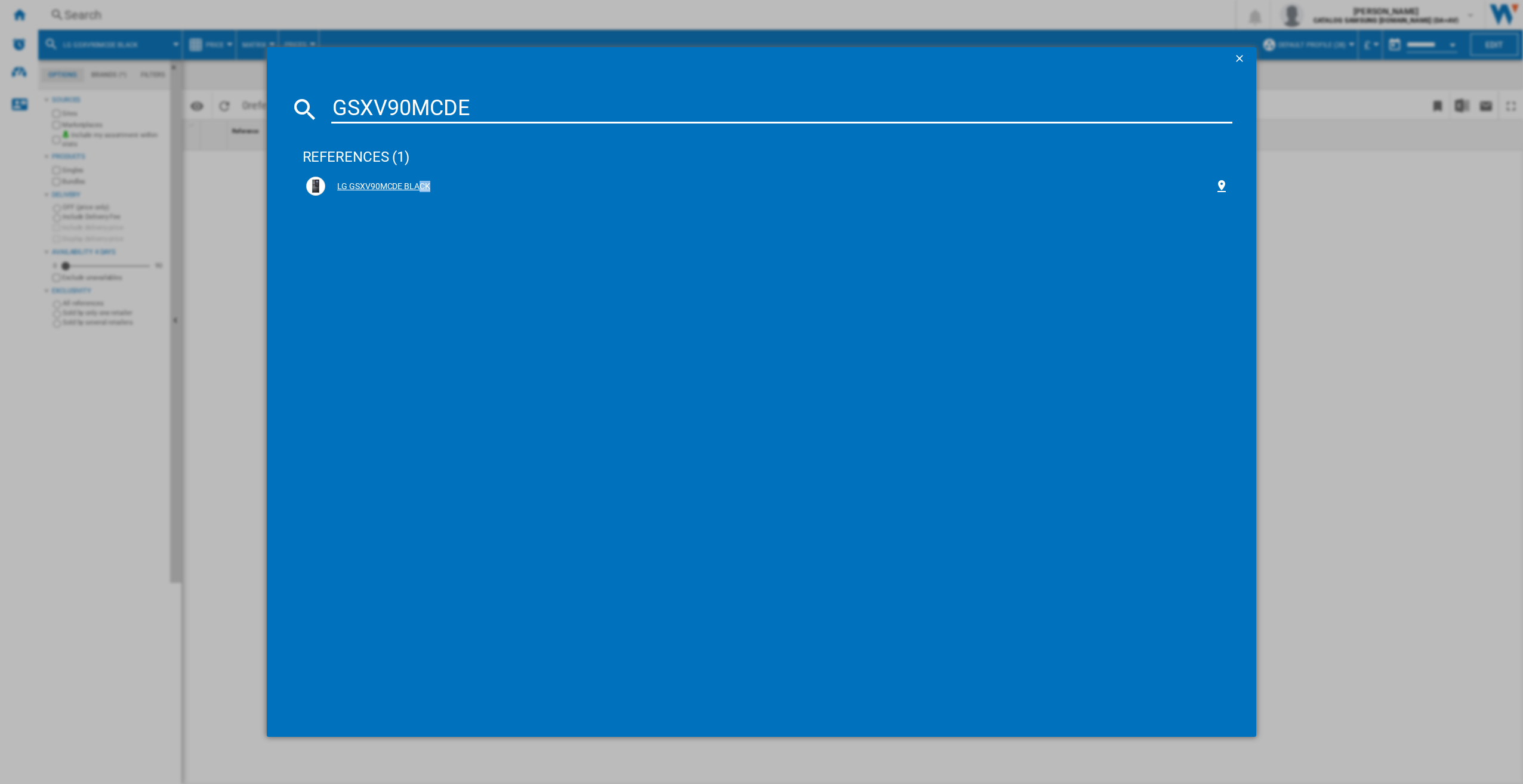 click on "LG GSXV90MCDE BLACK" at bounding box center [770, 187] 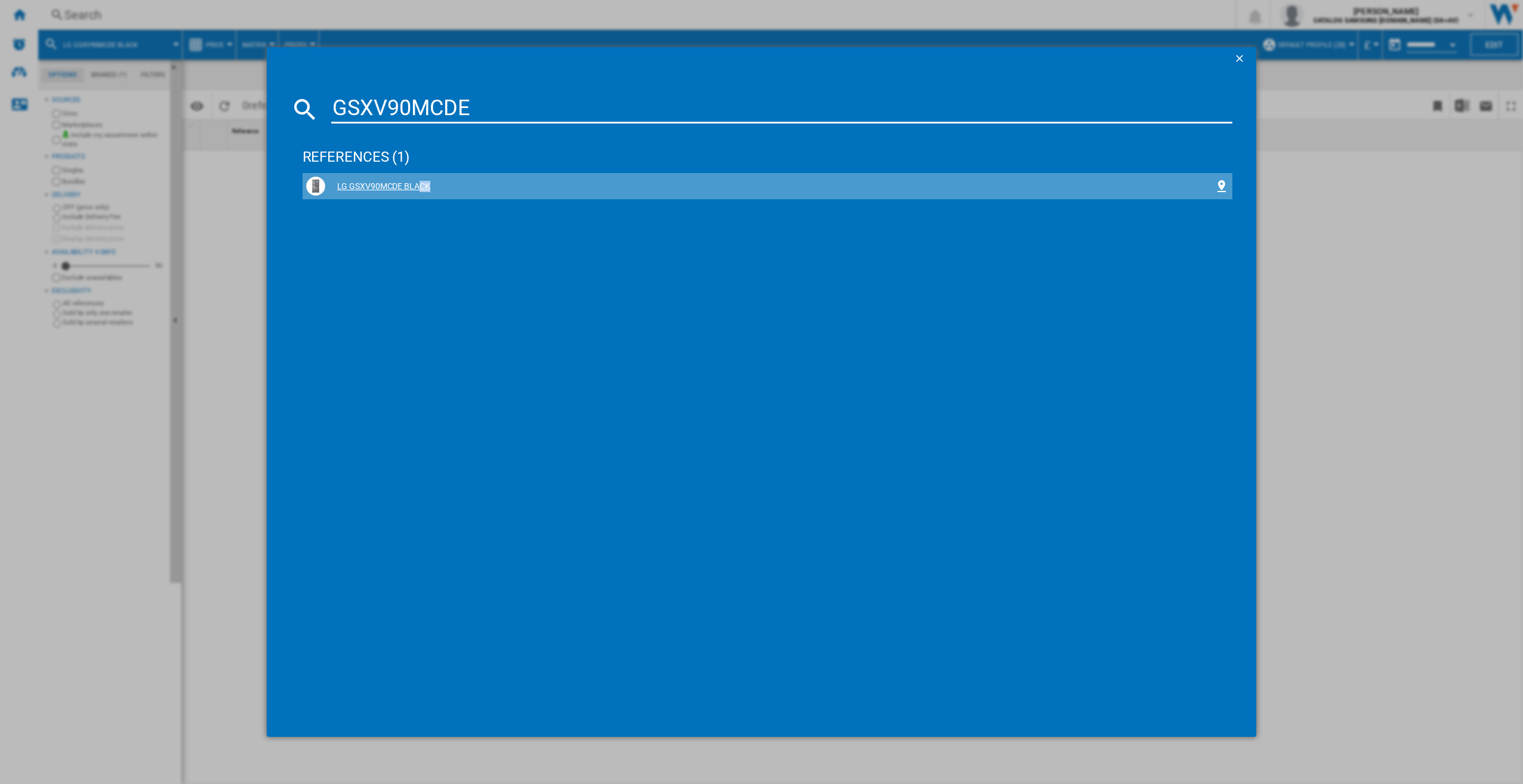 click on "LG GSXV90MCDE BLACK" at bounding box center (770, 187) 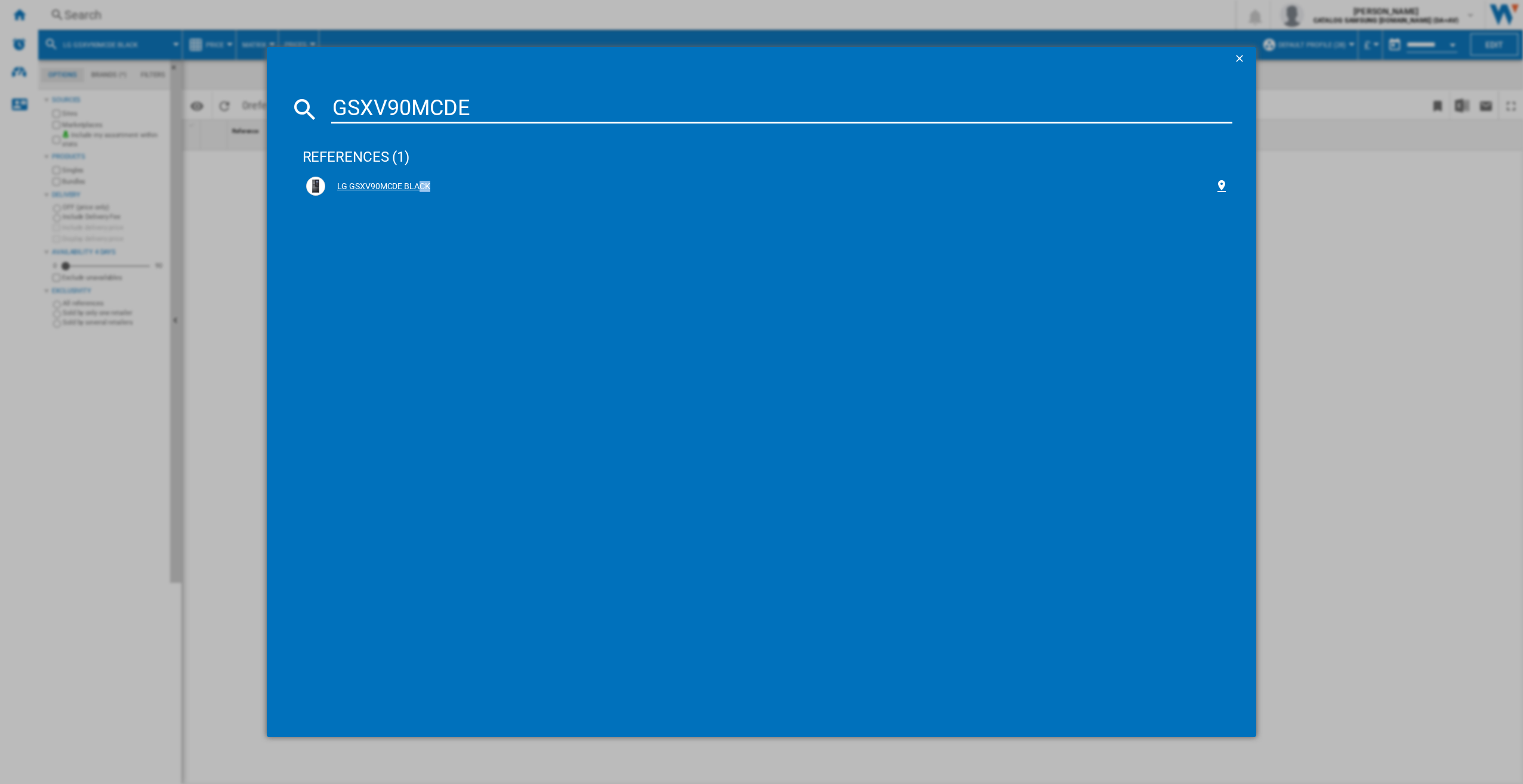 click on "LG GSXV90MCDE BLACK" at bounding box center [770, 187] 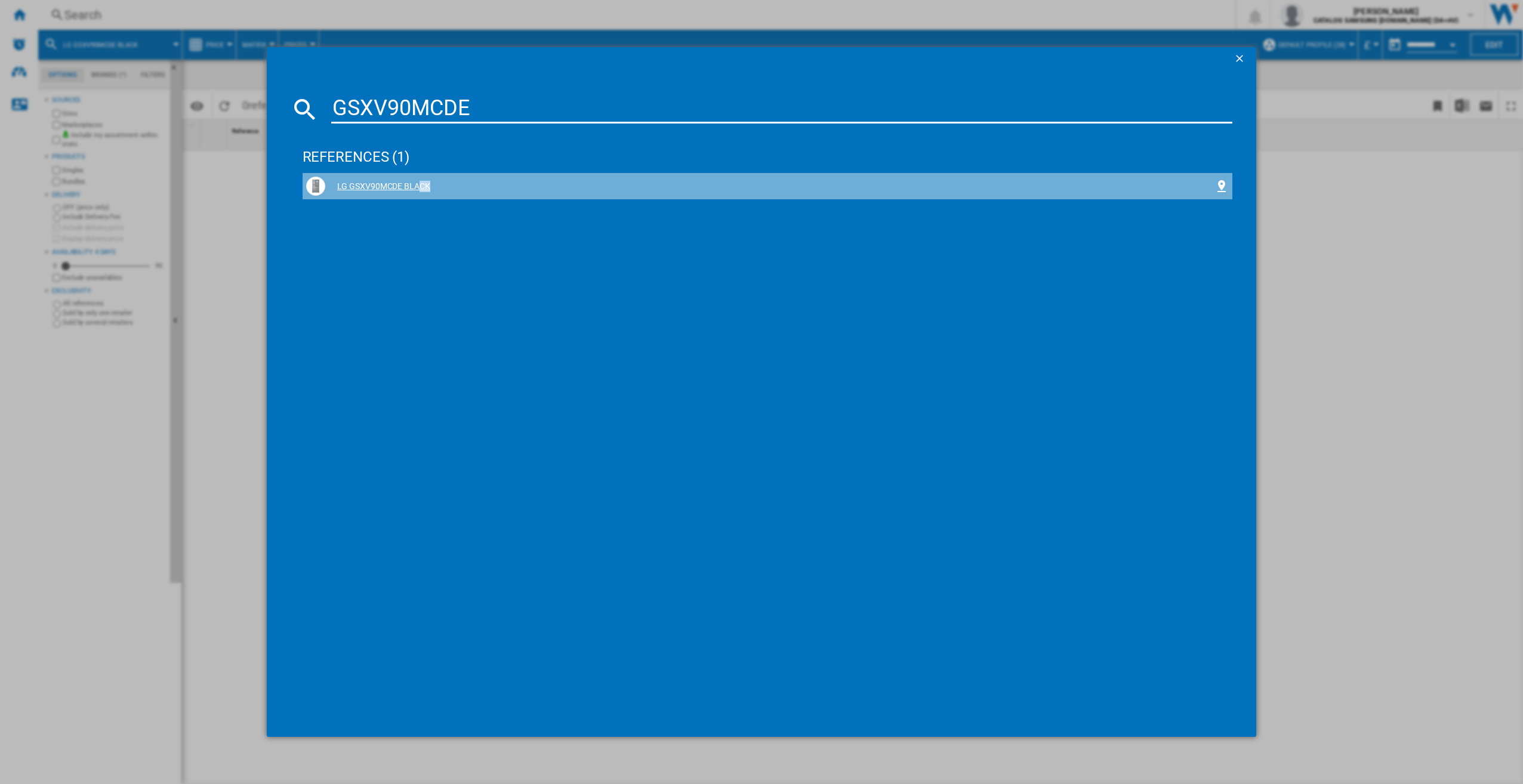 click on "LG GSXV90MCDE BLACK" at bounding box center (770, 187) 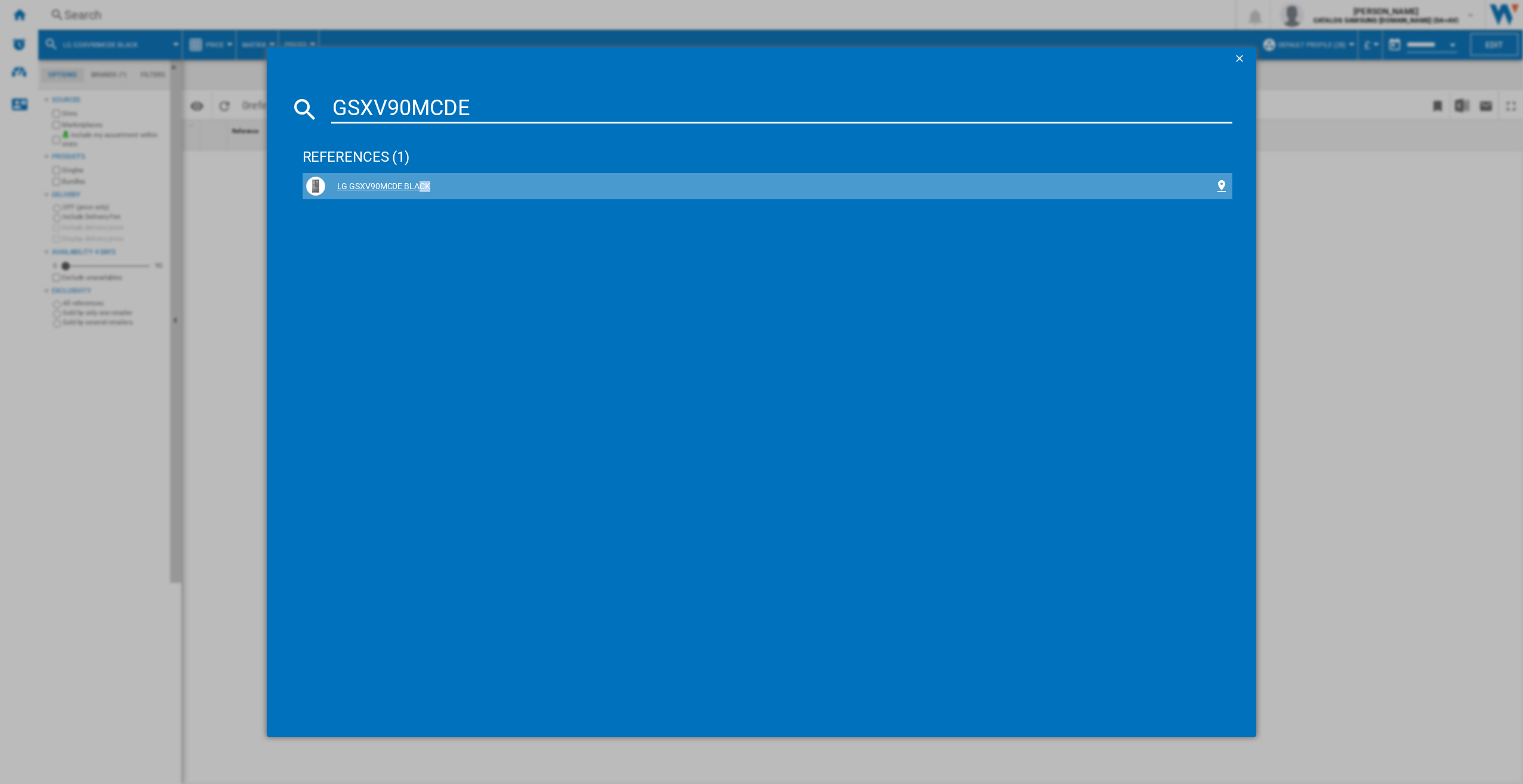 drag, startPoint x: 371, startPoint y: 181, endPoint x: 372, endPoint y: 175, distance: 6.082763 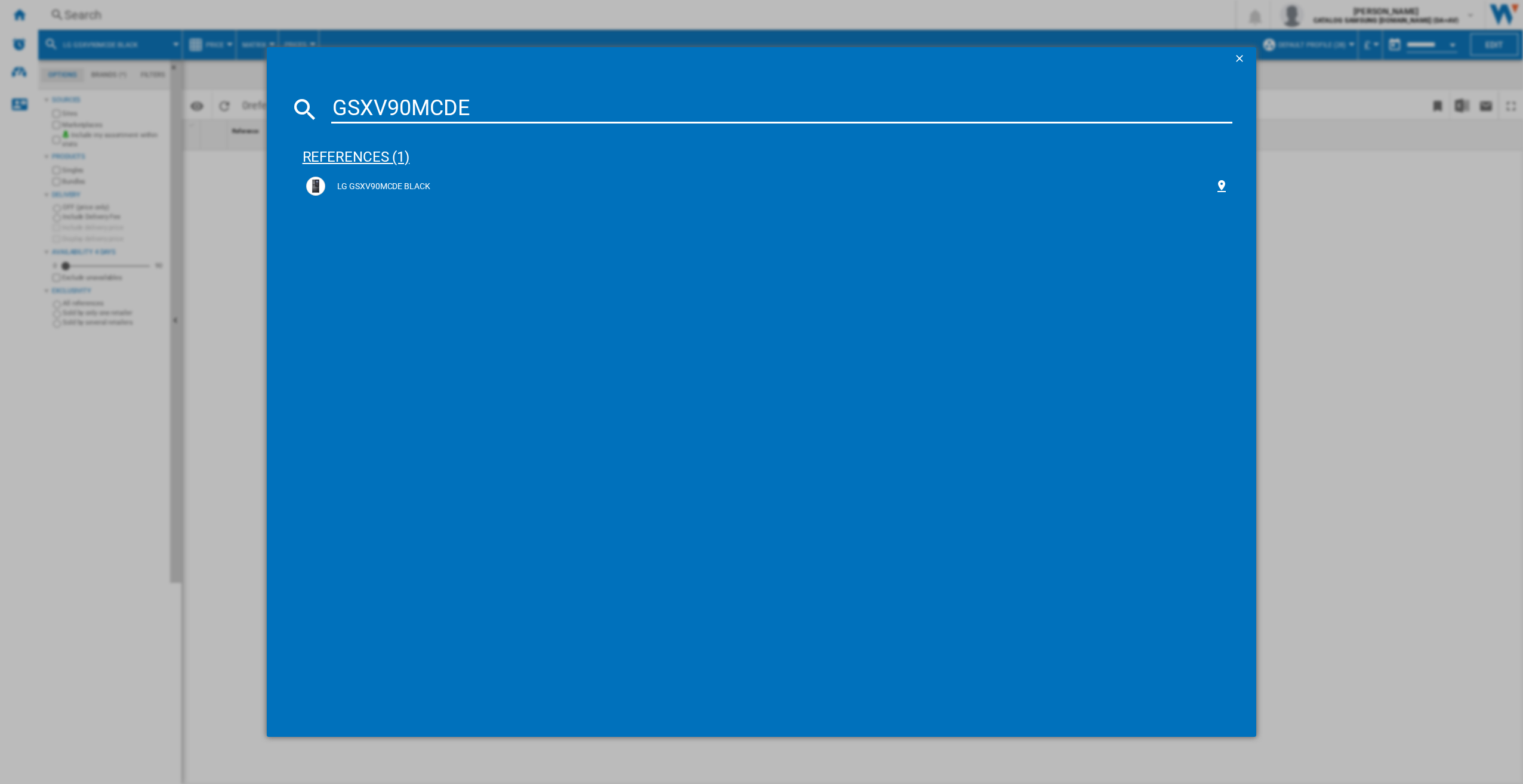 click on "references
(1)" at bounding box center [767, 152] 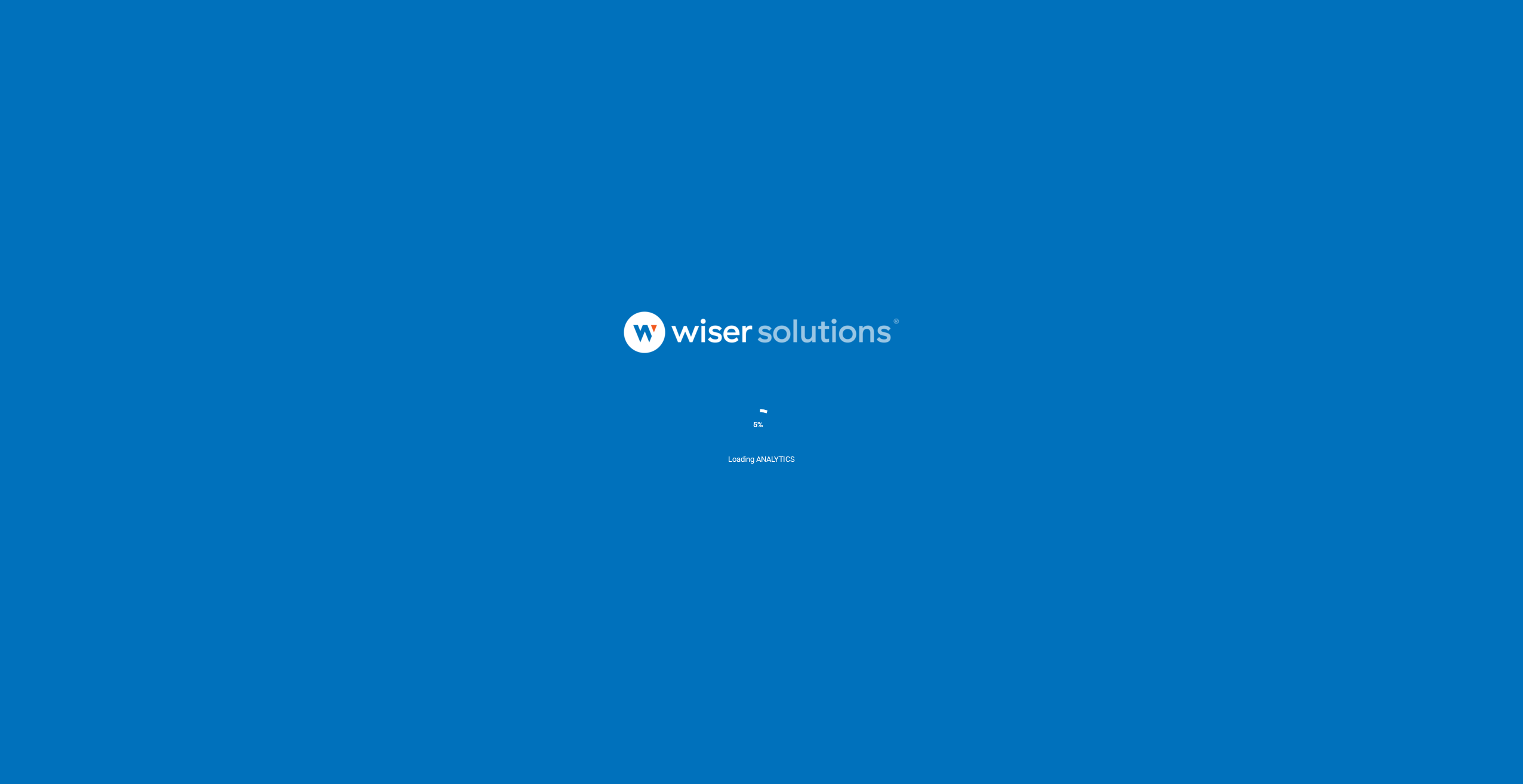 scroll, scrollTop: 0, scrollLeft: 0, axis: both 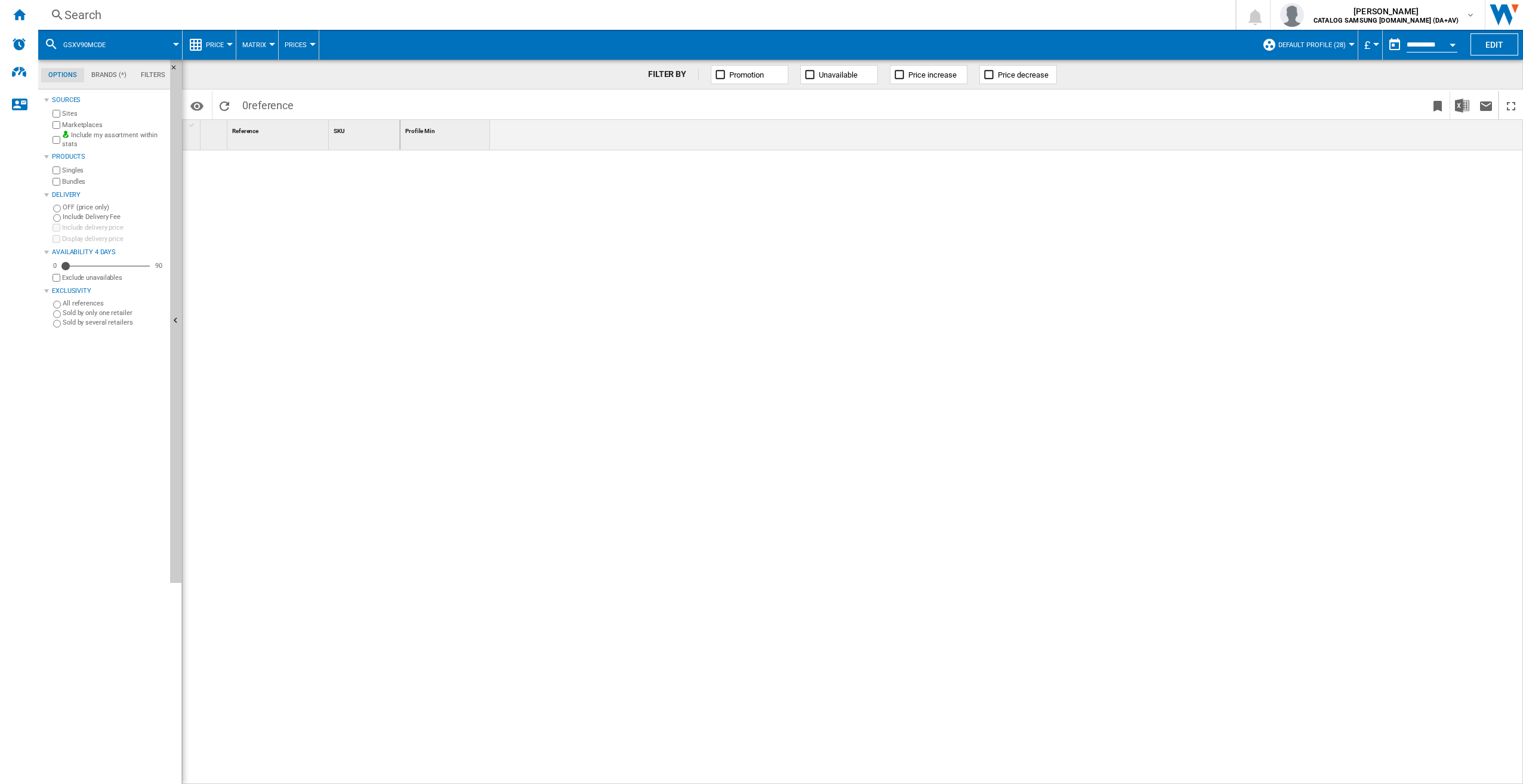 click on "Search" at bounding box center (634, 15) 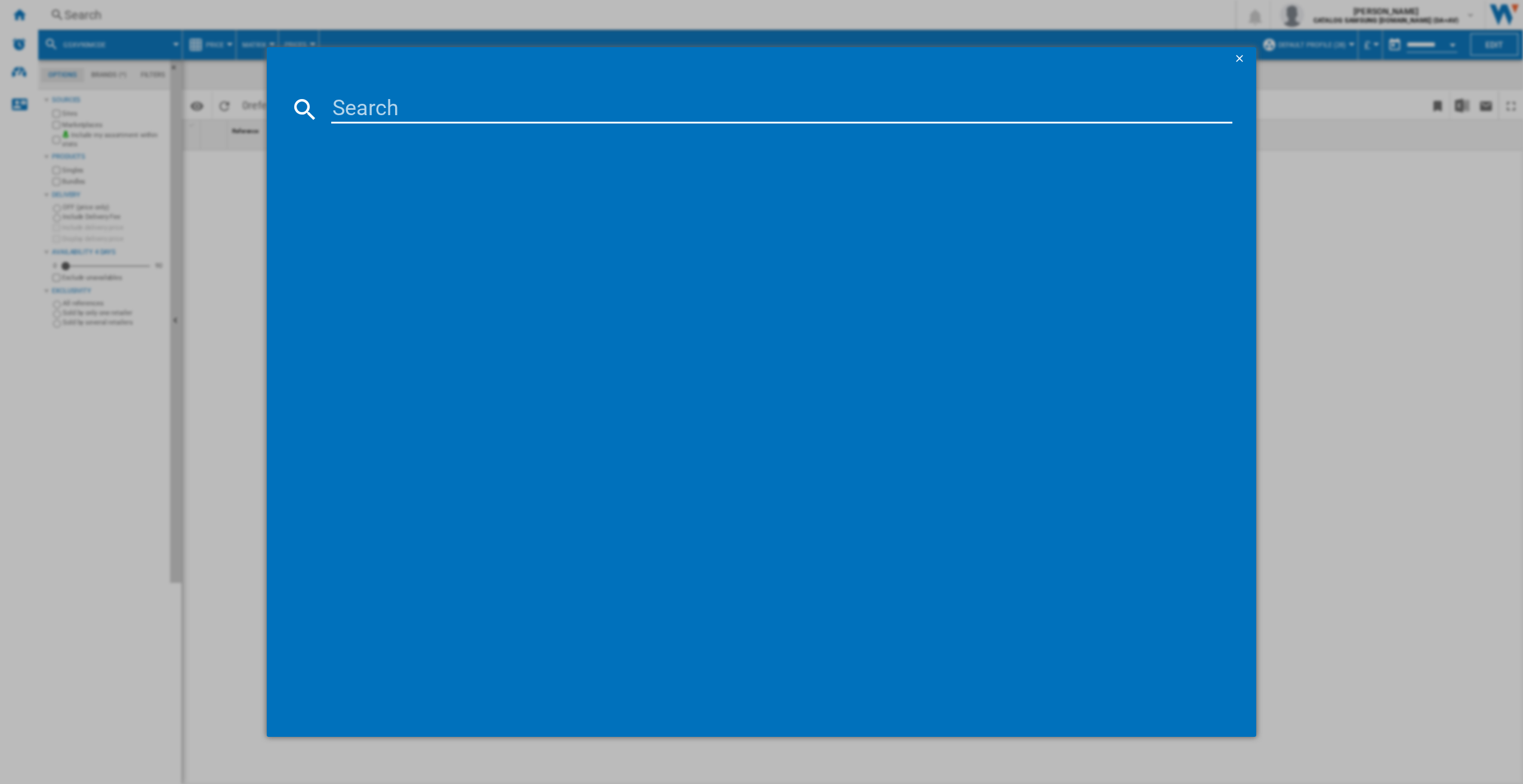 click at bounding box center (782, 109) 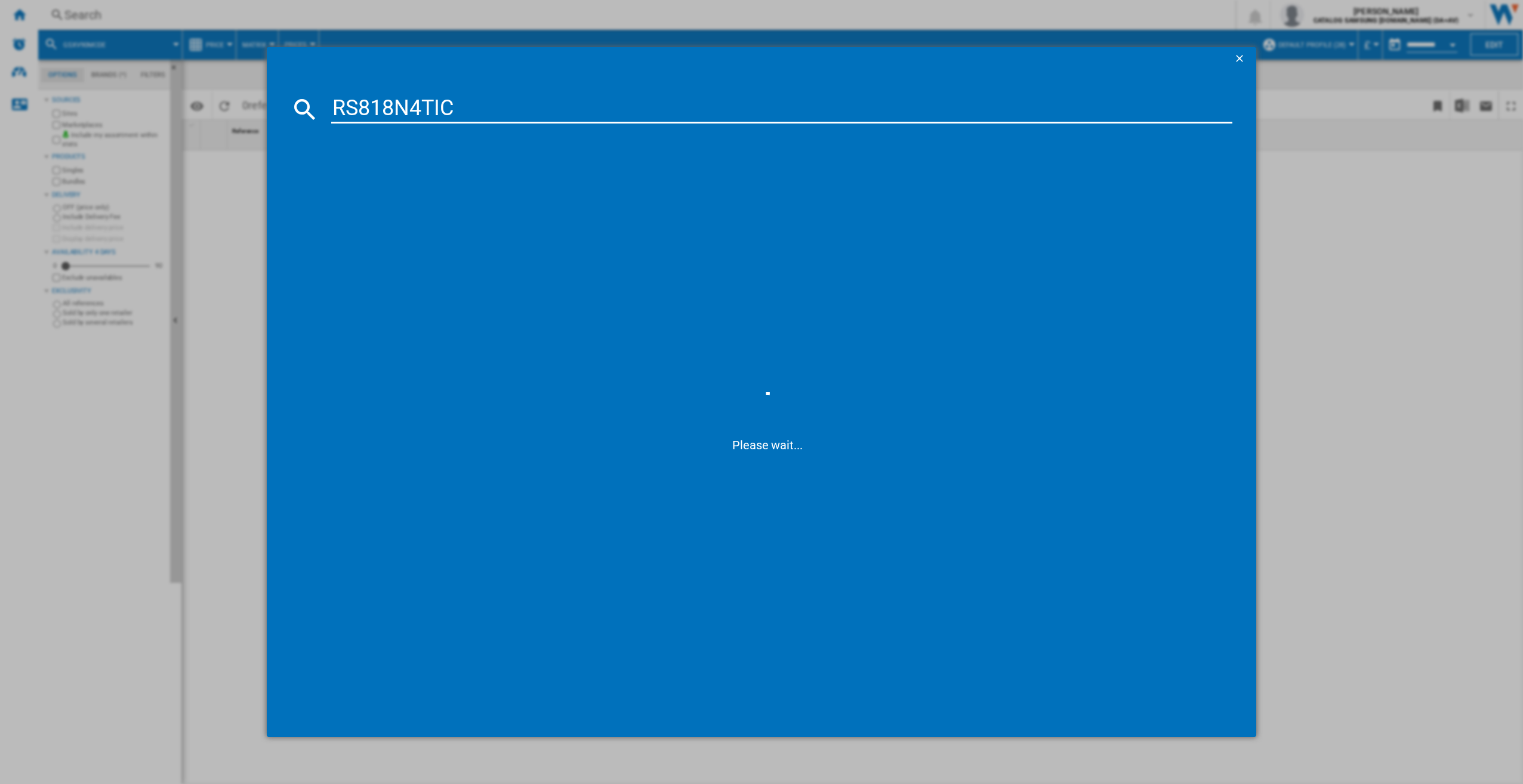 type on "RS818N4TIC" 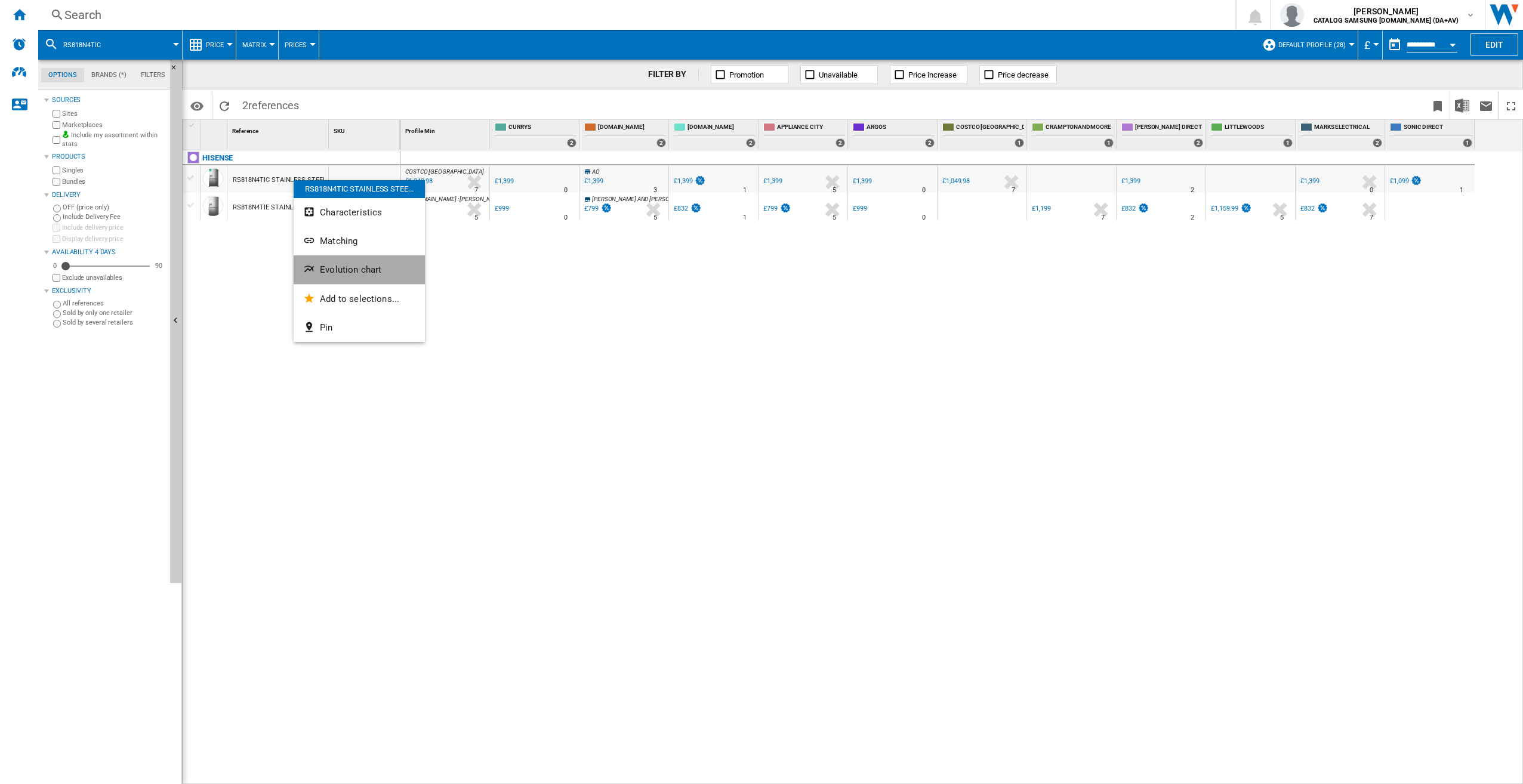 click on "Evolution chart" at bounding box center (350, 270) 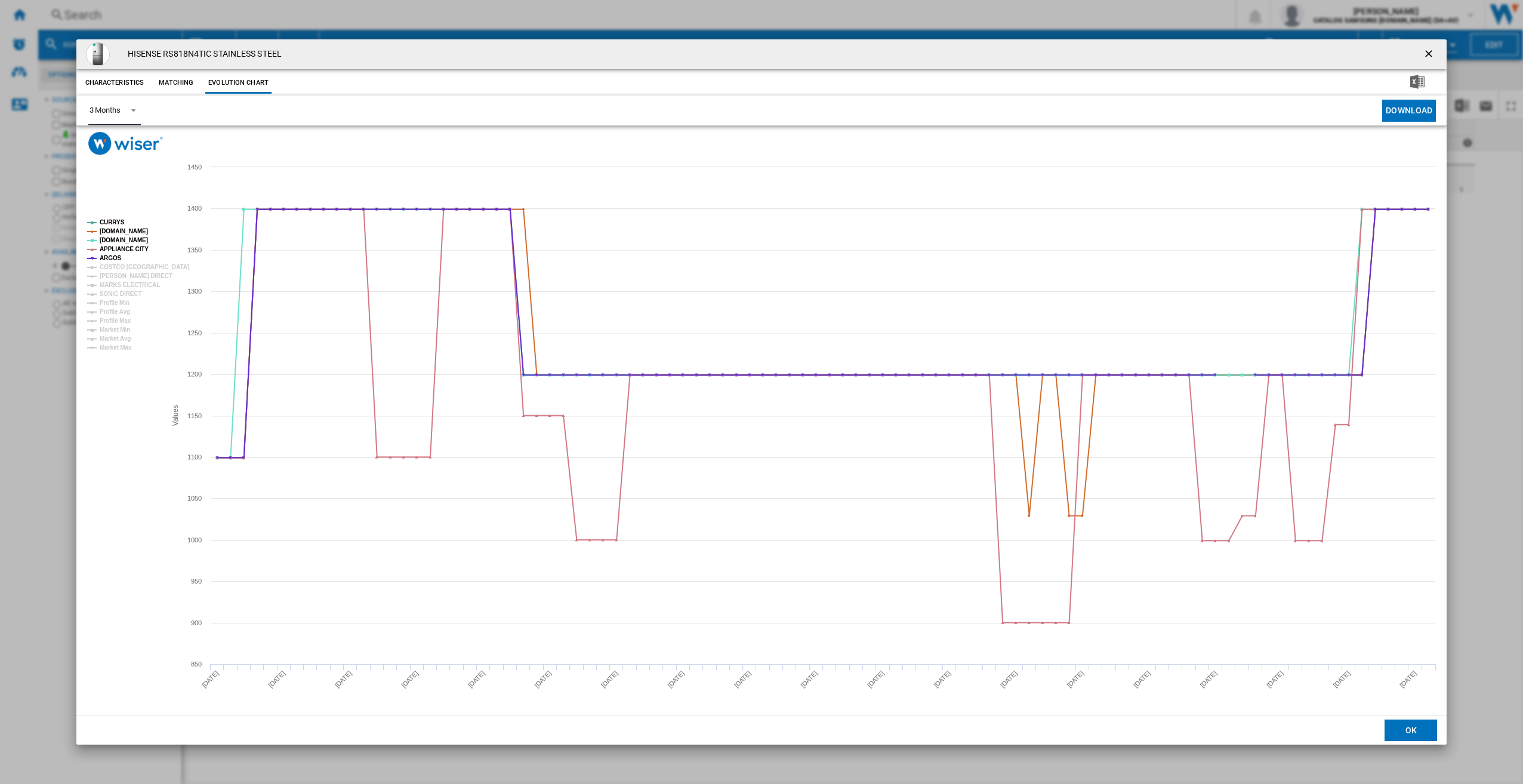 click at bounding box center [130, 109] 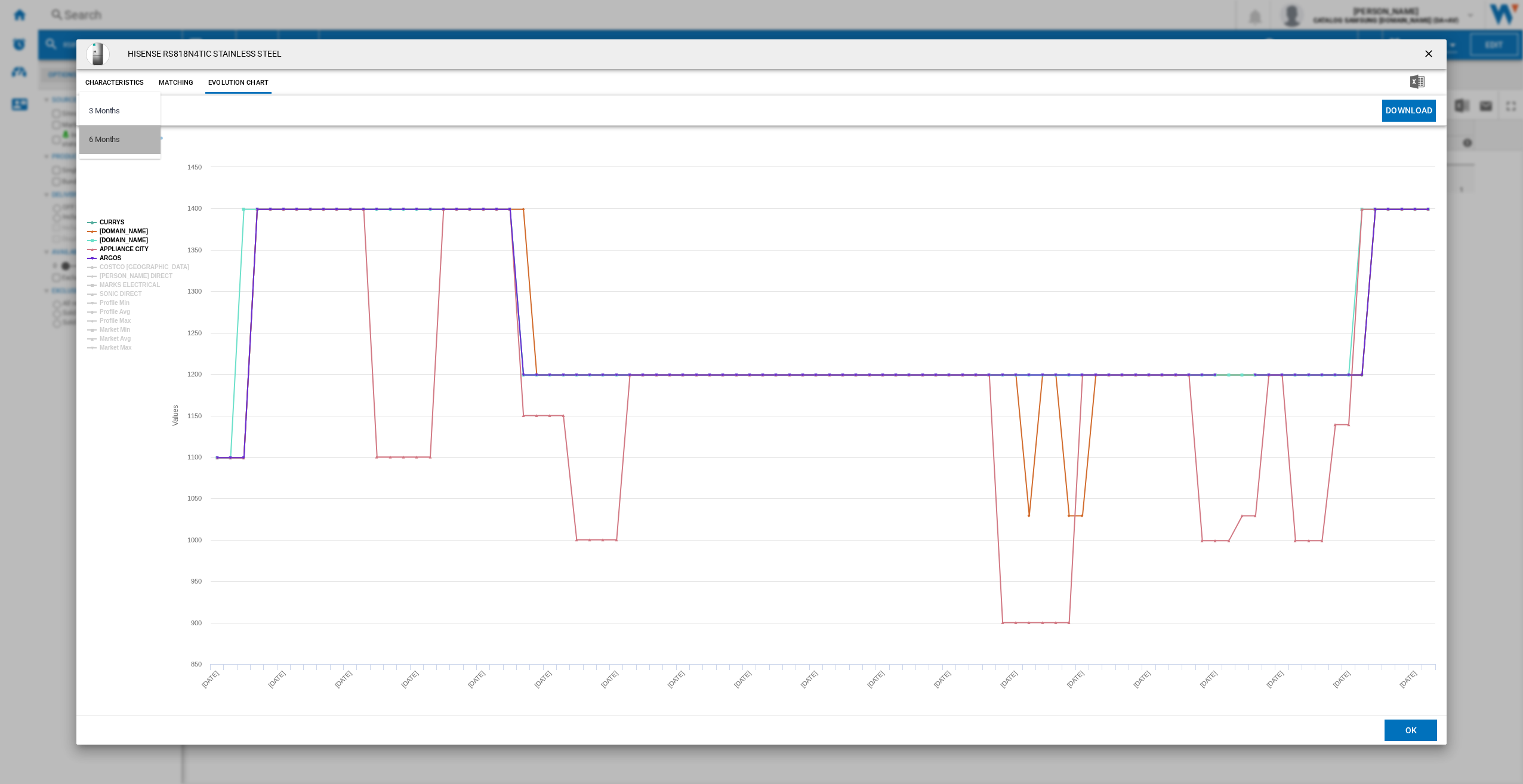 click on "6 Months" at bounding box center (120, 140) 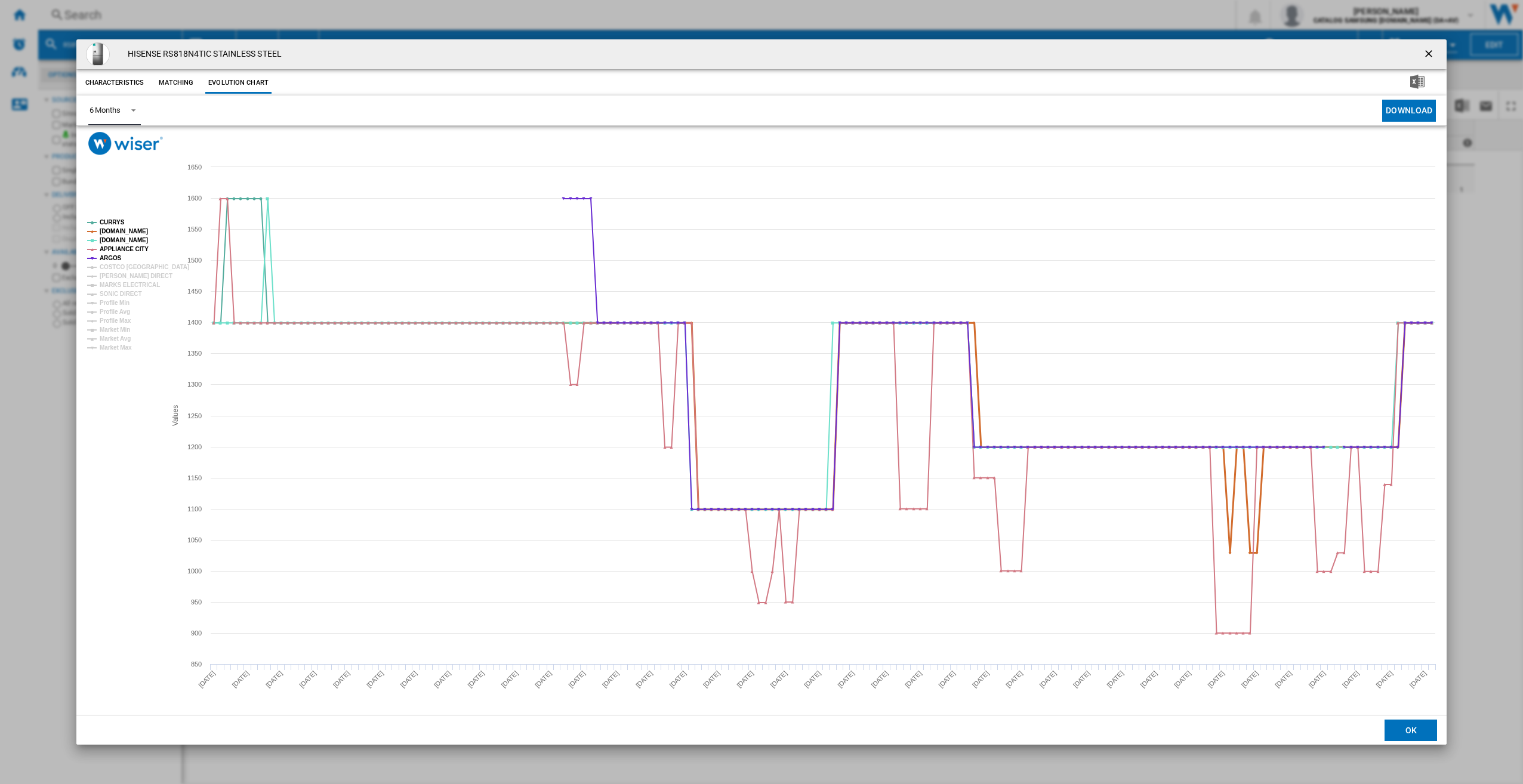 click on "[DOMAIN_NAME]" 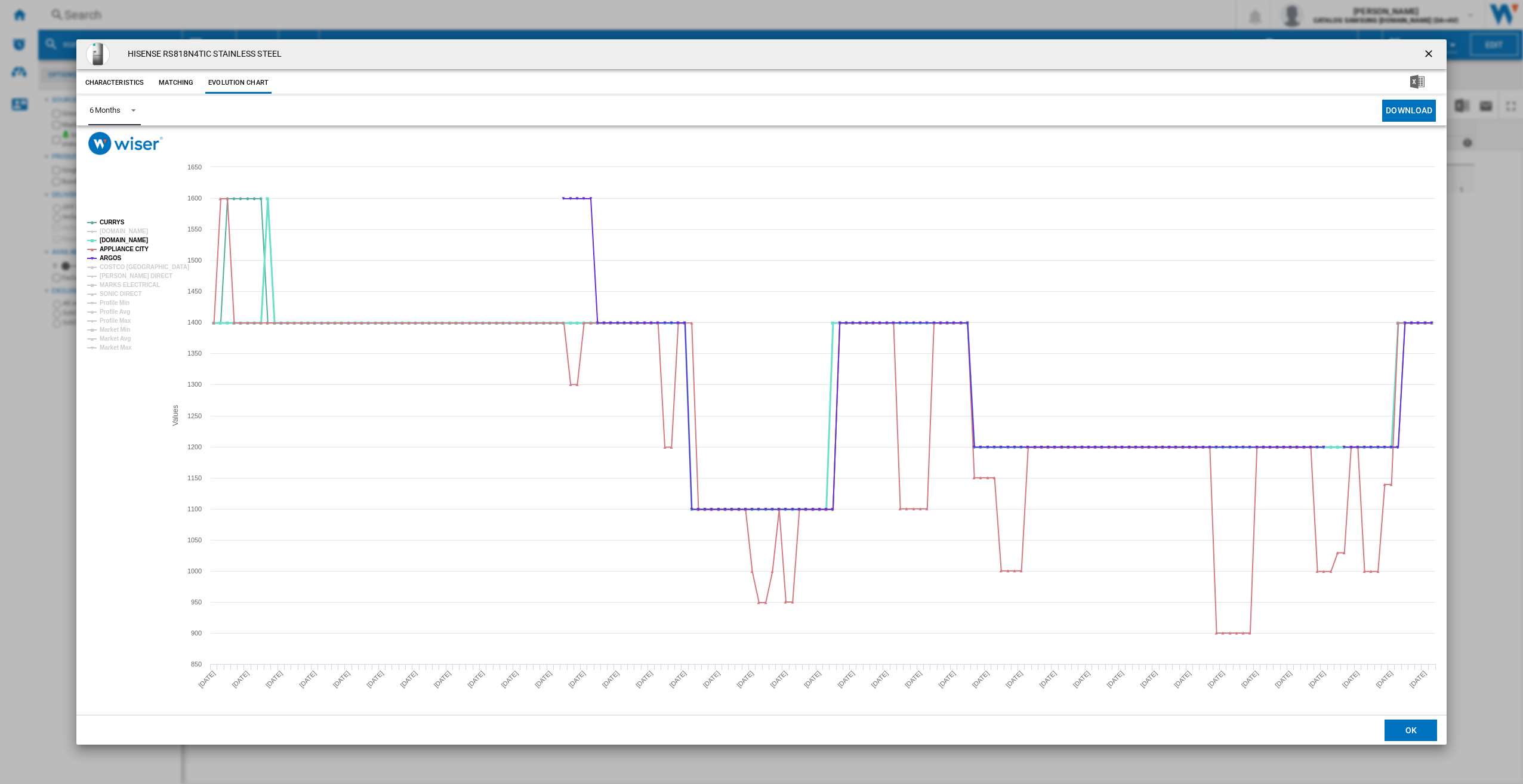 click on "[DOMAIN_NAME]" 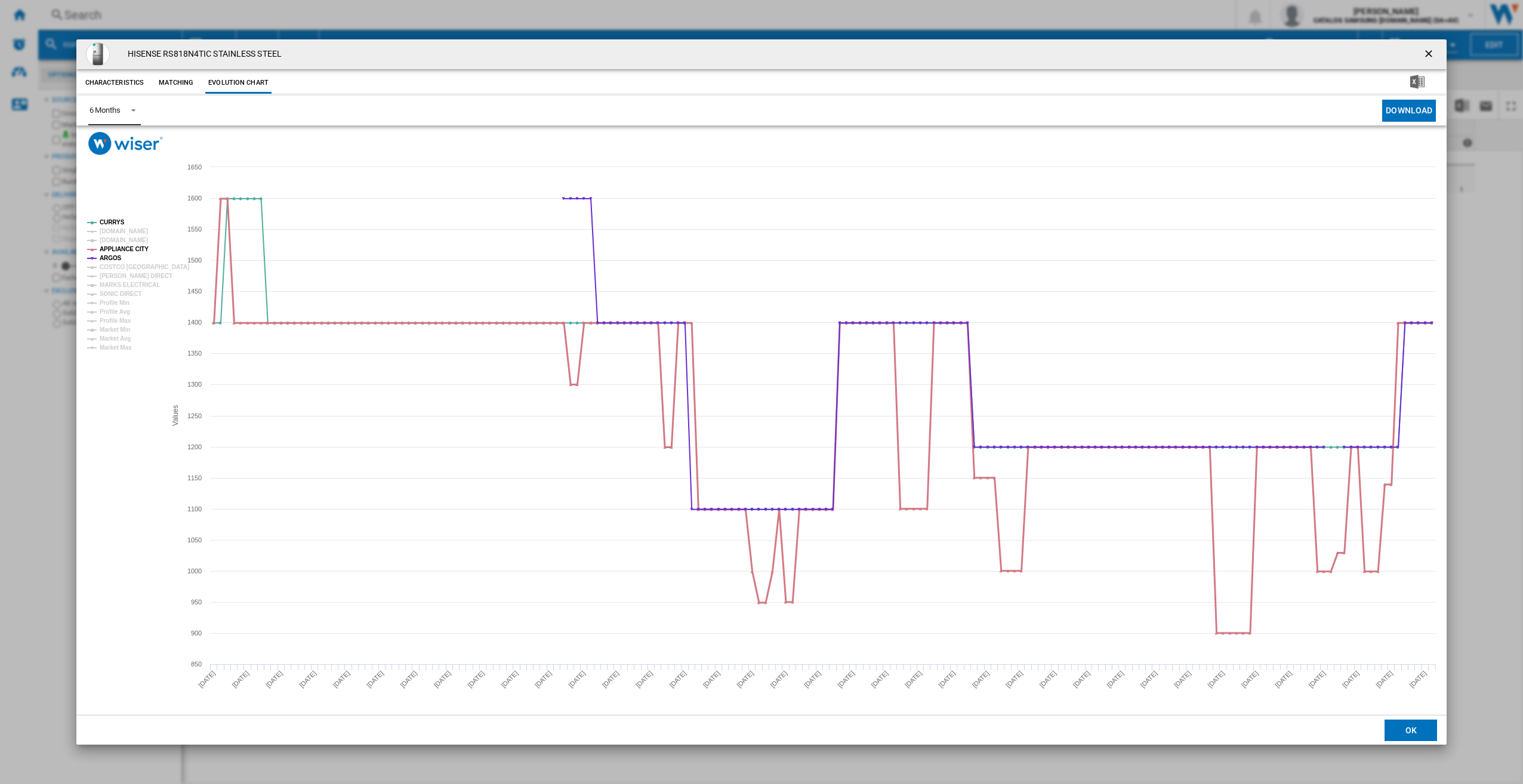click on "APPLIANCE CITY" 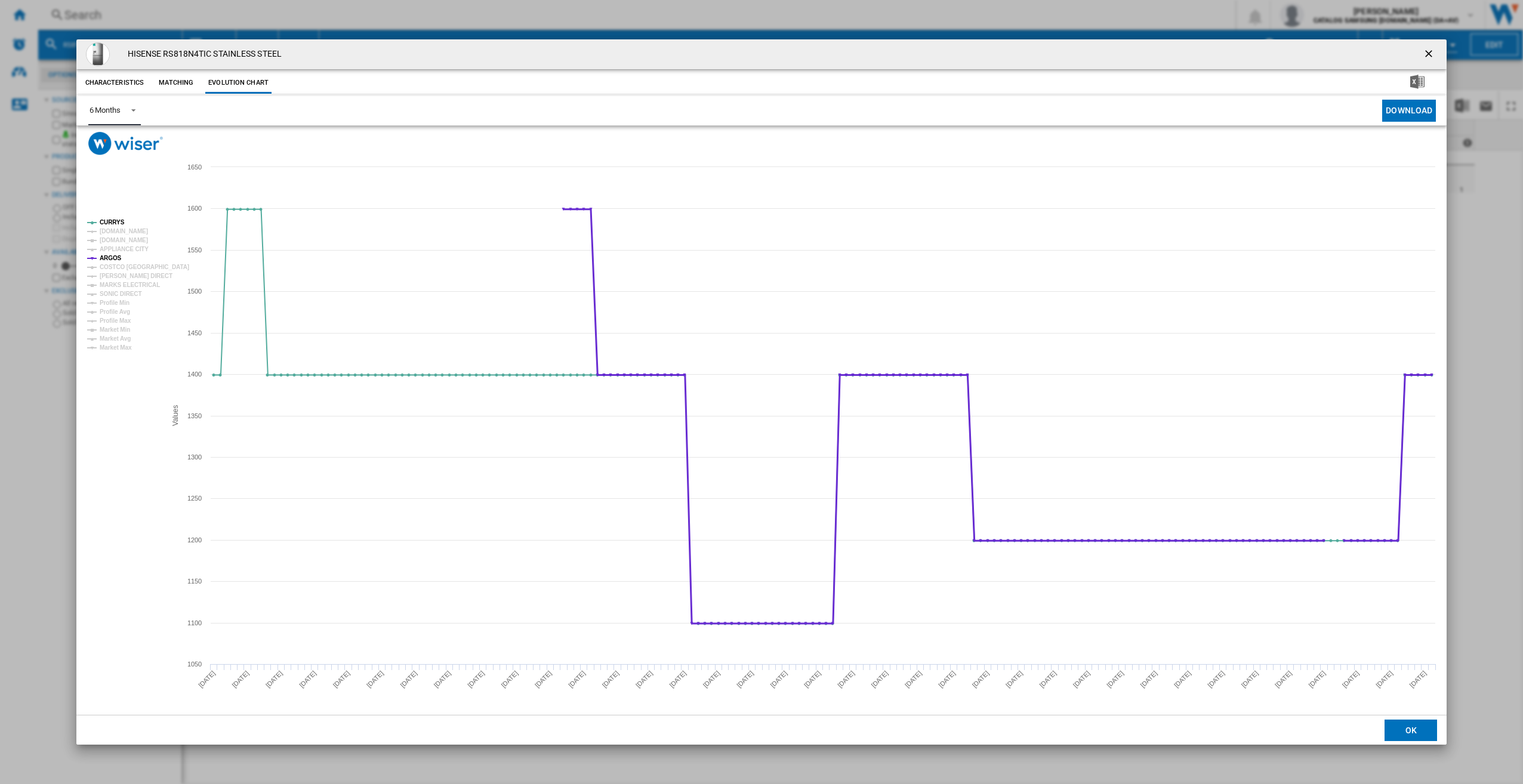 click on "ARGOS" 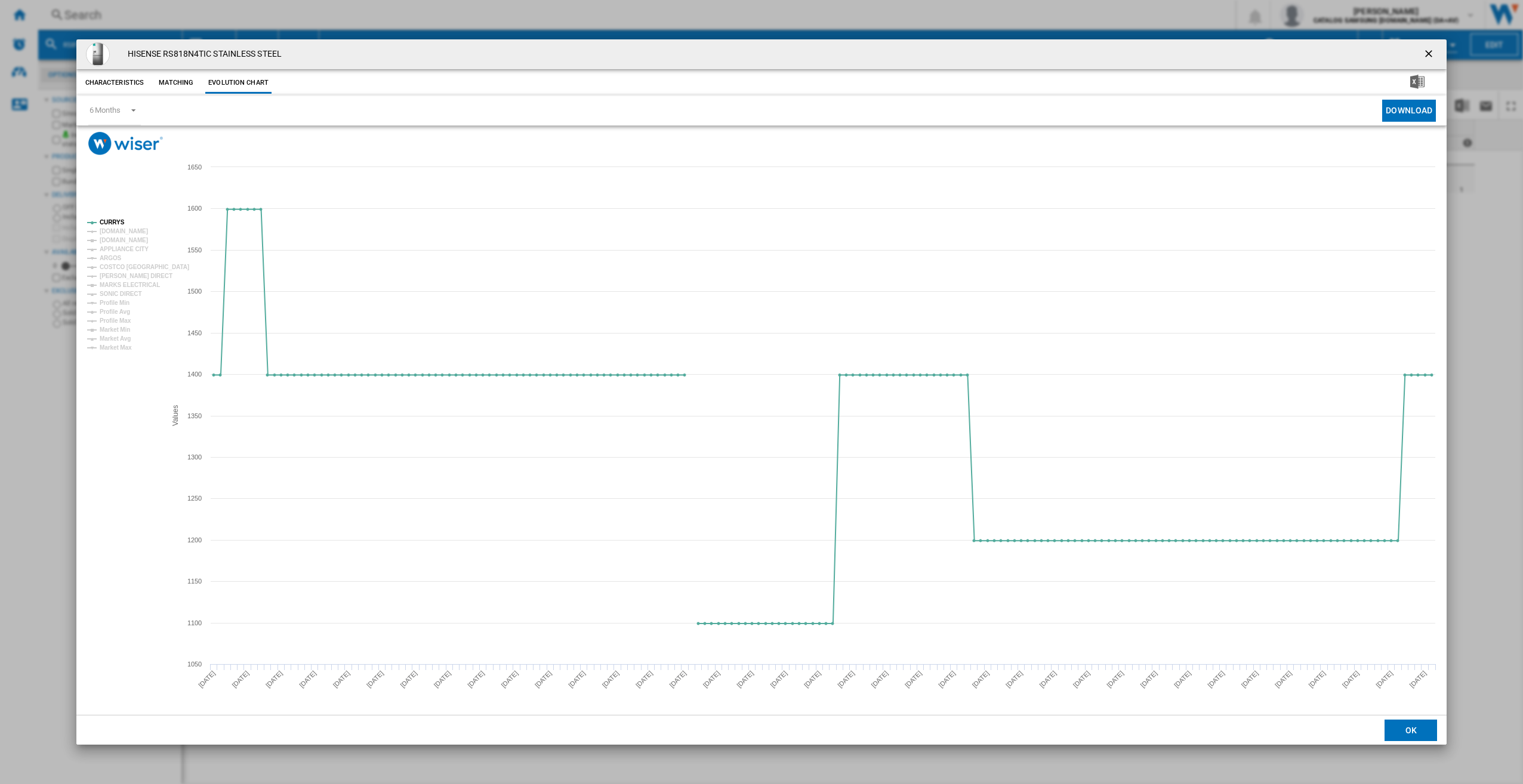 click at bounding box center (1430, 55) 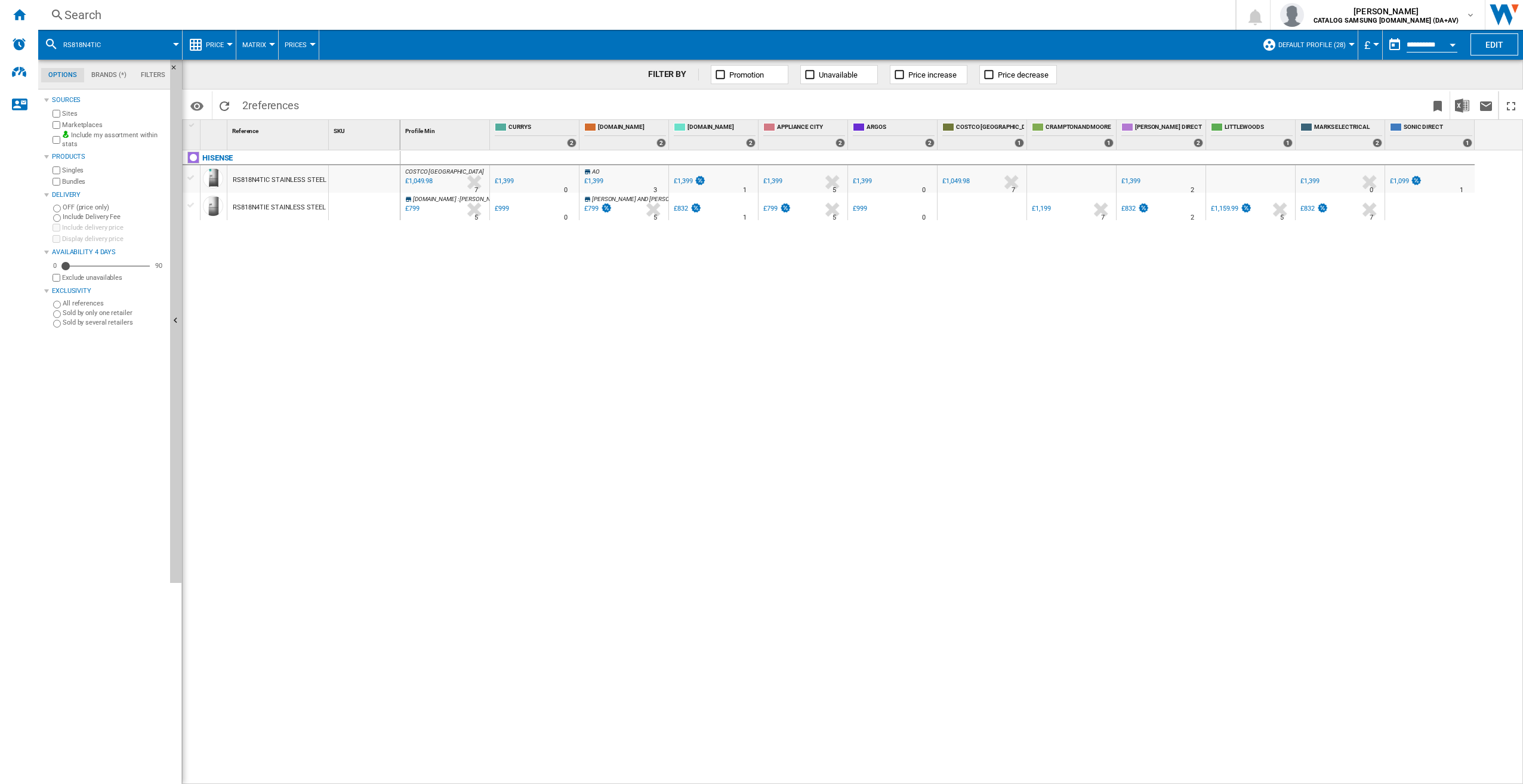 click on "Search" at bounding box center [634, 15] 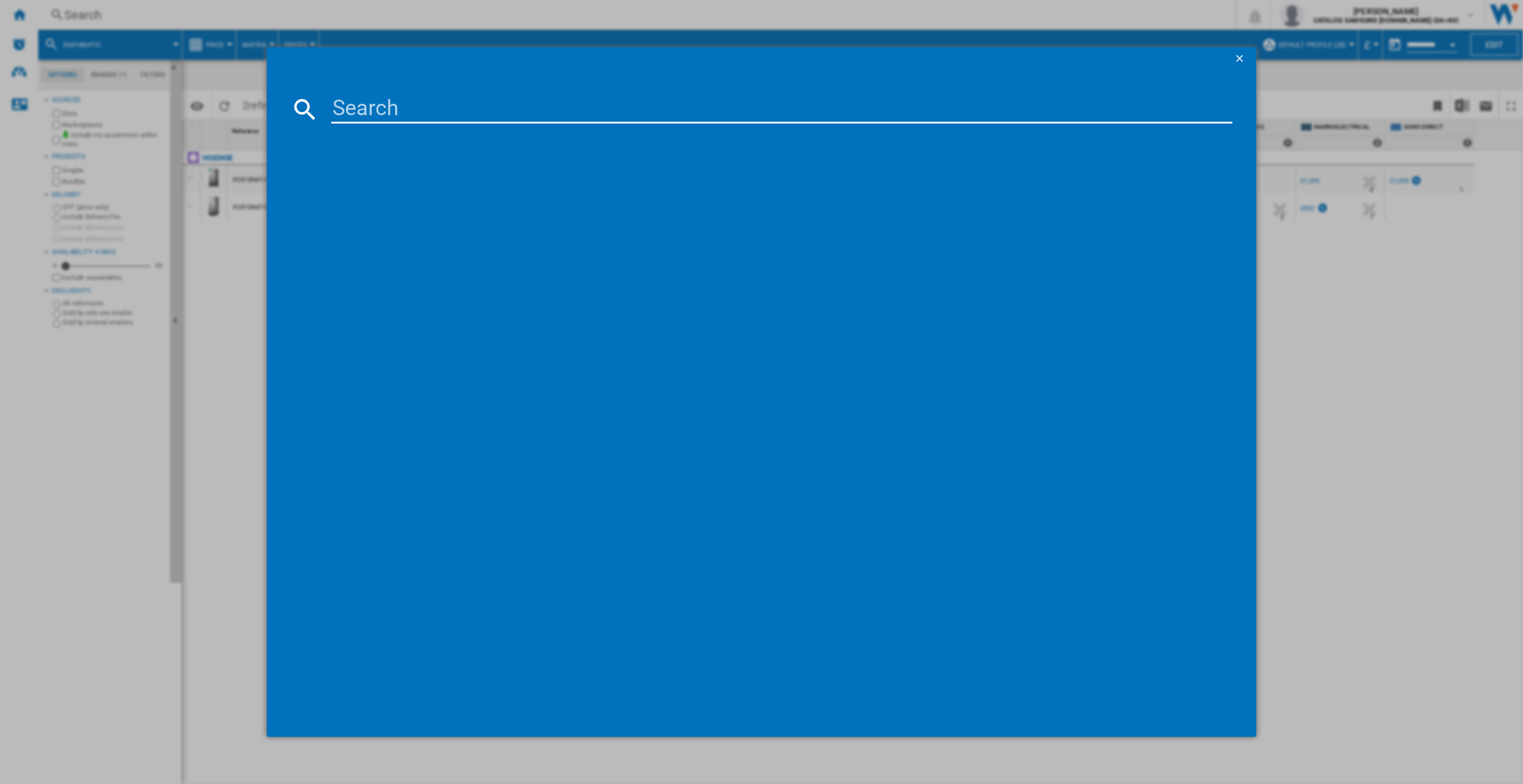 click at bounding box center (782, 109) 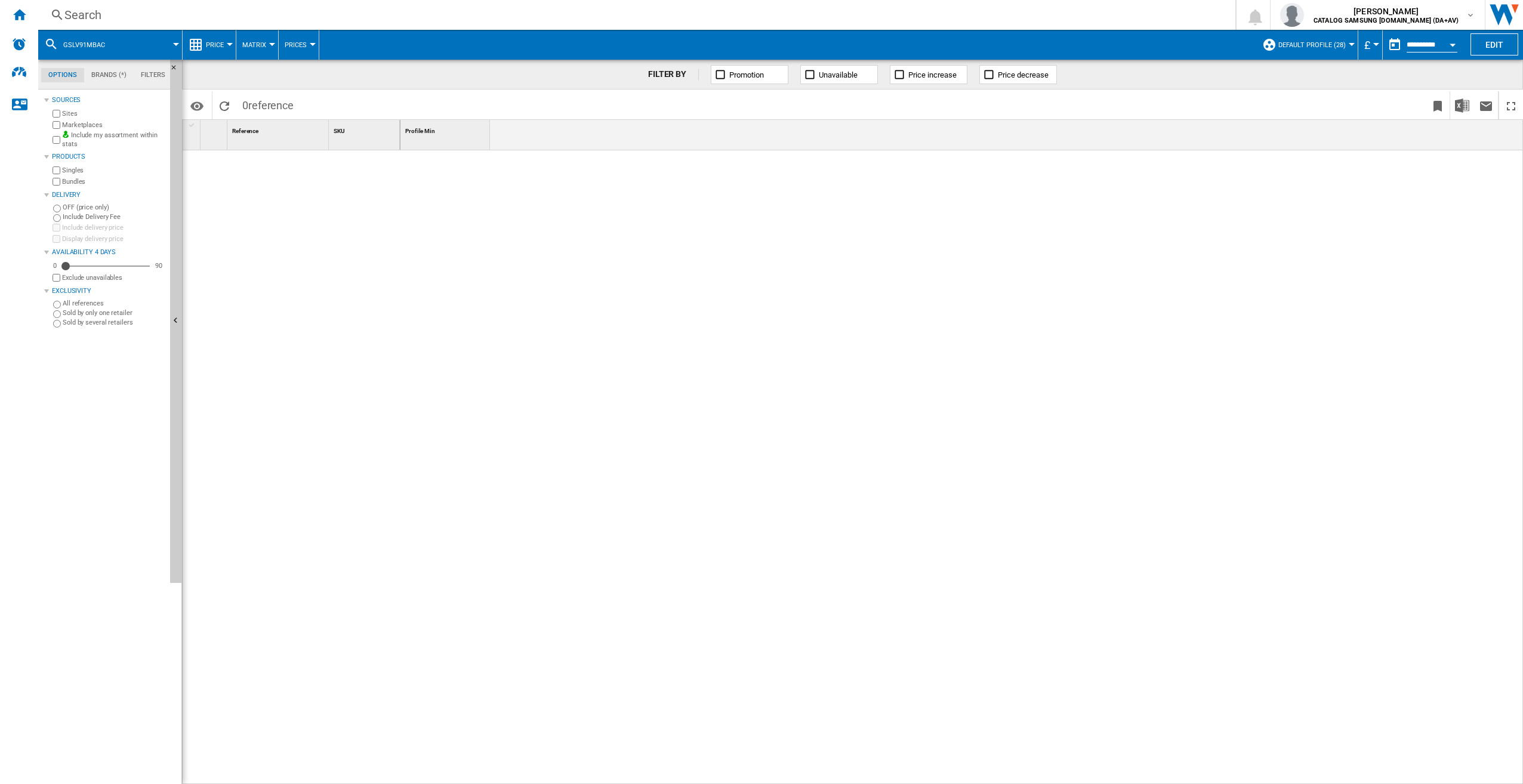 click on "Search" at bounding box center [634, 15] 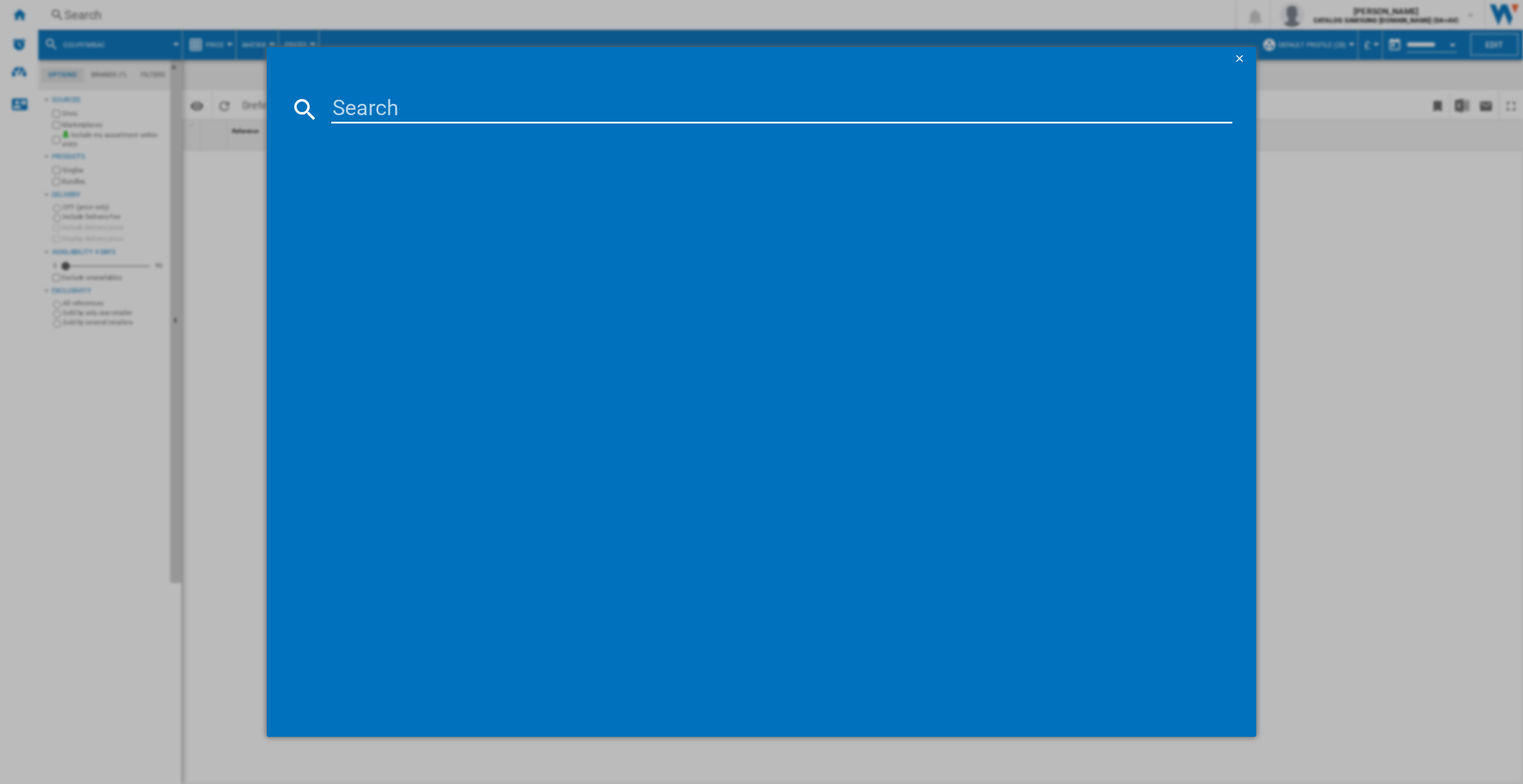 click at bounding box center [782, 109] 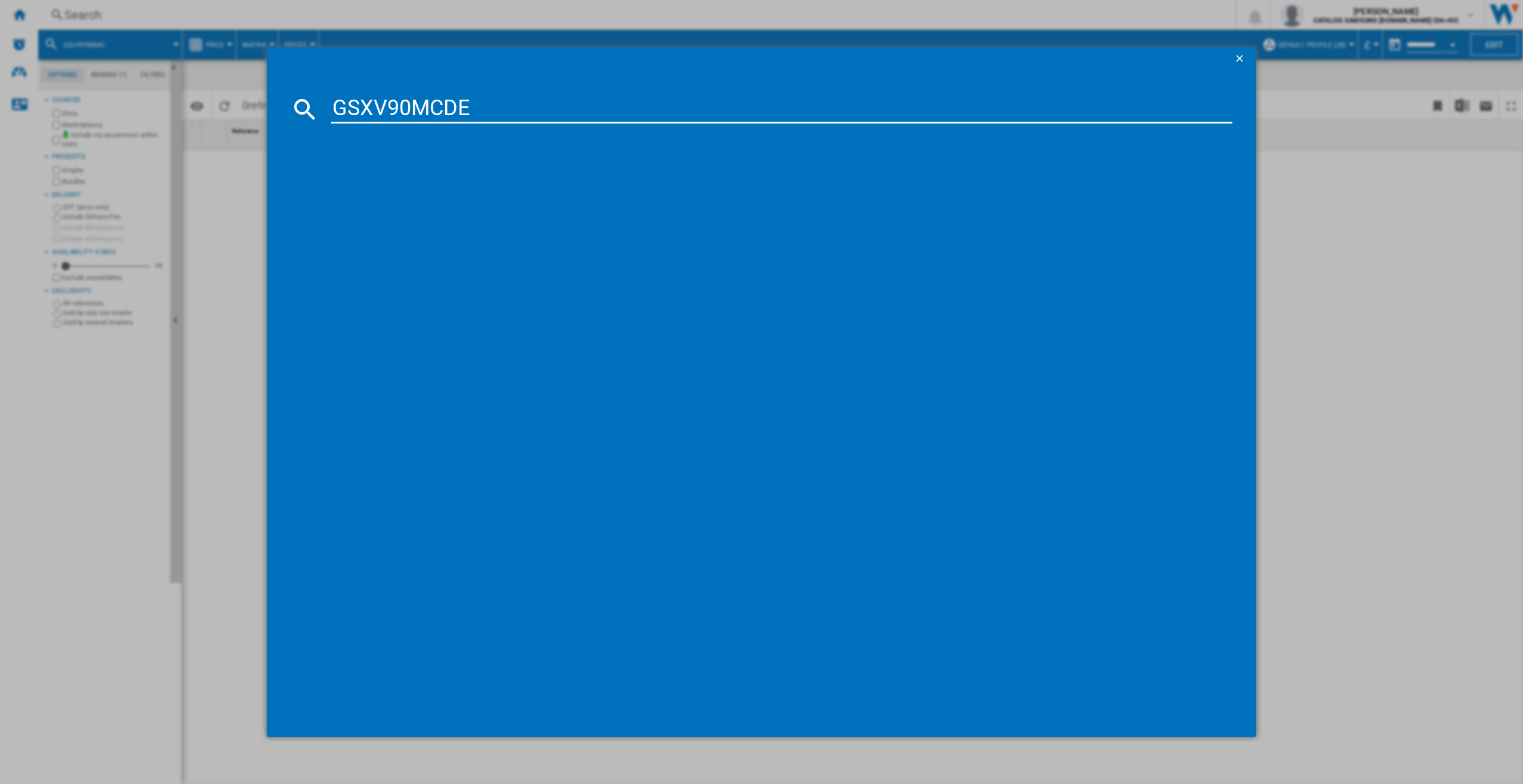 type on "GSXV90MCDE" 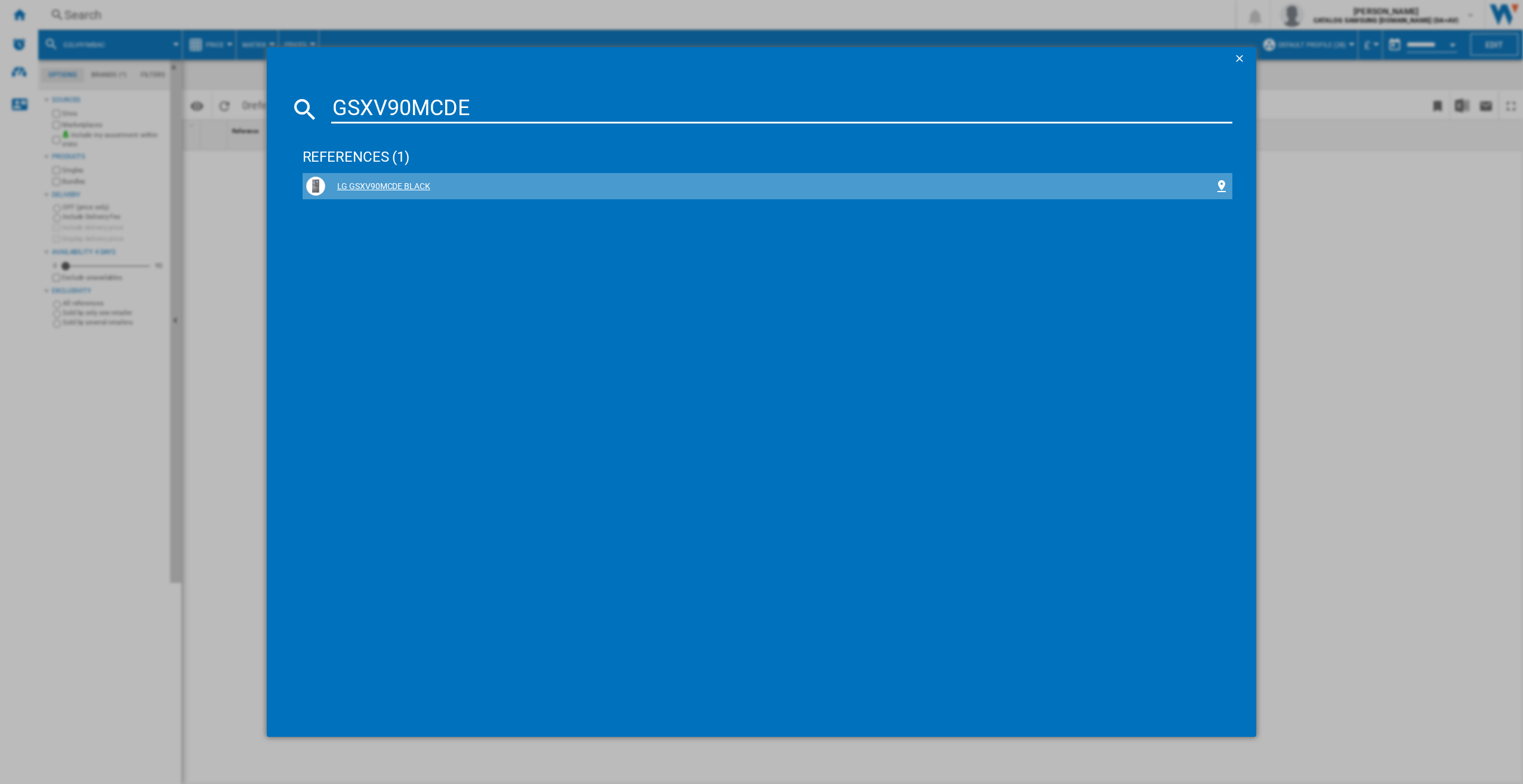 click on "LG GSXV90MCDE BLACK" at bounding box center [770, 187] 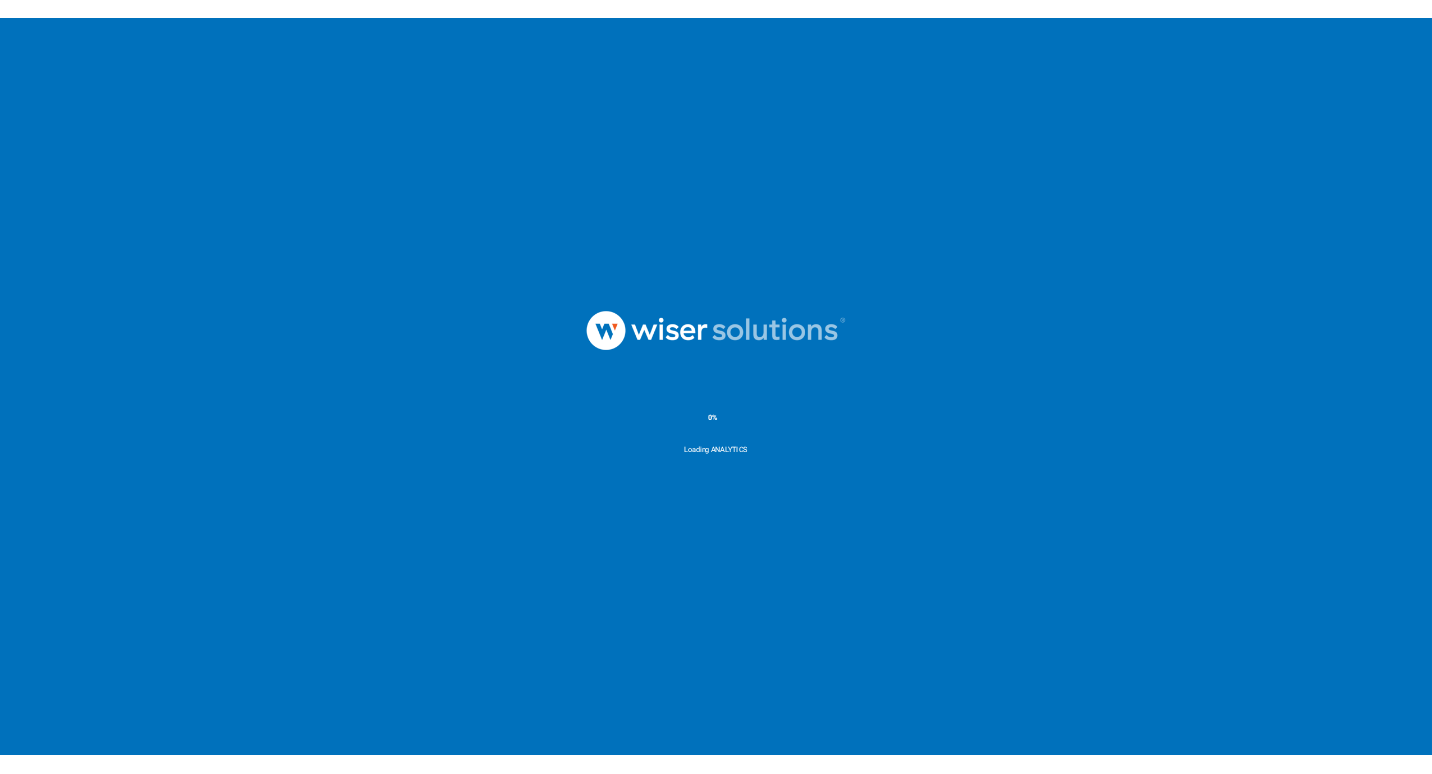 scroll, scrollTop: 0, scrollLeft: 0, axis: both 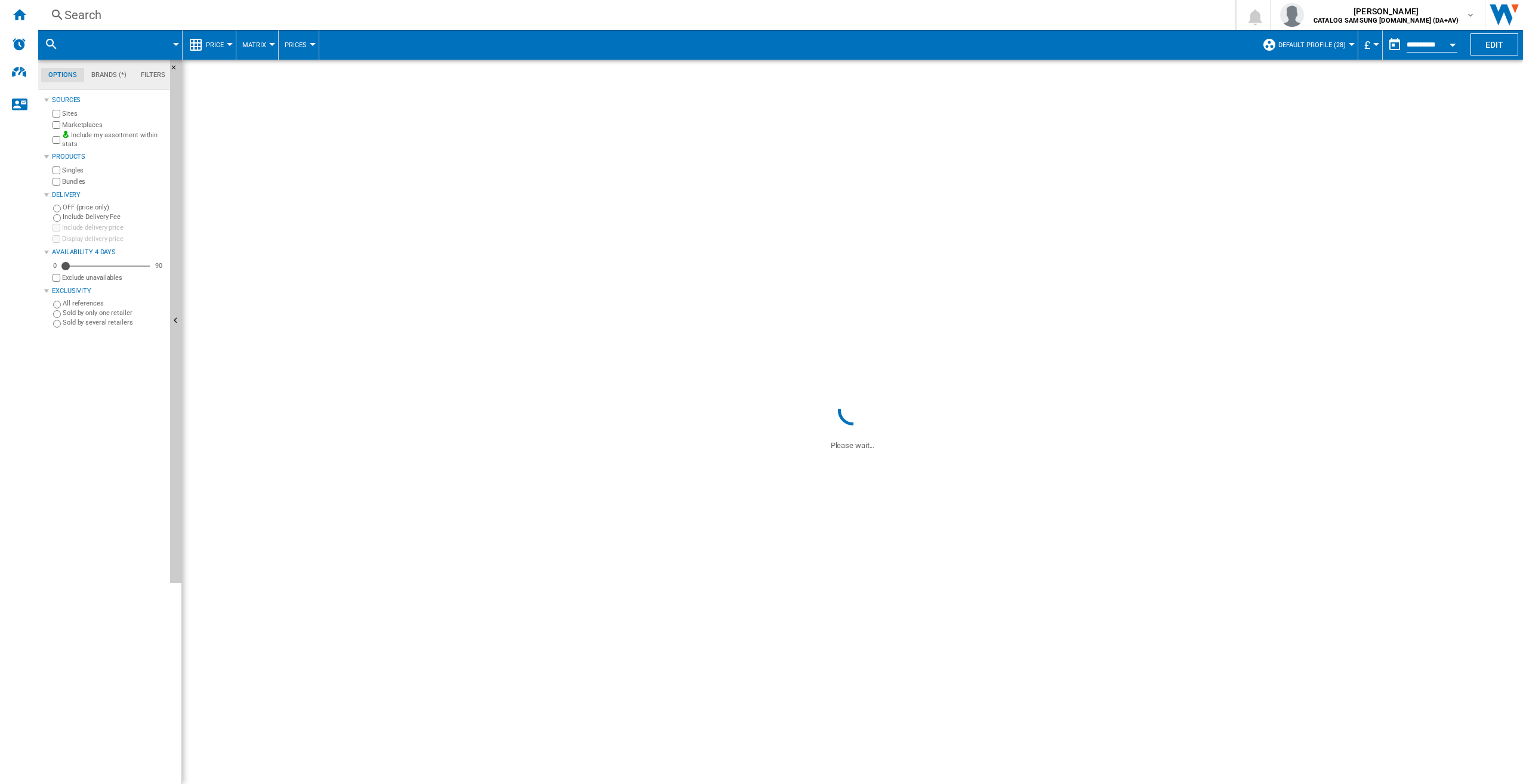 click on "Search" at bounding box center (634, 15) 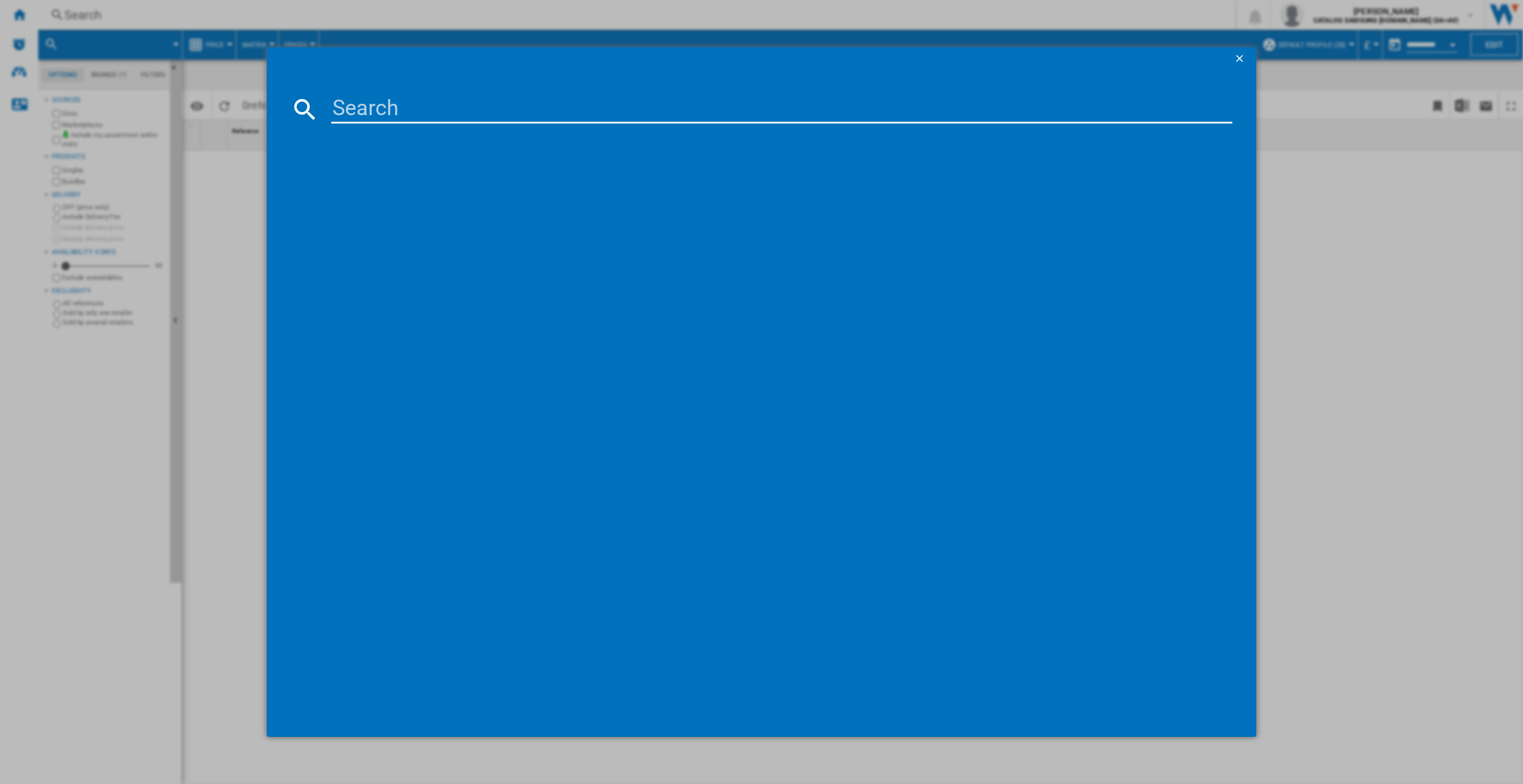 click at bounding box center (782, 109) 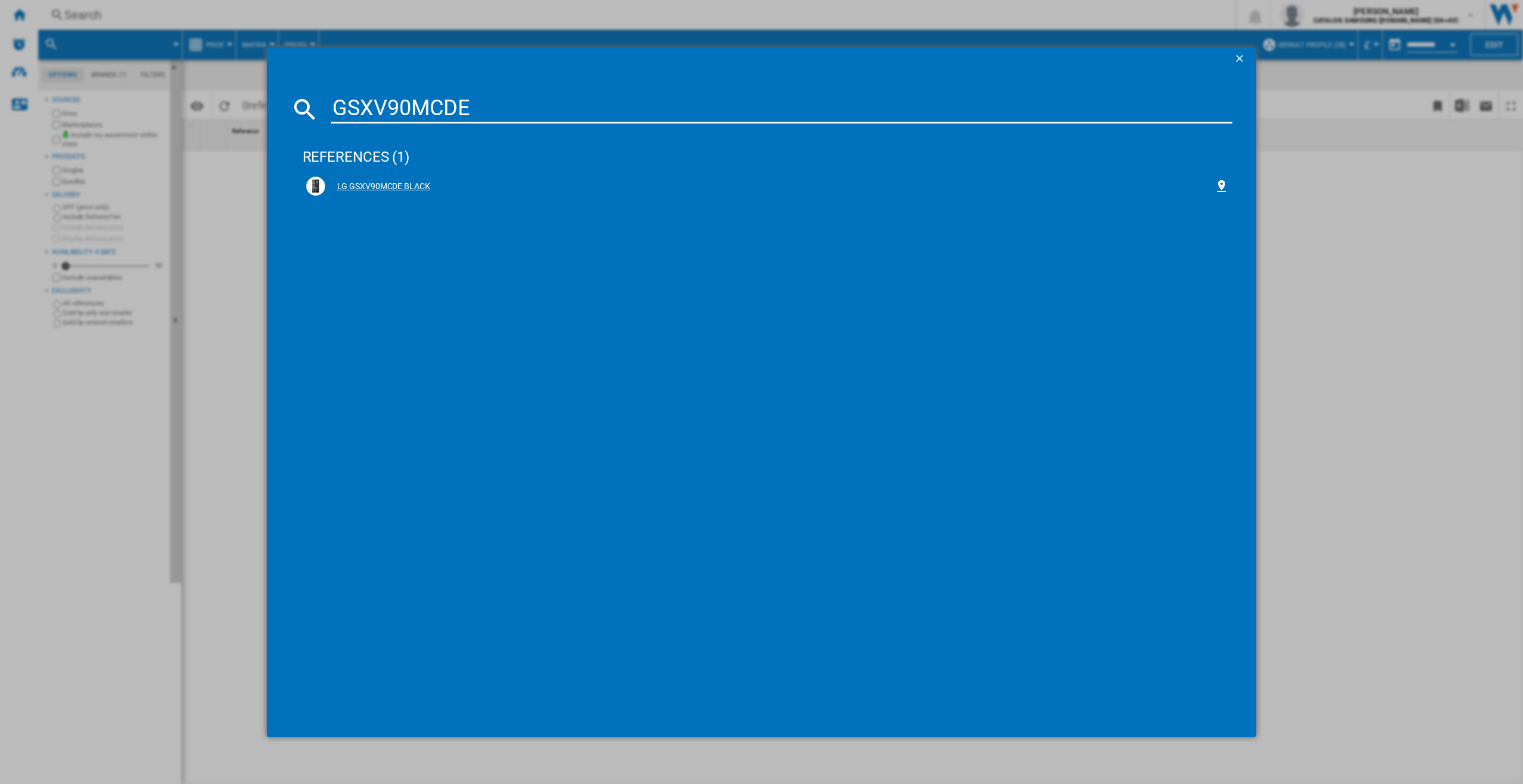 type on "GSXV90MCDE" 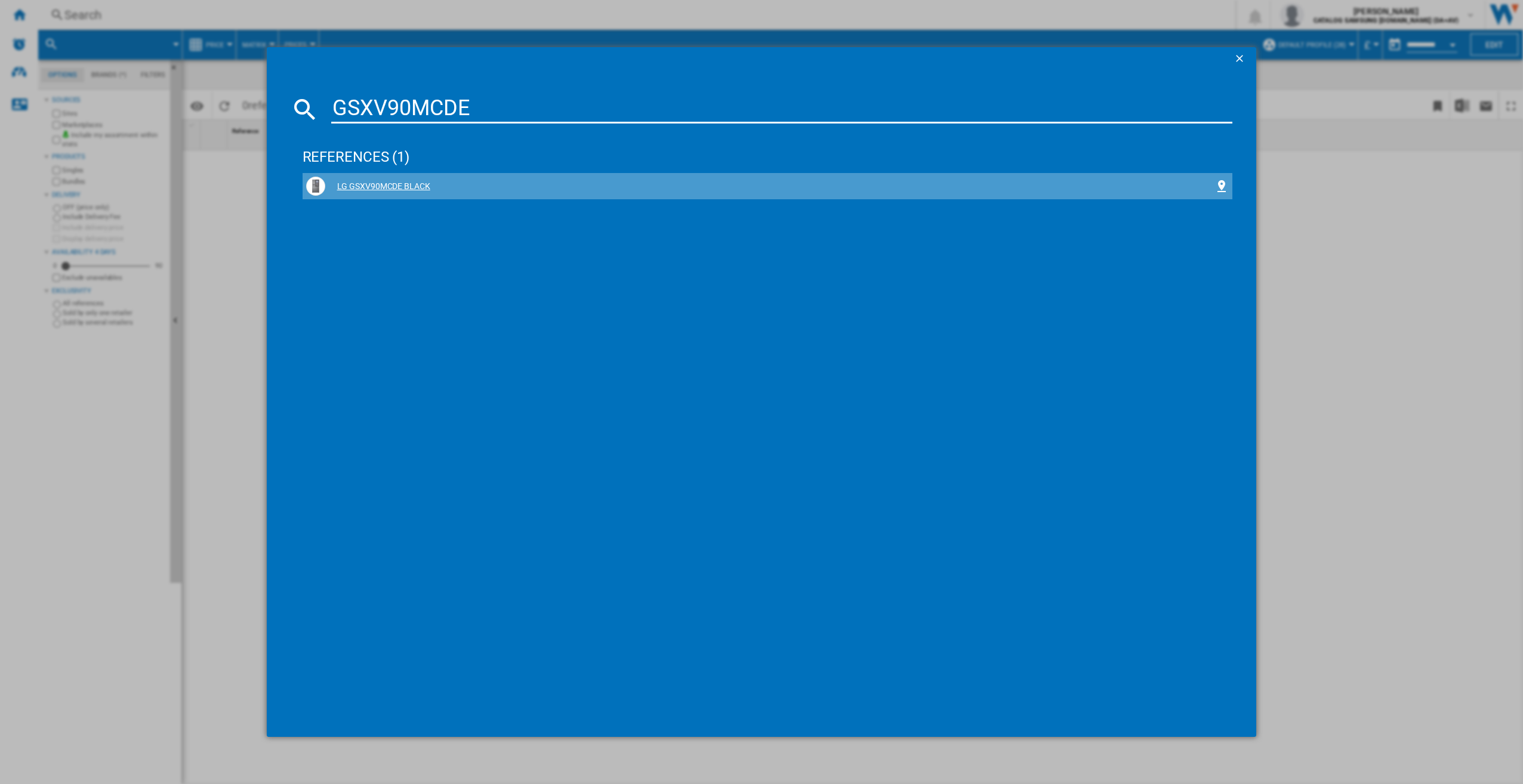 click on "LG GSXV90MCDE BLACK" at bounding box center [770, 187] 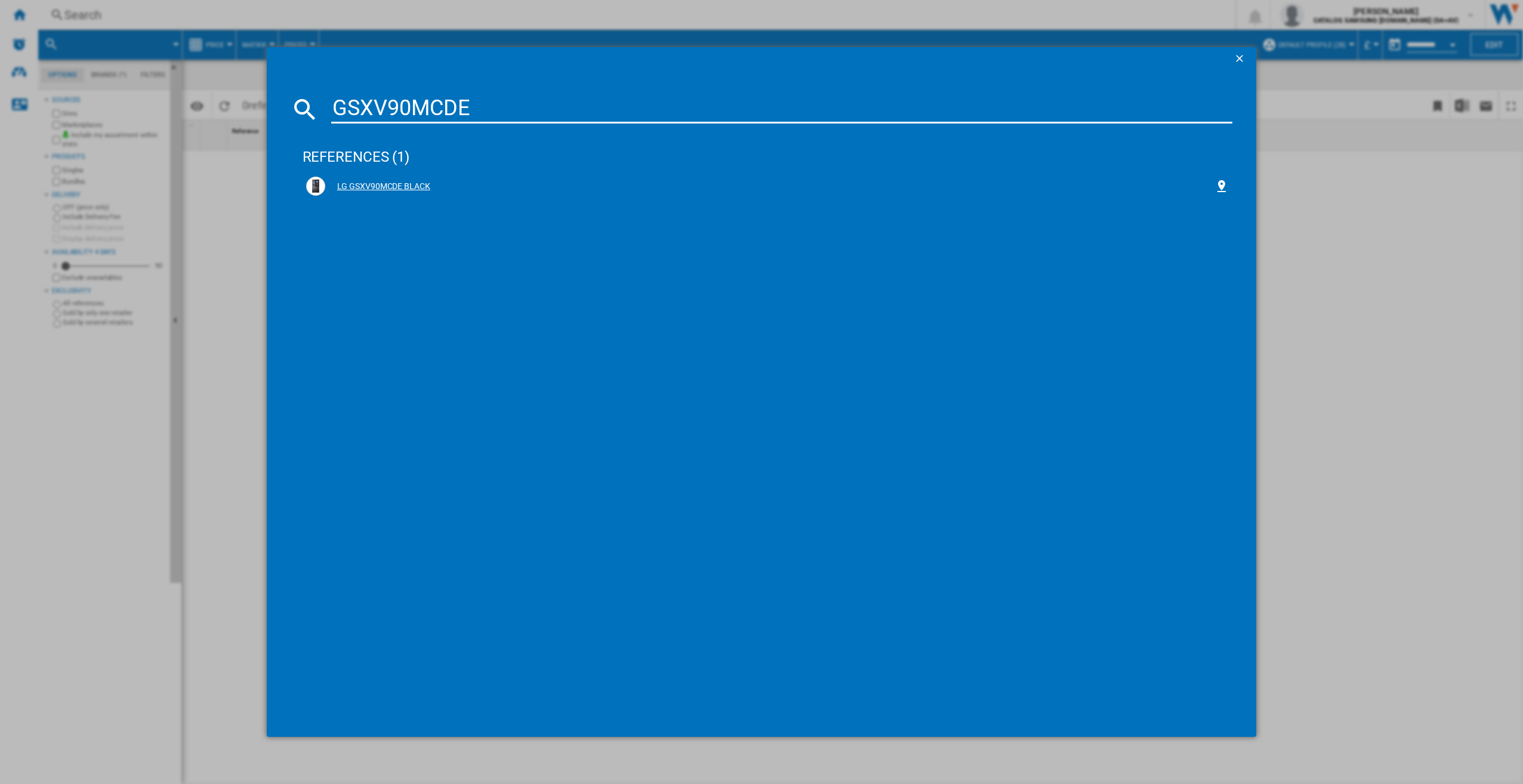 drag, startPoint x: 370, startPoint y: 185, endPoint x: 341, endPoint y: 198, distance: 31.780497 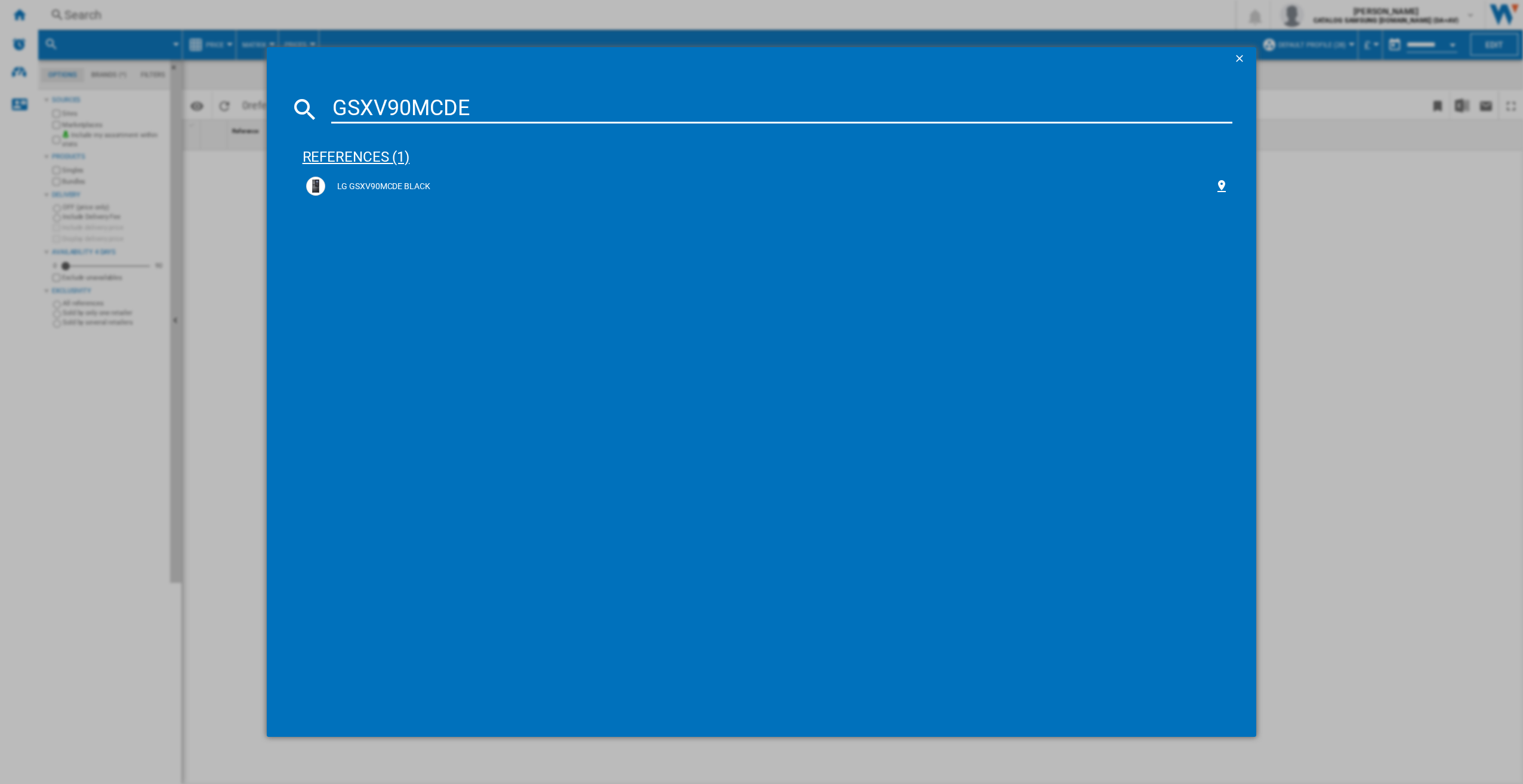 click on "references
(1)" at bounding box center (767, 152) 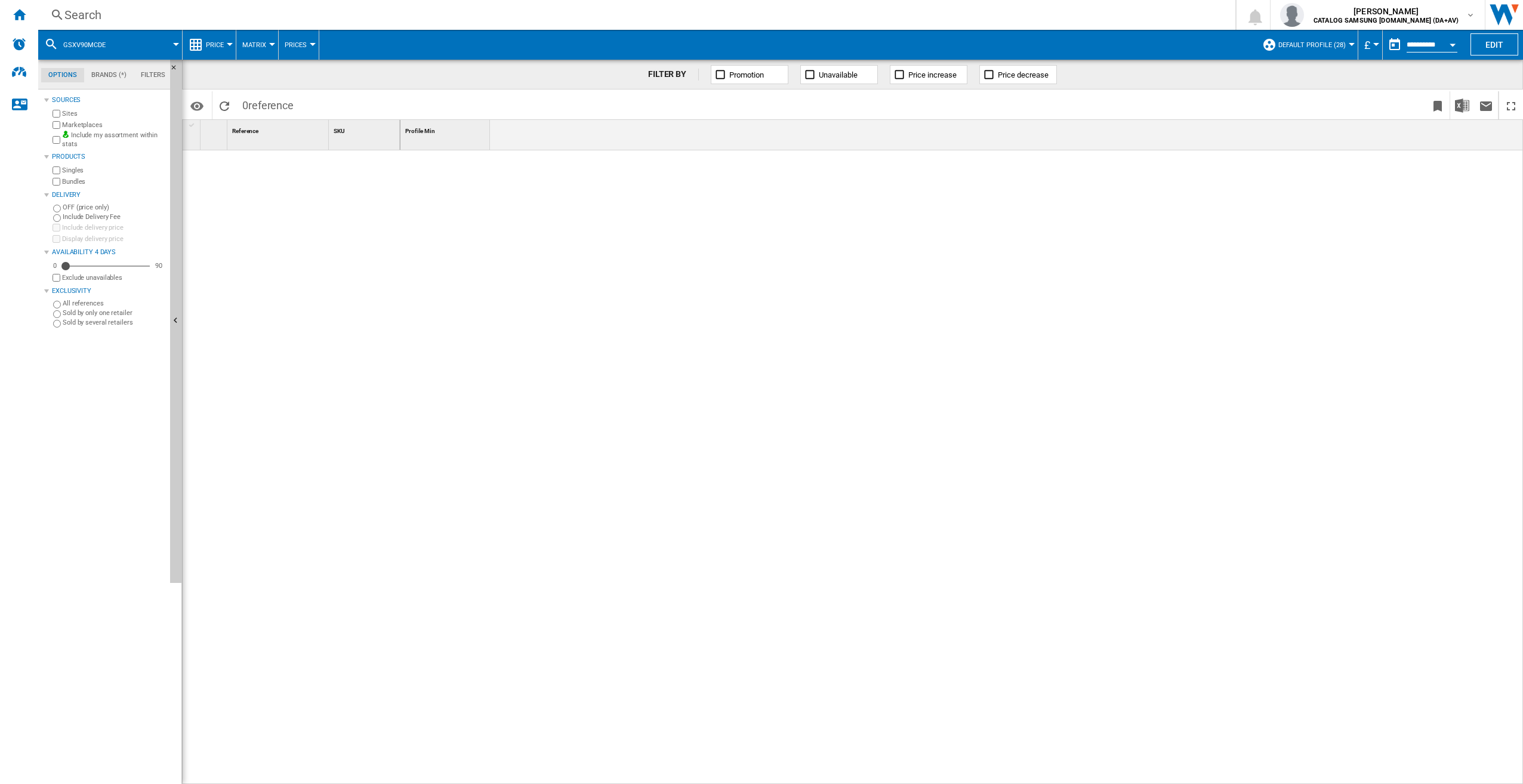 click on "Search" at bounding box center (634, 15) 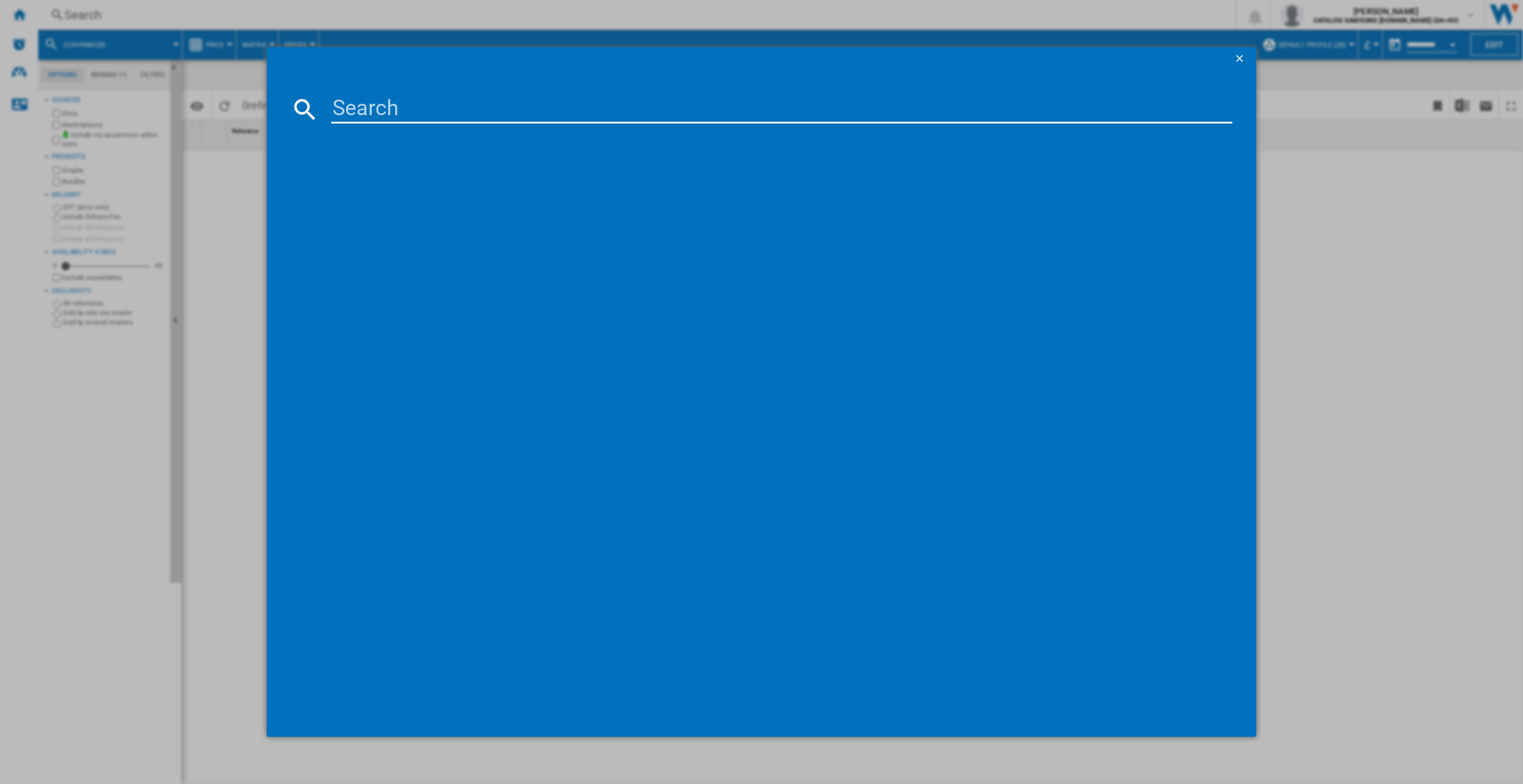 click at bounding box center [782, 109] 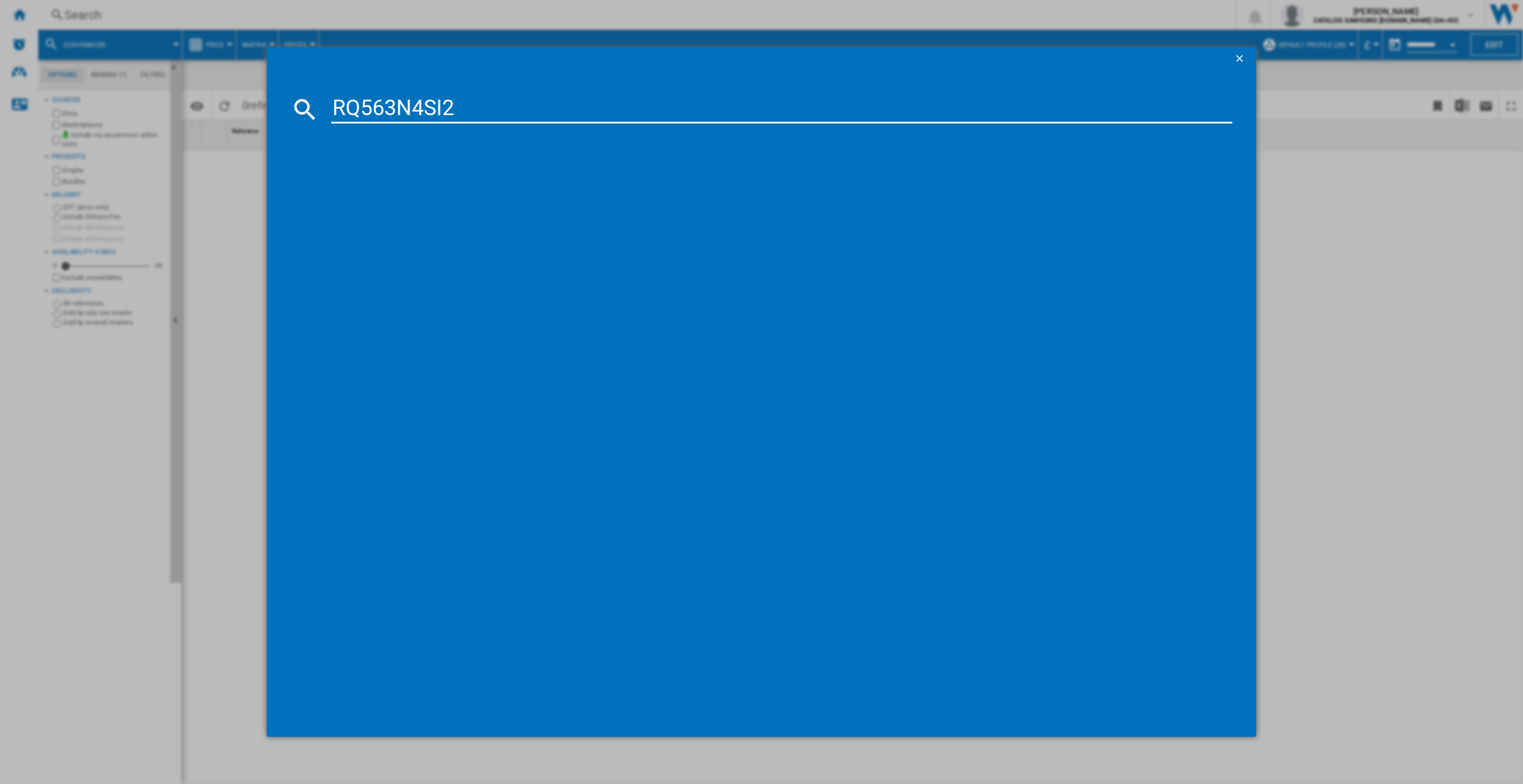 type on "RQ563N4SI2" 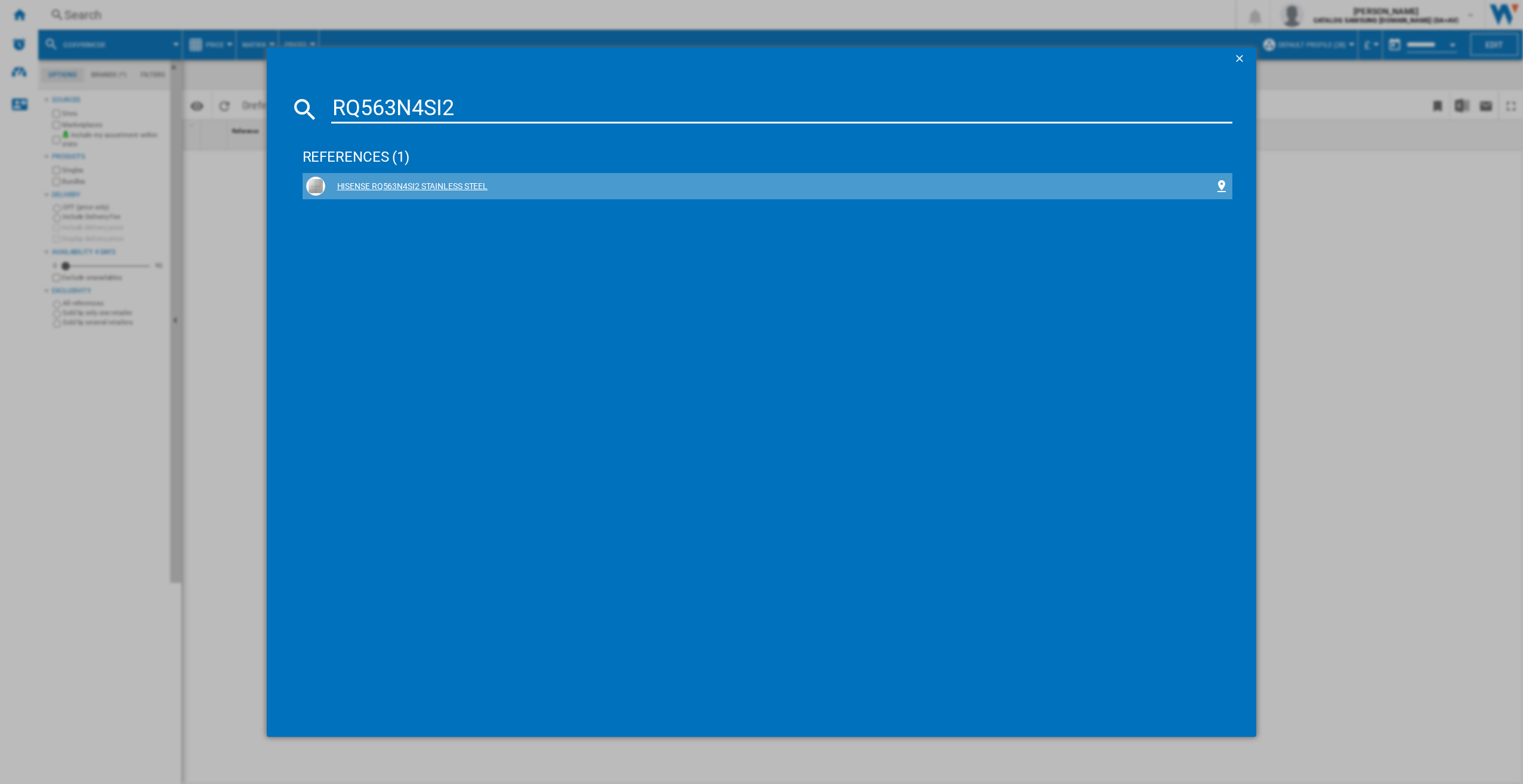 click on "HISENSE RQ563N4SI2 STAINLESS STEEL" at bounding box center [770, 187] 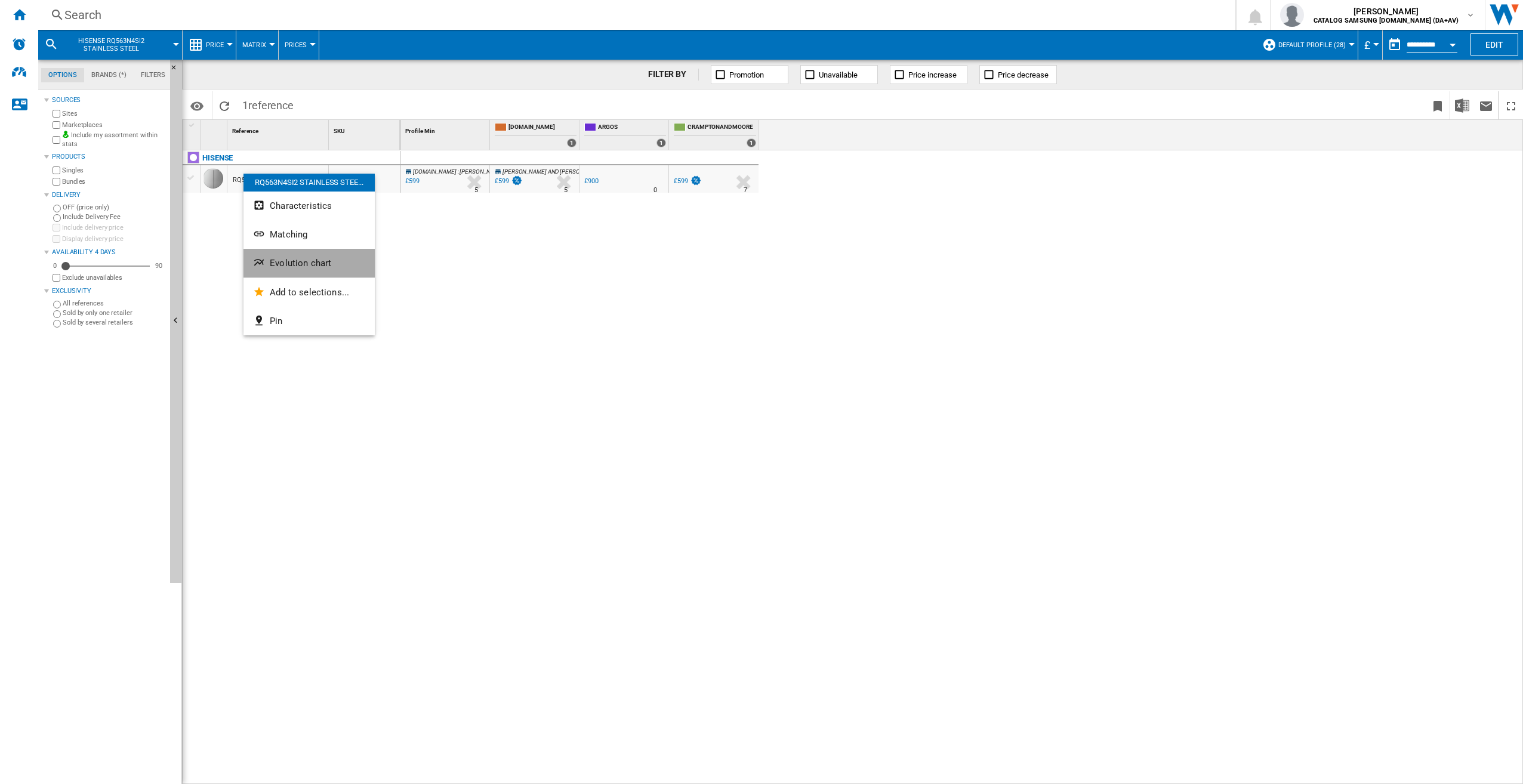 click on "Evolution chart" at bounding box center [300, 263] 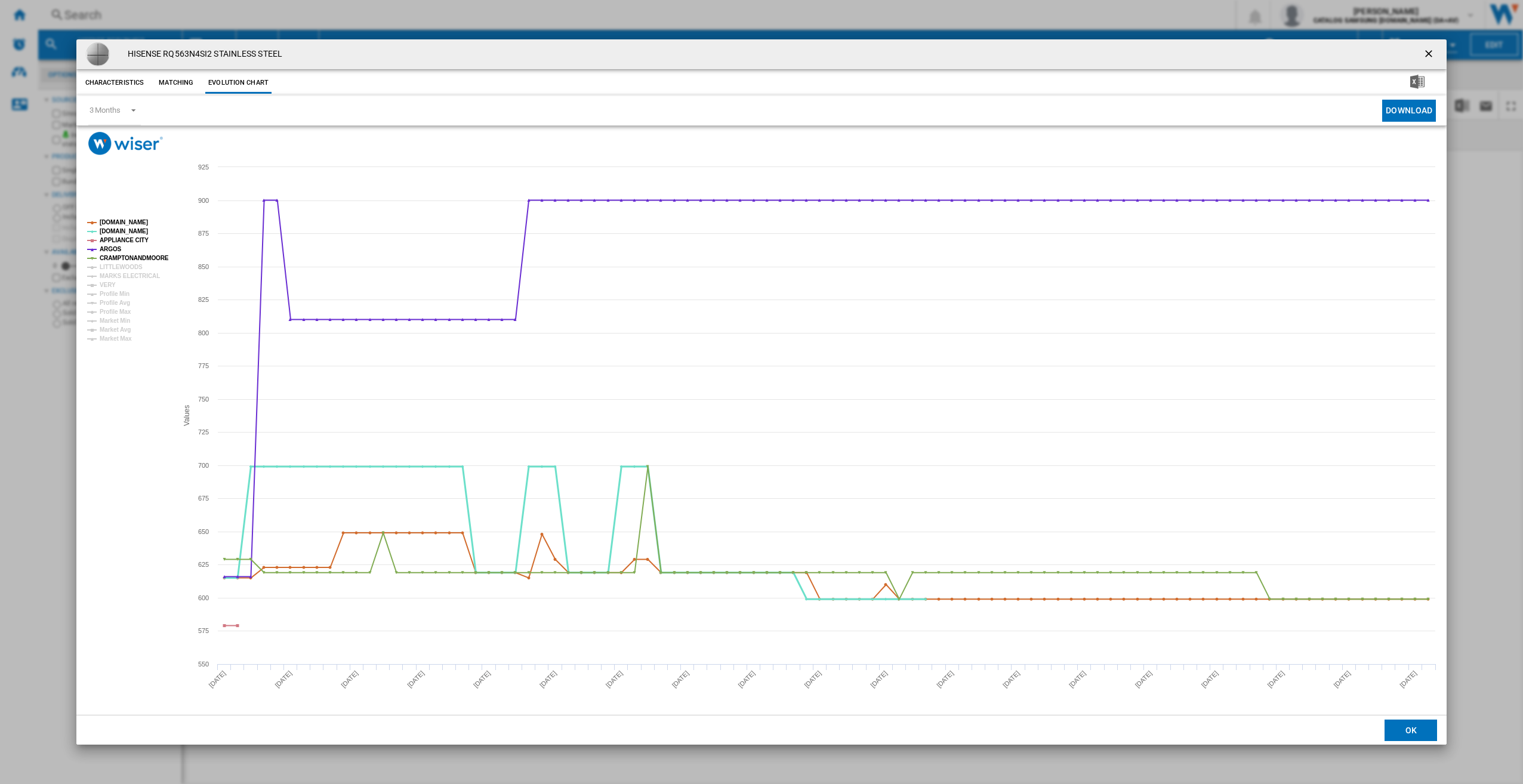 click on "[DOMAIN_NAME]" 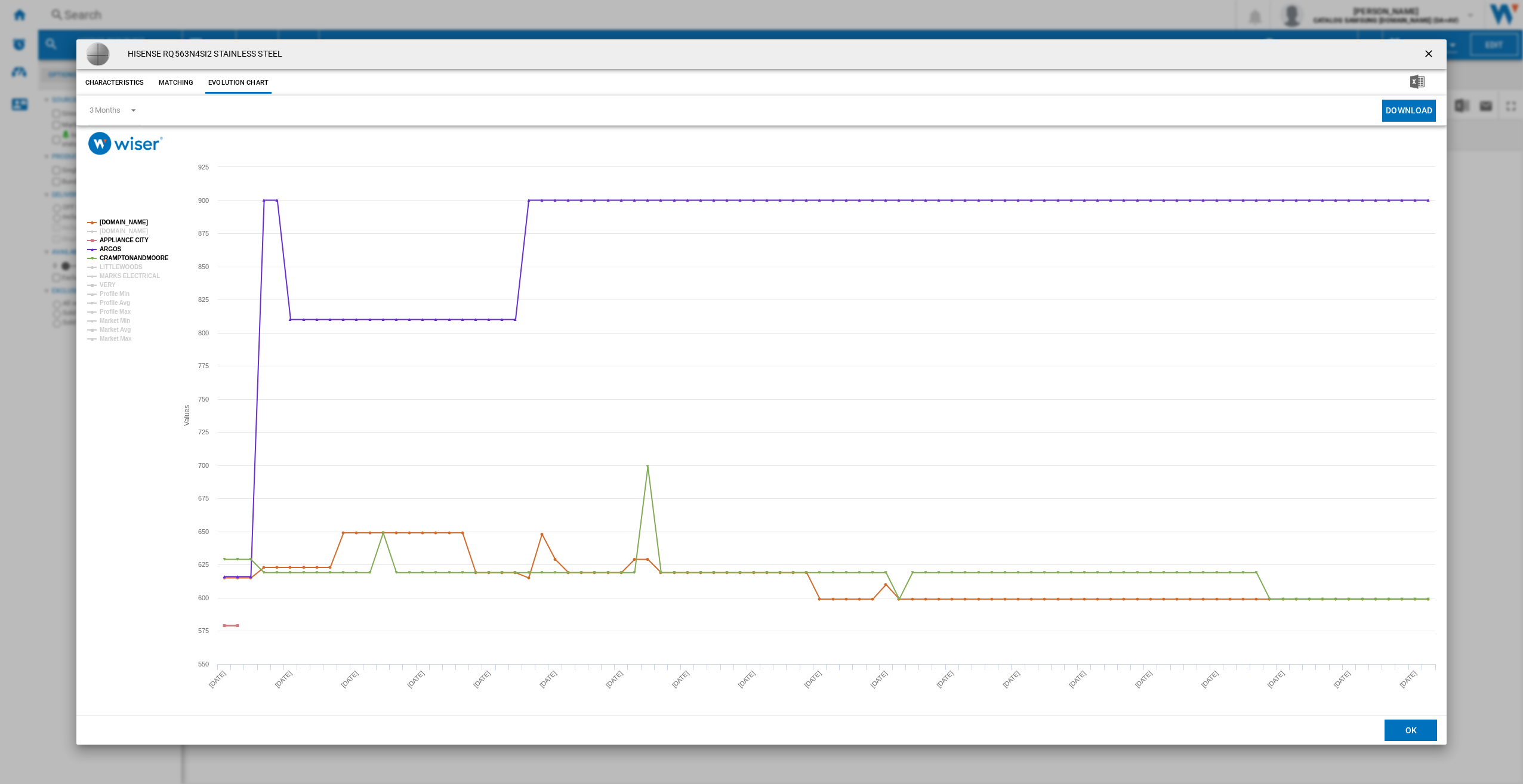 click on "APPLIANCE CITY" 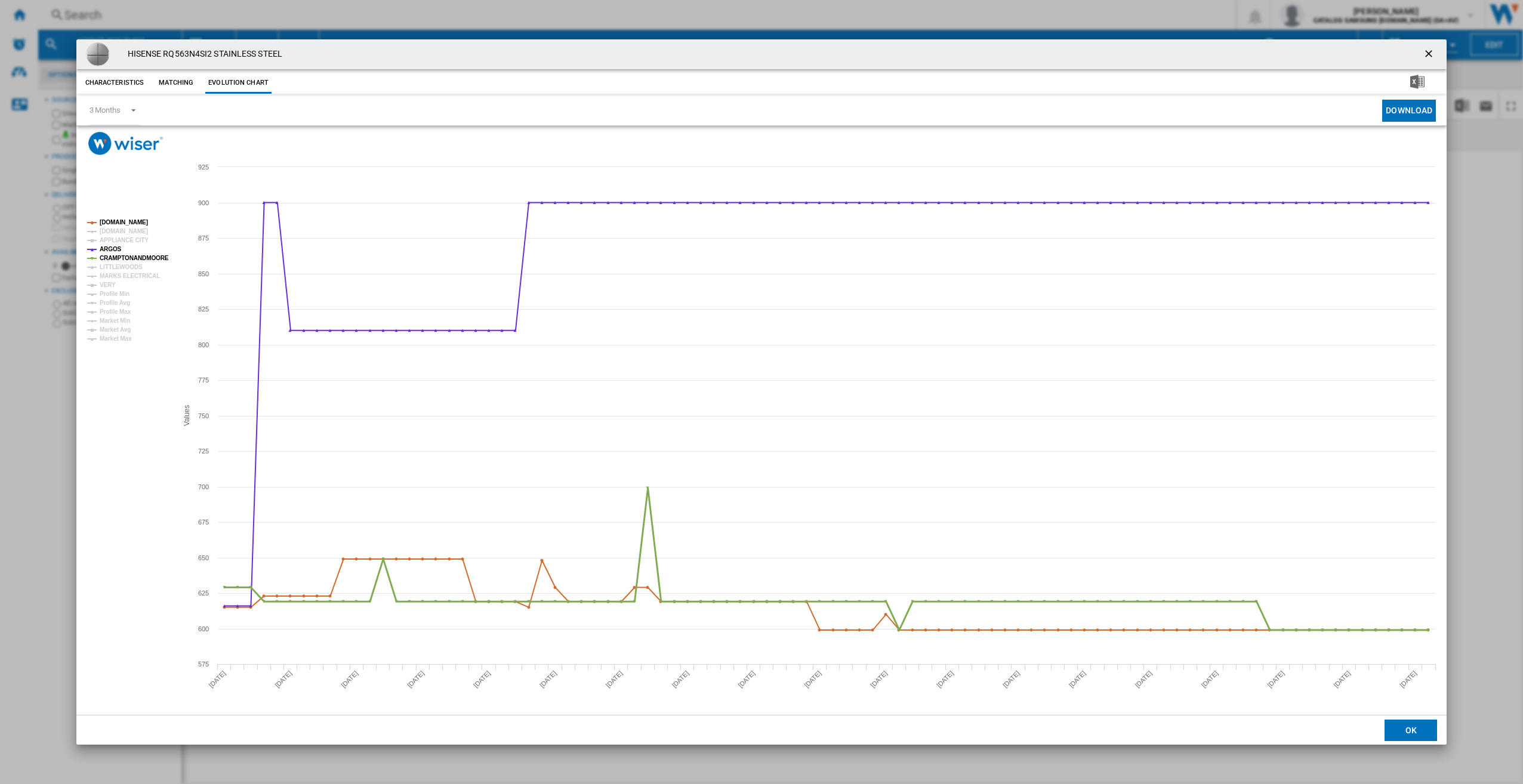 click on "CRAMPTONANDMOORE" 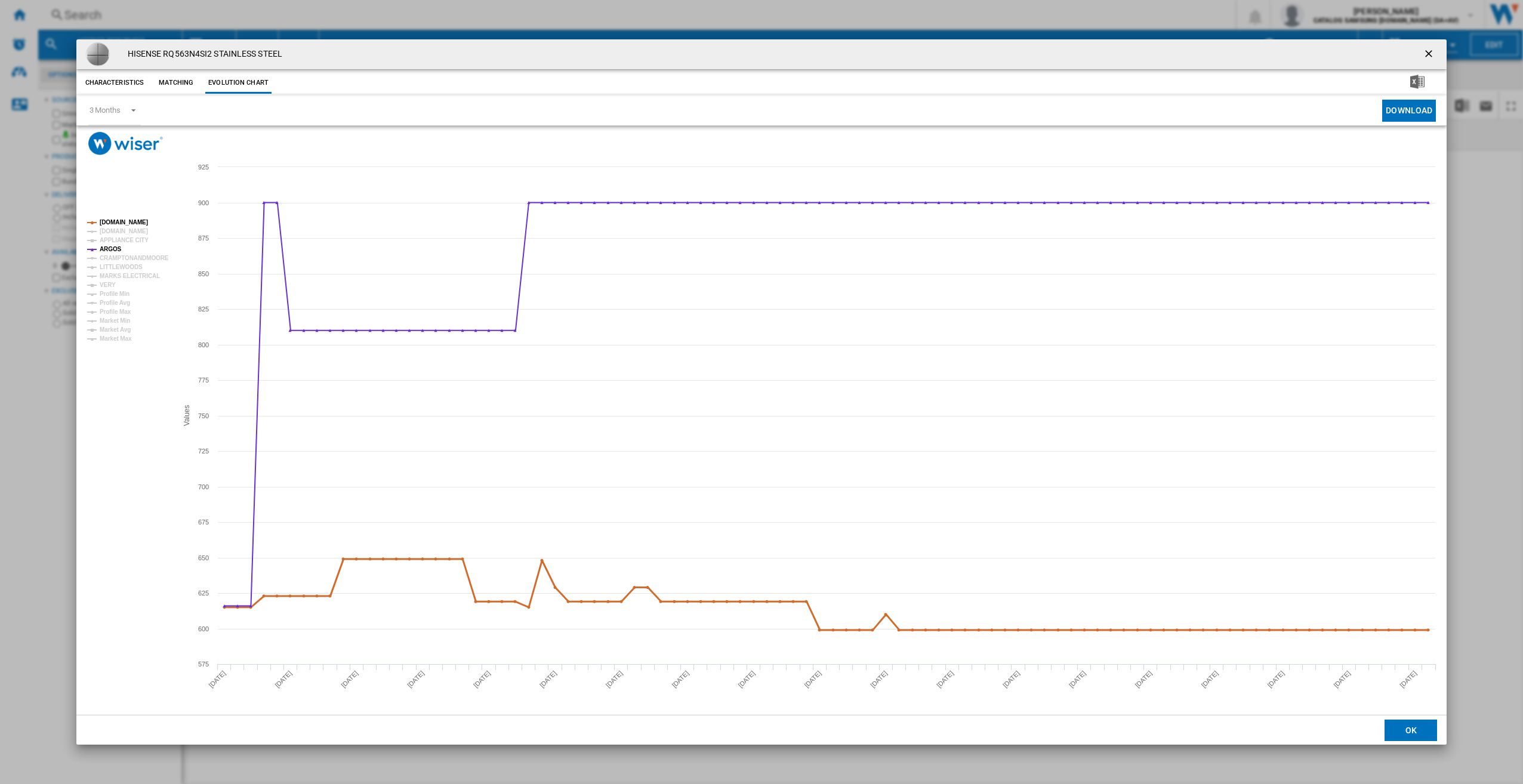 click on "[DOMAIN_NAME]" 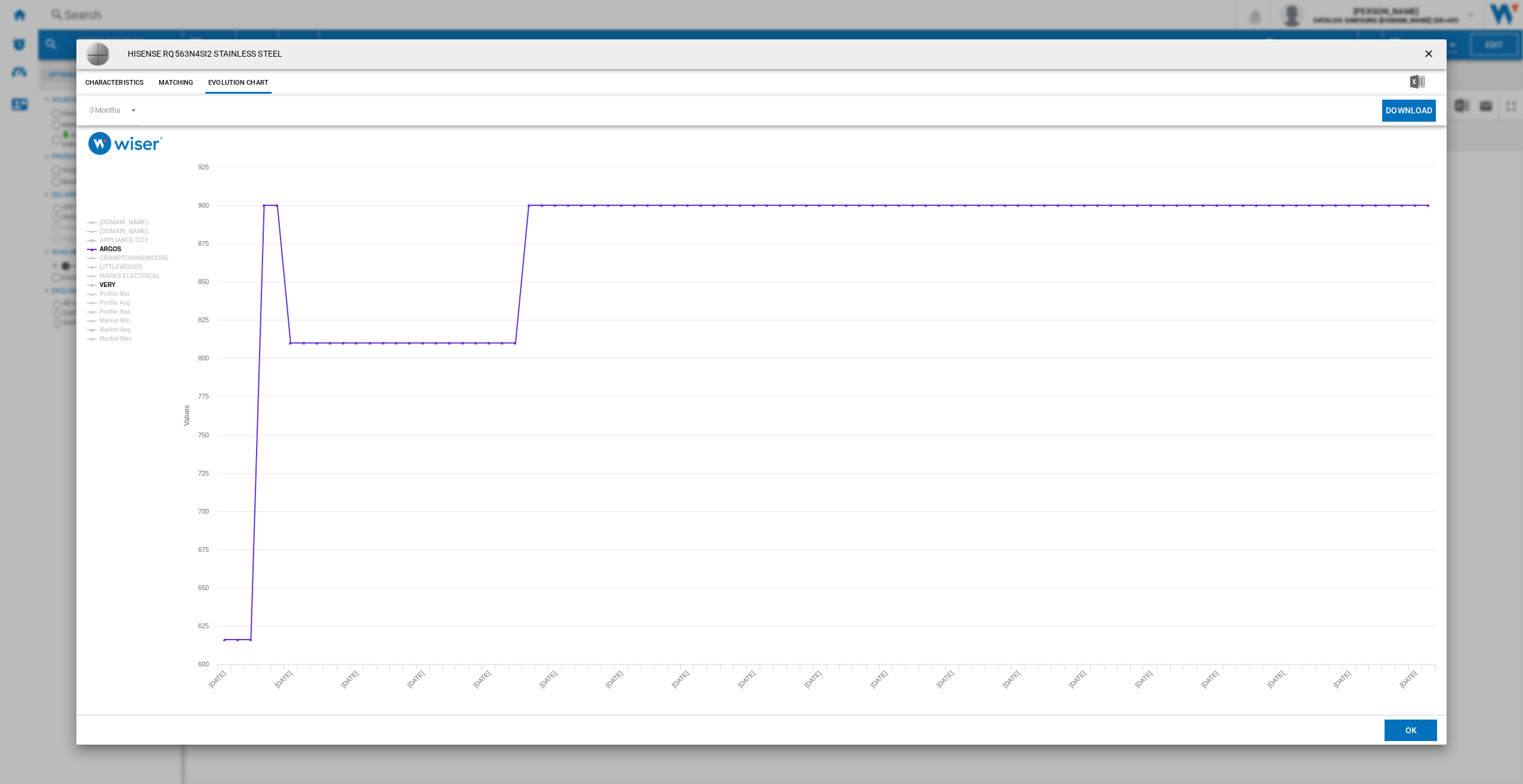 click on "VERY" 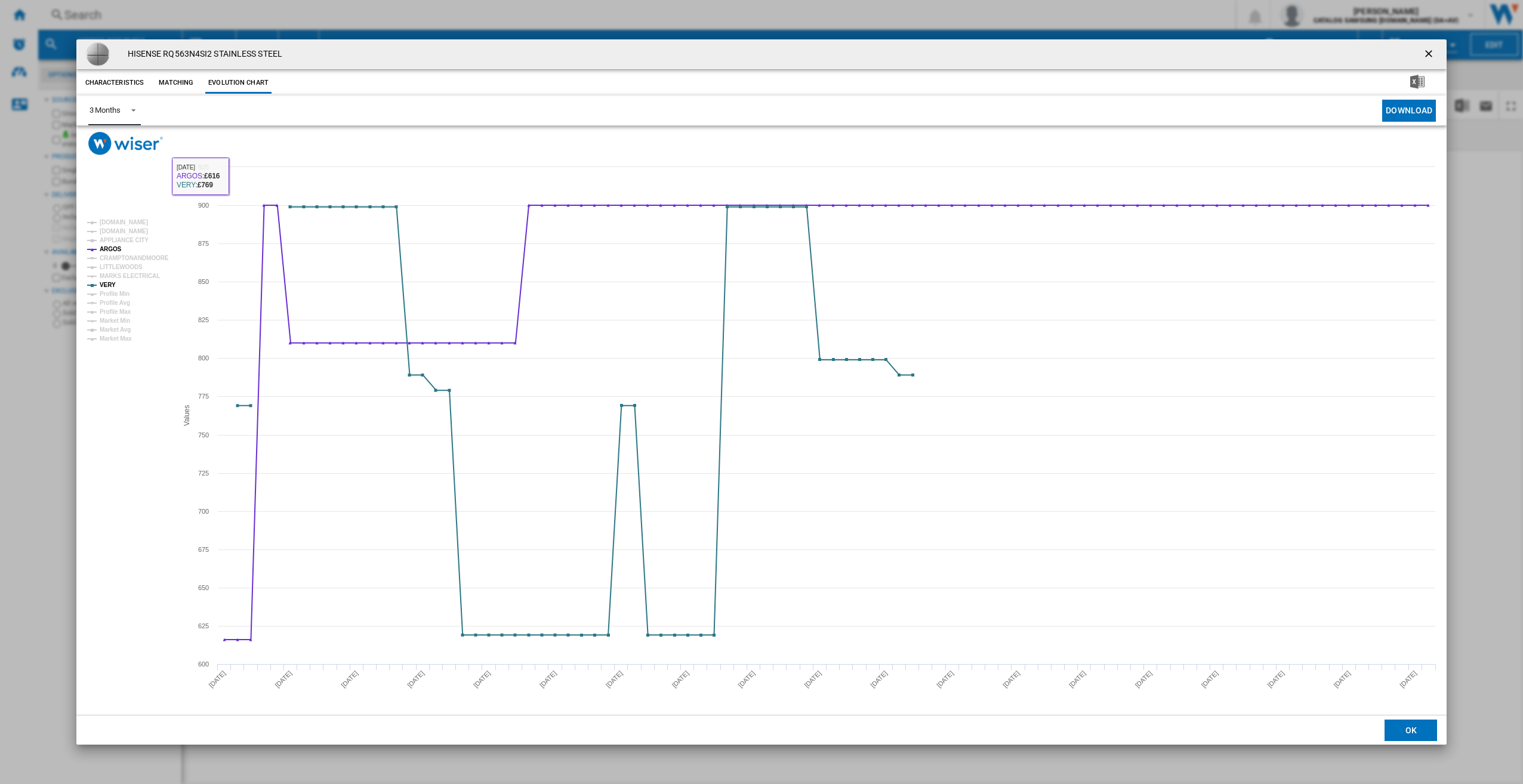 click on "3 Months" at bounding box center (105, 110) 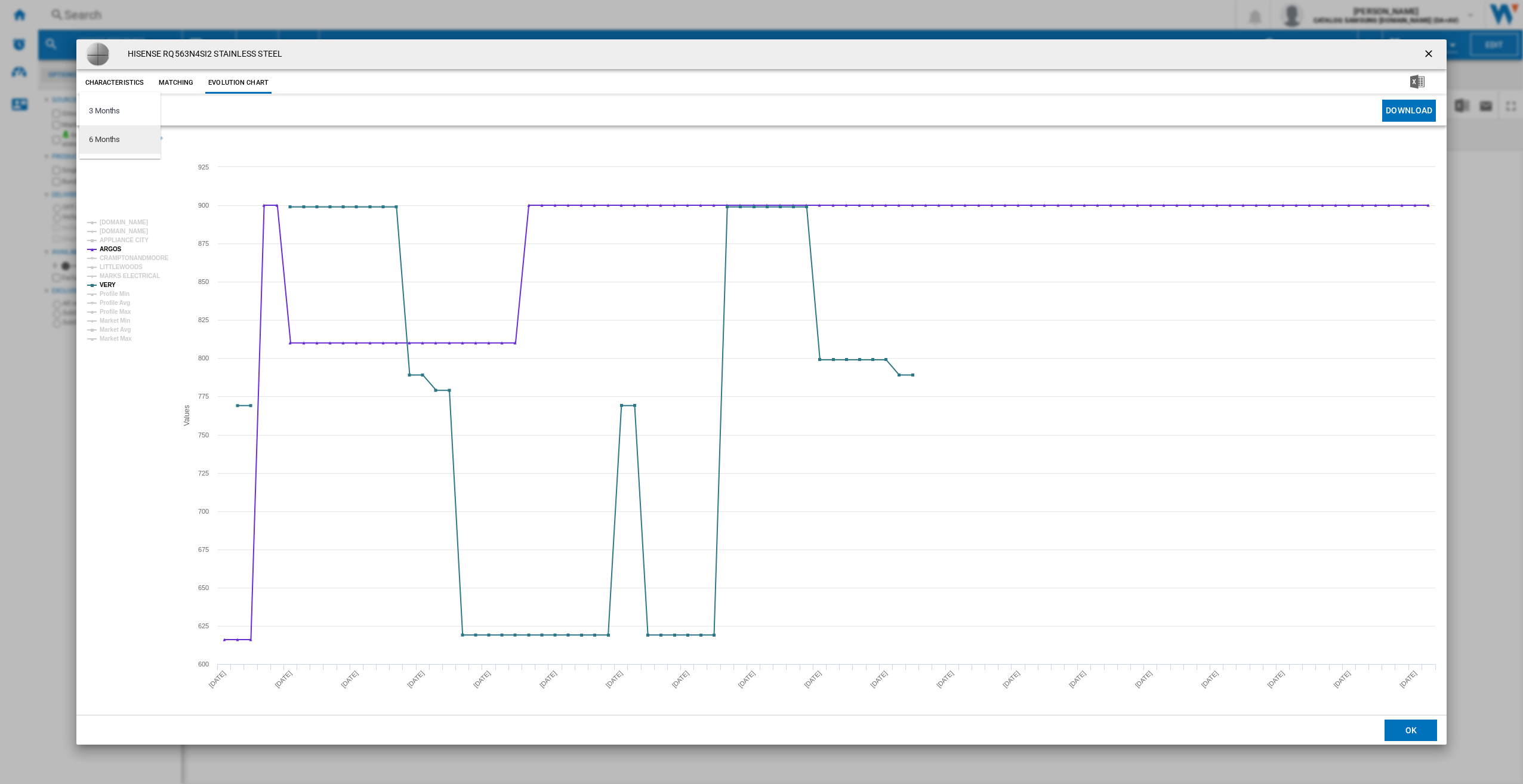 click on "6 Months" at bounding box center (104, 140) 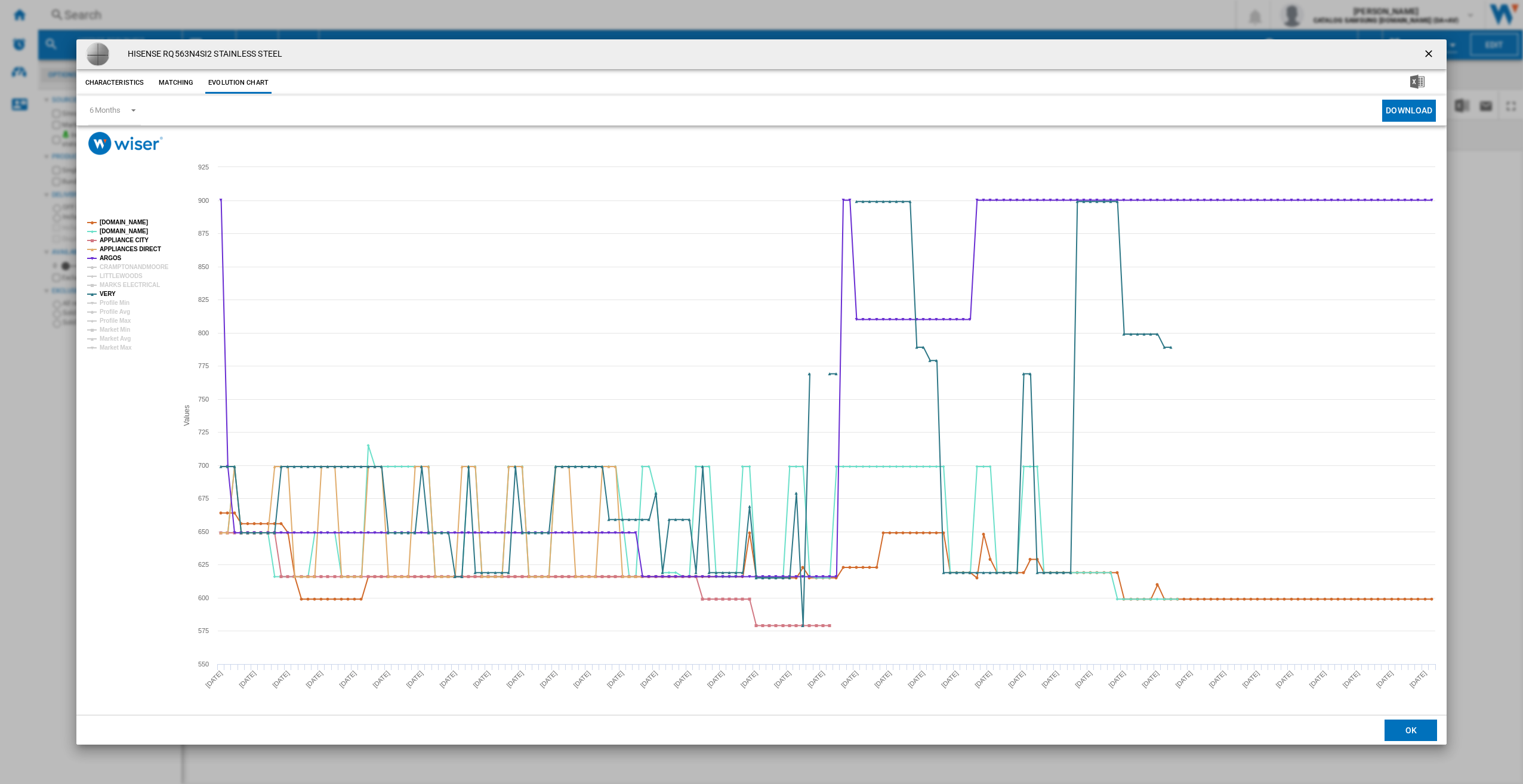 click at bounding box center (1430, 55) 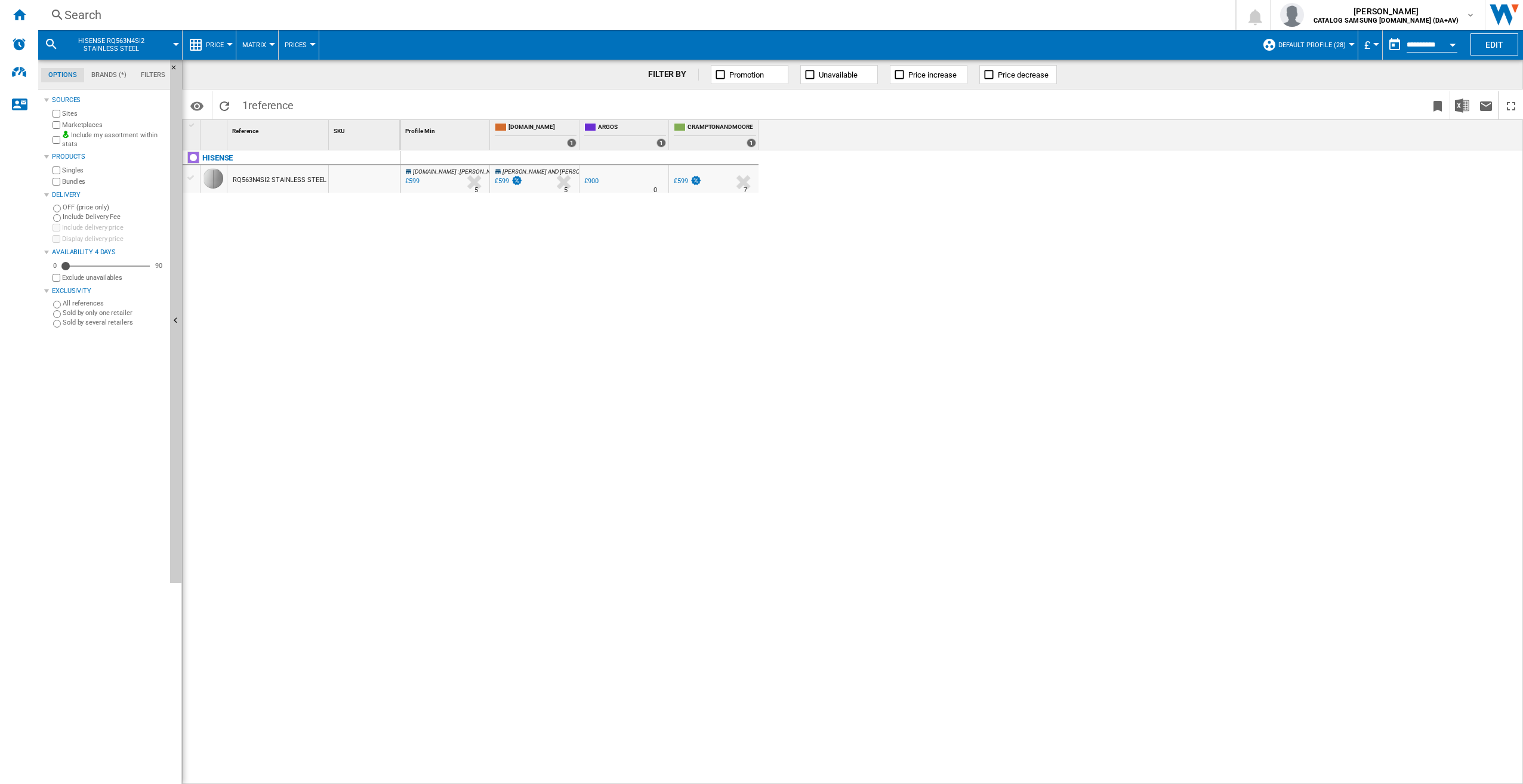 click on "Search" at bounding box center [634, 15] 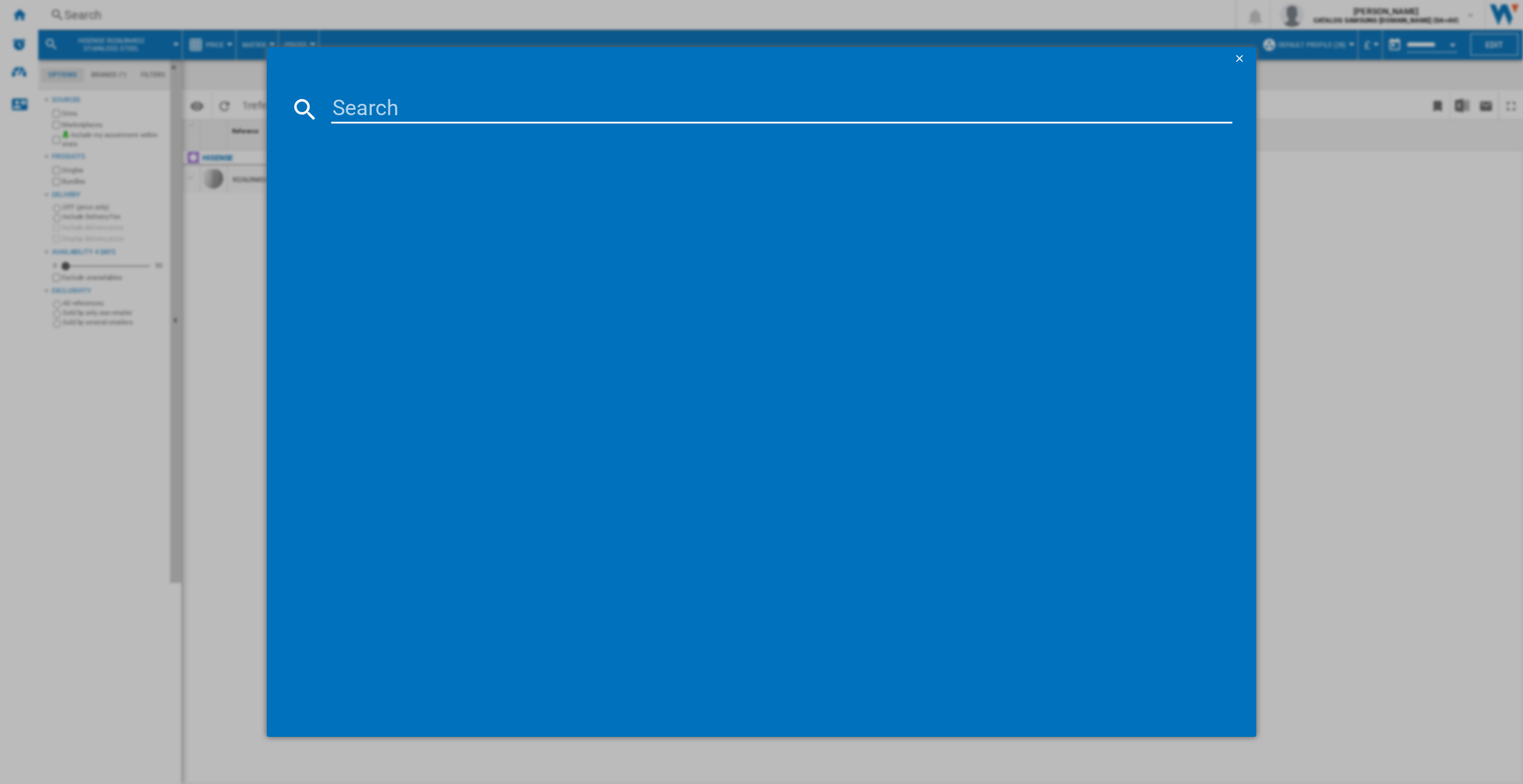 click at bounding box center [782, 109] 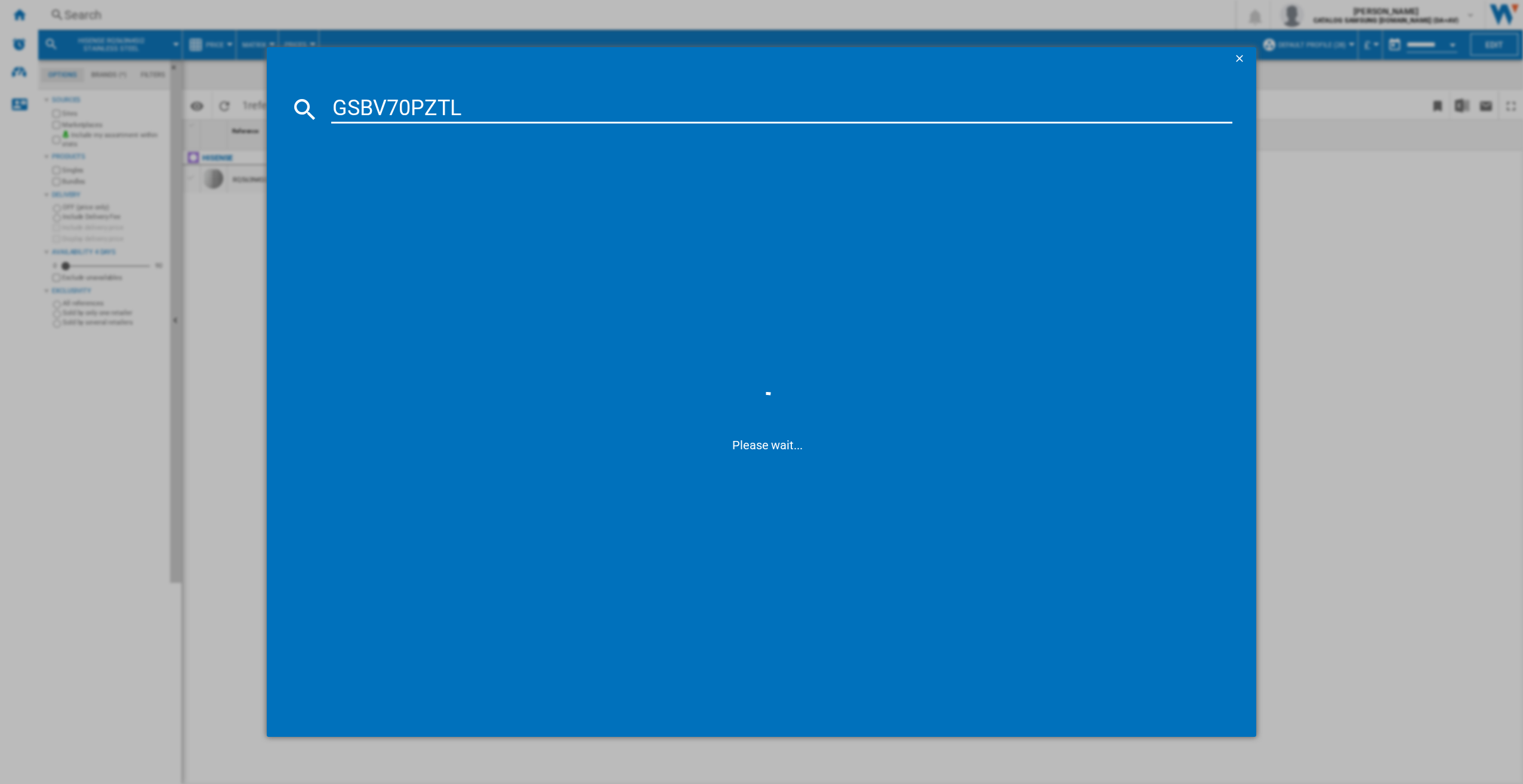 type on "GSBV70PZTL" 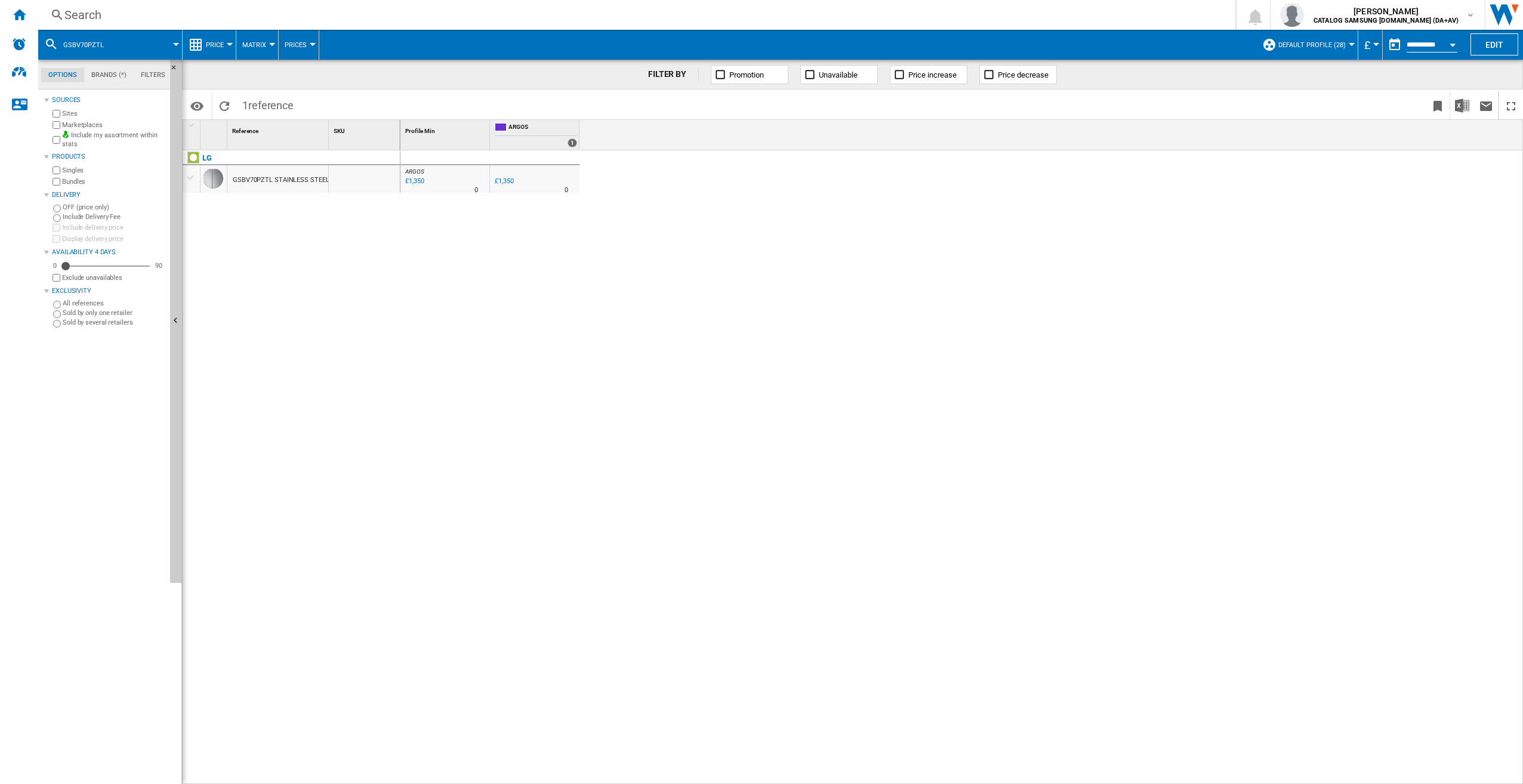 click on "GSBV70PZTL STAINLESS STEEL" at bounding box center (280, 180) 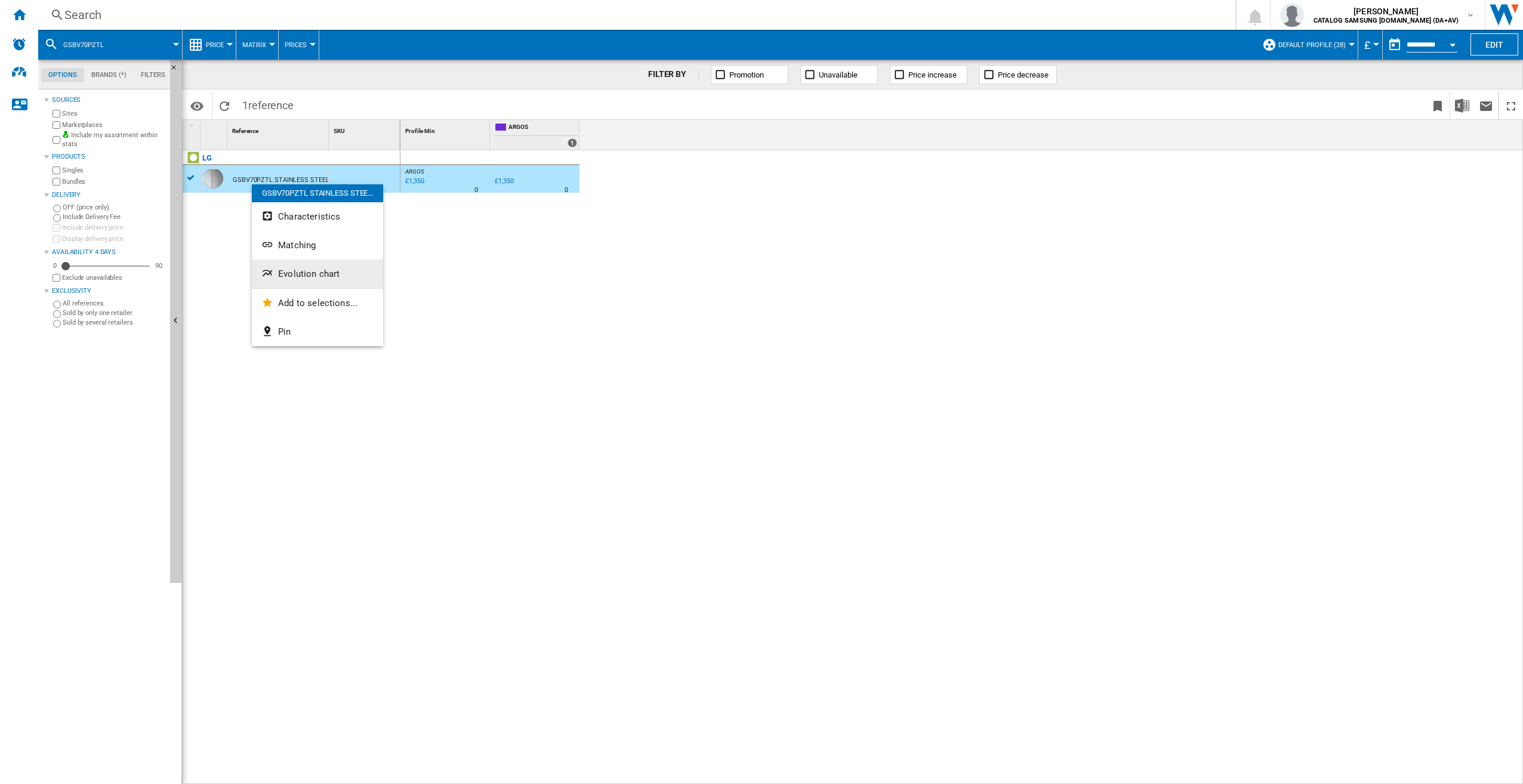 click at bounding box center (269, 274) 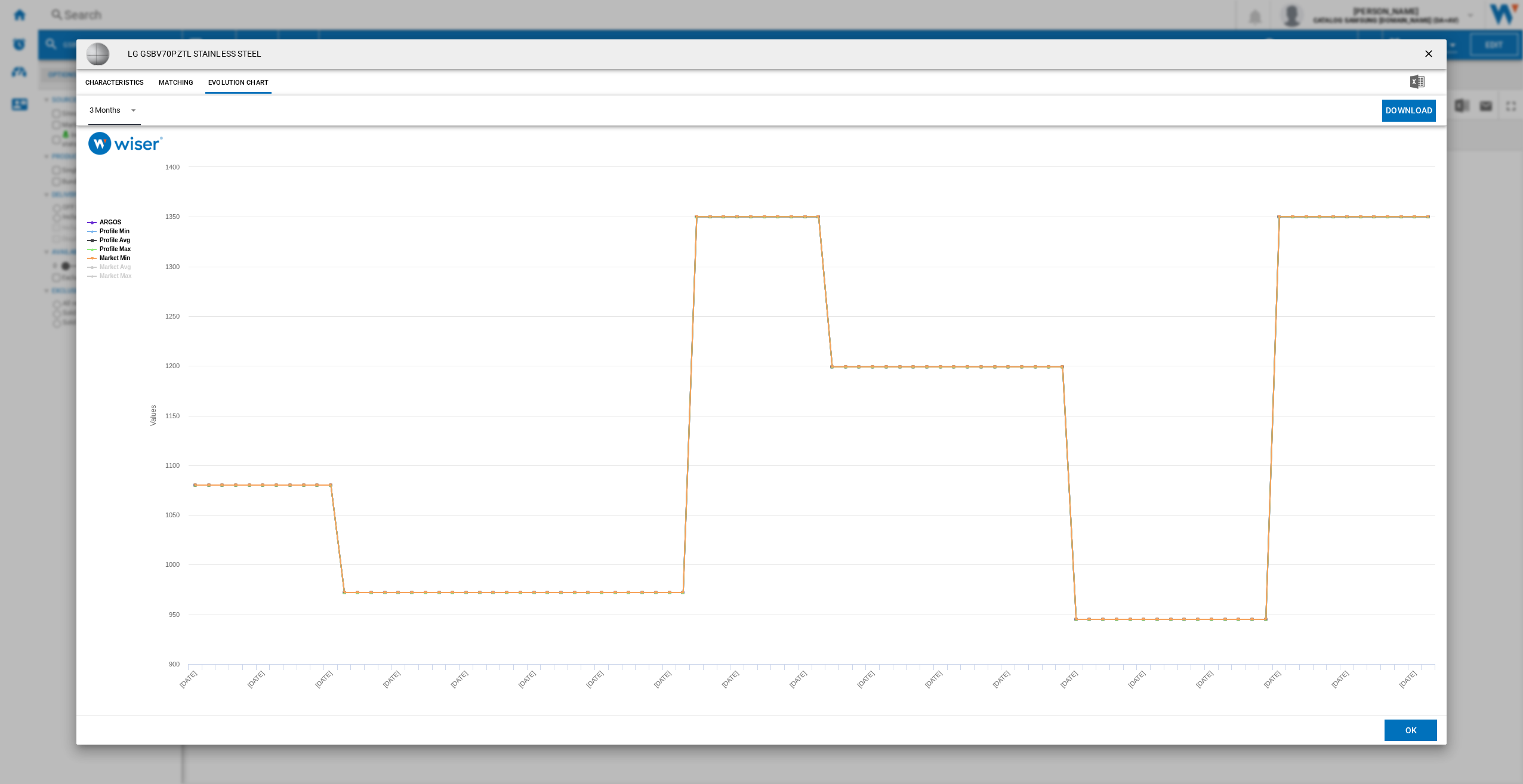 click on "3 Months" at bounding box center (115, 110) 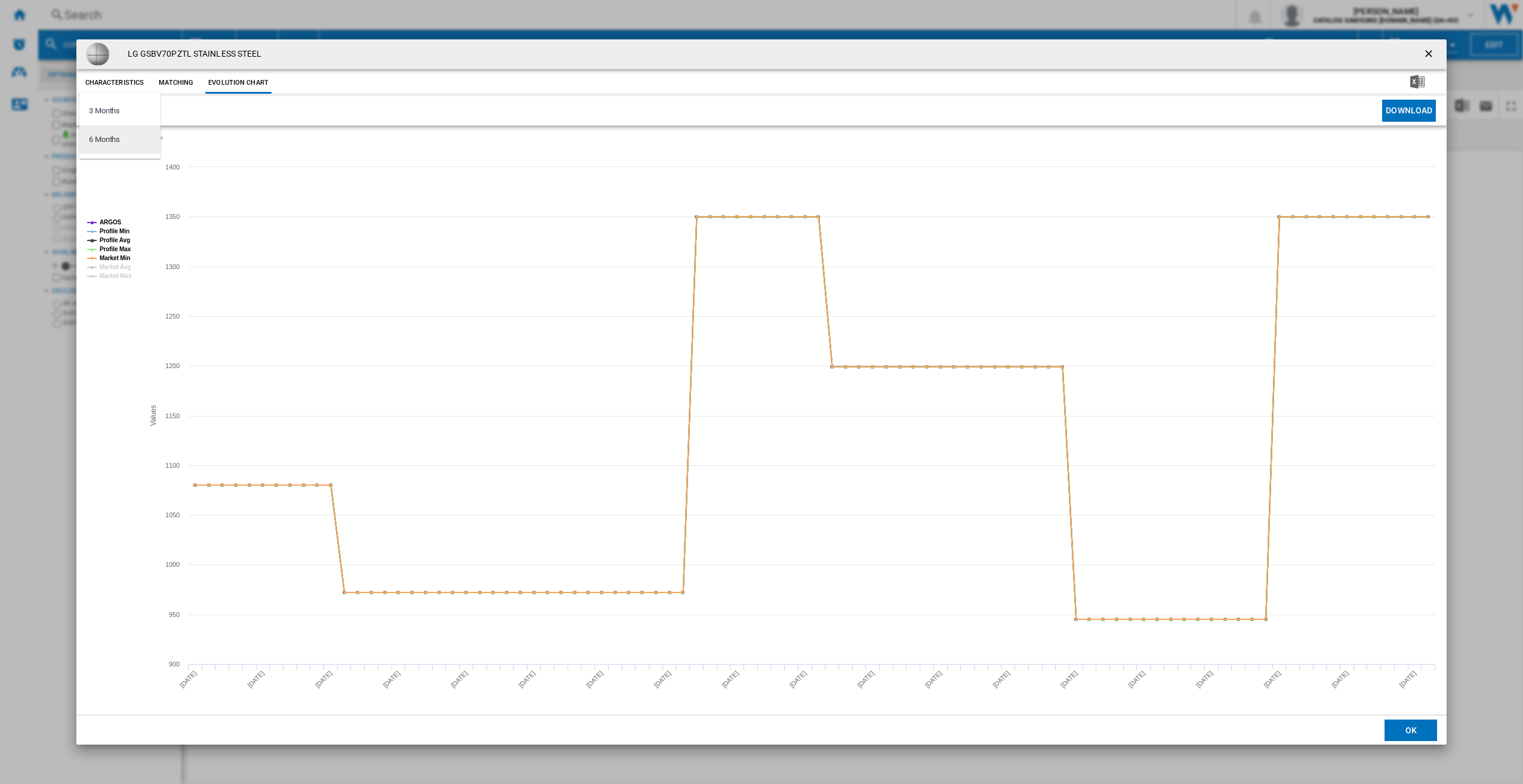 click on "6 Months" at bounding box center [120, 140] 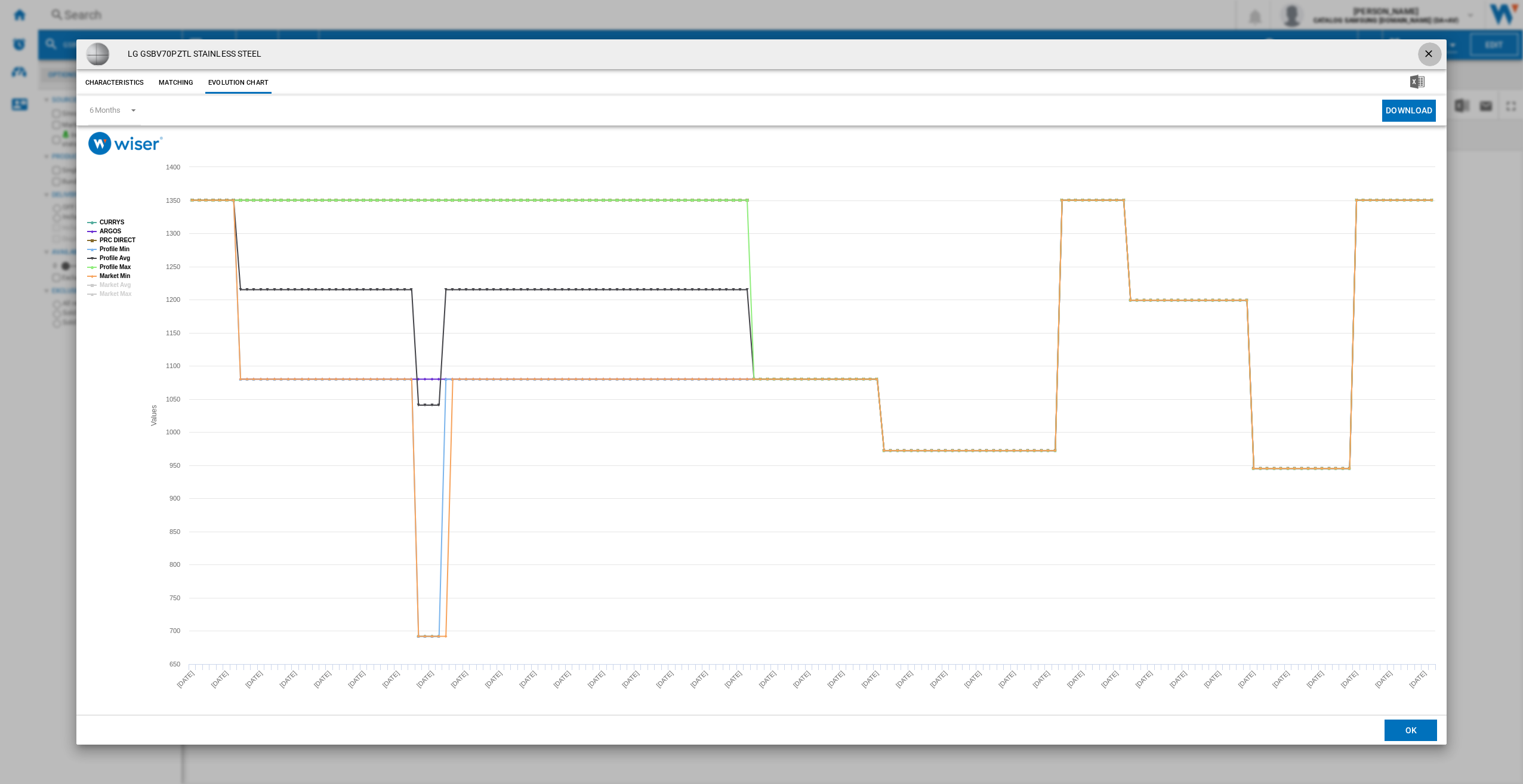 click at bounding box center (1430, 54) 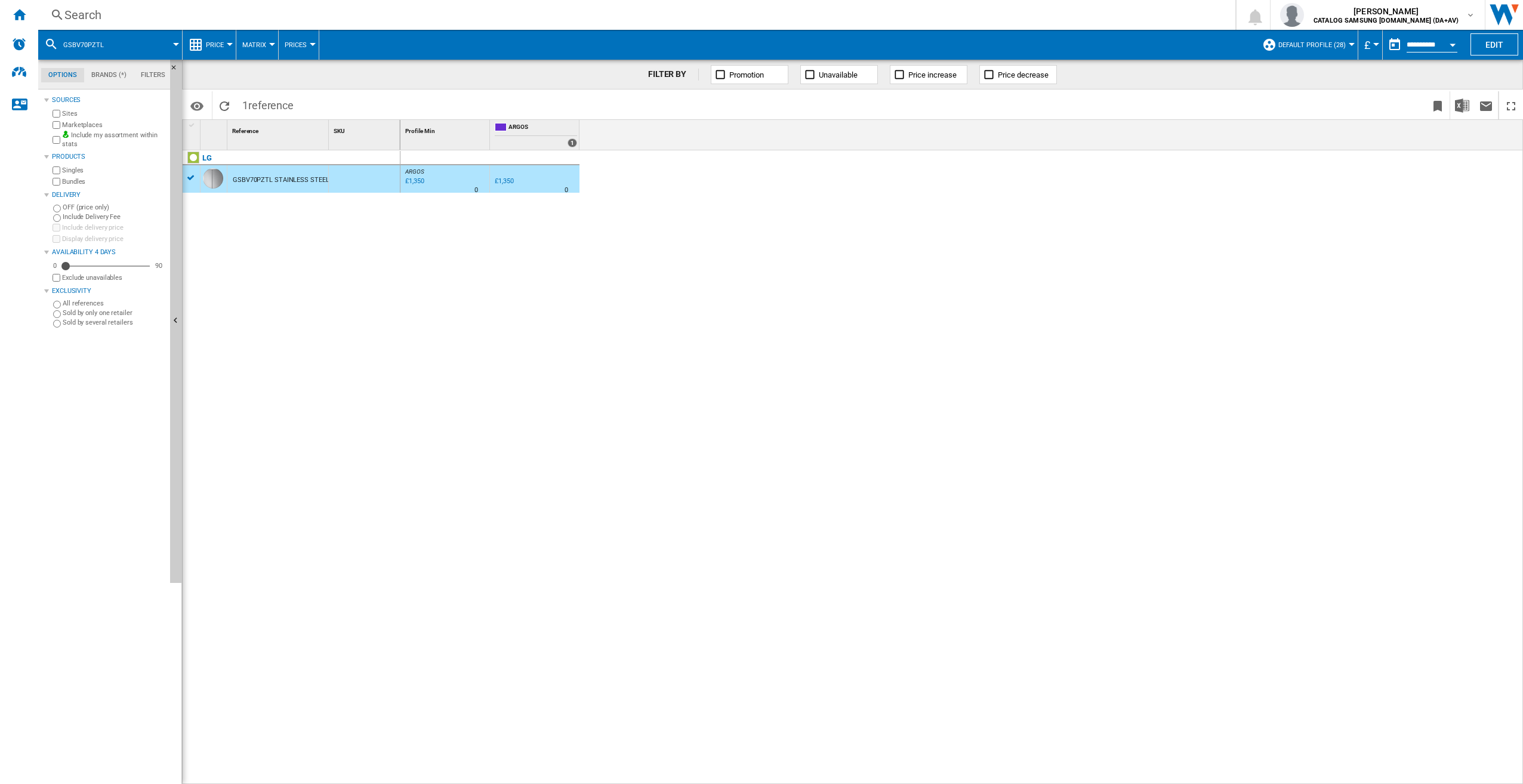 click on "Search" at bounding box center (634, 15) 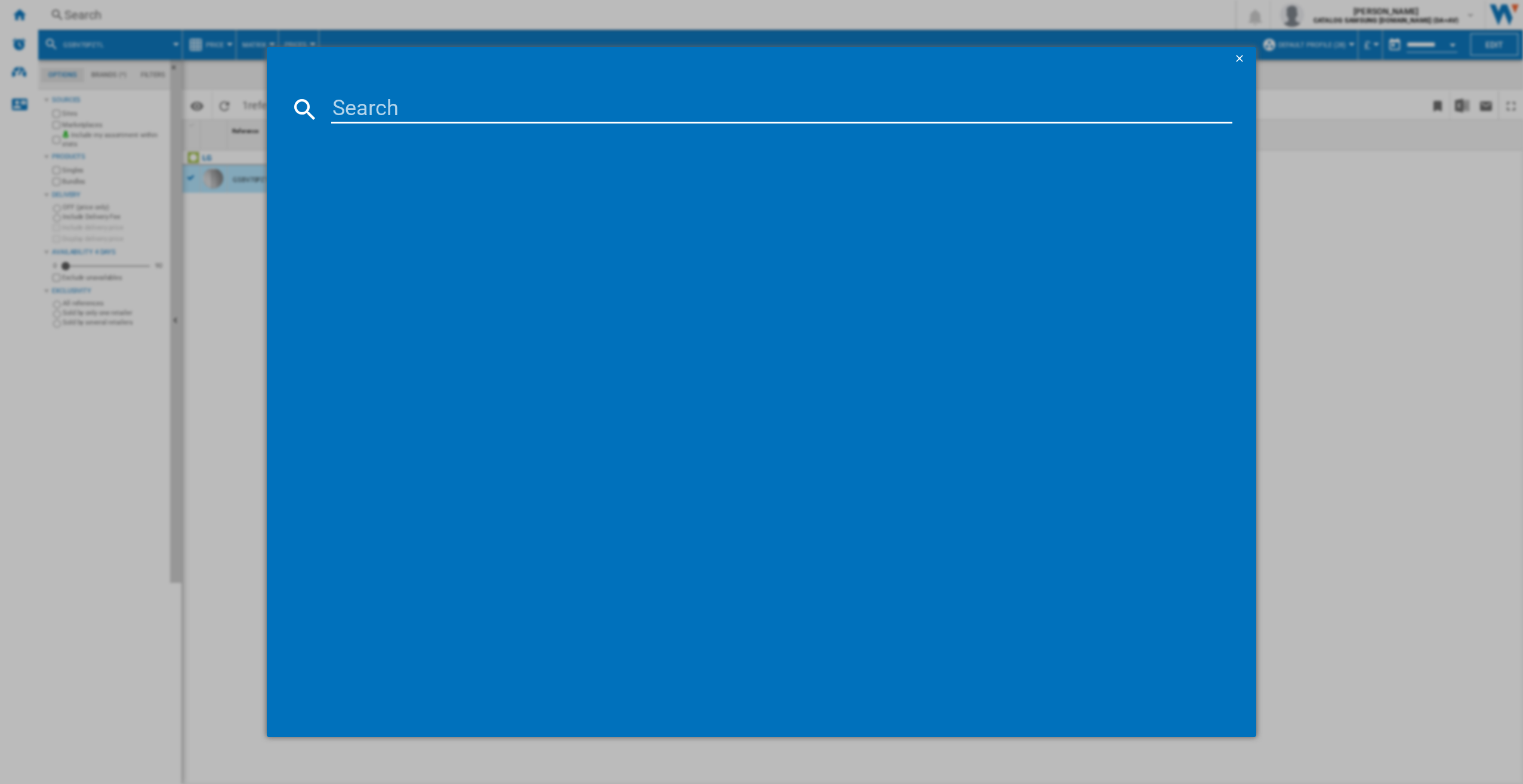 click at bounding box center [782, 109] 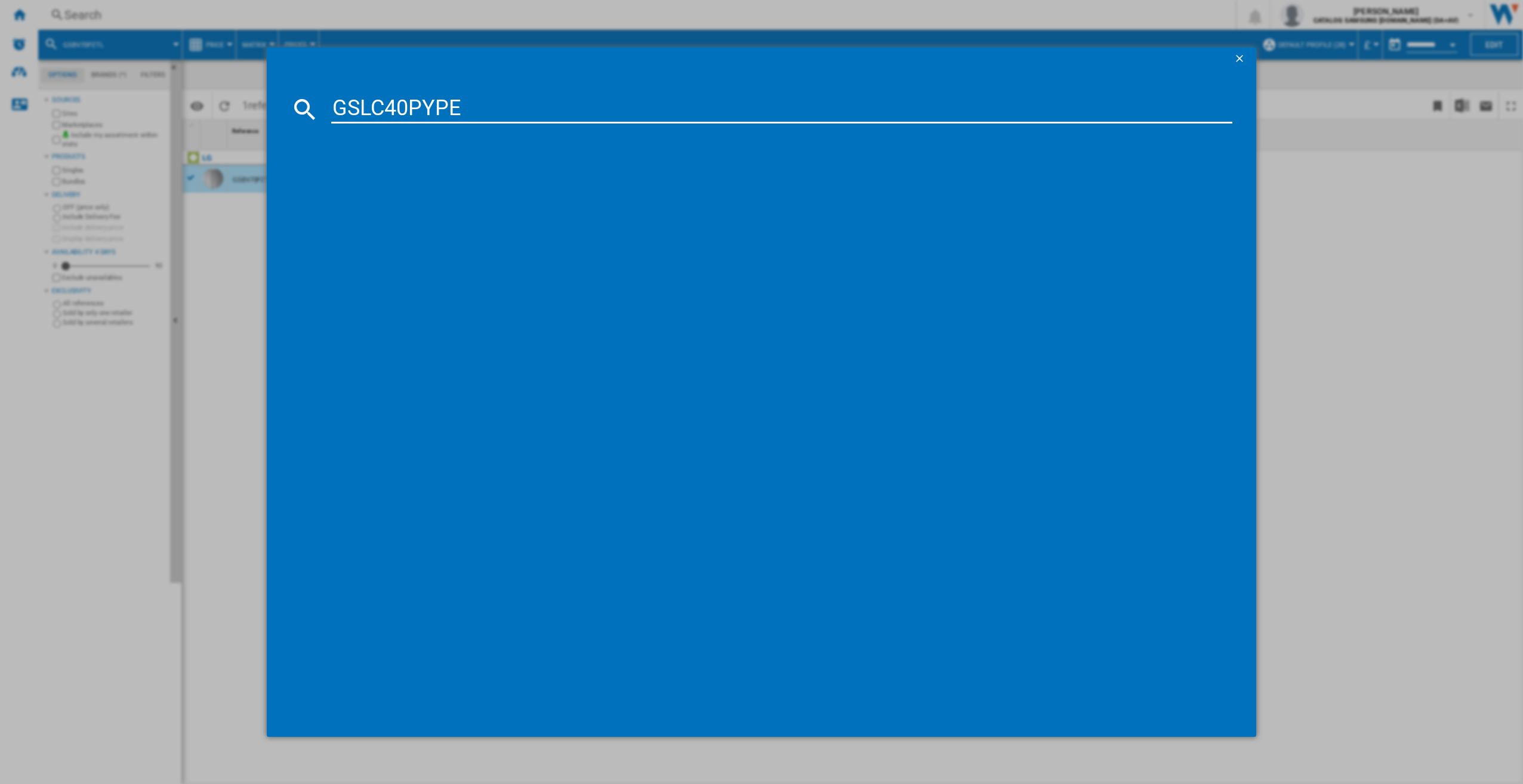 type on "GSLC40PYPE" 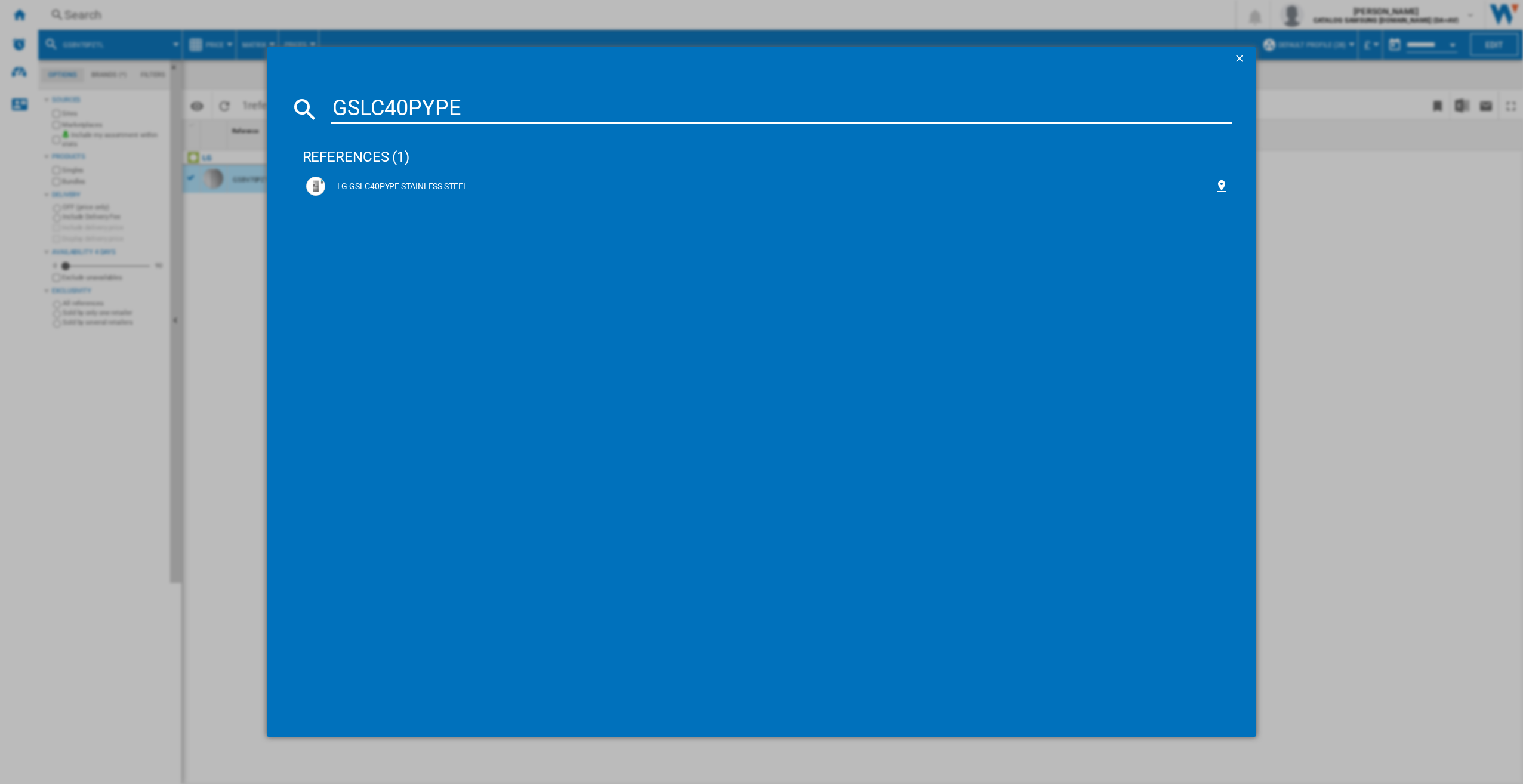 click on "LG GSLC40PYPE STAINLESS STEEL" at bounding box center (767, 186) 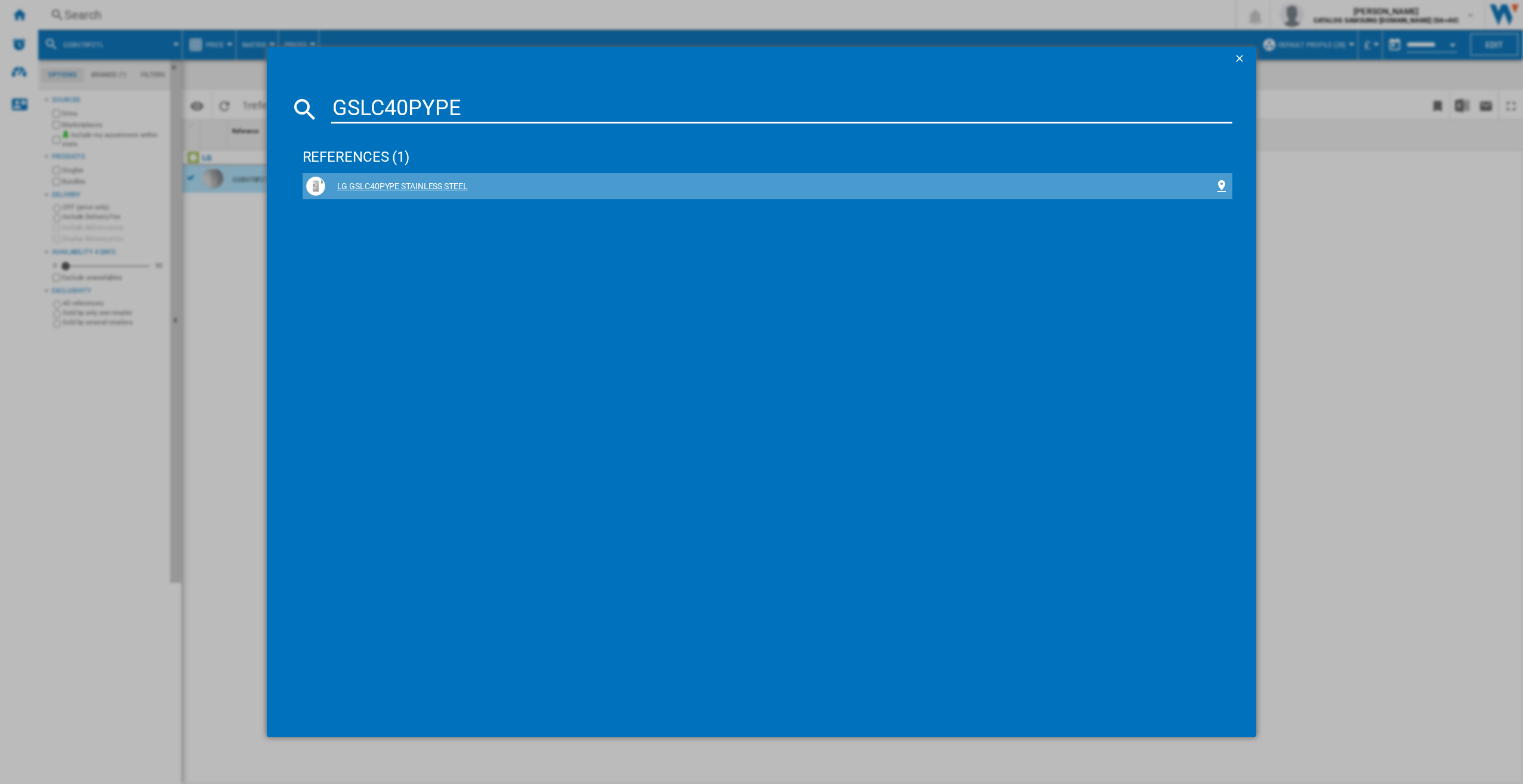 click on "LG GSLC40PYPE STAINLESS STEEL" at bounding box center [767, 186] 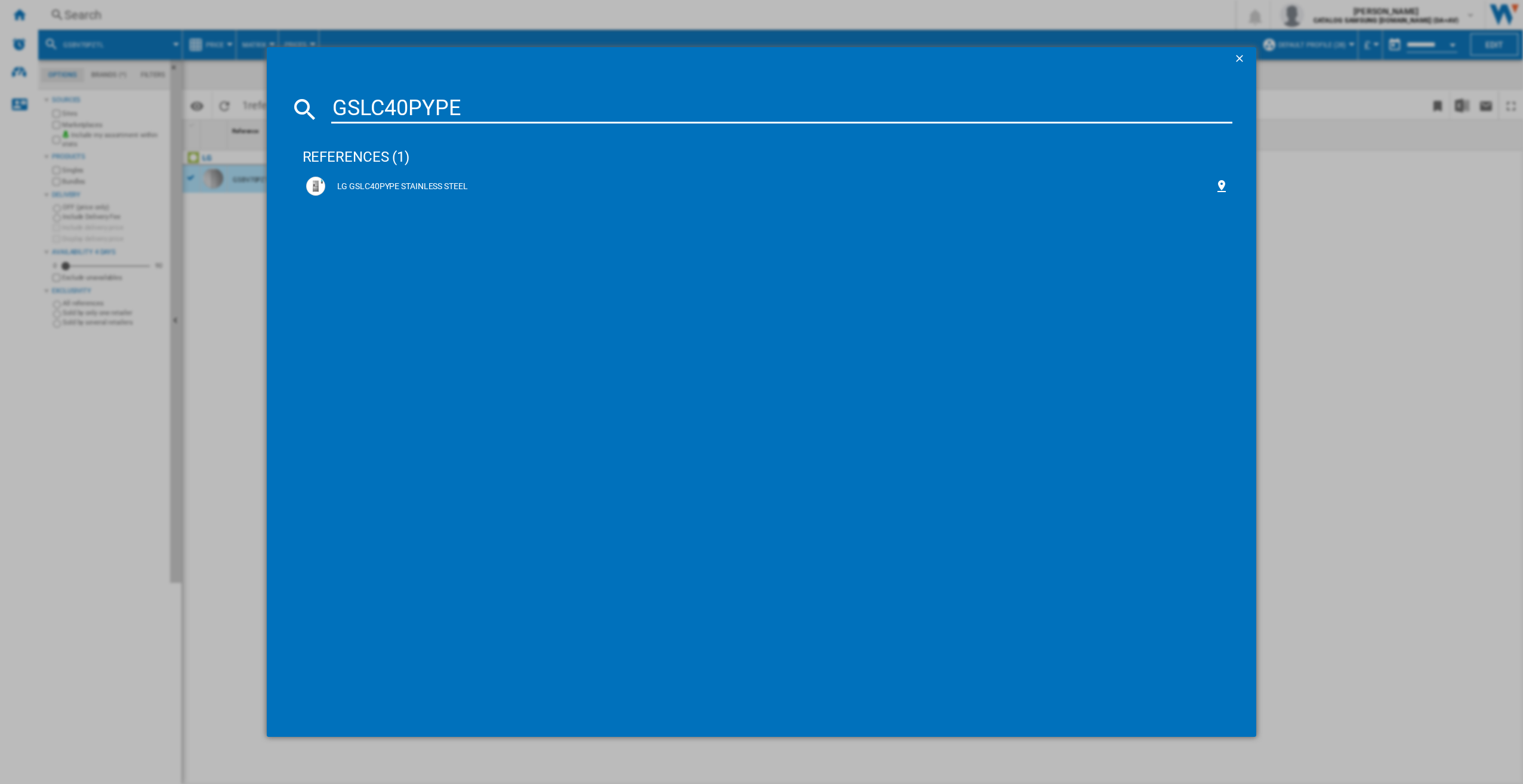 click on "references
(1)
LG GSLC40PYPE STAINLESS STEEL" at bounding box center (767, 421) 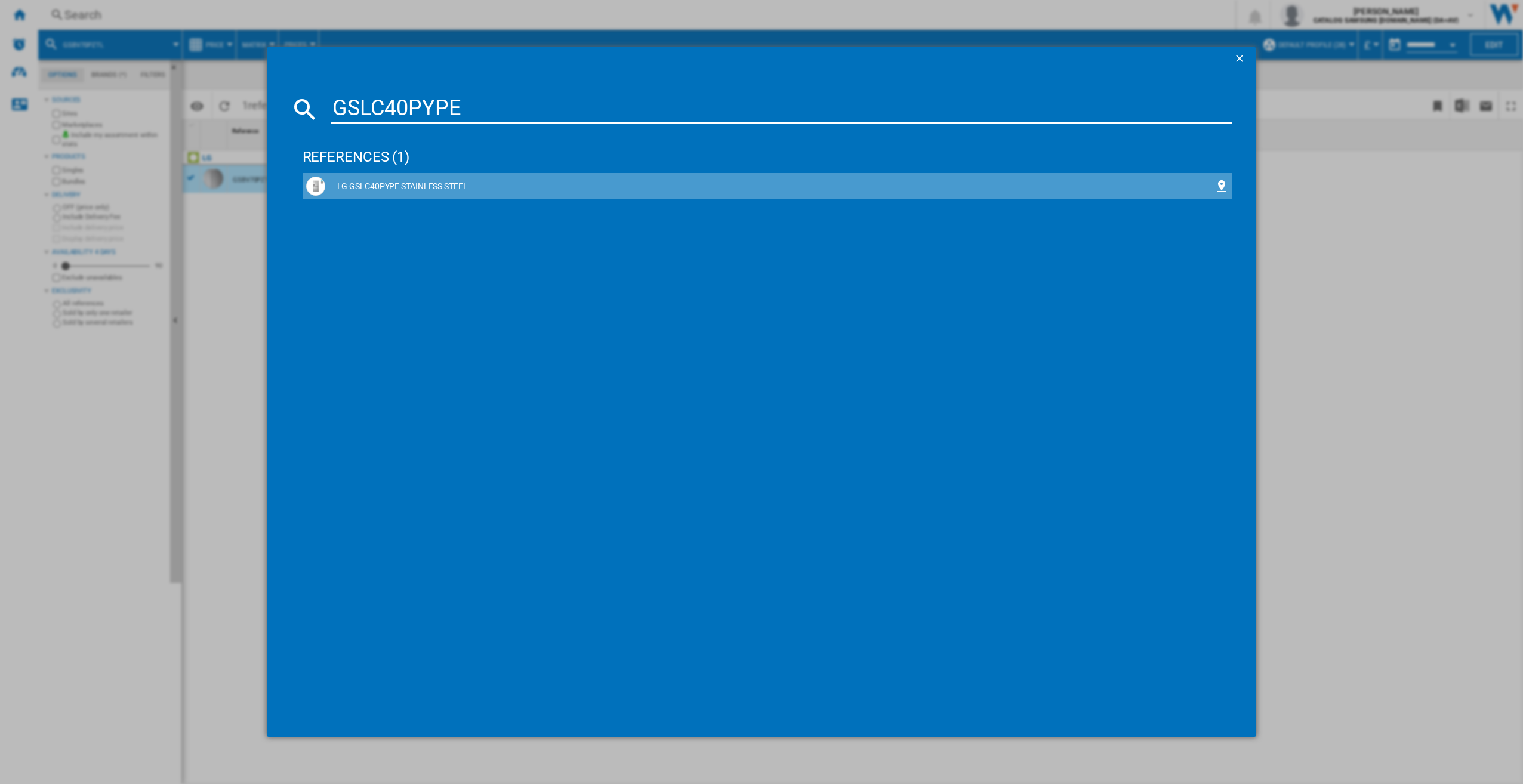 click on "LG GSLC40PYPE STAINLESS STEEL" at bounding box center [767, 186] 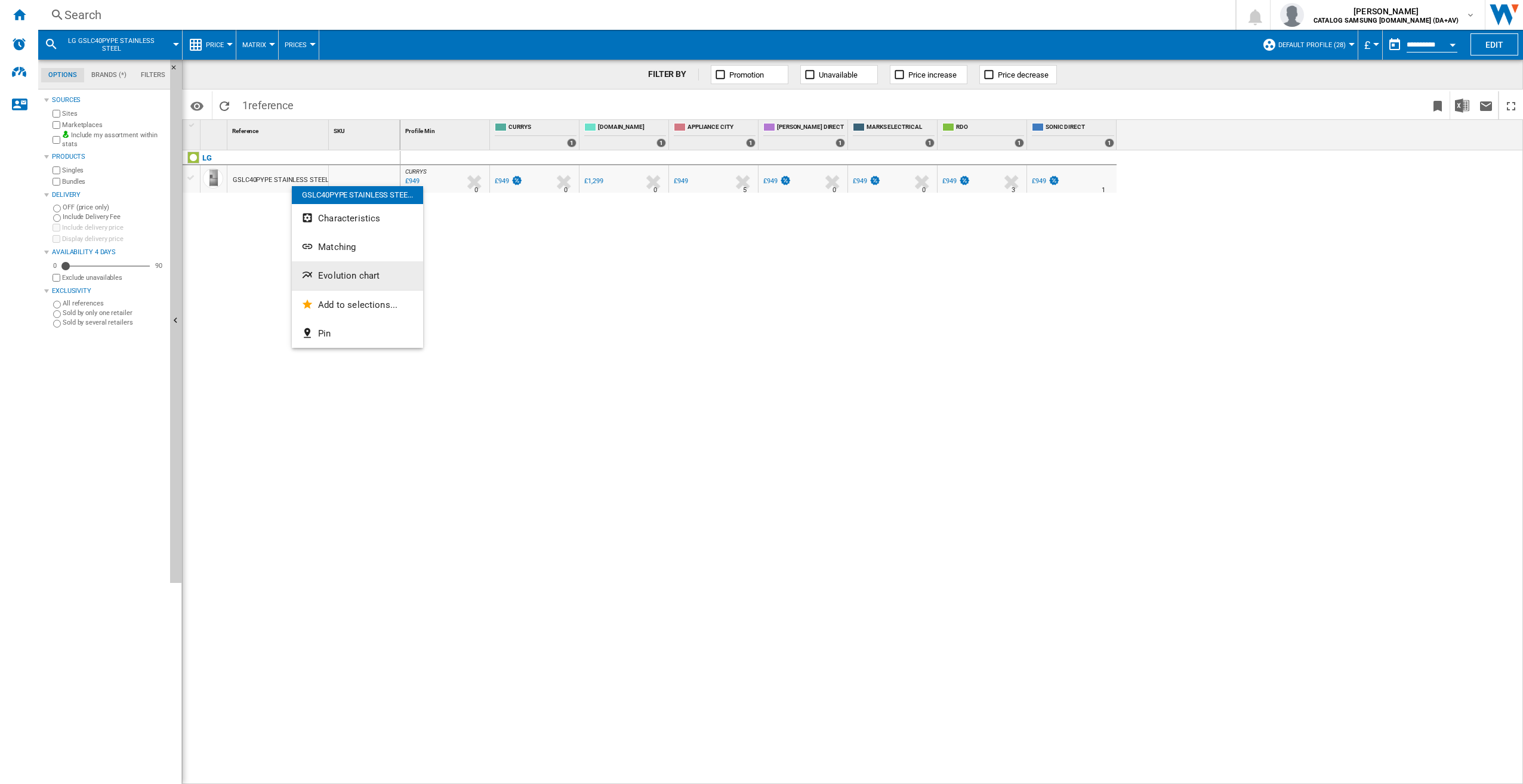 click on "Evolution chart" at bounding box center (349, 276) 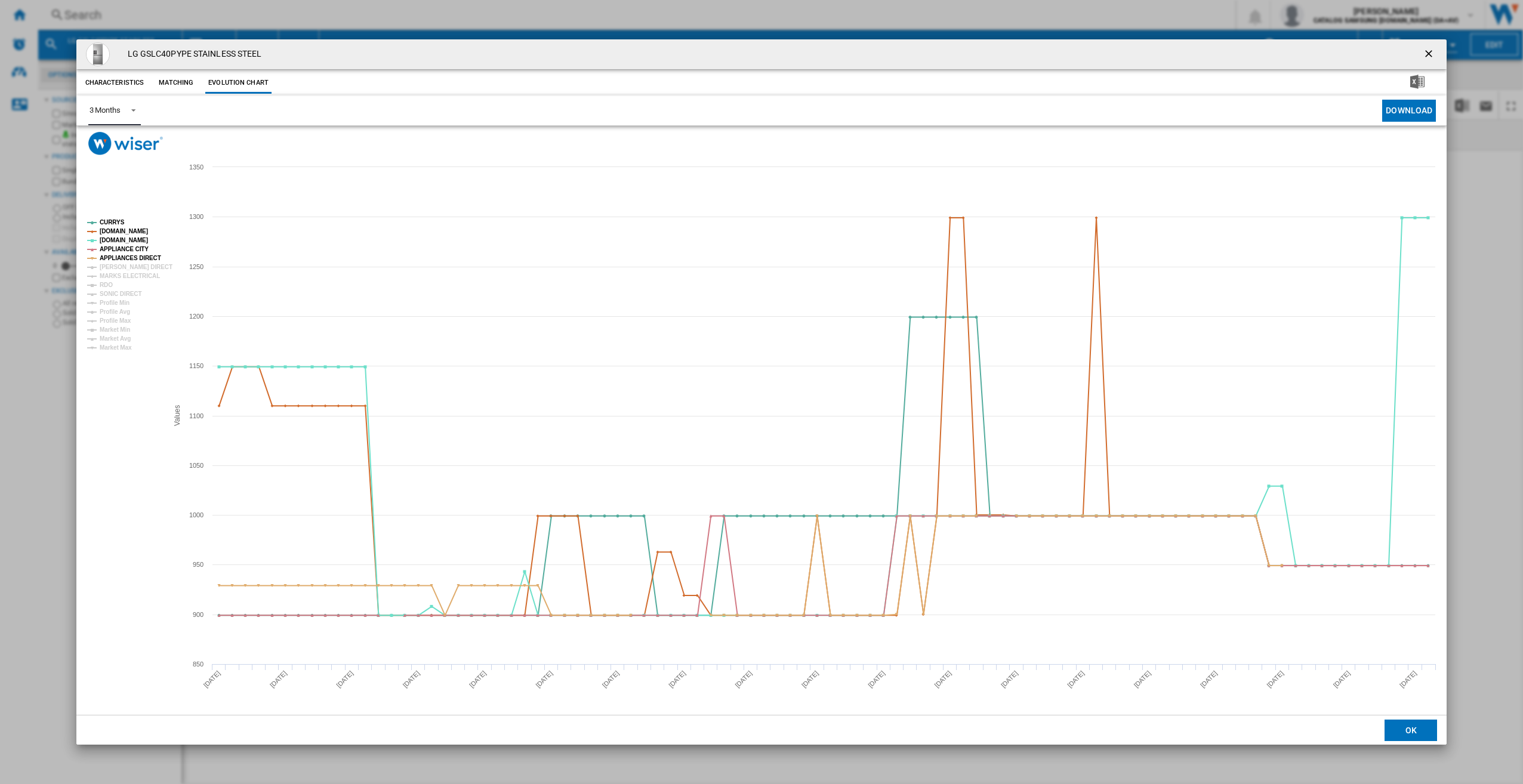 click on "3 Months" at bounding box center [115, 110] 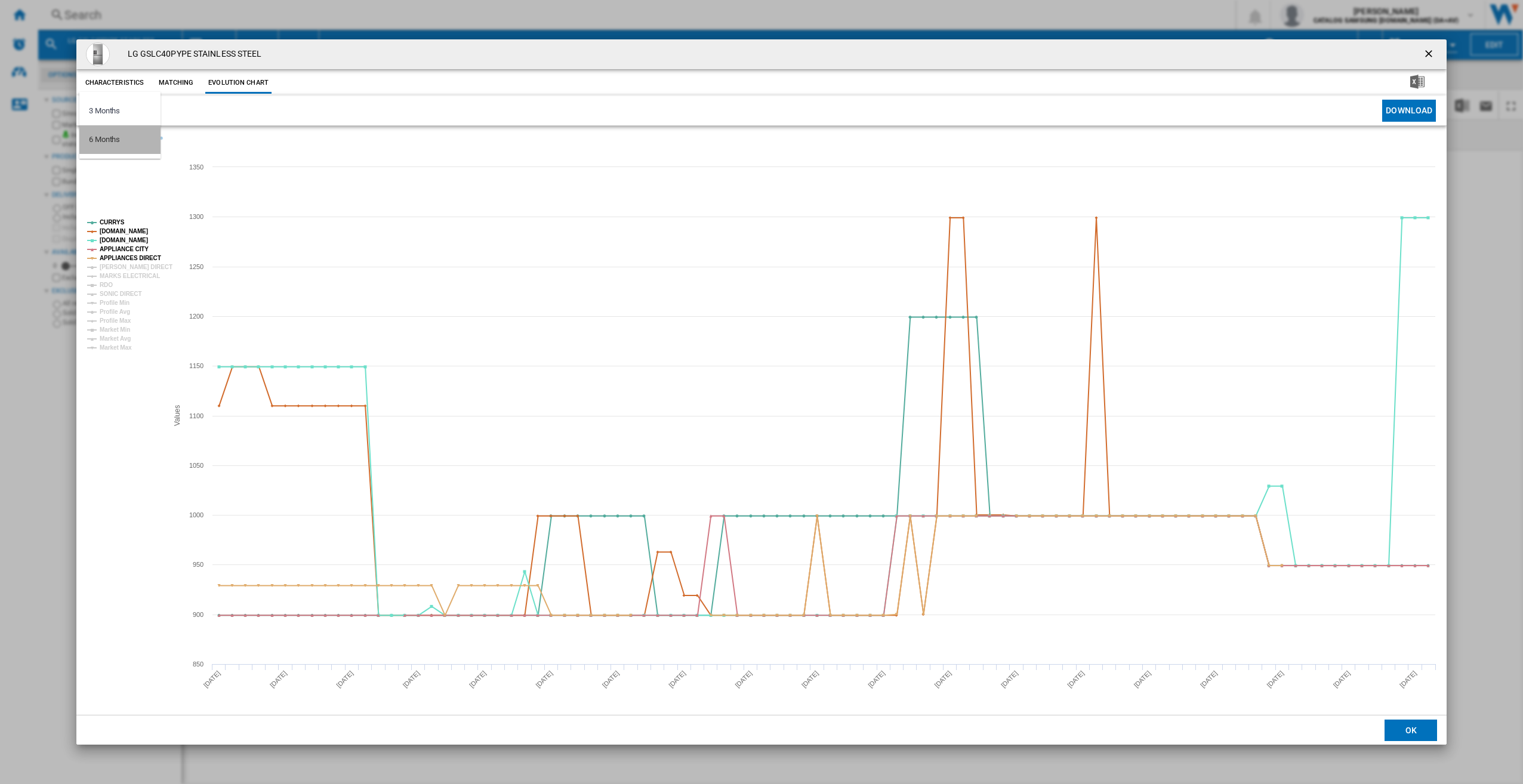 click on "6 Months" at bounding box center [104, 140] 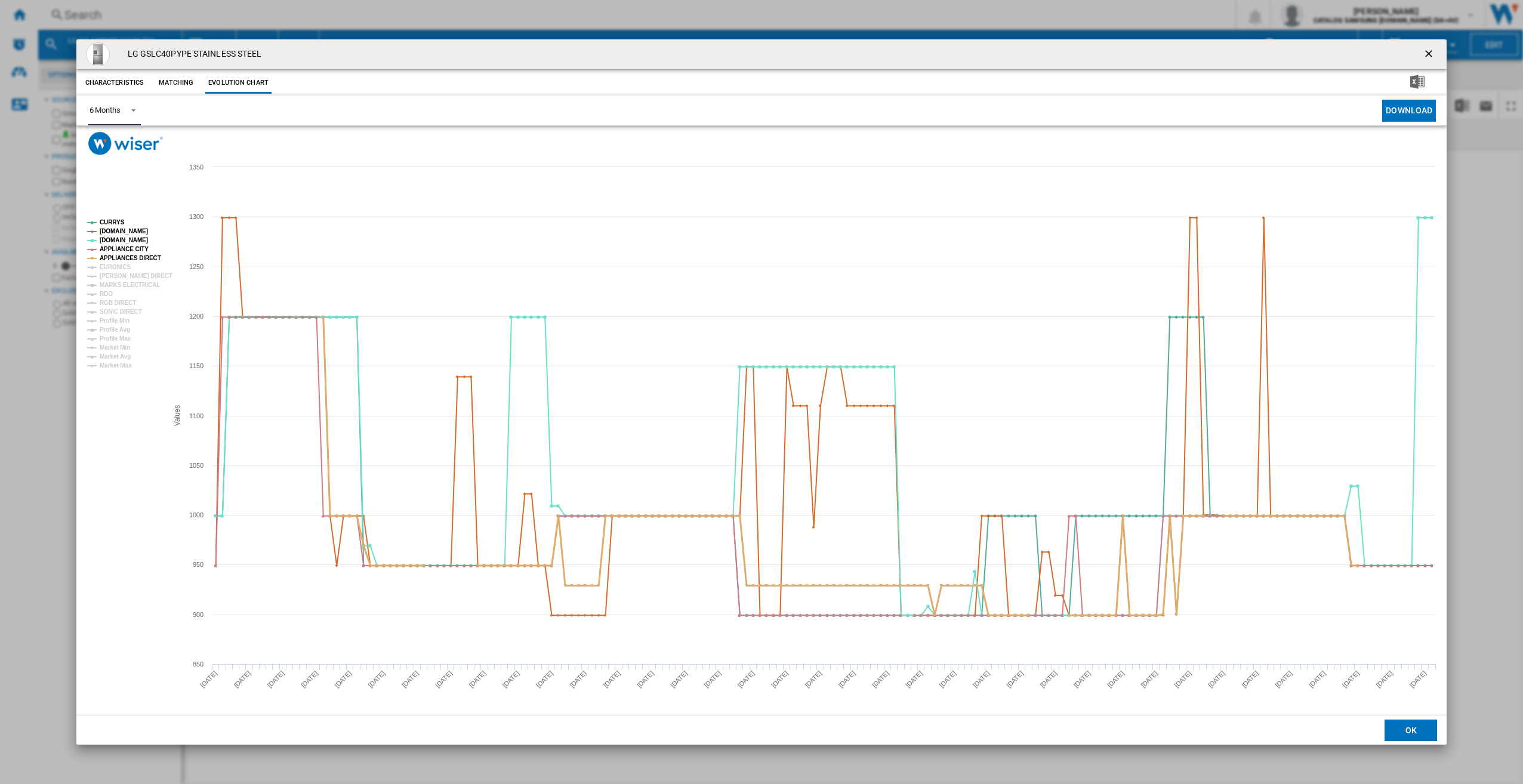 click on "APPLIANCES DIRECT" 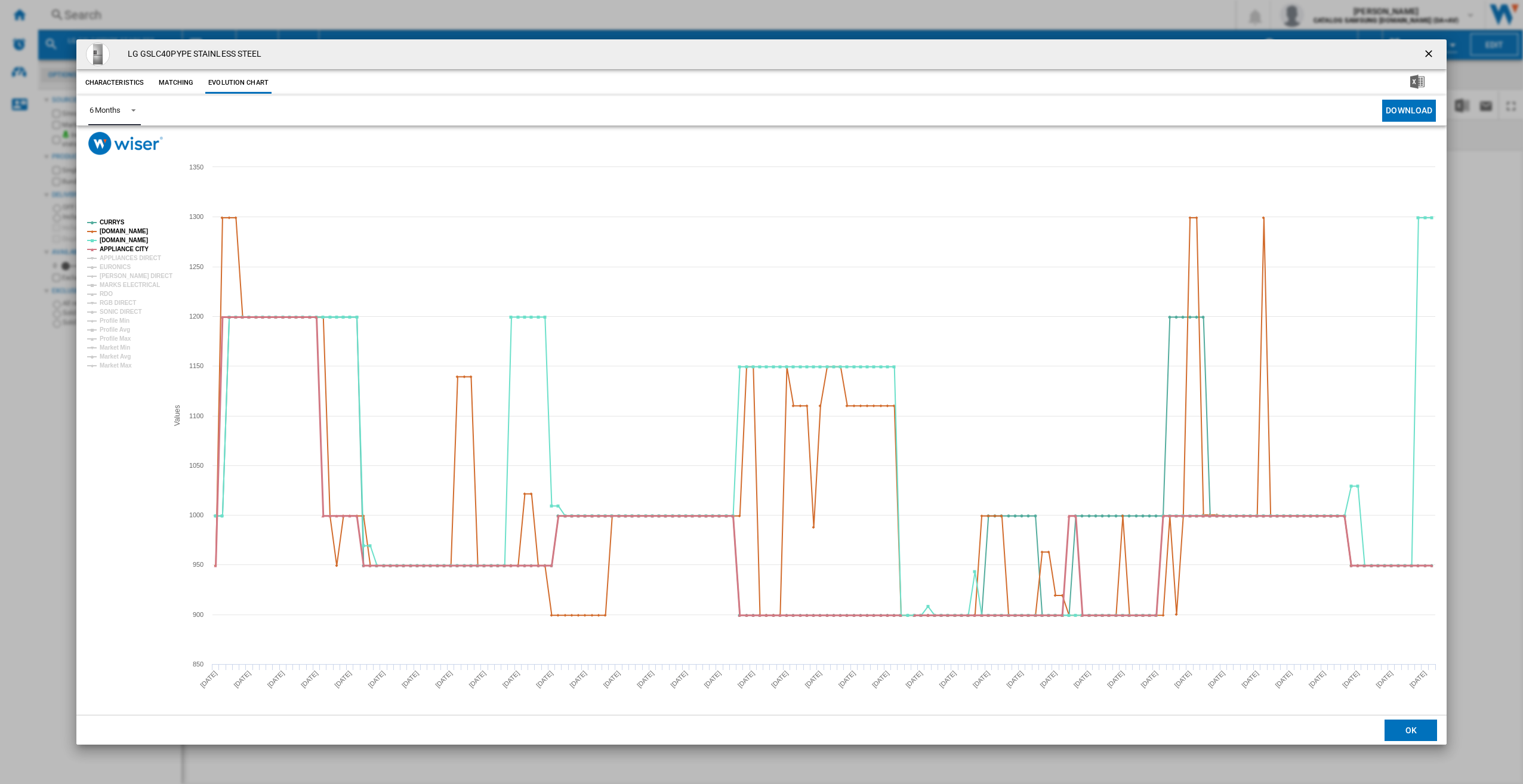 click on "APPLIANCE CITY" 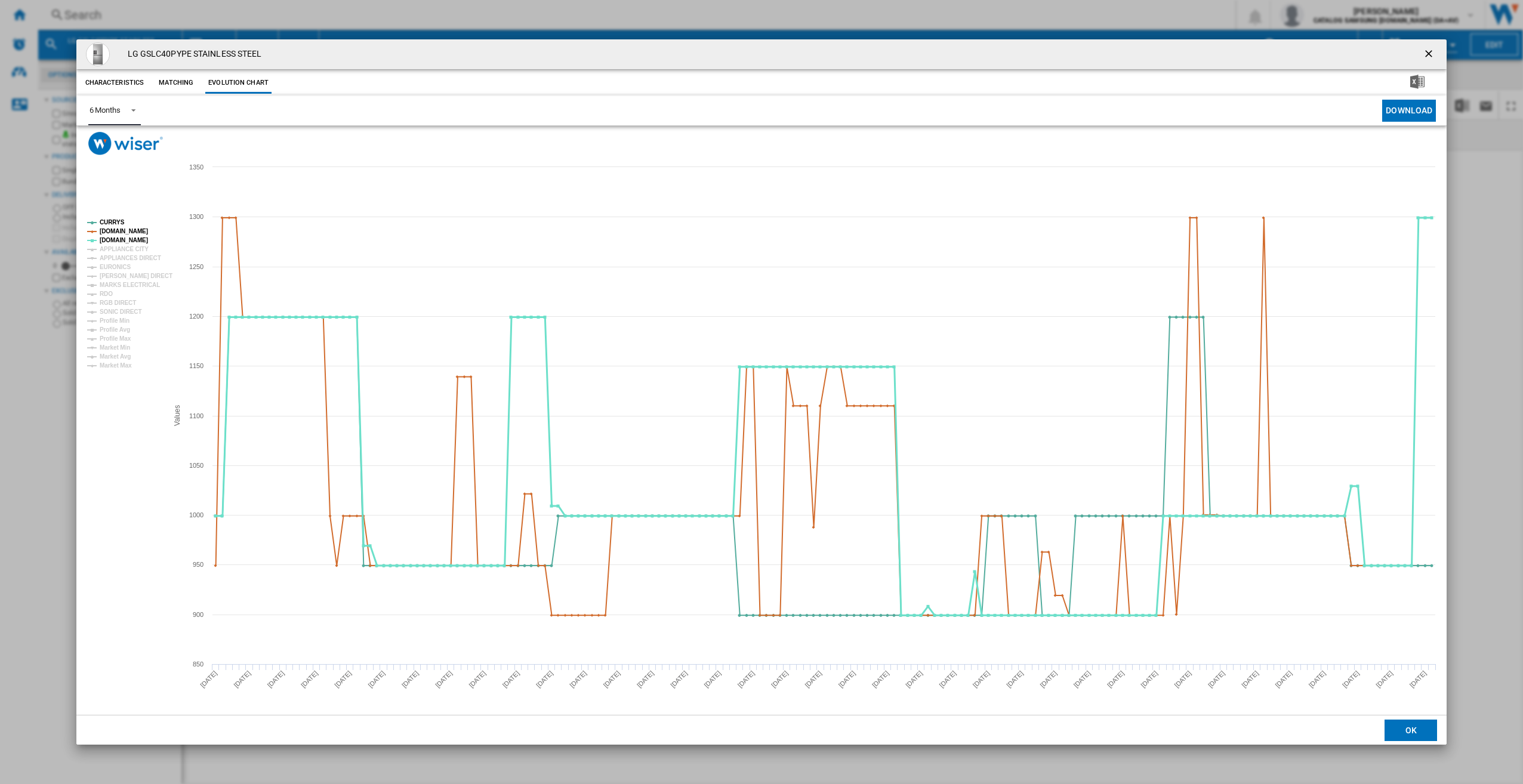 click on "[DOMAIN_NAME]" 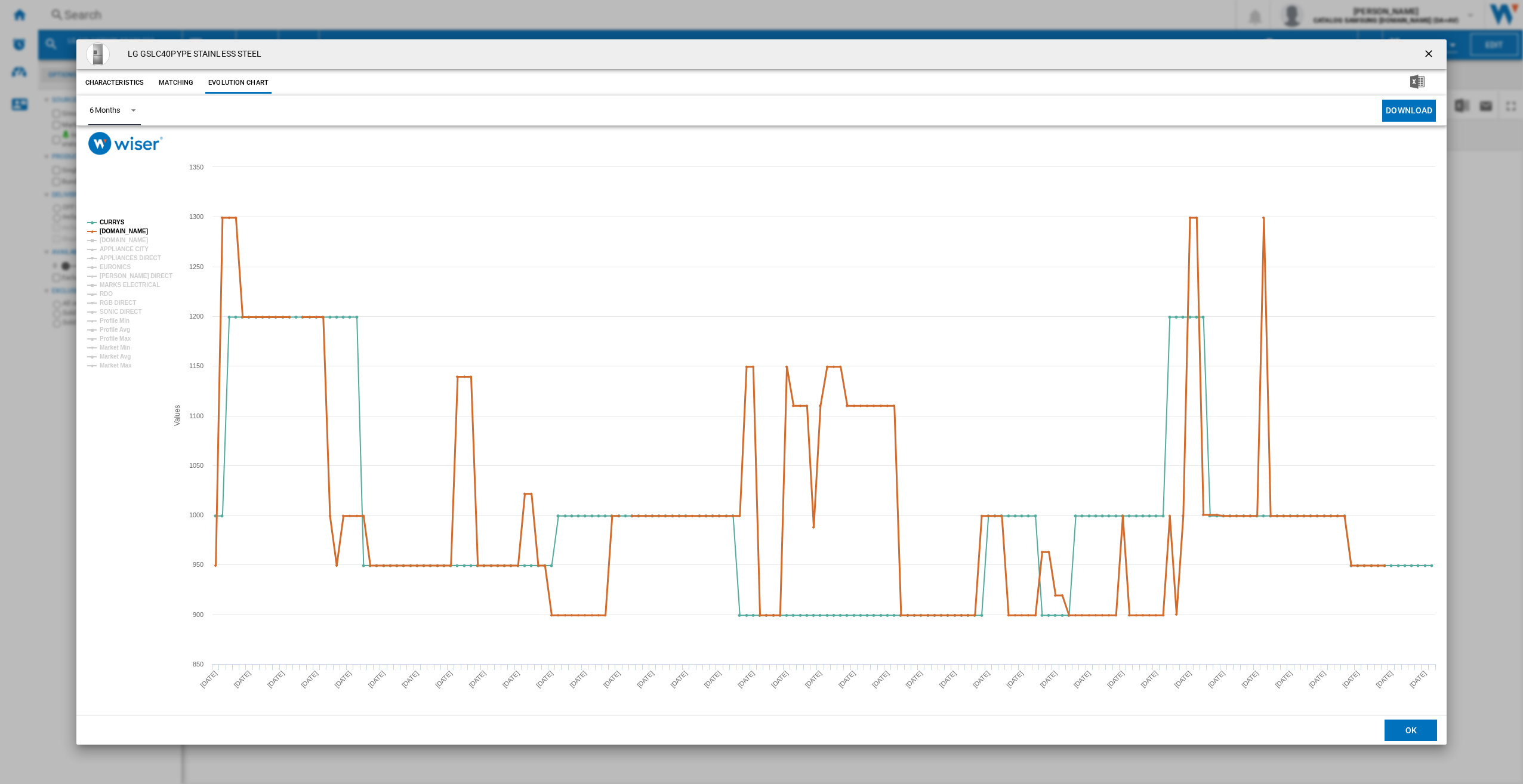 click on "[DOMAIN_NAME]" 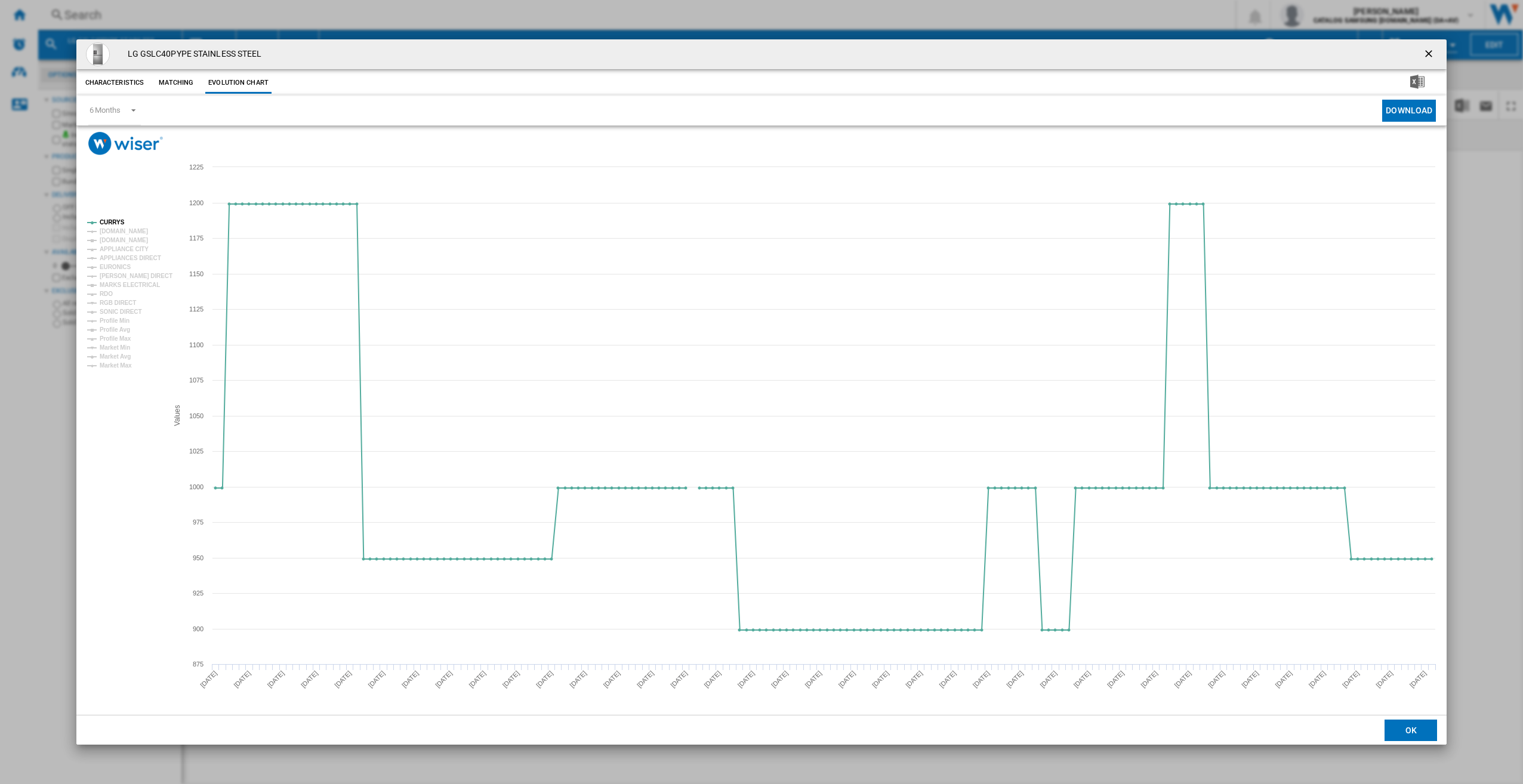 click at bounding box center [1430, 55] 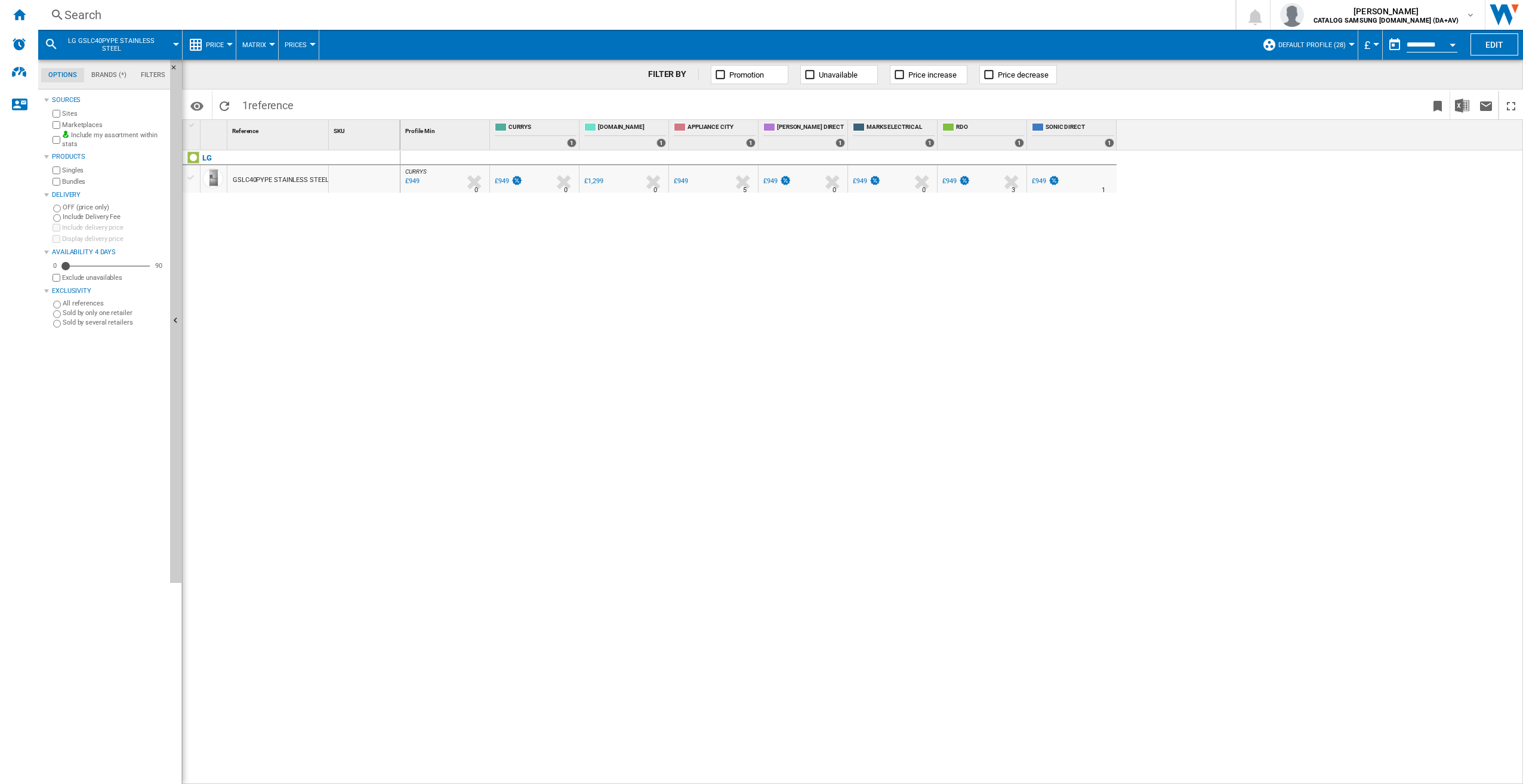 click on "Search
Search
0
[PERSON_NAME]
CATALOG SAMSUNG [DOMAIN_NAME] (DA+AV)
CATALOG SAMSUNG [DOMAIN_NAME] (DA+AV)
My settings
Logout" at bounding box center (781, 15) 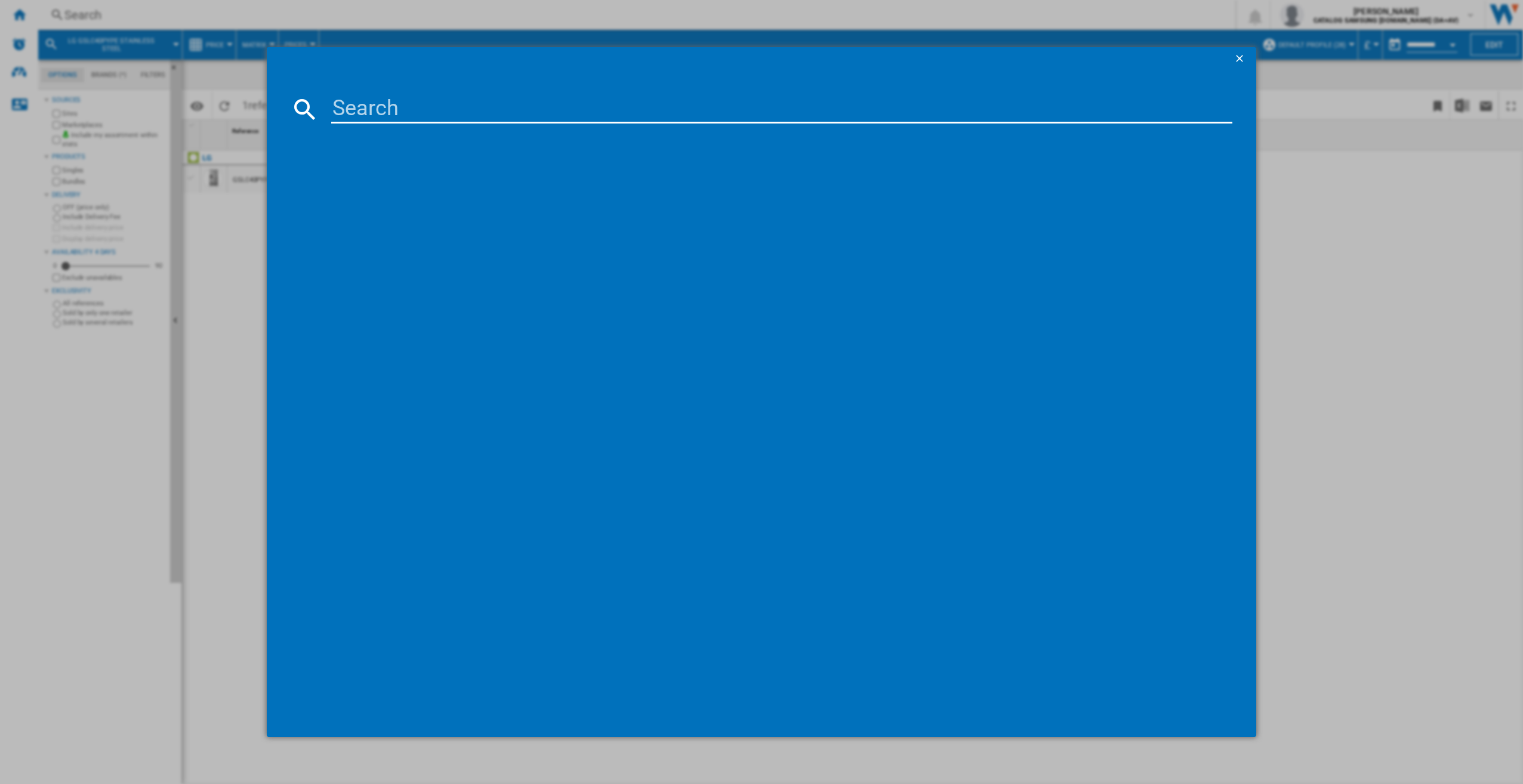 click at bounding box center (762, 404) 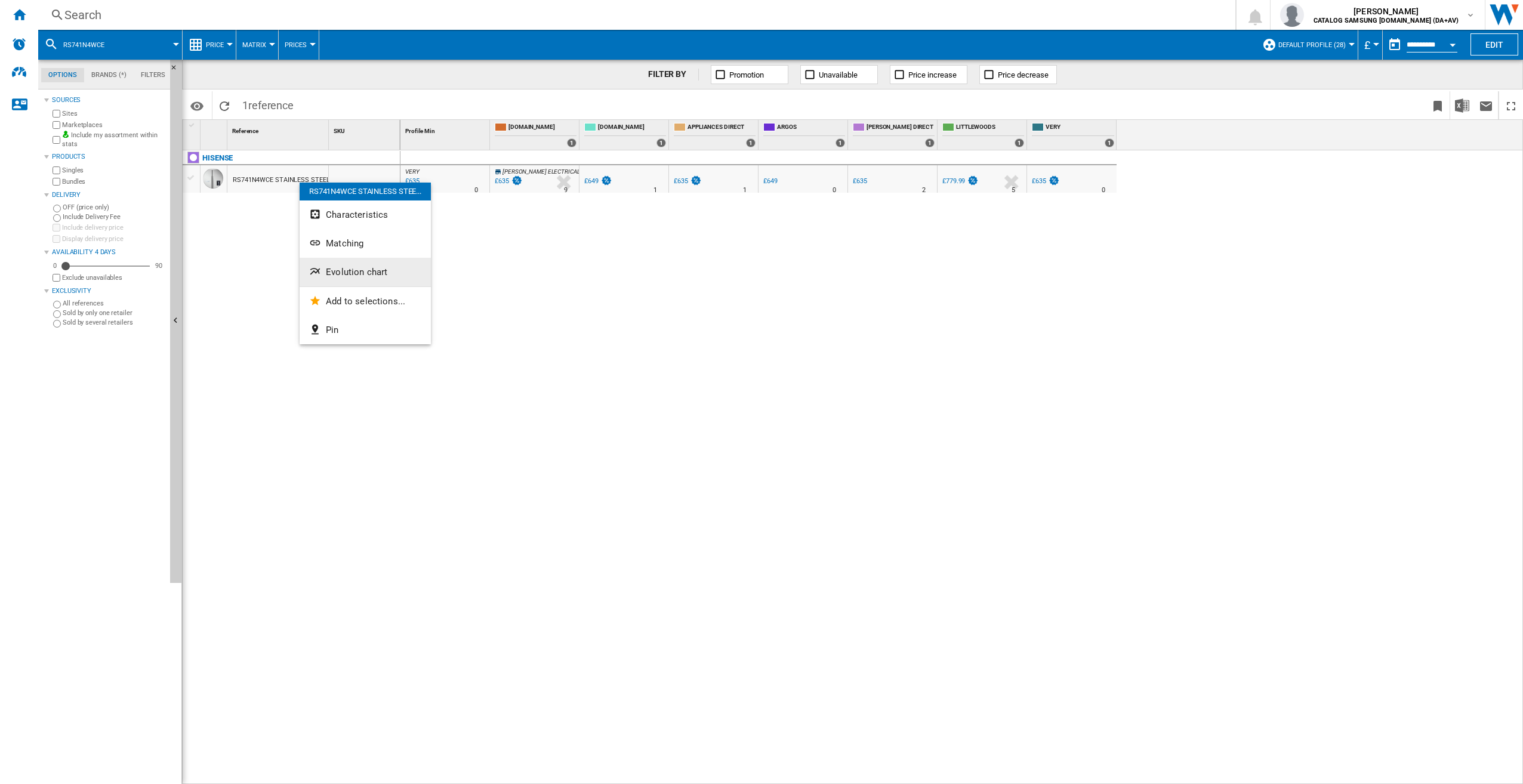 click on "Evolution chart" at bounding box center (356, 272) 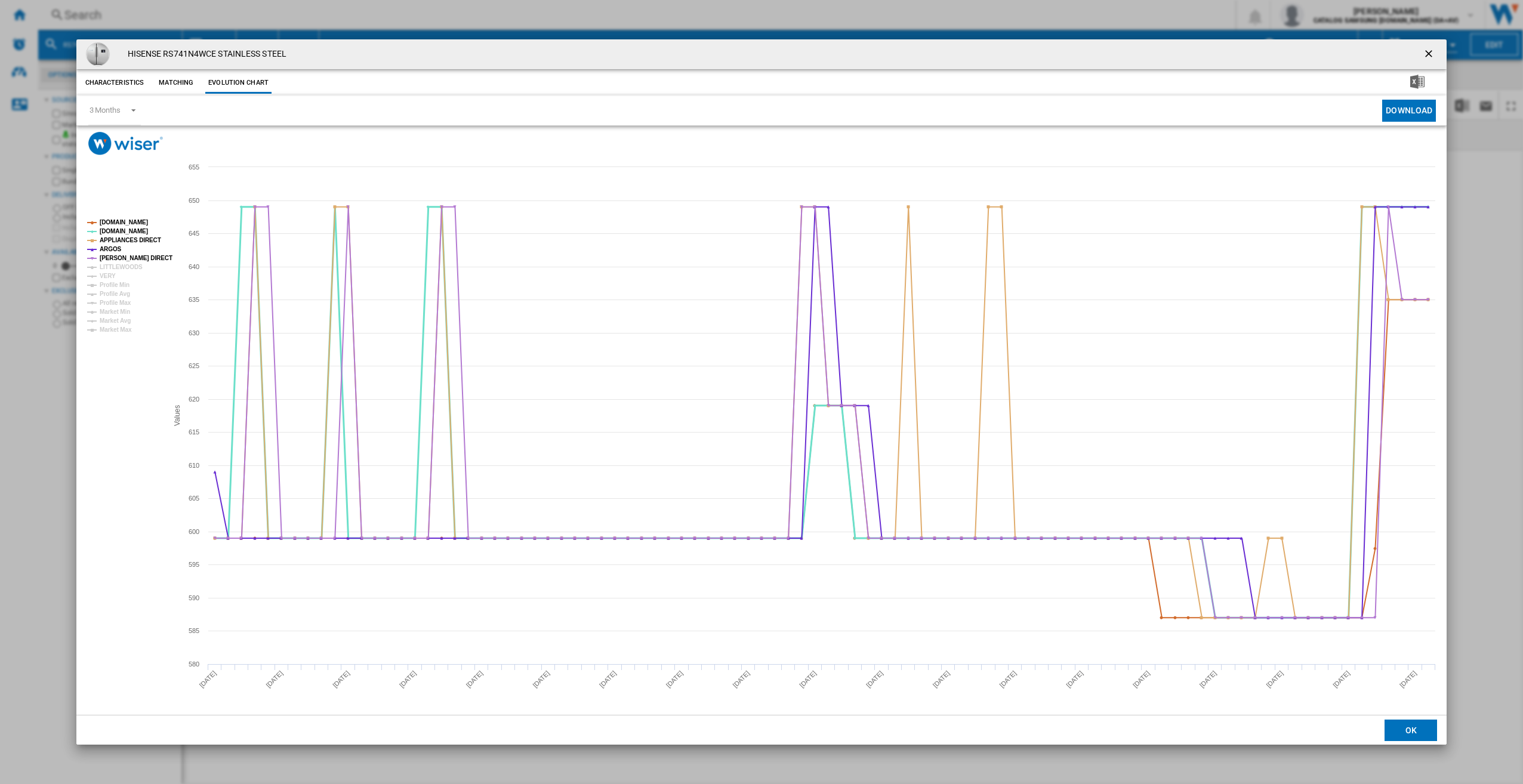 click on "[DOMAIN_NAME]" 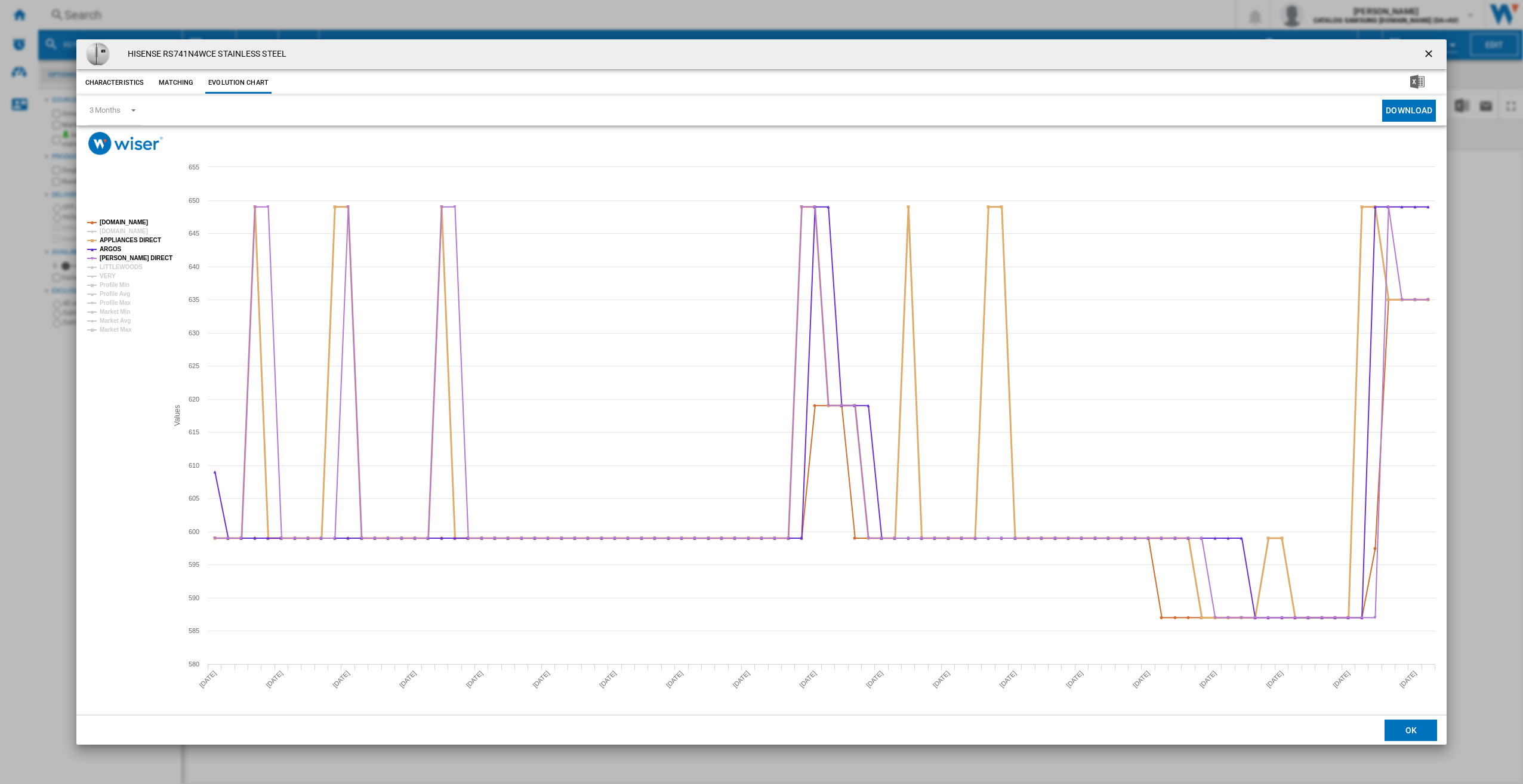 click on "APPLIANCES DIRECT" 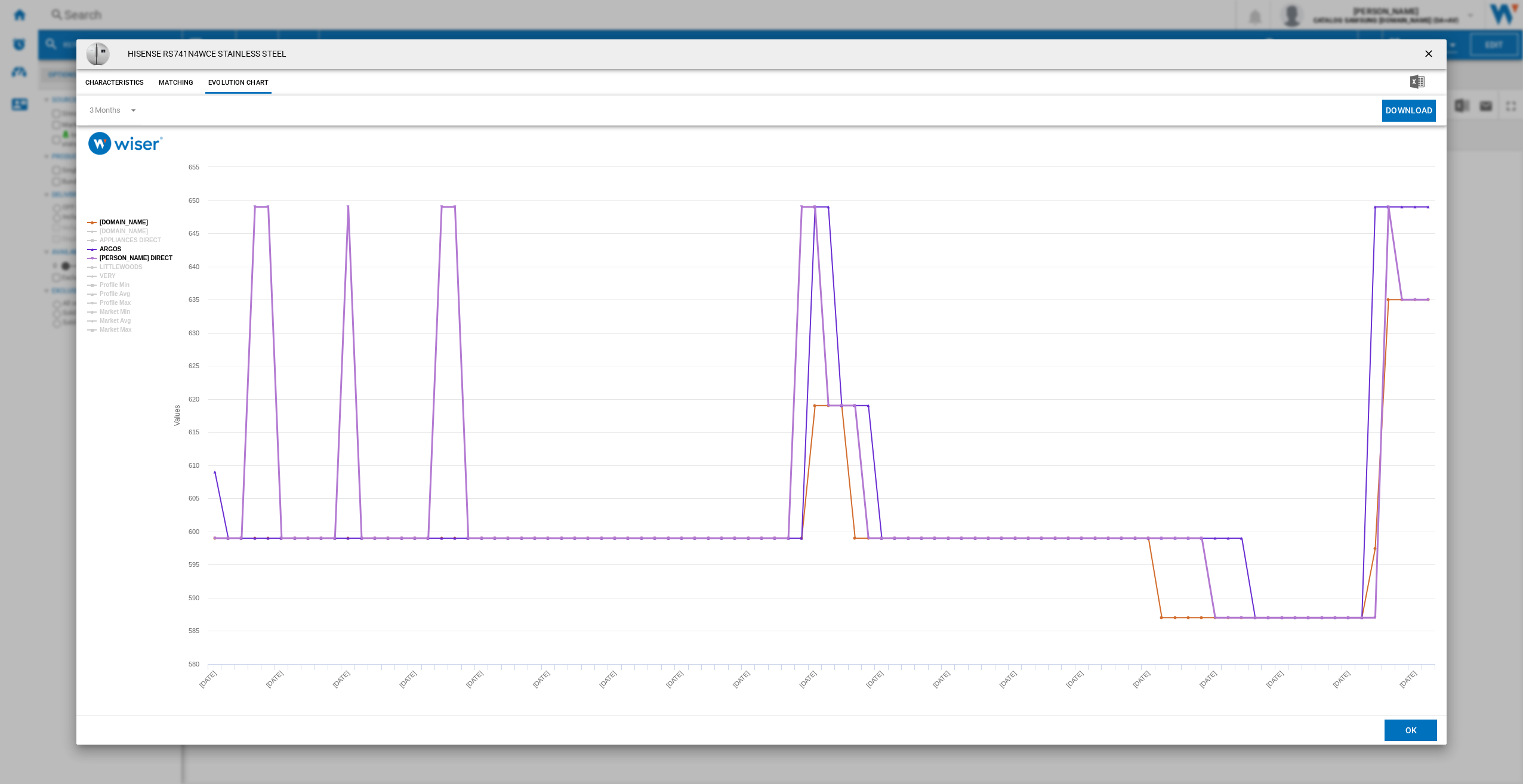 click on "[PERSON_NAME] DIRECT" 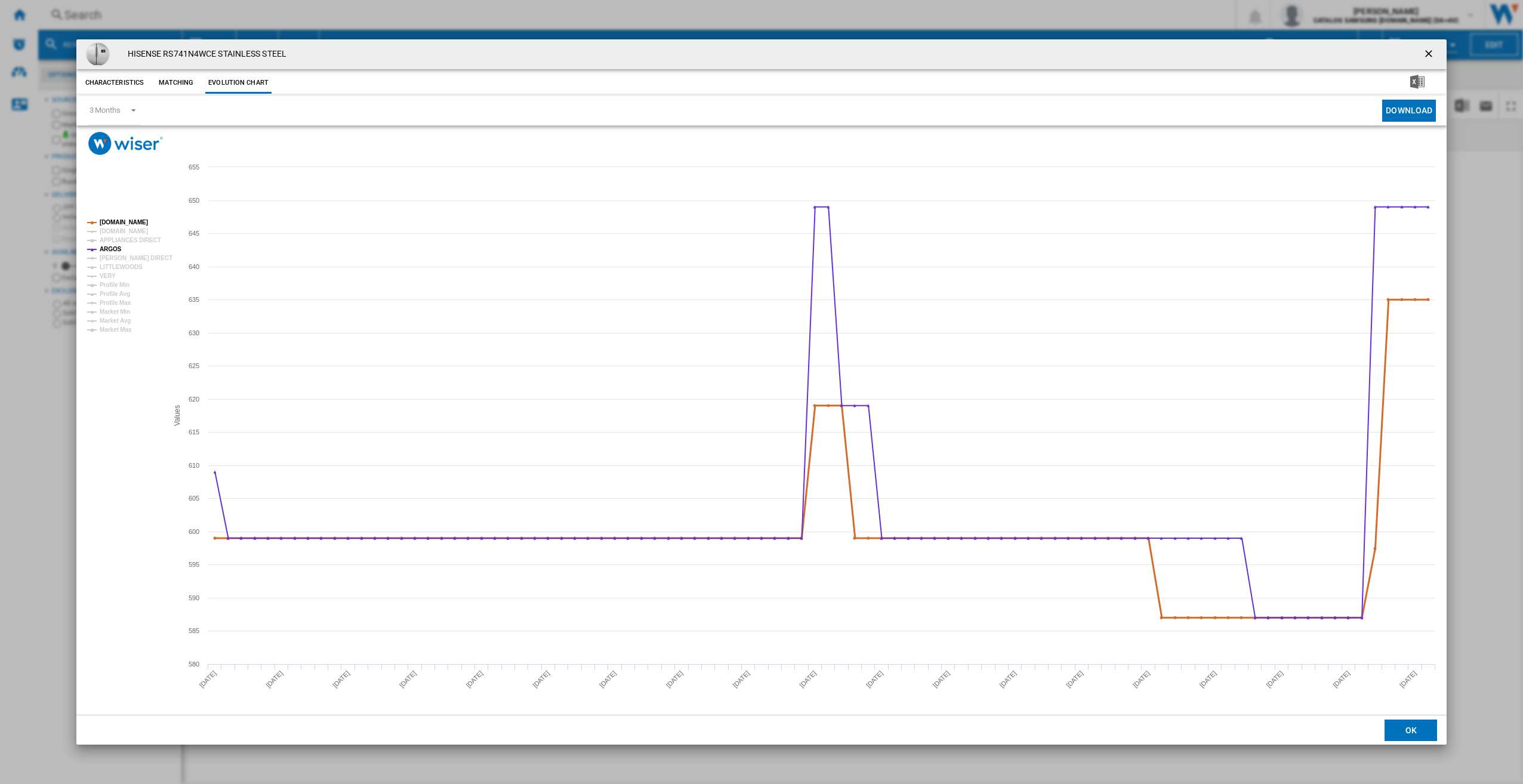 click on "[DOMAIN_NAME]" 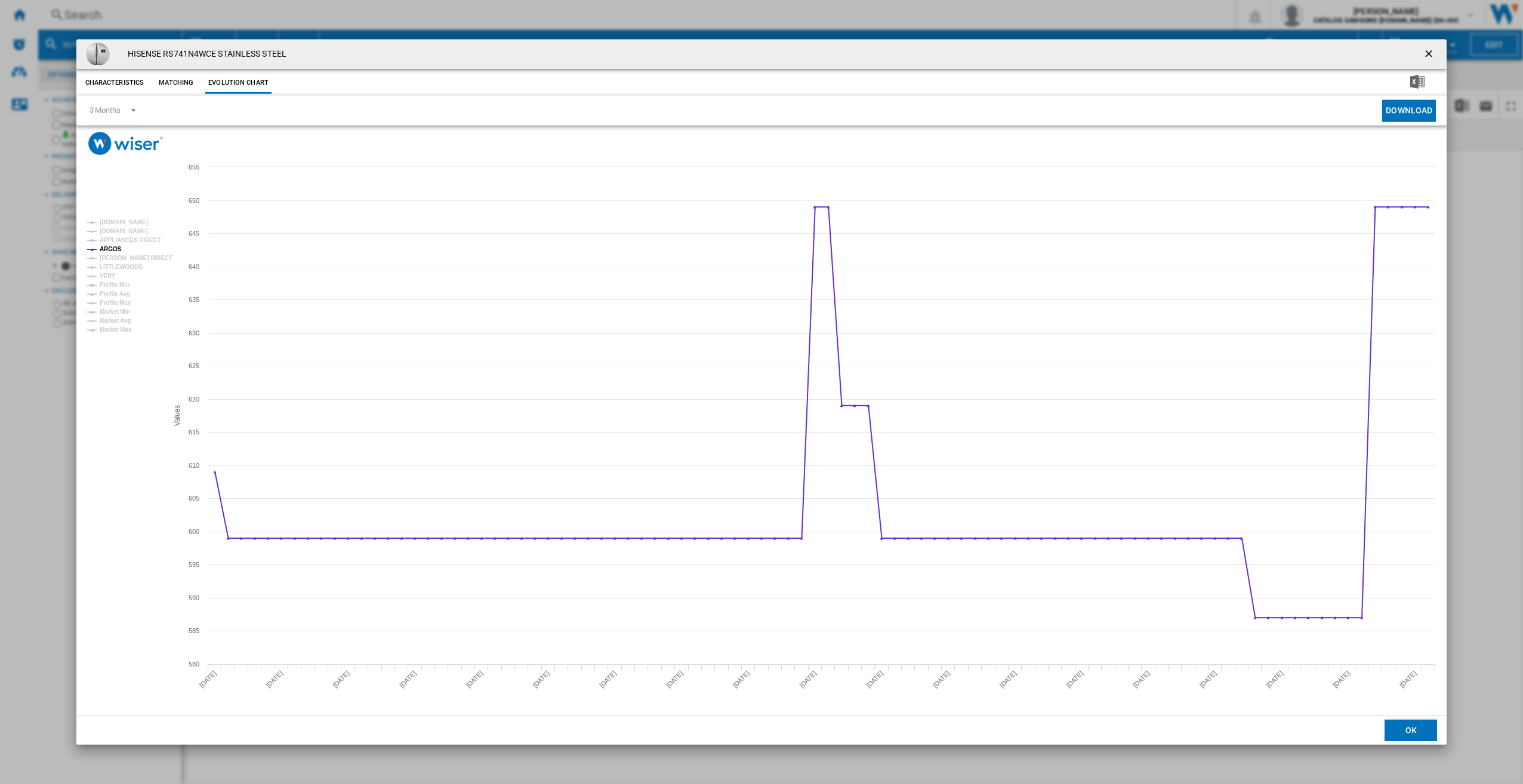 click at bounding box center (1430, 55) 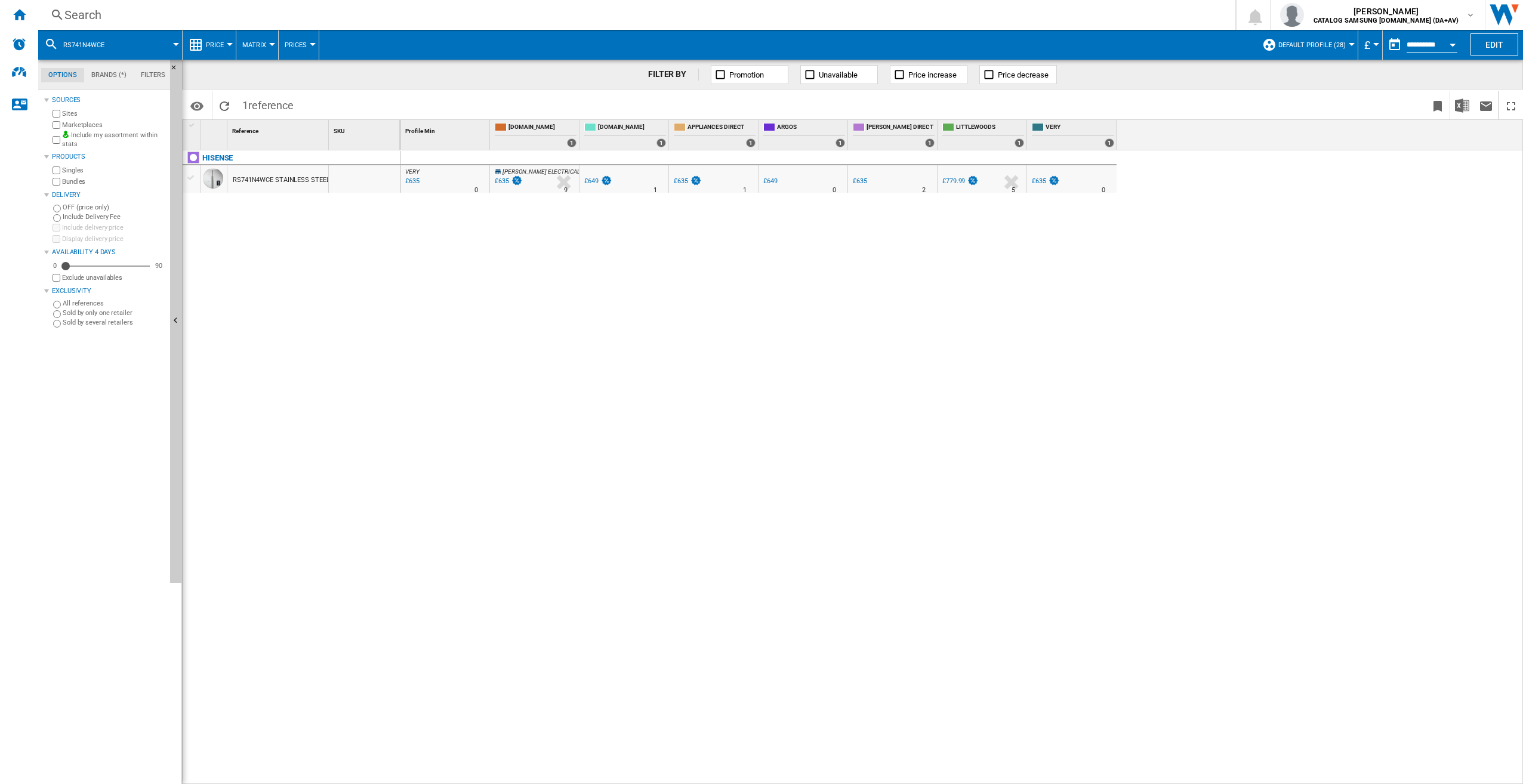 click on "Search" at bounding box center (634, 15) 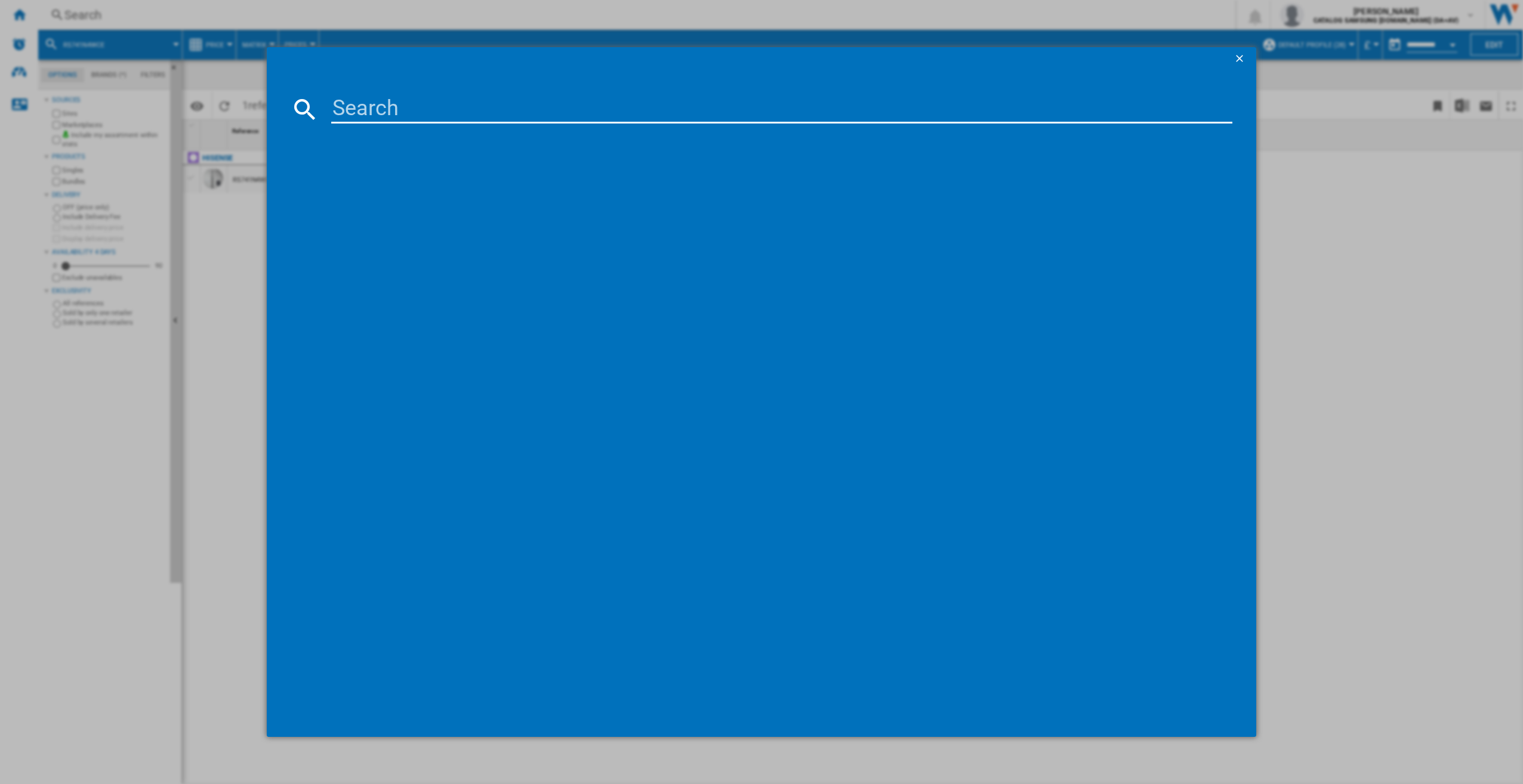 click at bounding box center (782, 109) 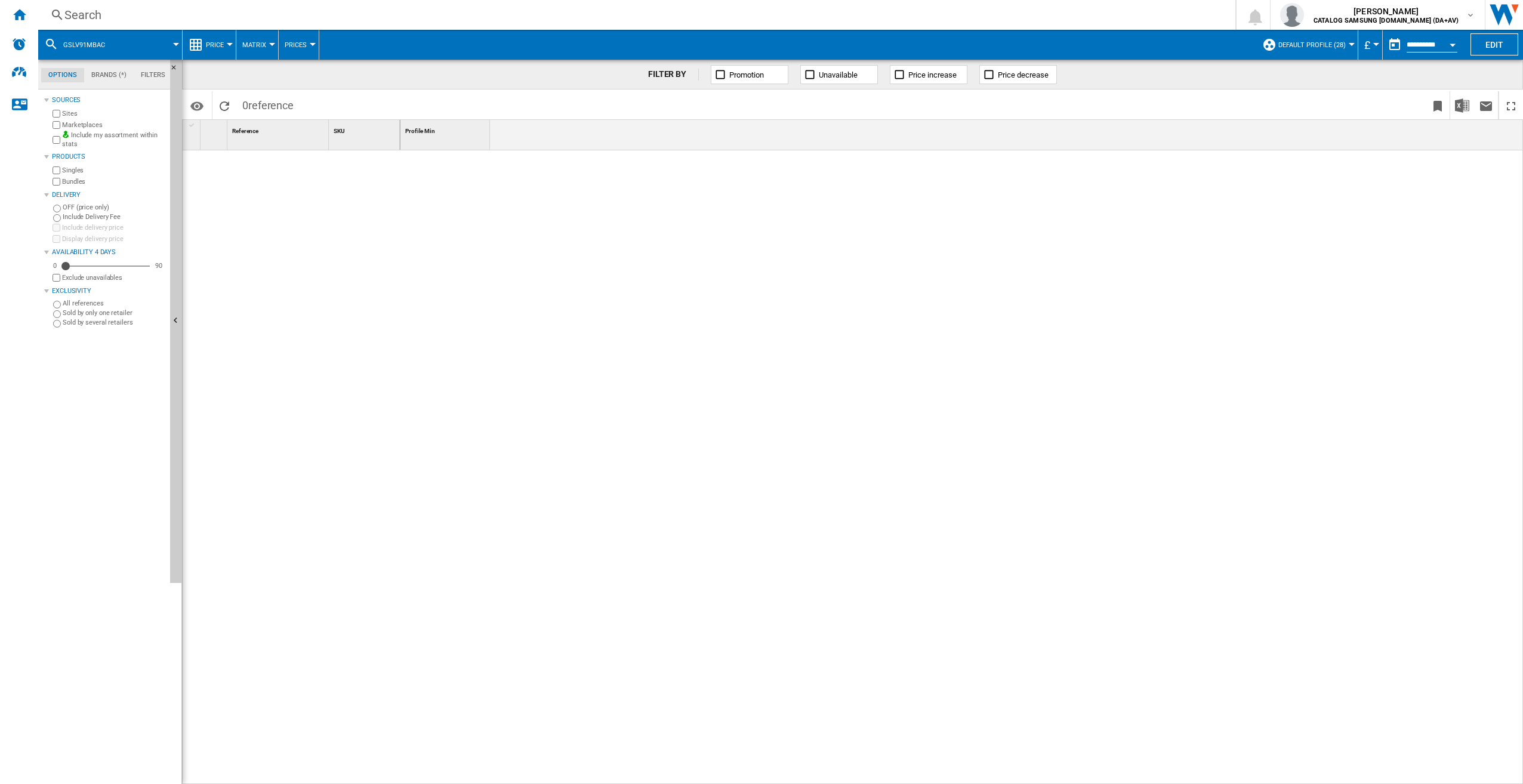 click on "Search" at bounding box center (634, 15) 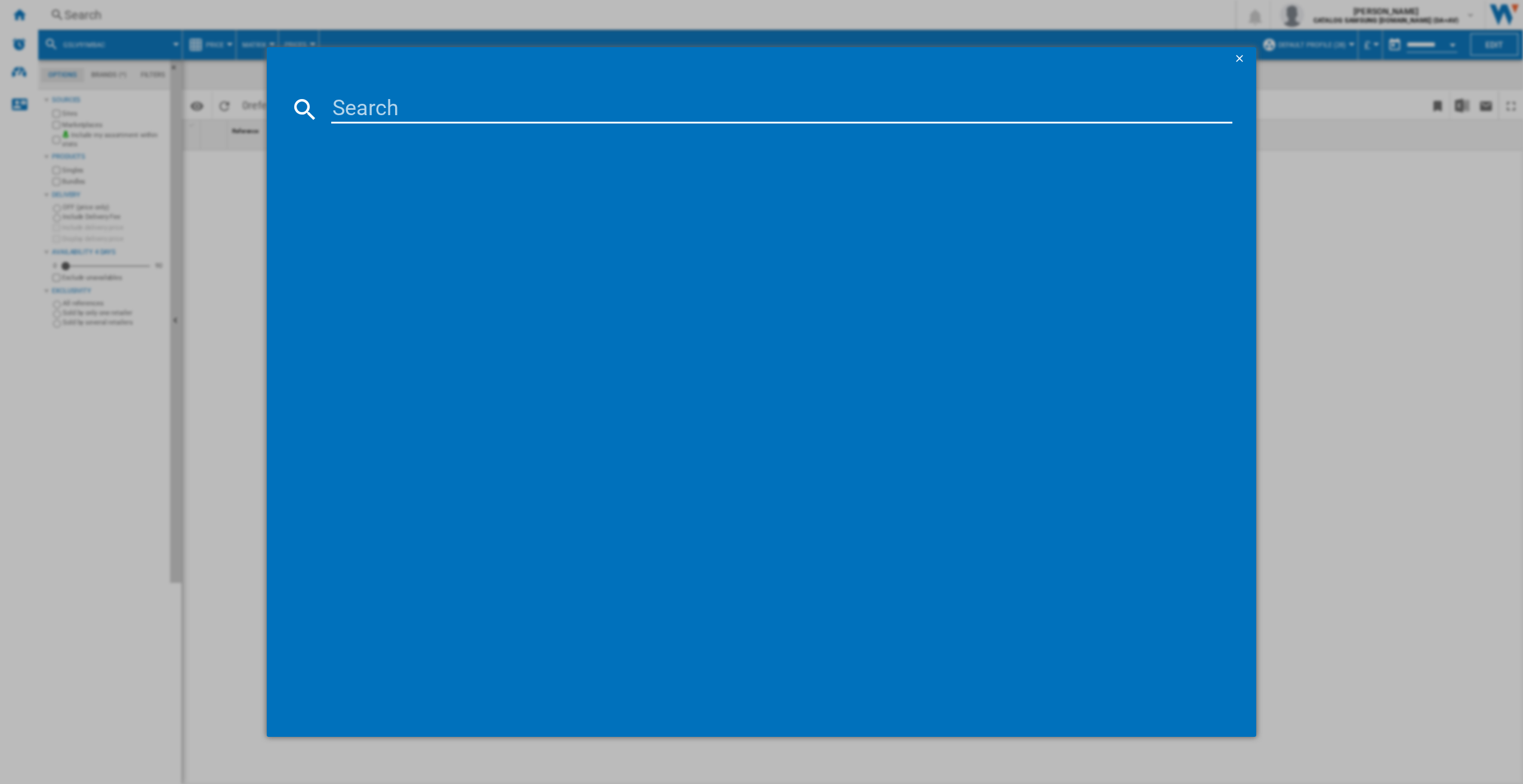 click at bounding box center [782, 109] 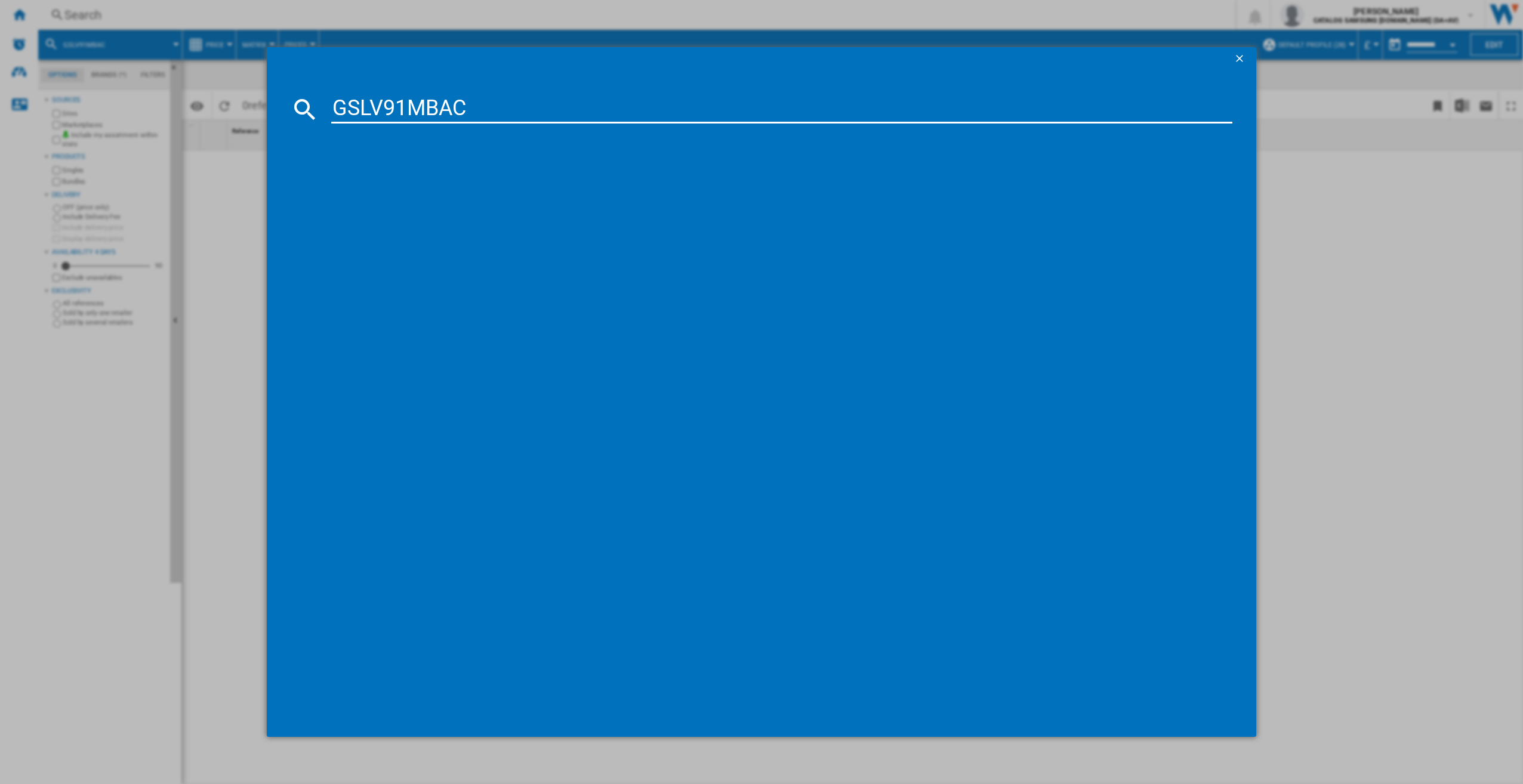 type on "GSLV91MBAC" 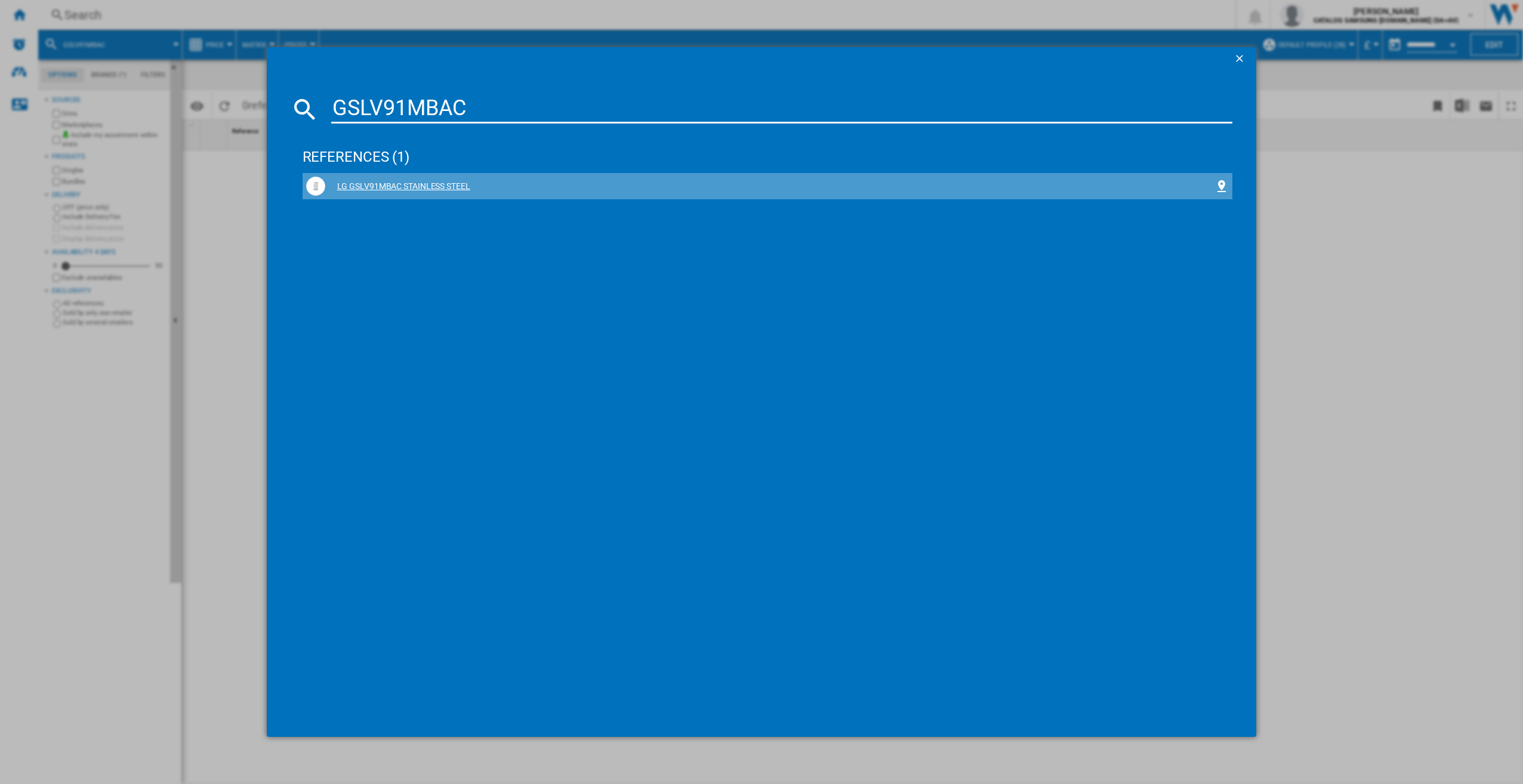 click on "LG GSLV91MBAC STAINLESS STEEL" at bounding box center [770, 187] 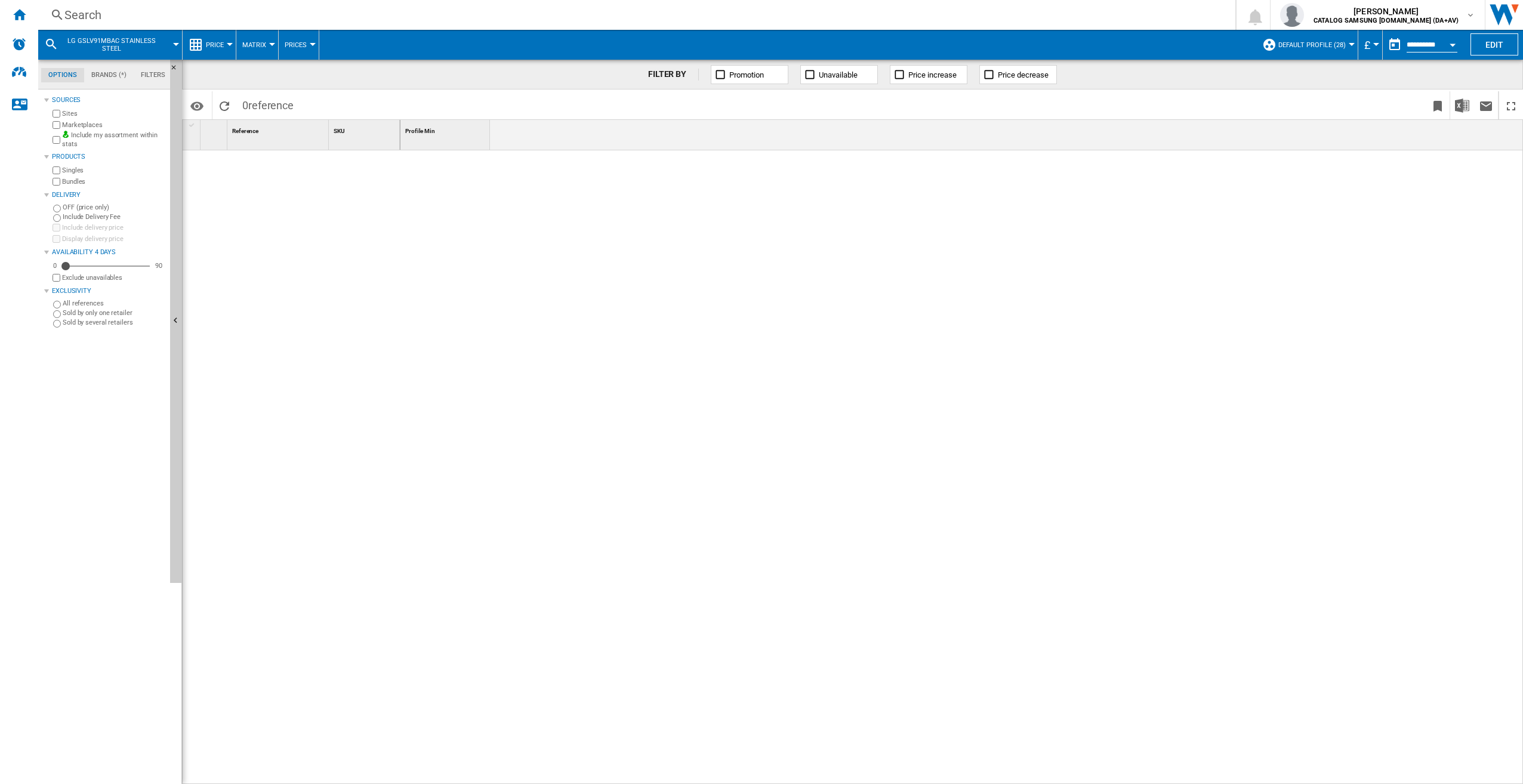 click on "Search" at bounding box center [634, 15] 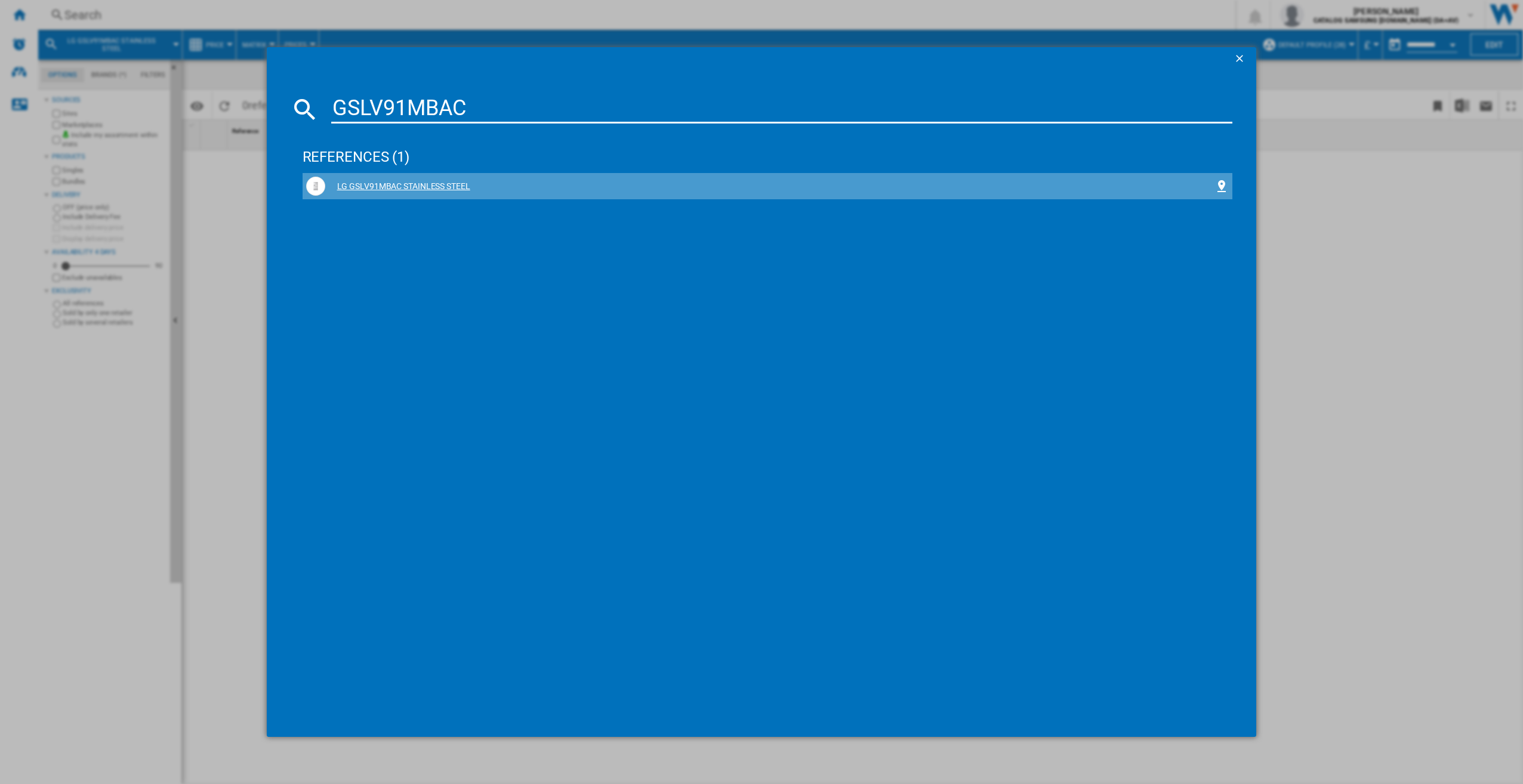 click on "LG GSLV91MBAC STAINLESS STEEL" at bounding box center (770, 187) 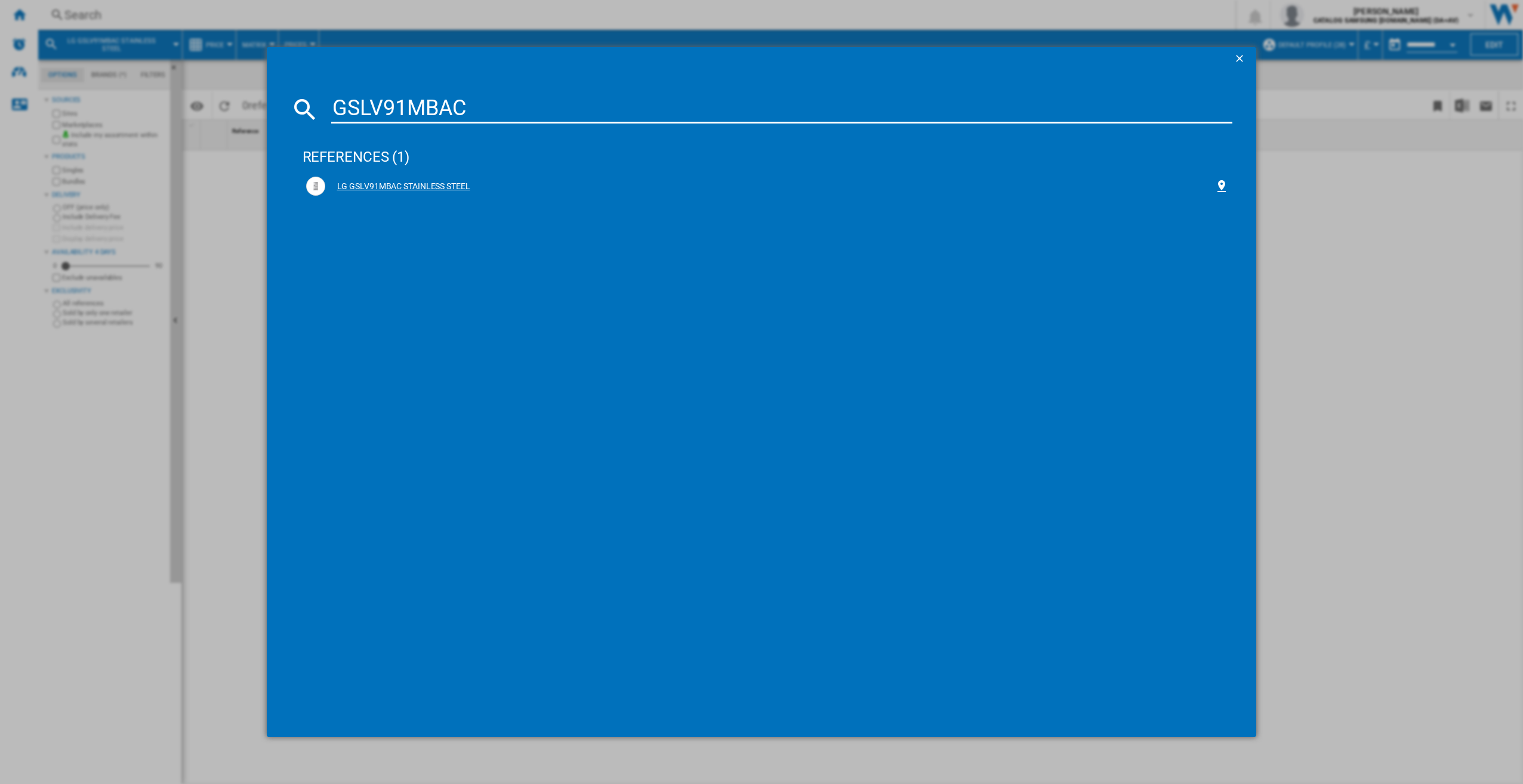 click on "LG GSLV91MBAC STAINLESS STEEL" at bounding box center (770, 187) 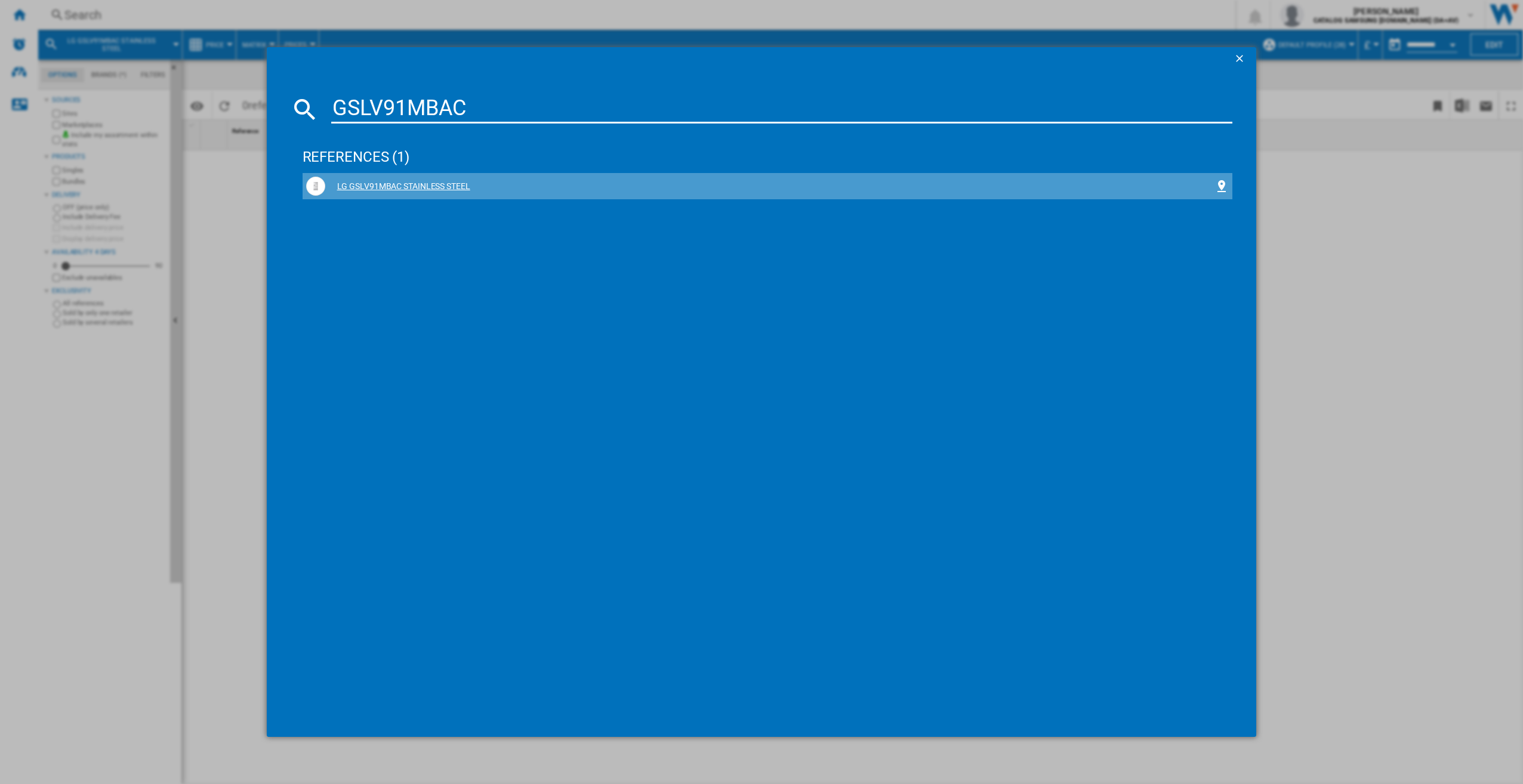 click on "LG GSLV91MBAC STAINLESS STEEL" at bounding box center (770, 187) 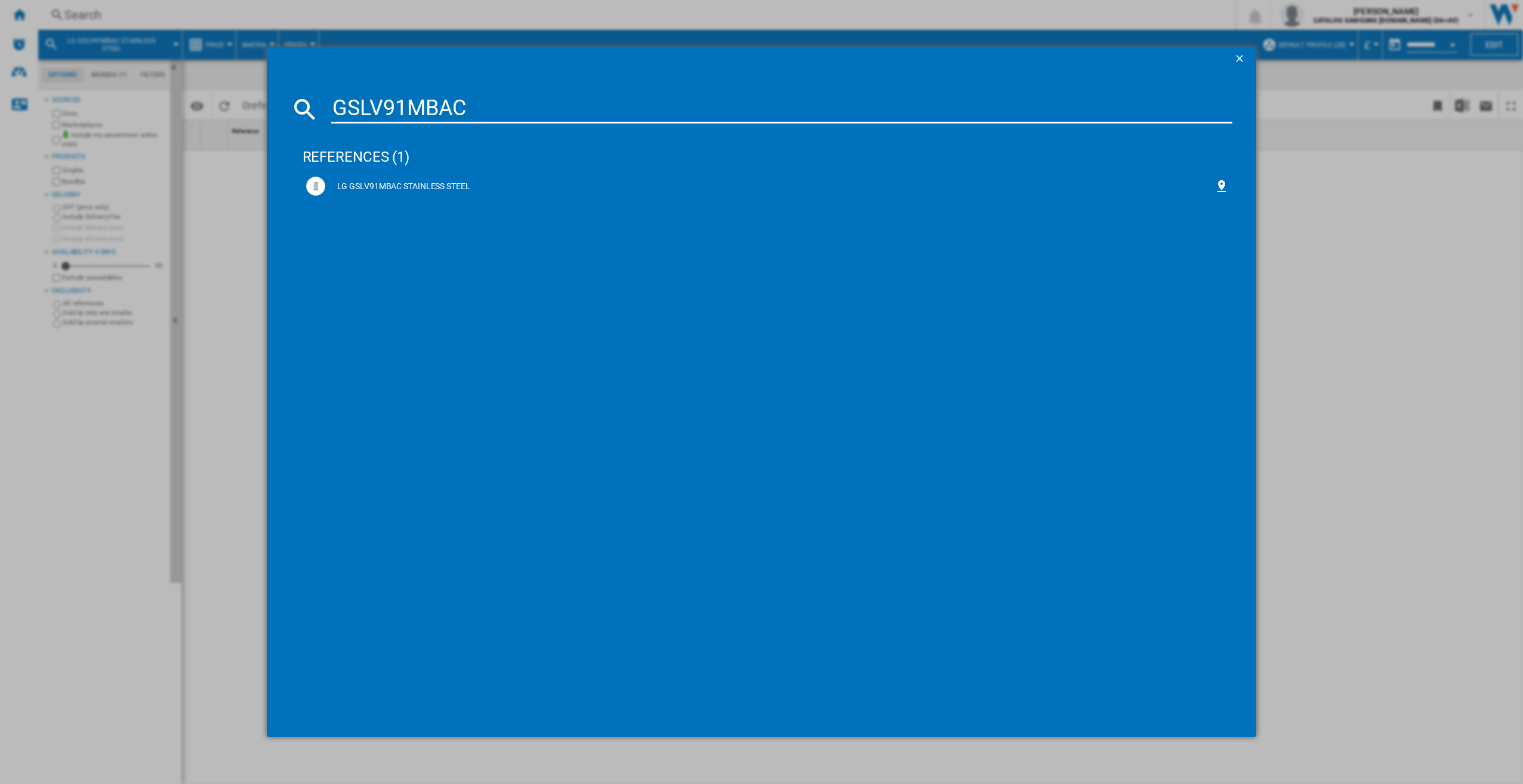drag, startPoint x: 491, startPoint y: 106, endPoint x: 347, endPoint y: 99, distance: 144.17004 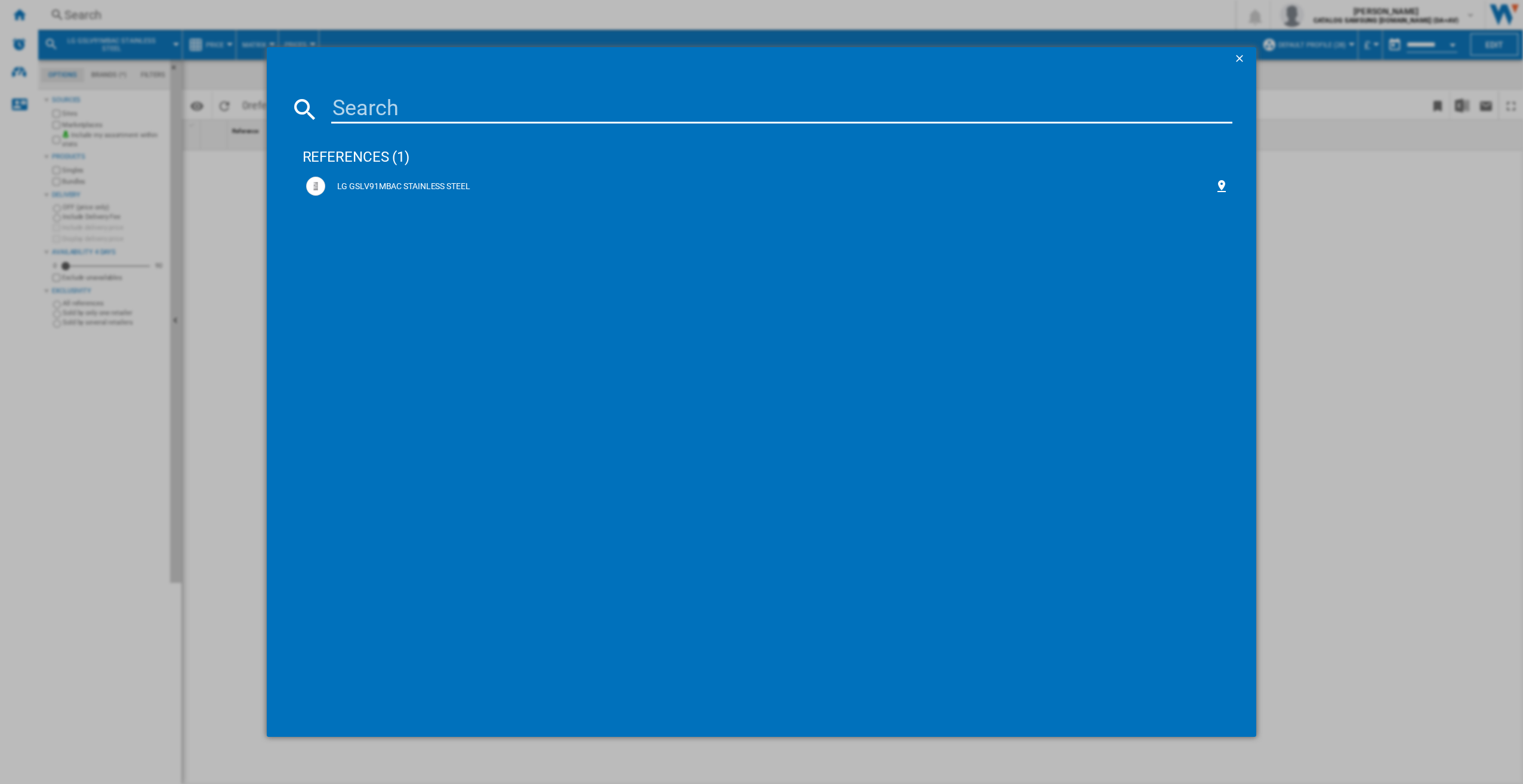 paste on "RS818N4TIC" 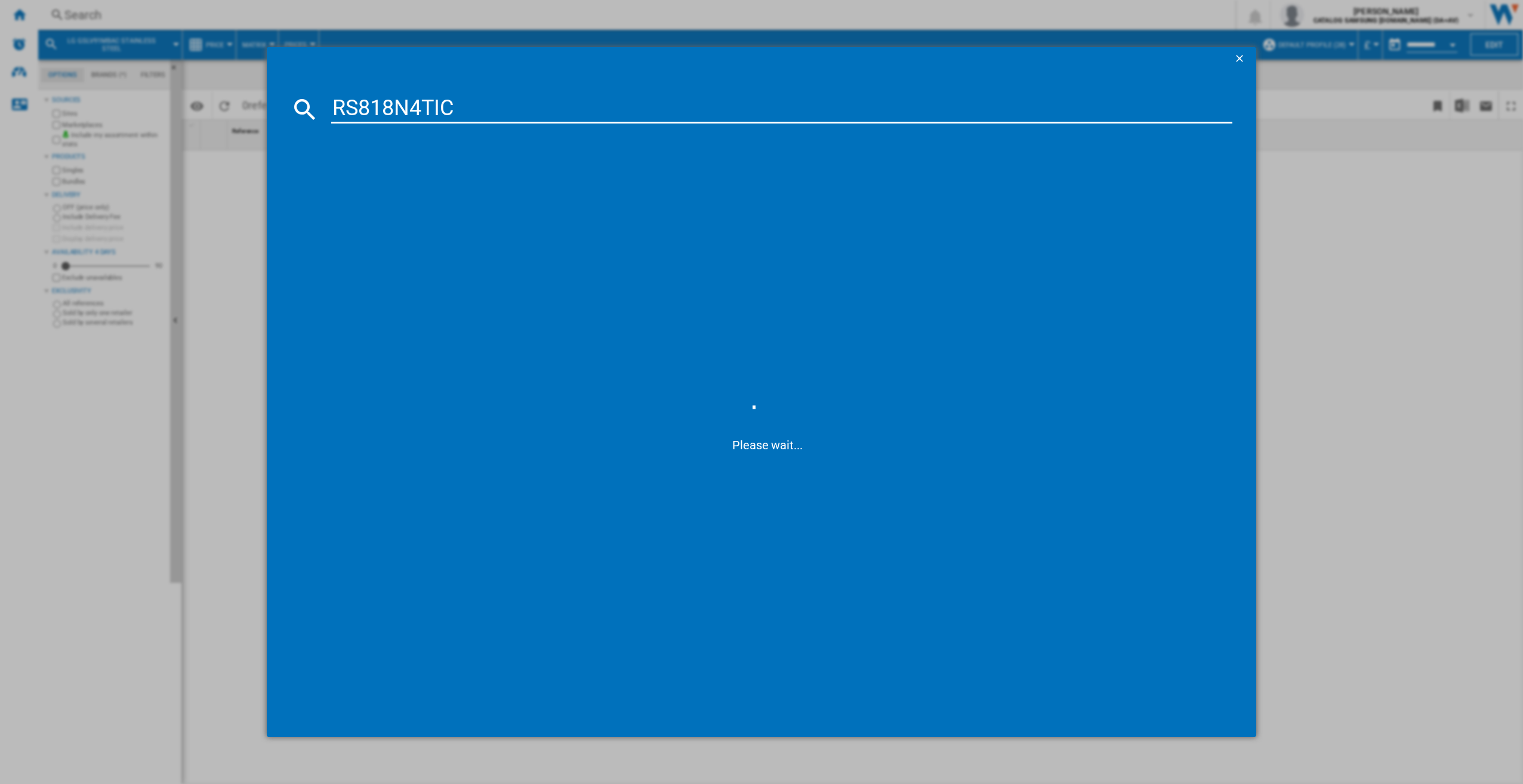 type on "RS818N4TIC" 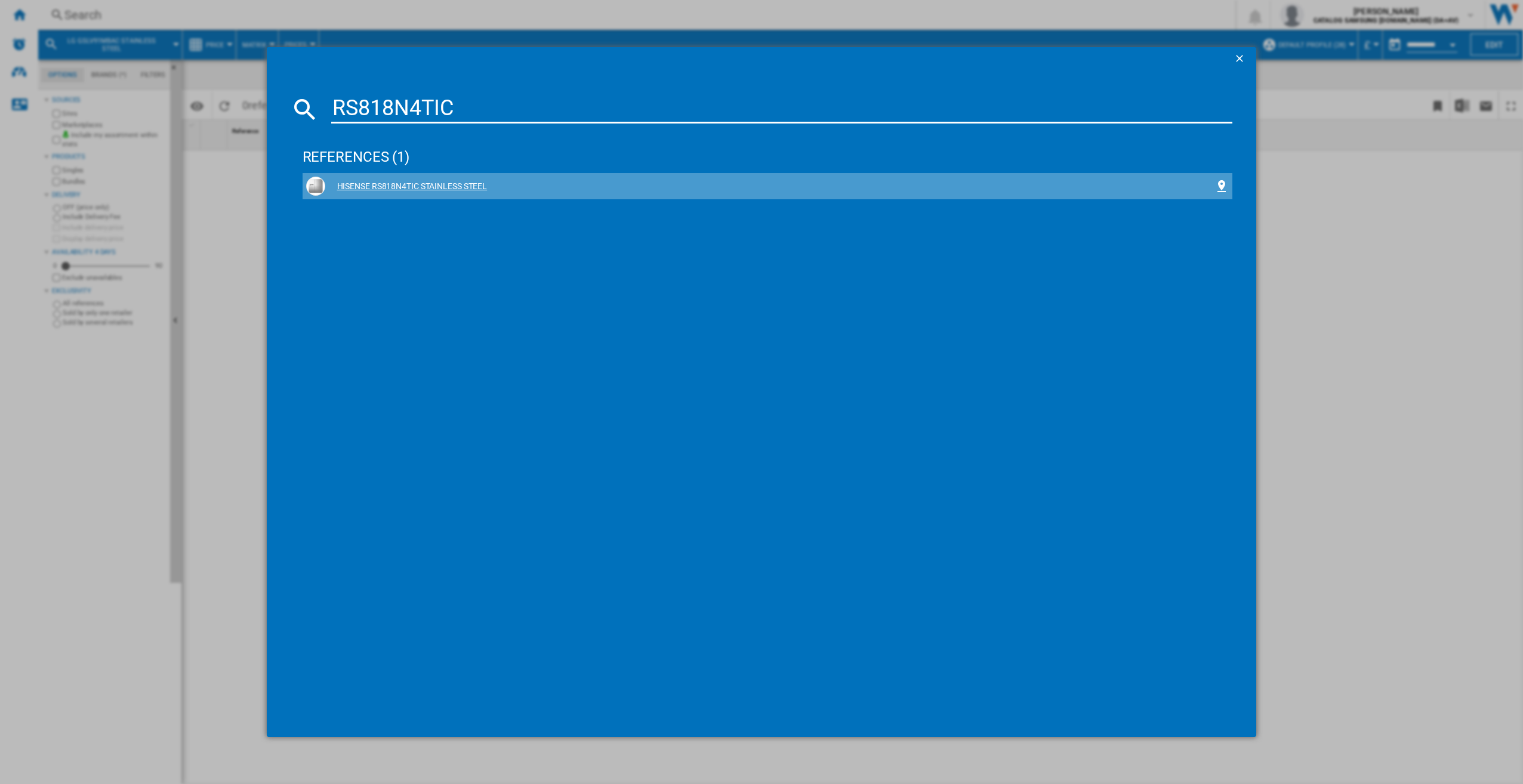 click on "HISENSE RS818N4TIC STAINLESS STEEL" at bounding box center [770, 187] 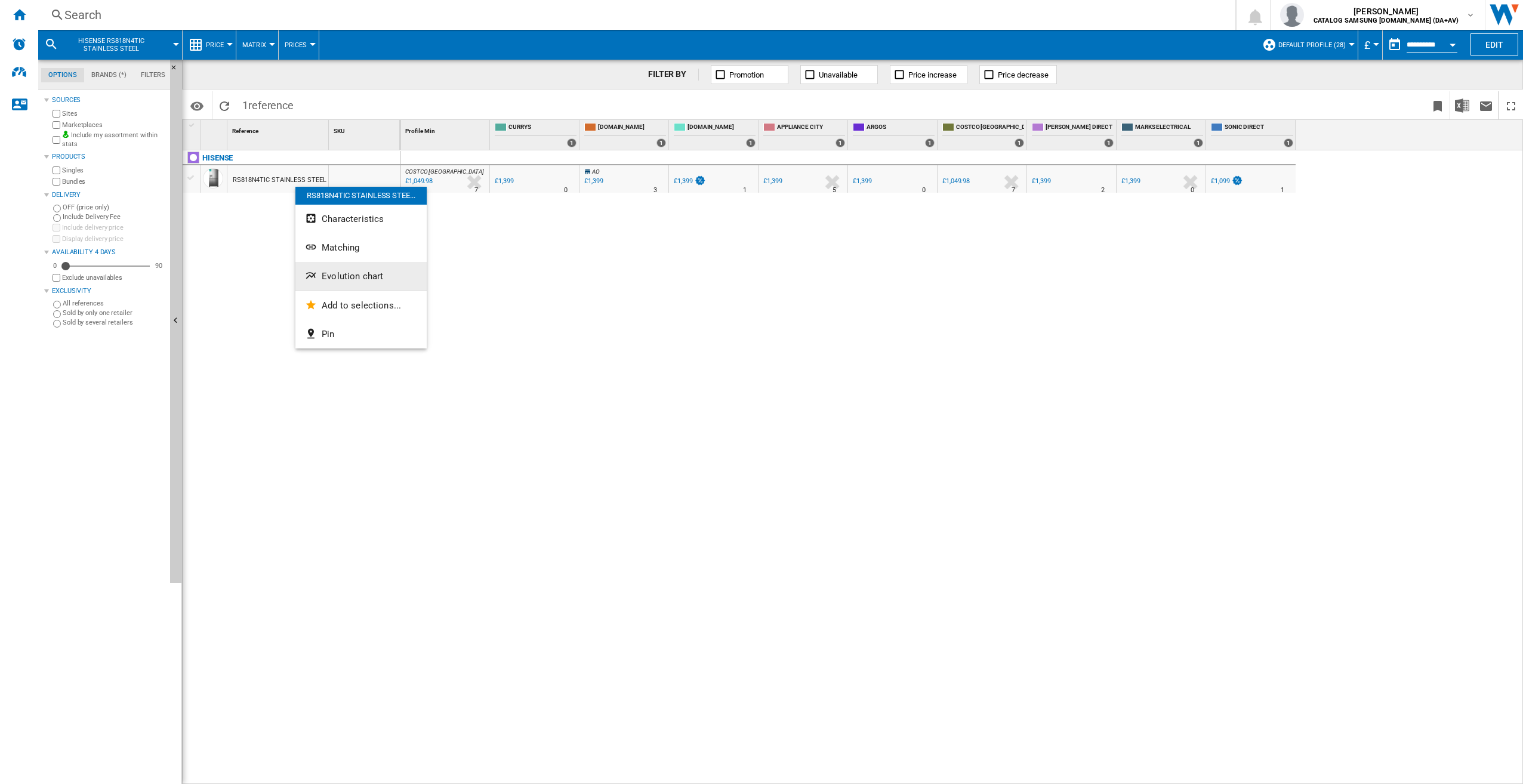 click on "Evolution chart" at bounding box center (361, 276) 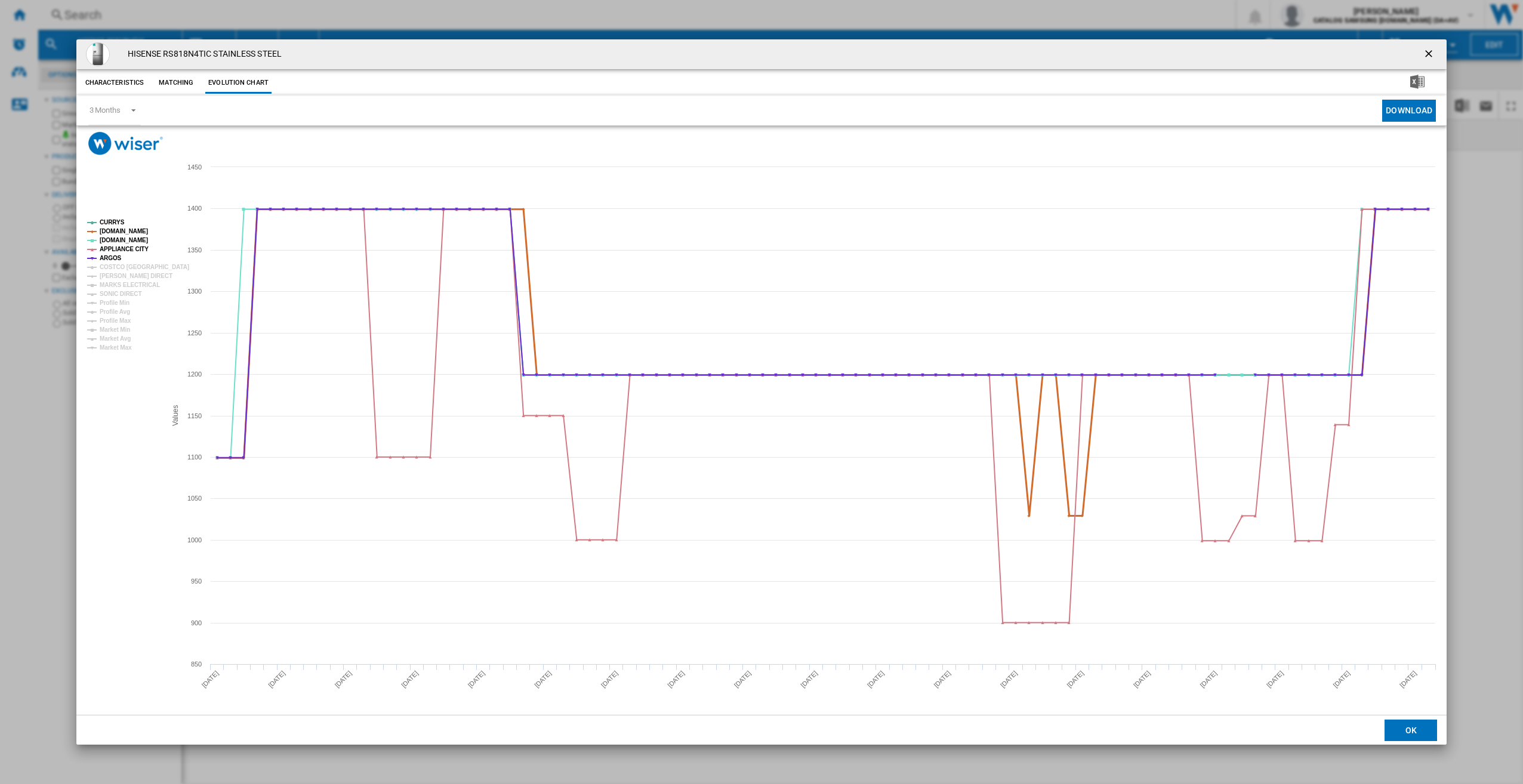 click on "[DOMAIN_NAME]" 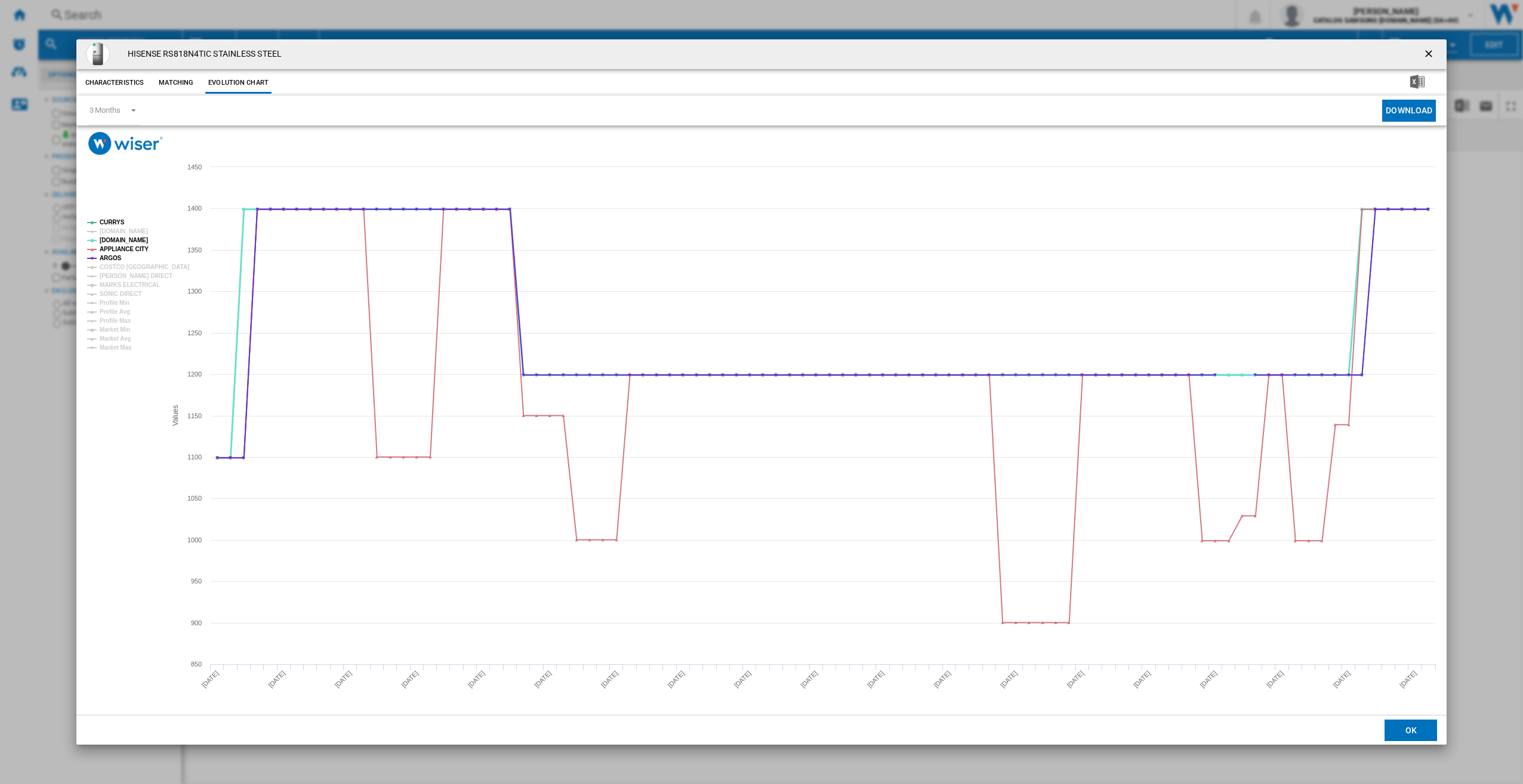 click on "[DOMAIN_NAME]" 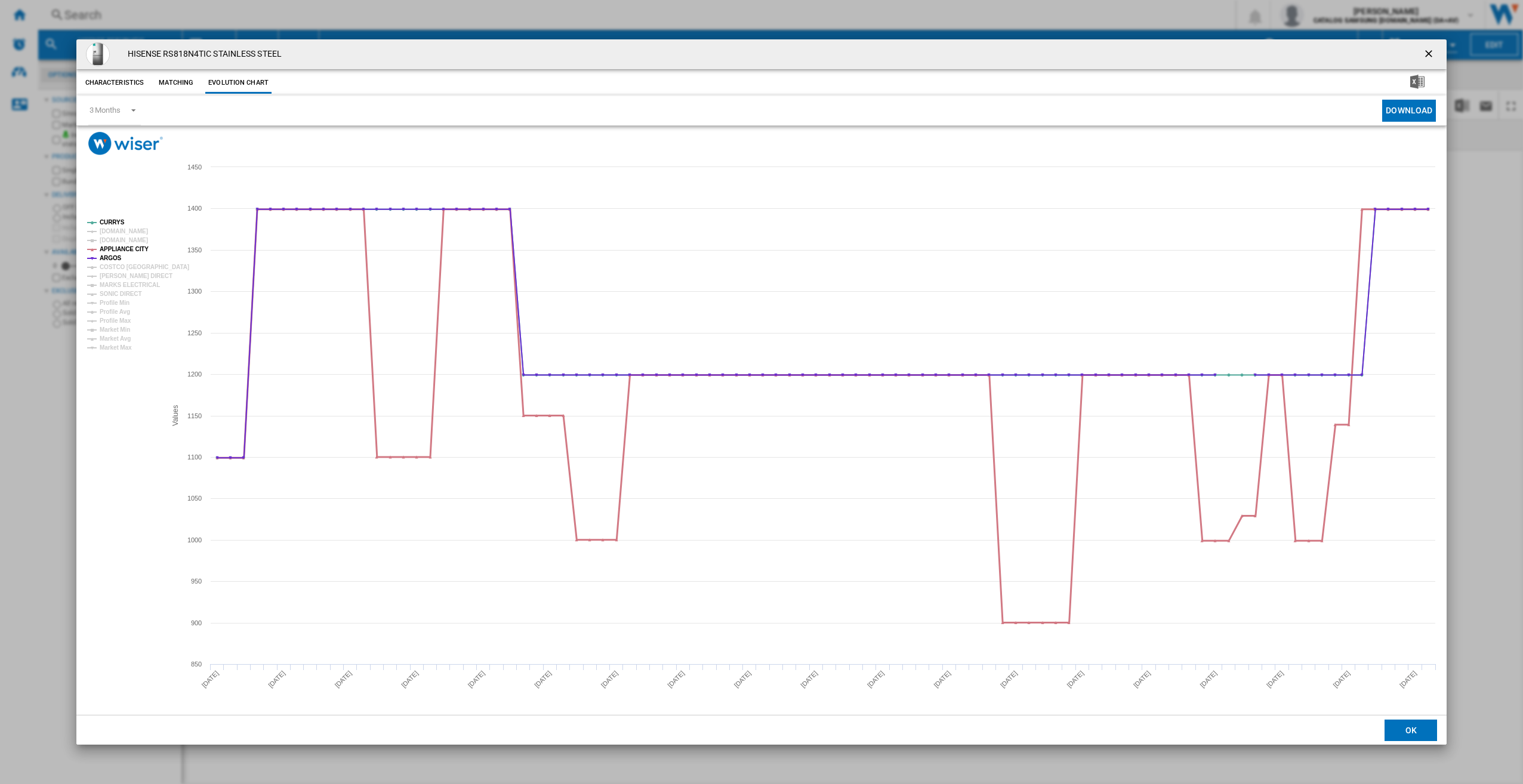 click on "APPLIANCE CITY" 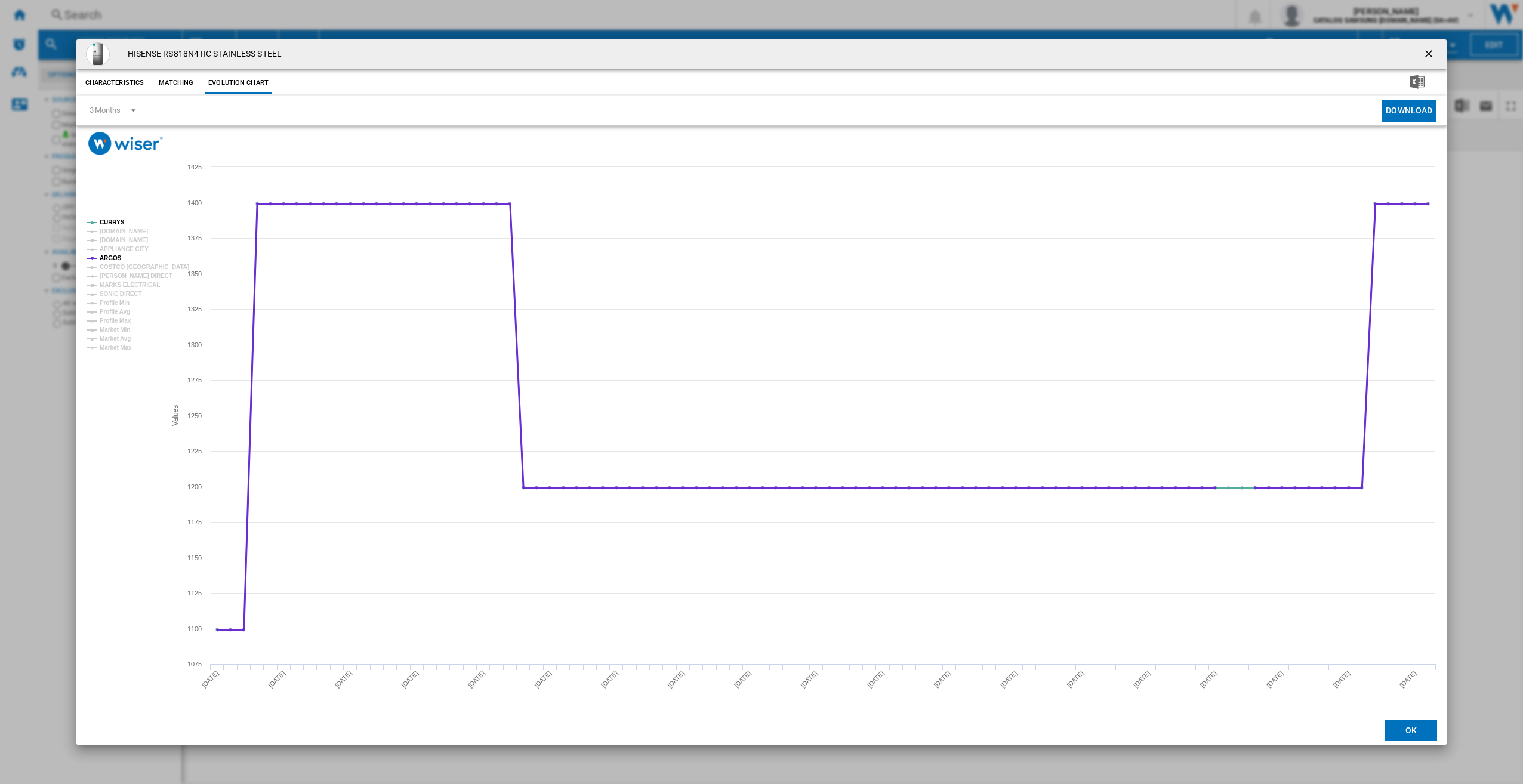 click on "ARGOS" 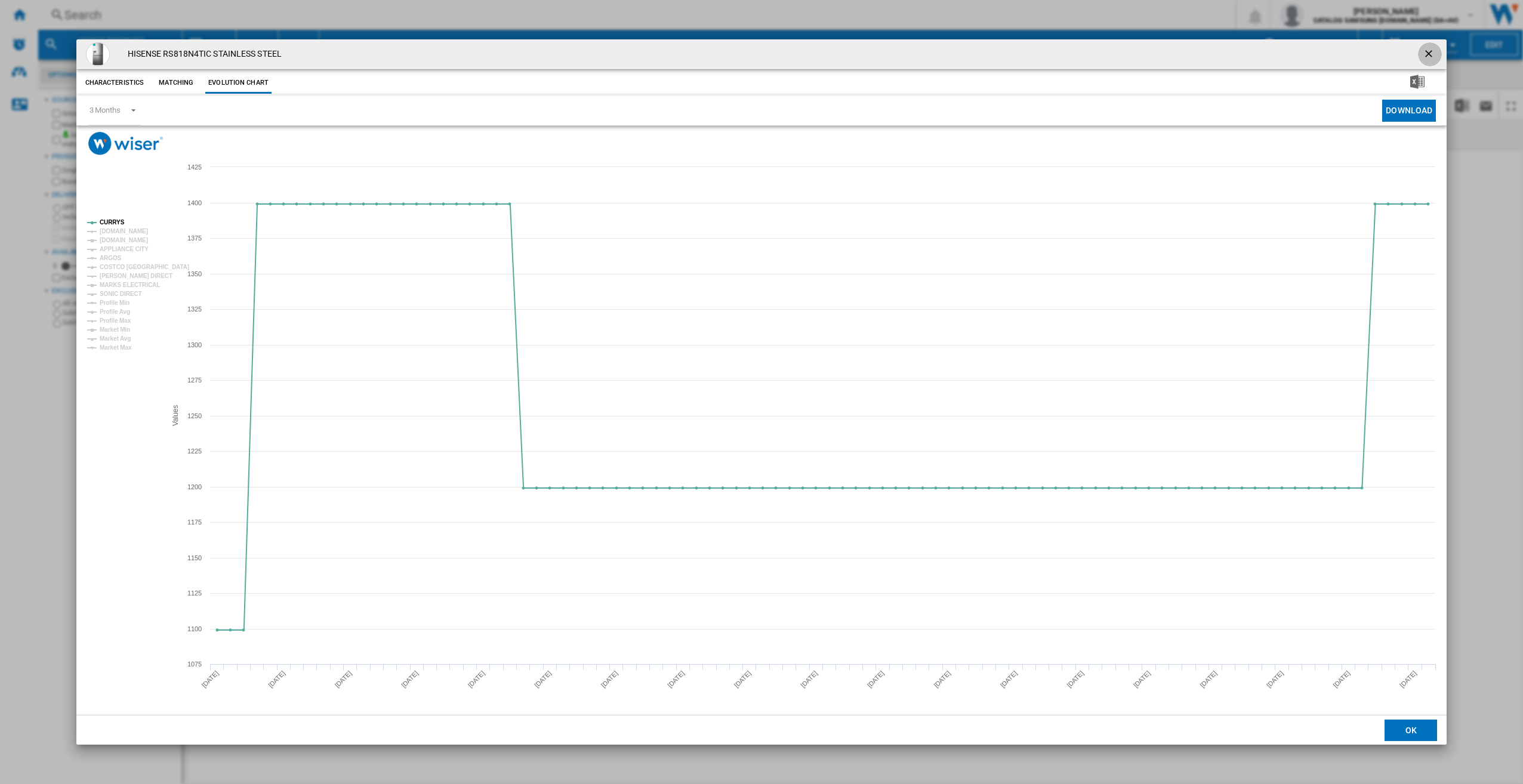 drag, startPoint x: 1424, startPoint y: 55, endPoint x: 911, endPoint y: 61, distance: 513.0351 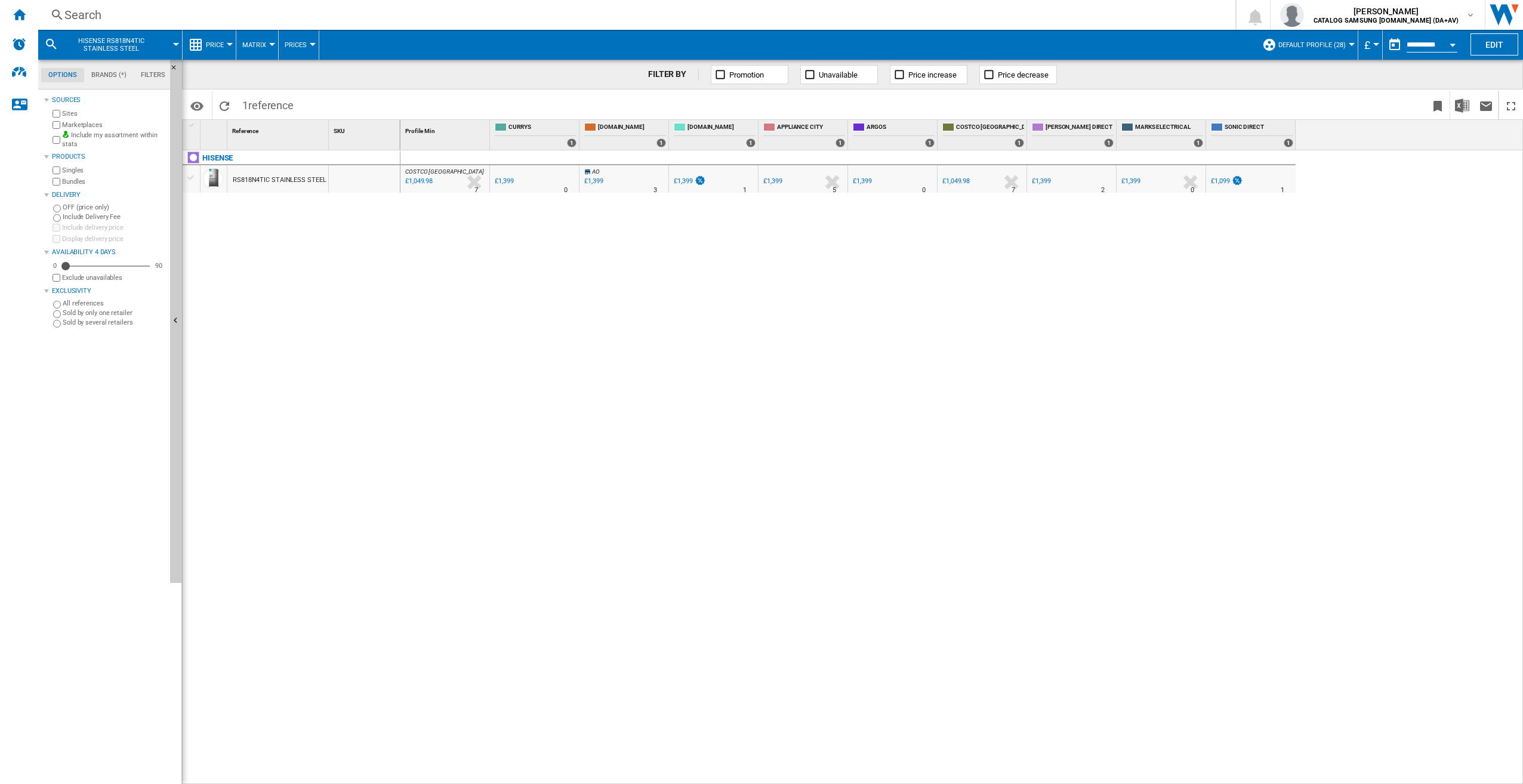 click on "Search" at bounding box center [634, 15] 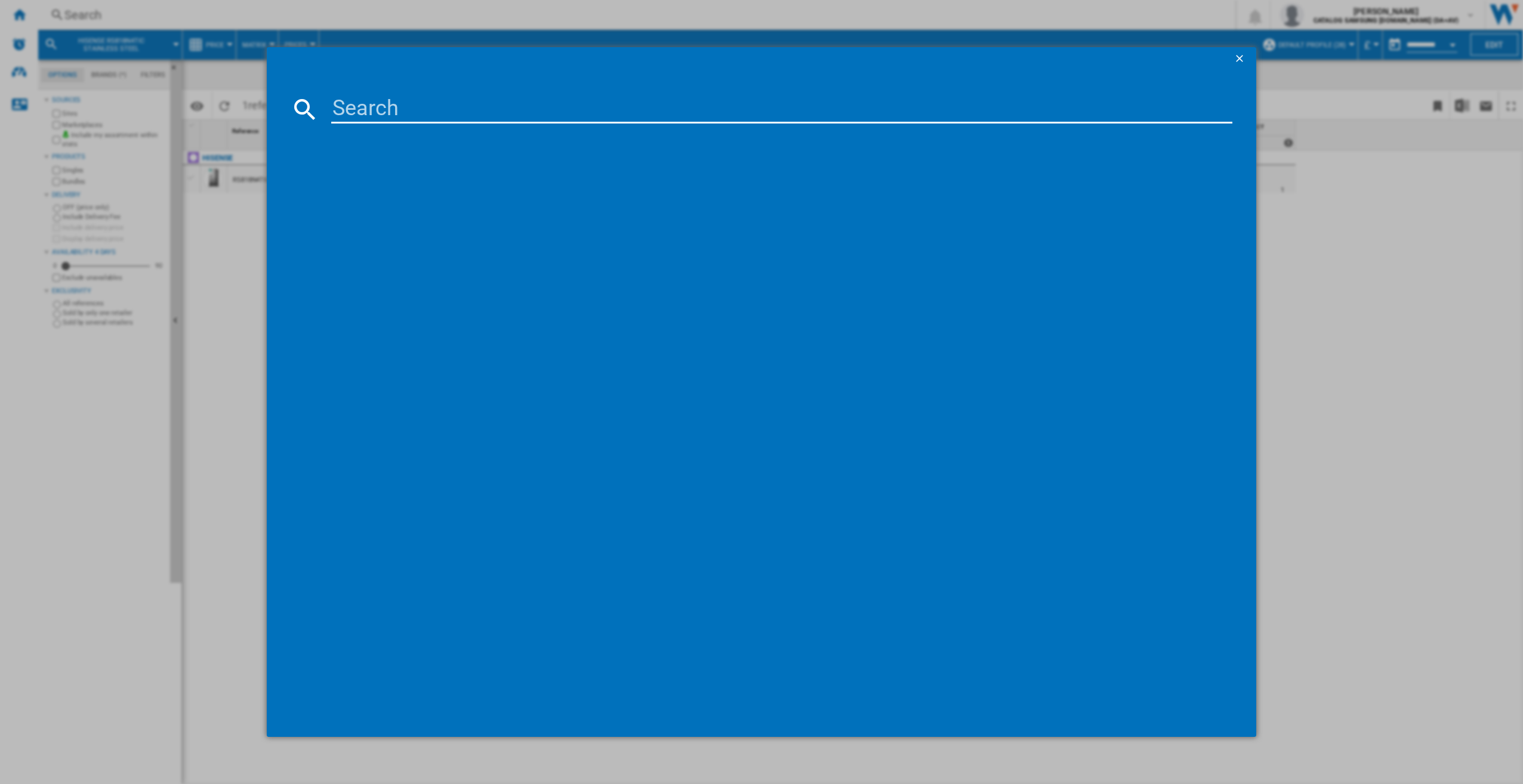 click at bounding box center (782, 109) 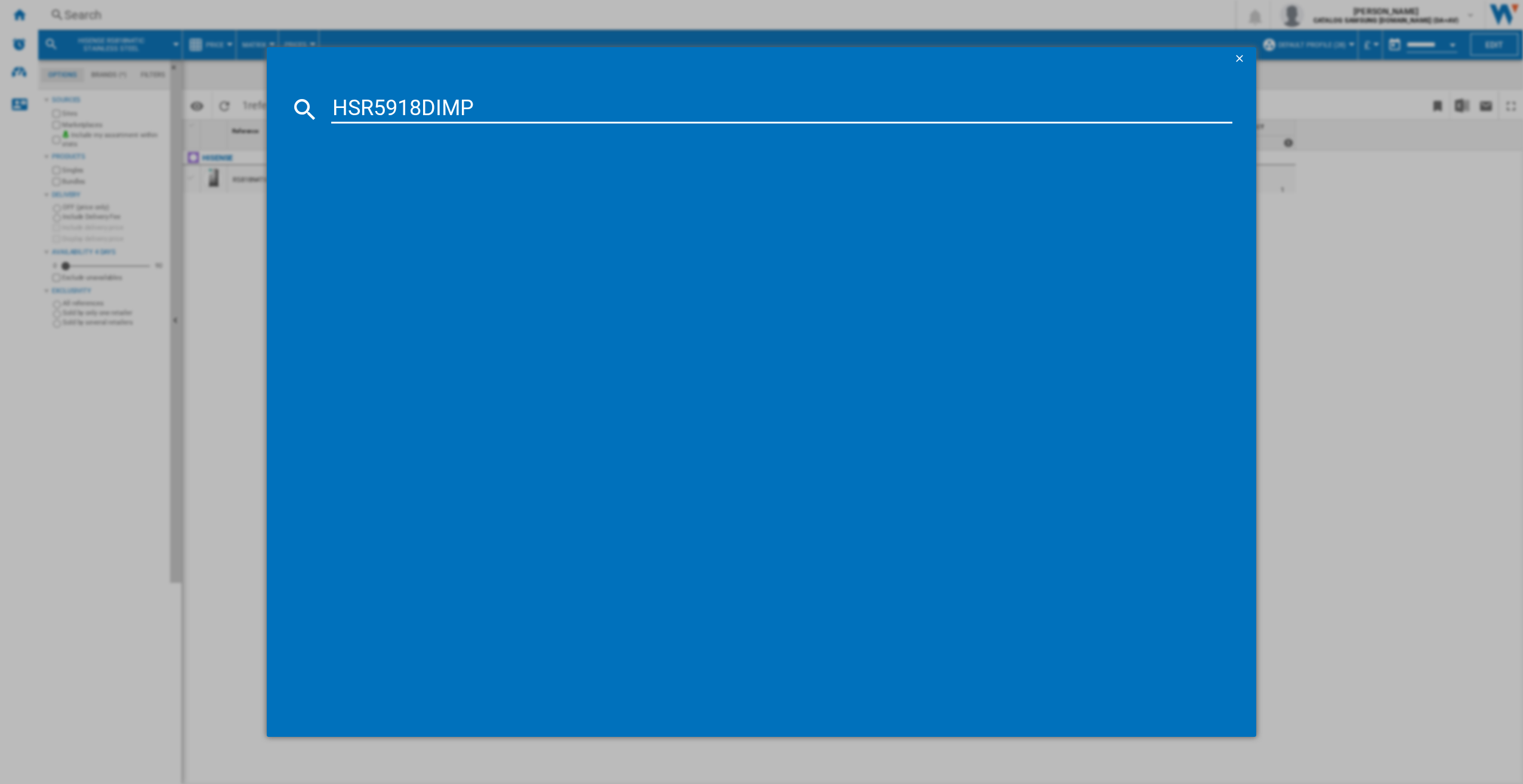 type on "HSR5918DIMP" 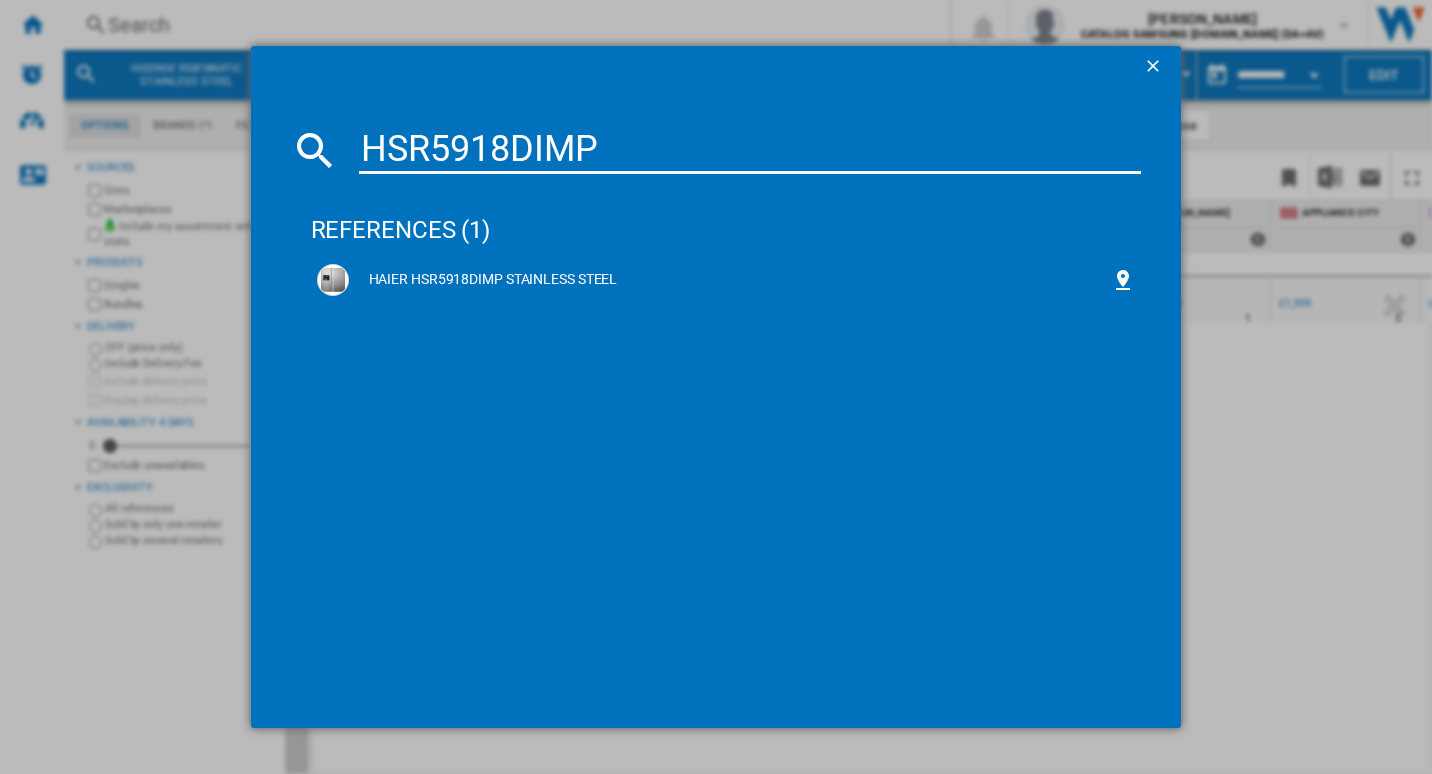 drag, startPoint x: 656, startPoint y: 308, endPoint x: 699, endPoint y: 484, distance: 181.17671 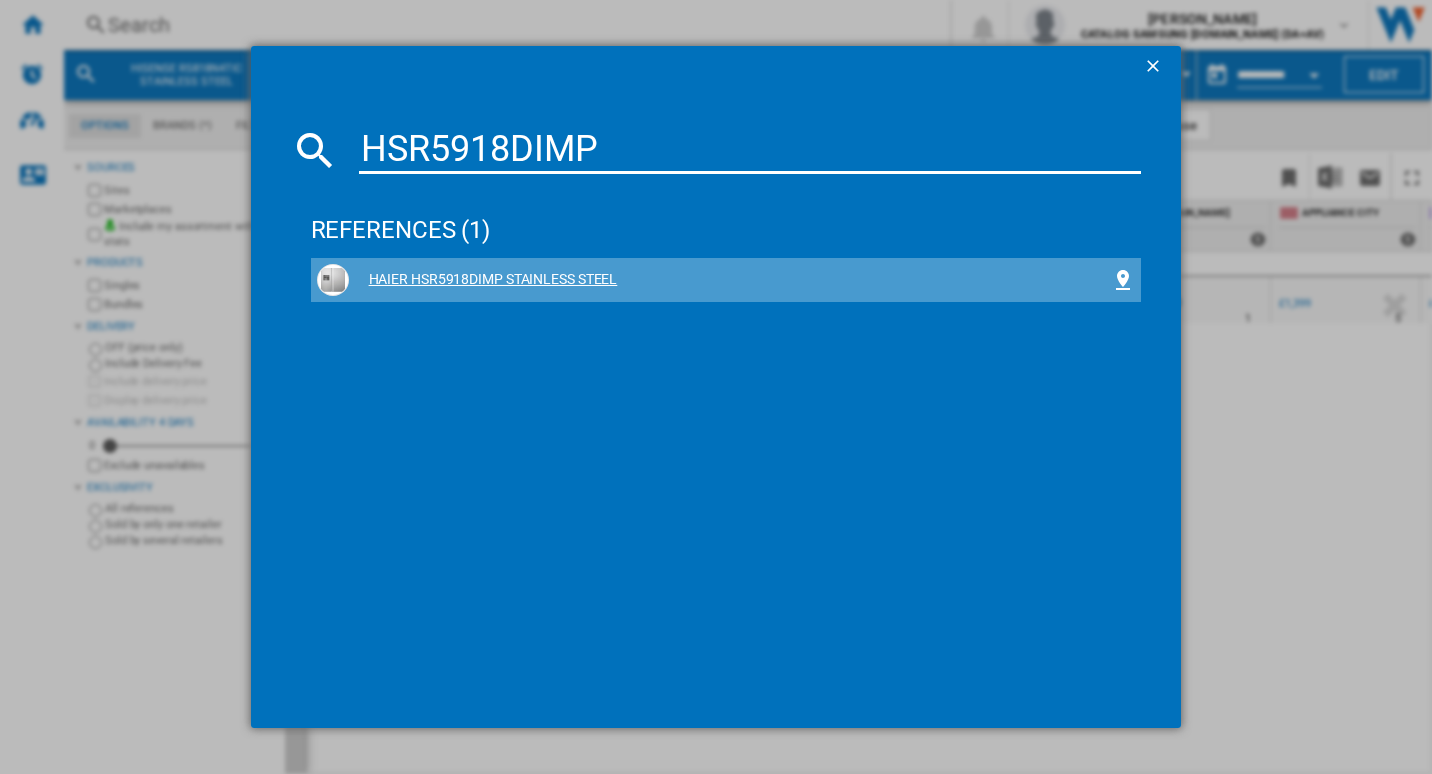 click on "HAIER HSR5918DIMP STAINLESS STEEL" at bounding box center (730, 280) 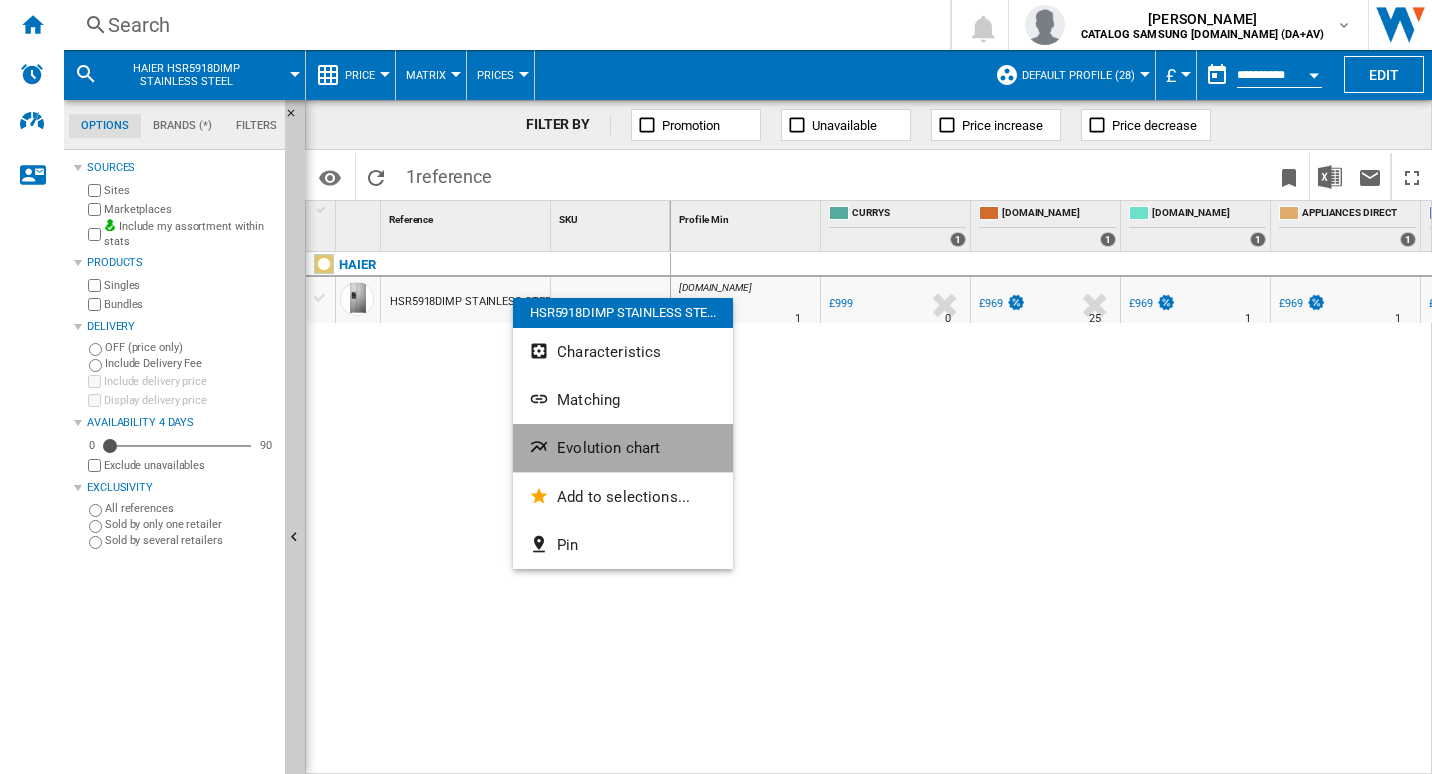 click on "Evolution chart" at bounding box center (608, 448) 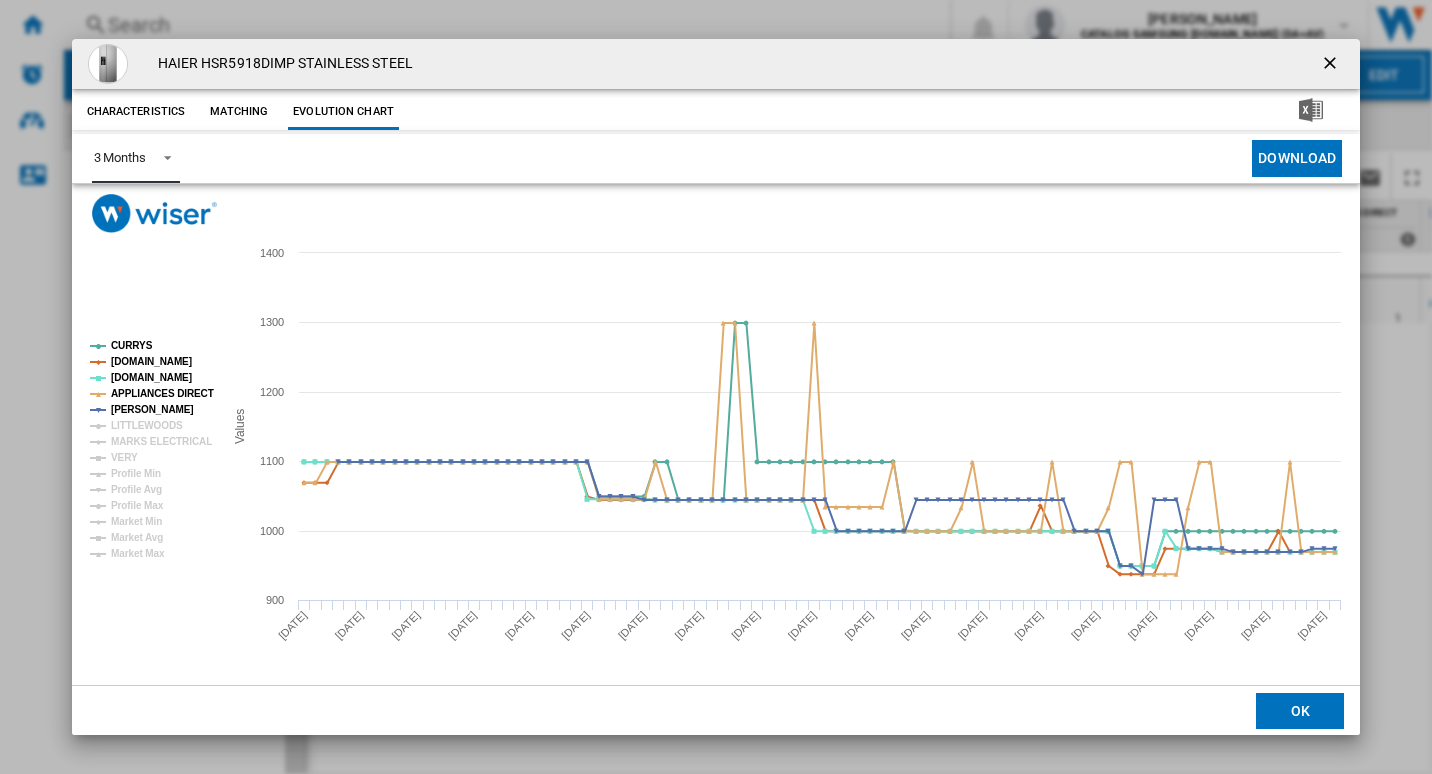 click on "3 Months" at bounding box center [120, 157] 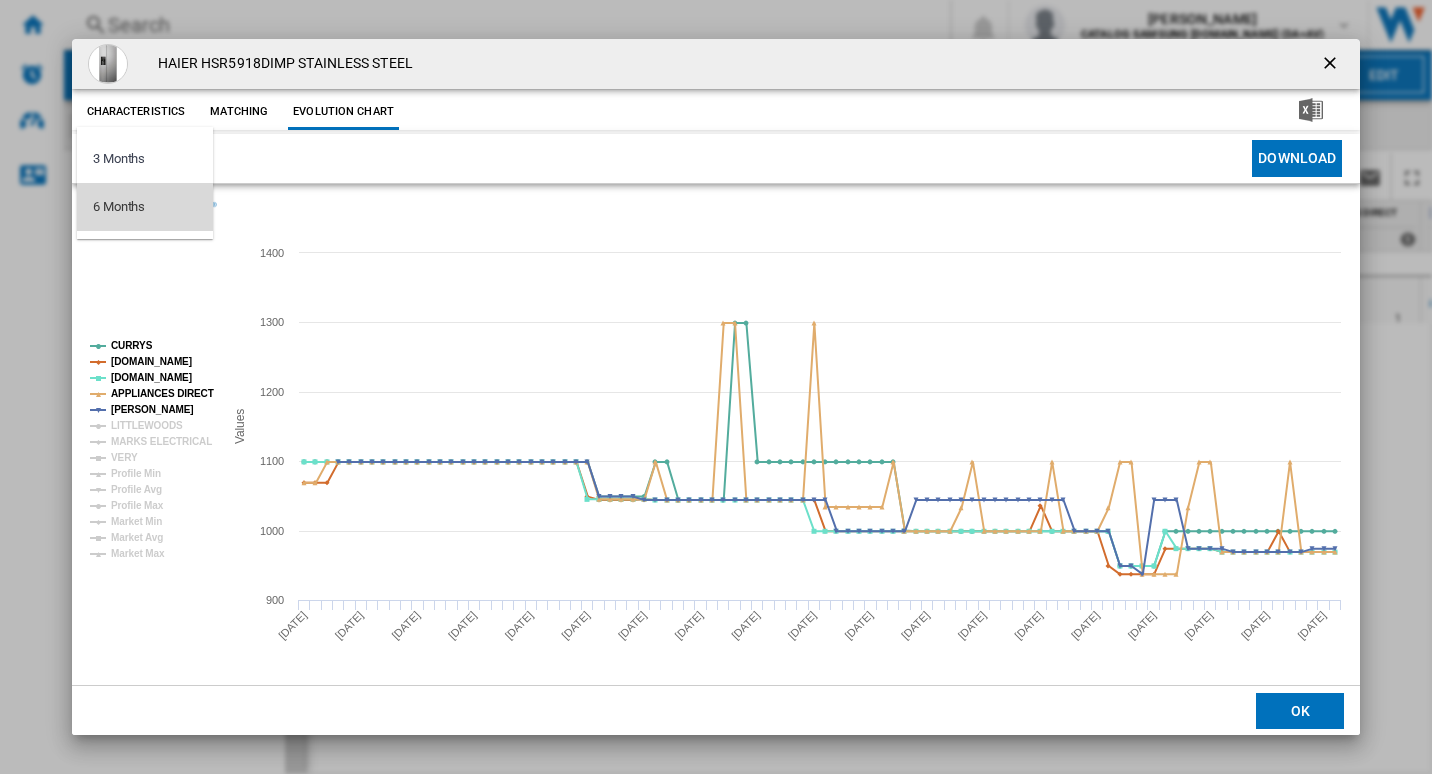 click on "6 Months" at bounding box center (119, 207) 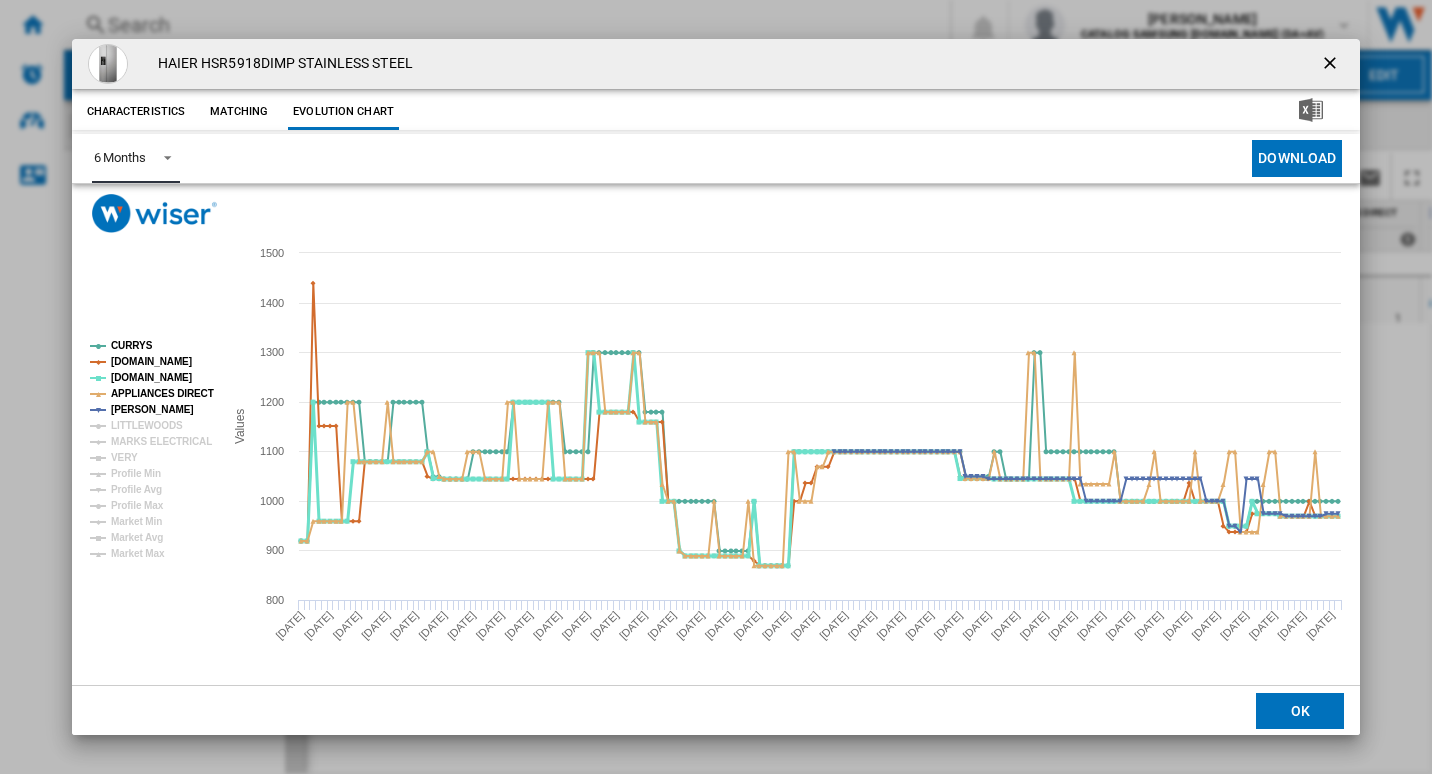click on "[DOMAIN_NAME]" 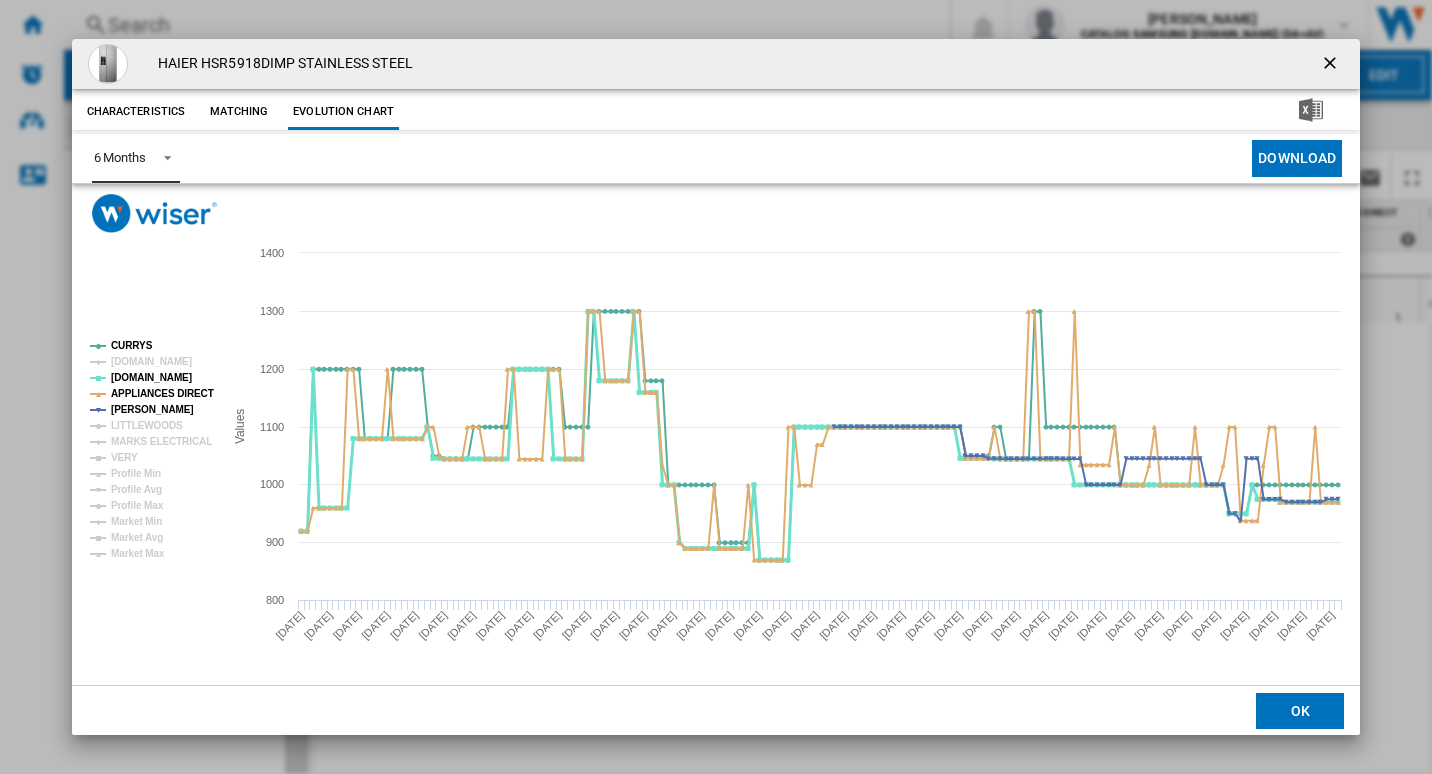 click on "[DOMAIN_NAME]" 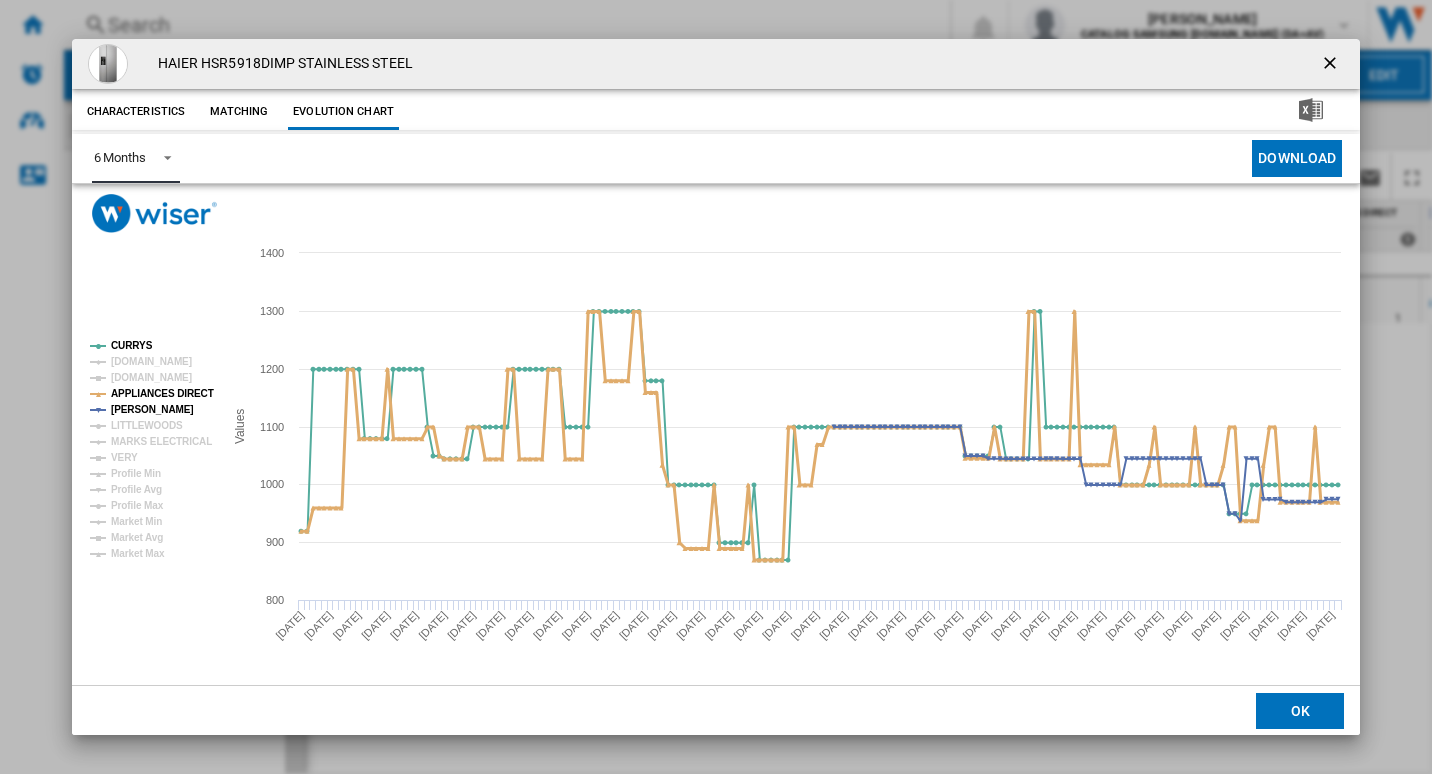 click on "APPLIANCES DIRECT" 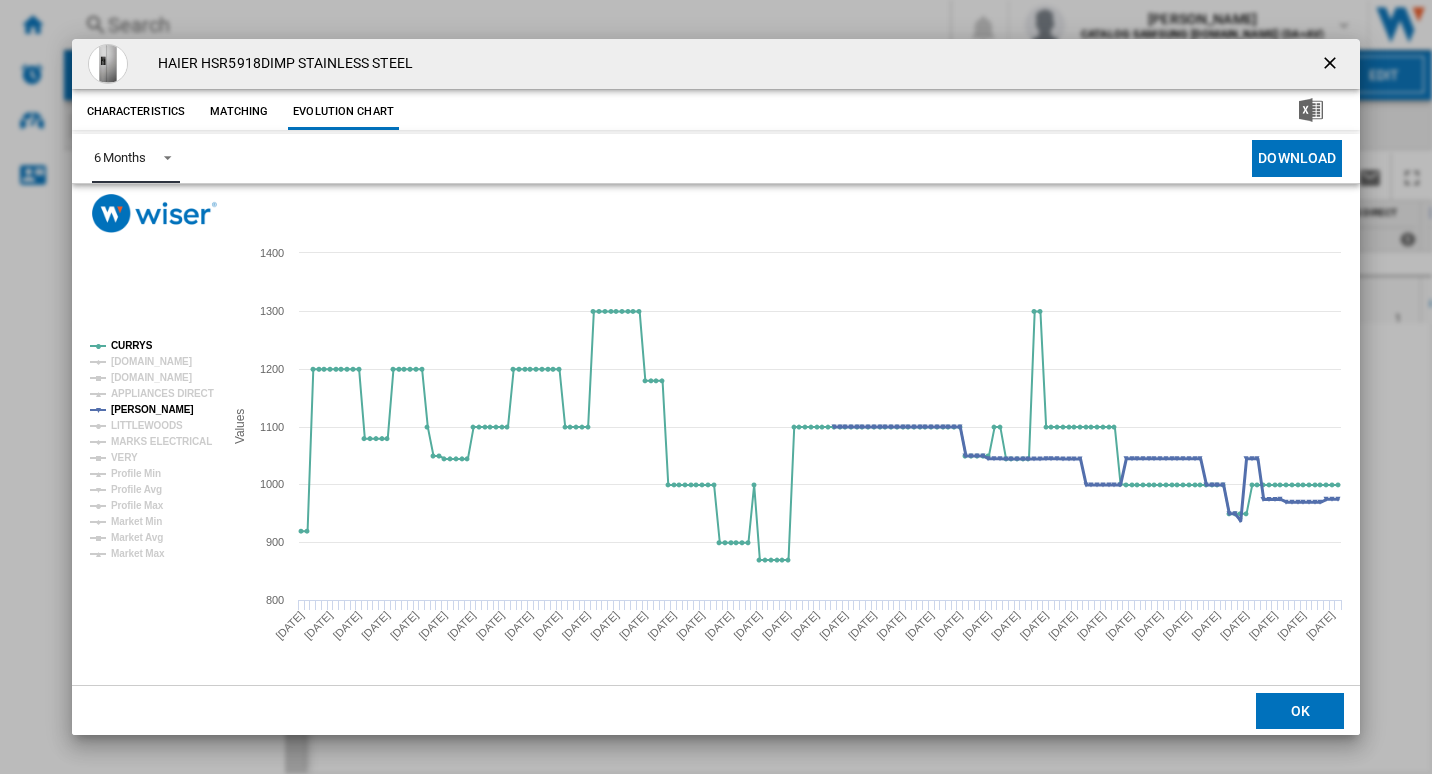 click on "[PERSON_NAME]" 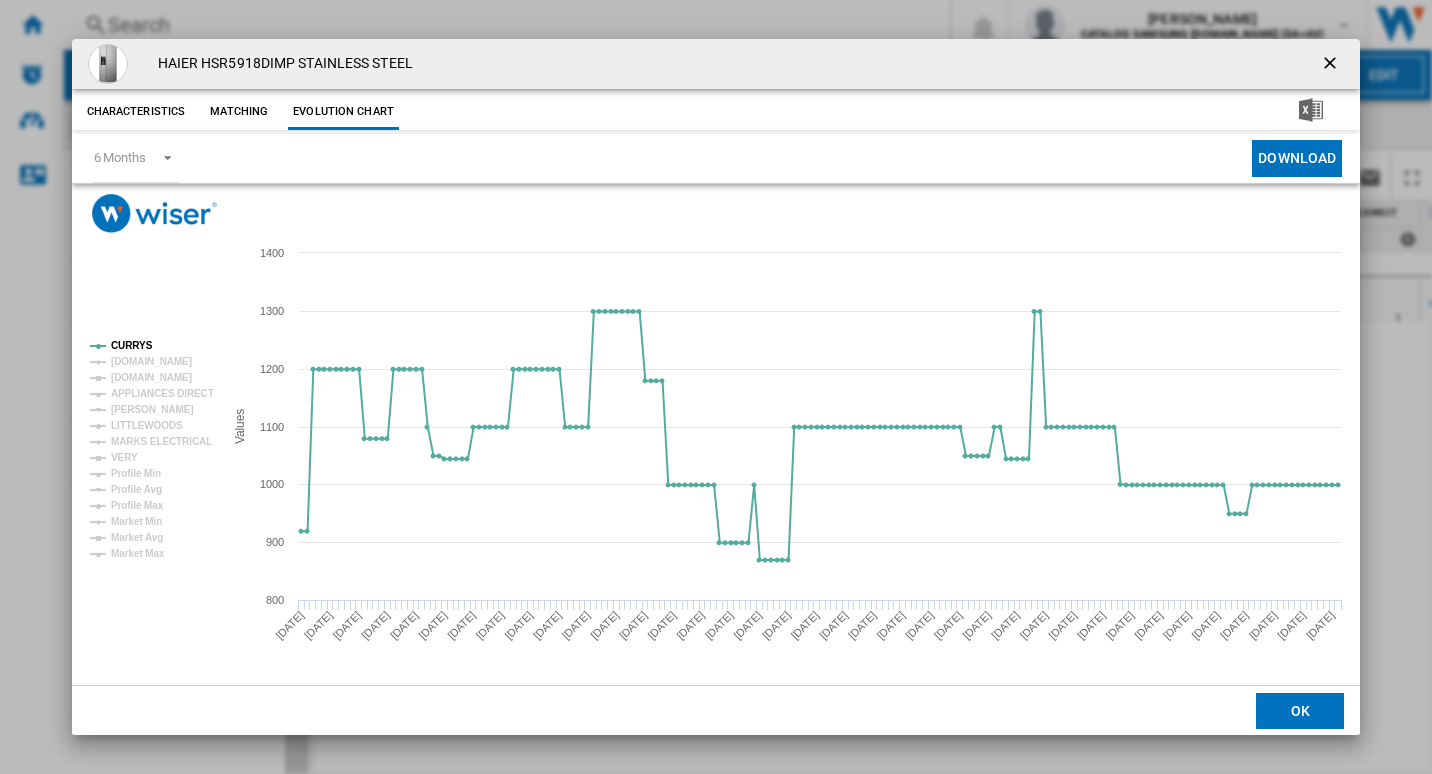 click at bounding box center [1332, 65] 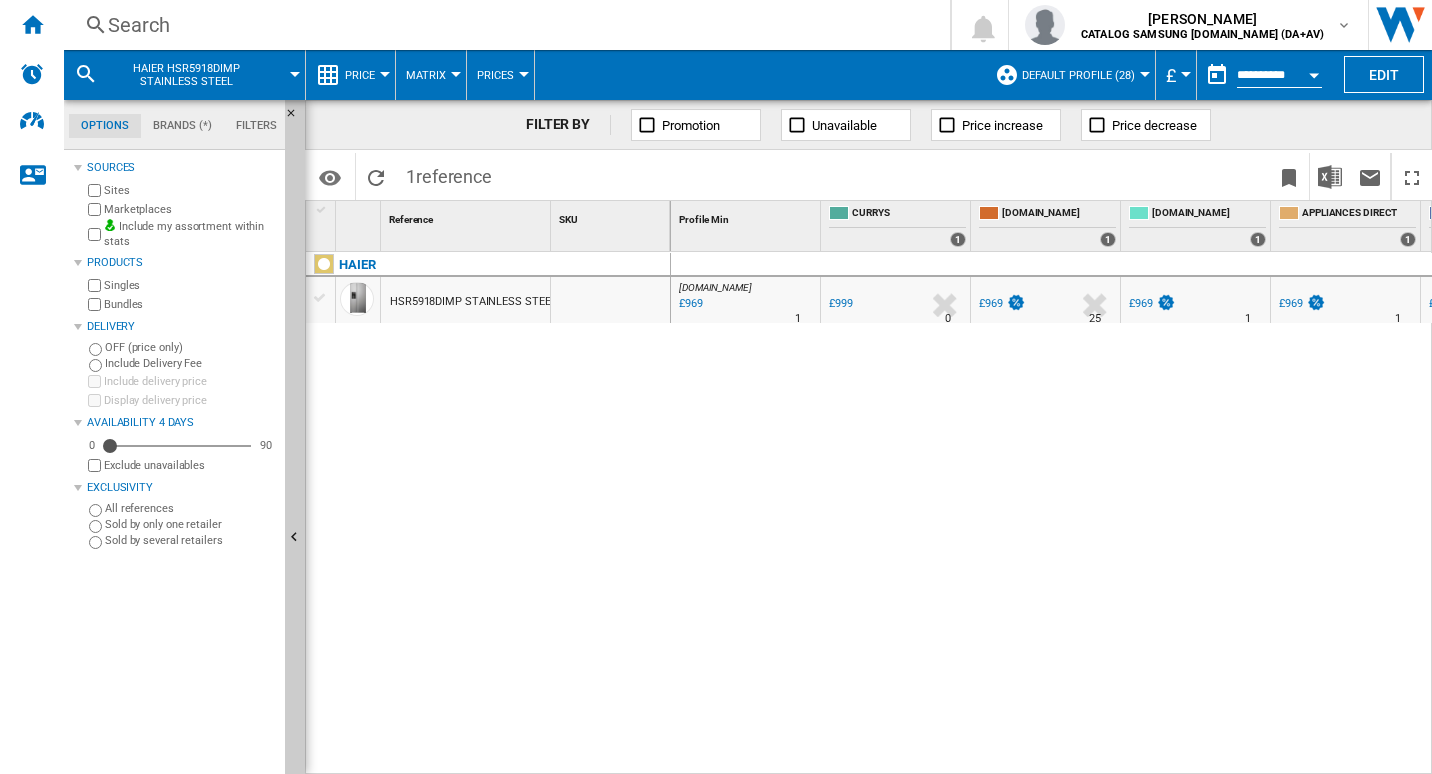 click on "Search" at bounding box center [503, 25] 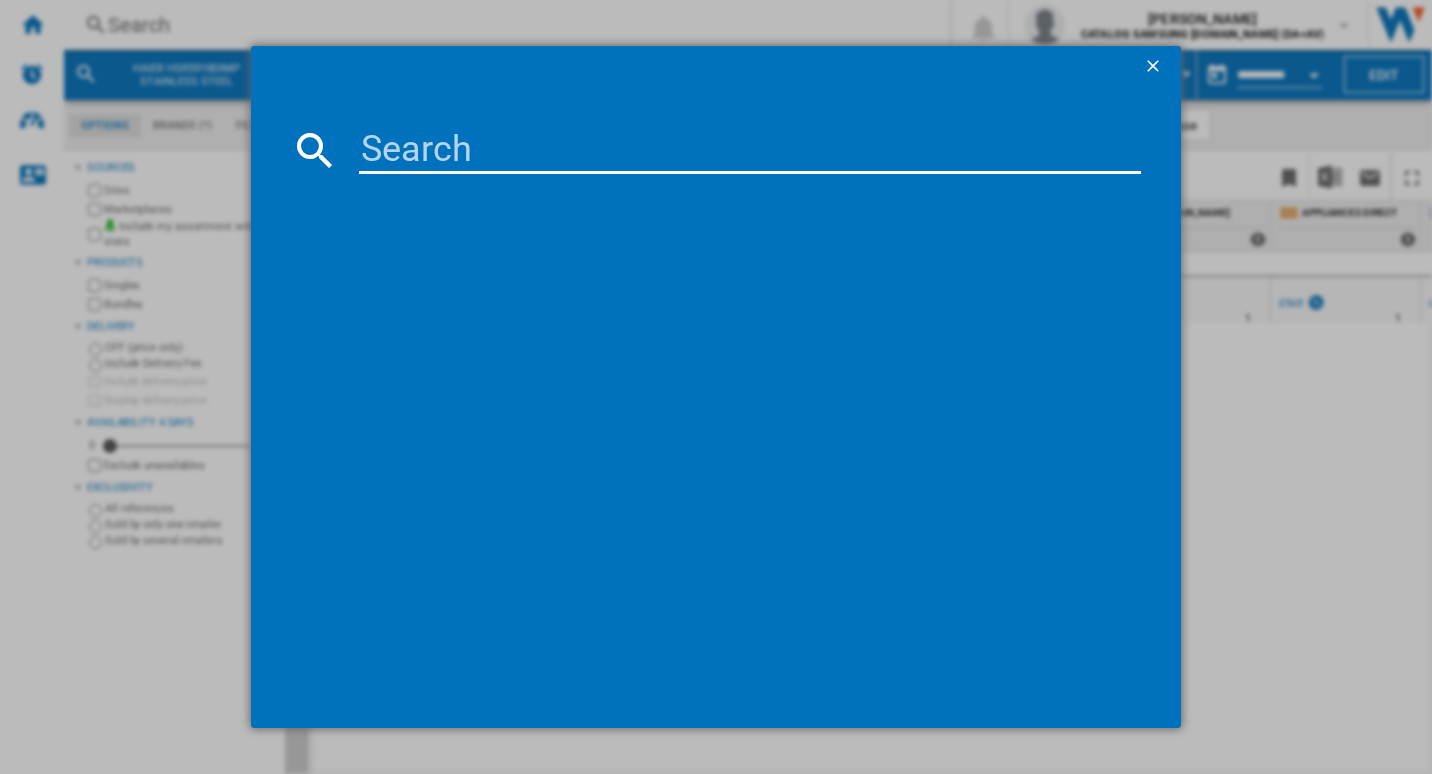 click at bounding box center [750, 150] 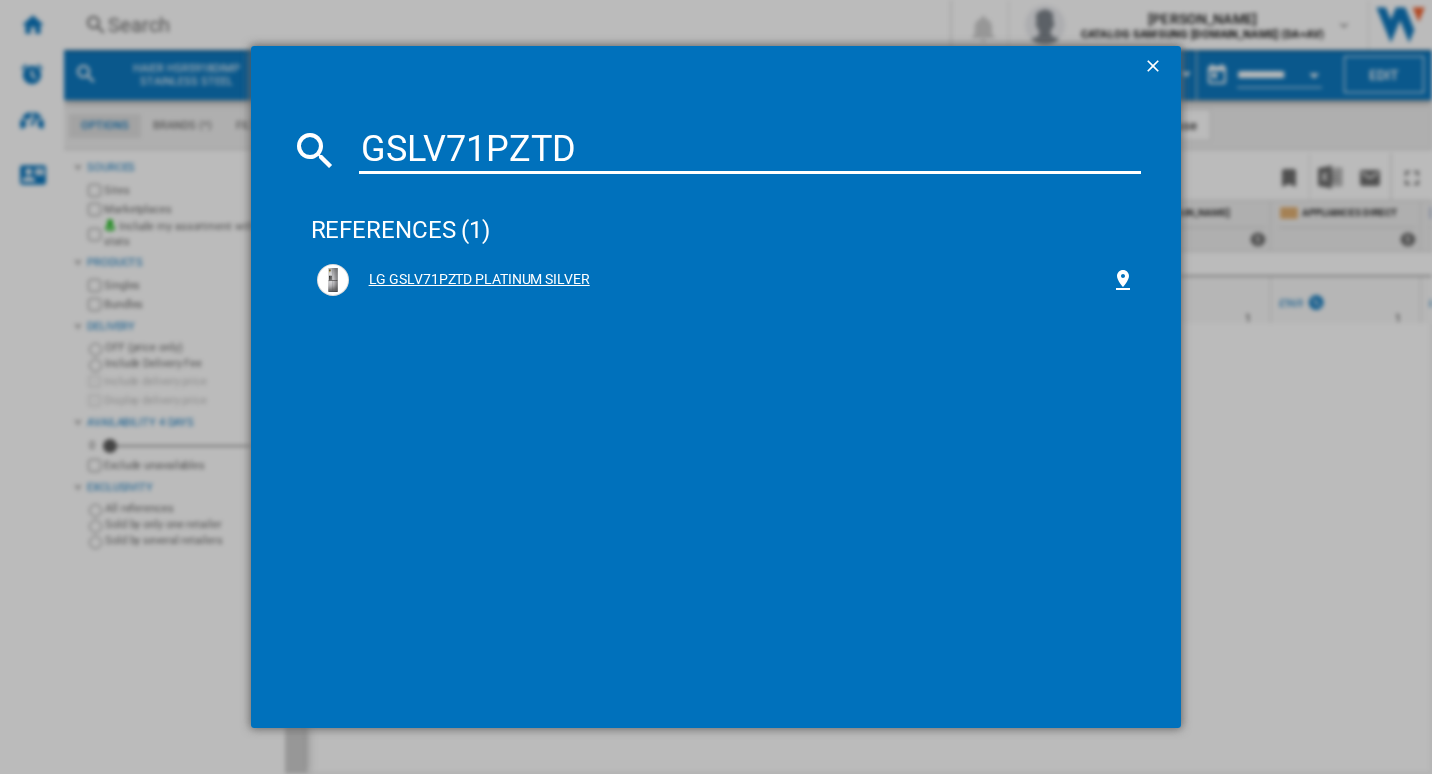 type on "GSLV71PZTD" 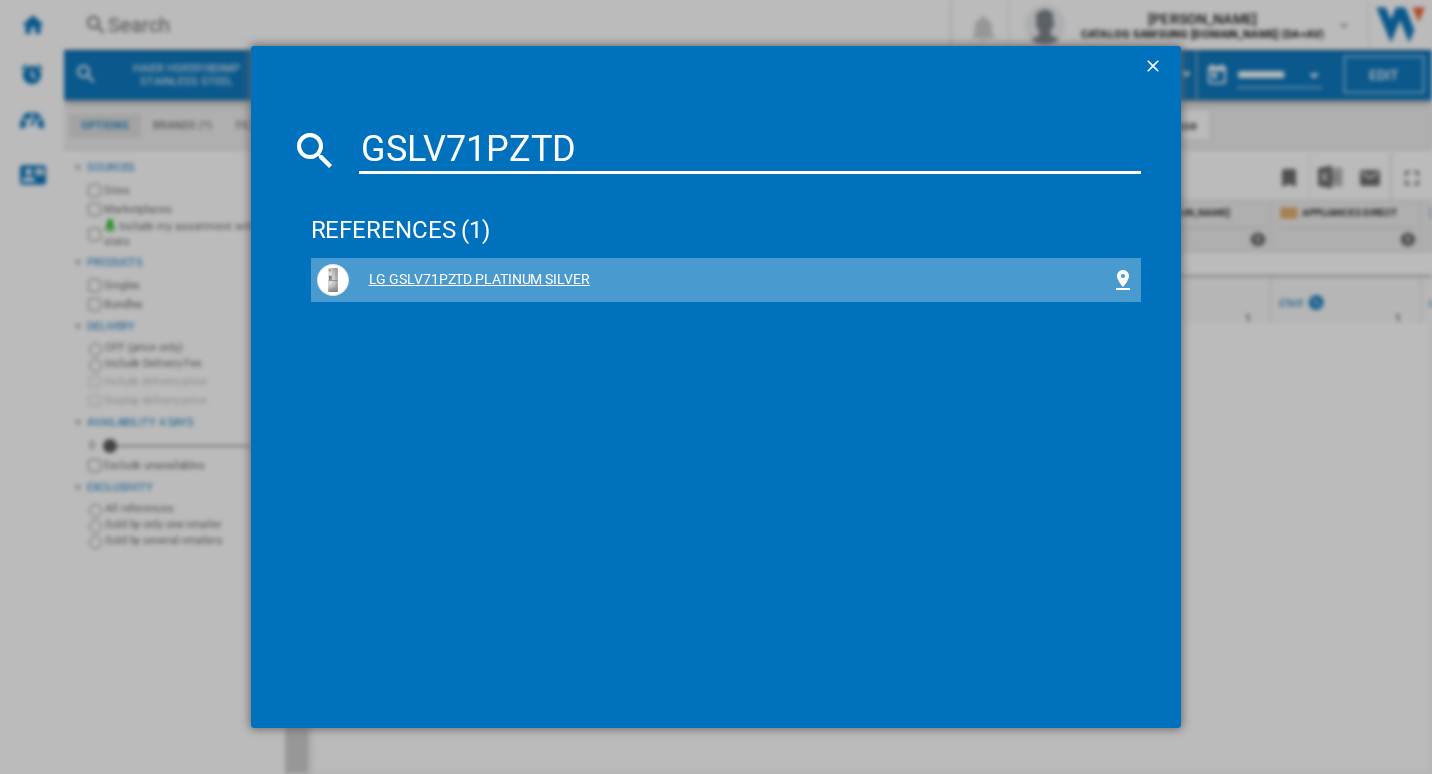 click on "LG GSLV71PZTD PLATINUM SILVER" at bounding box center (730, 280) 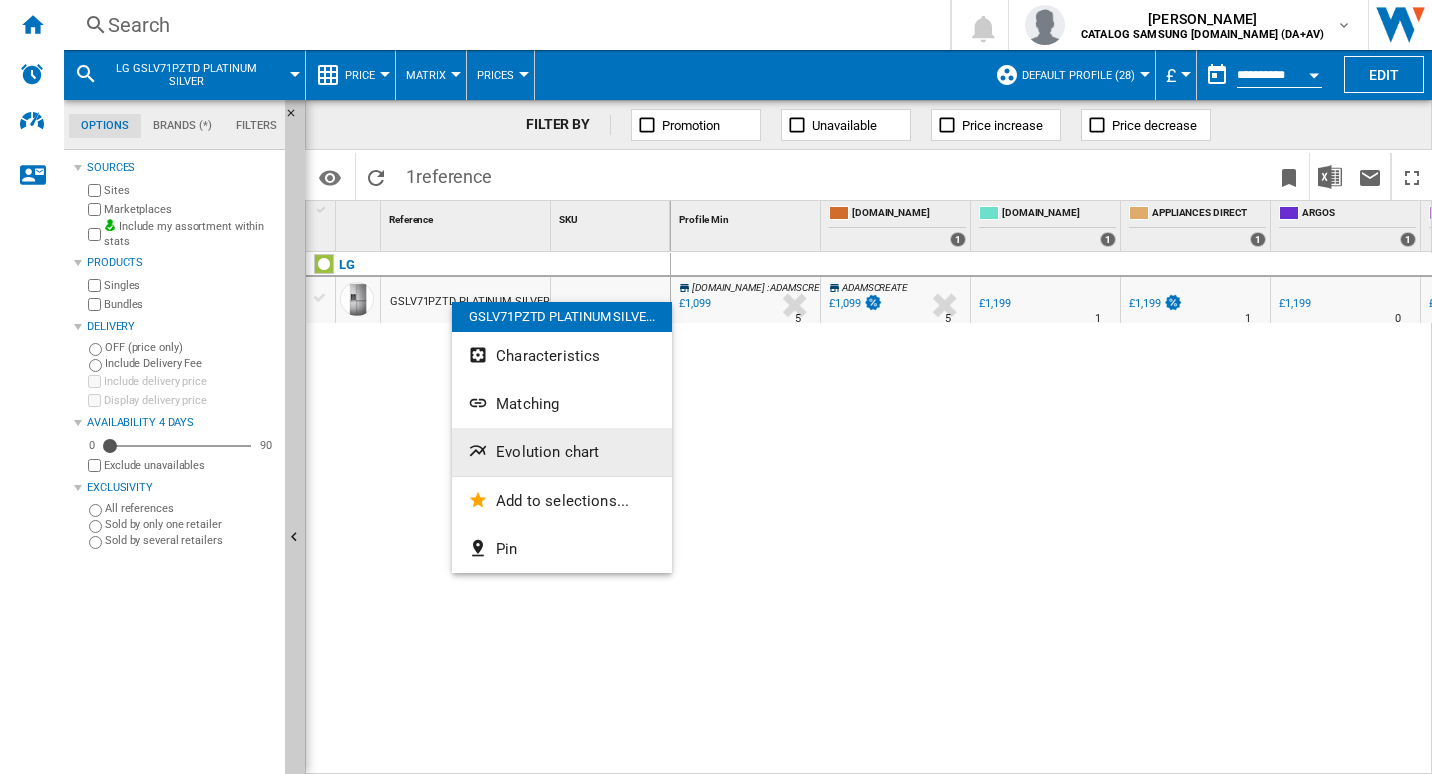 click on "Evolution chart" at bounding box center (562, 452) 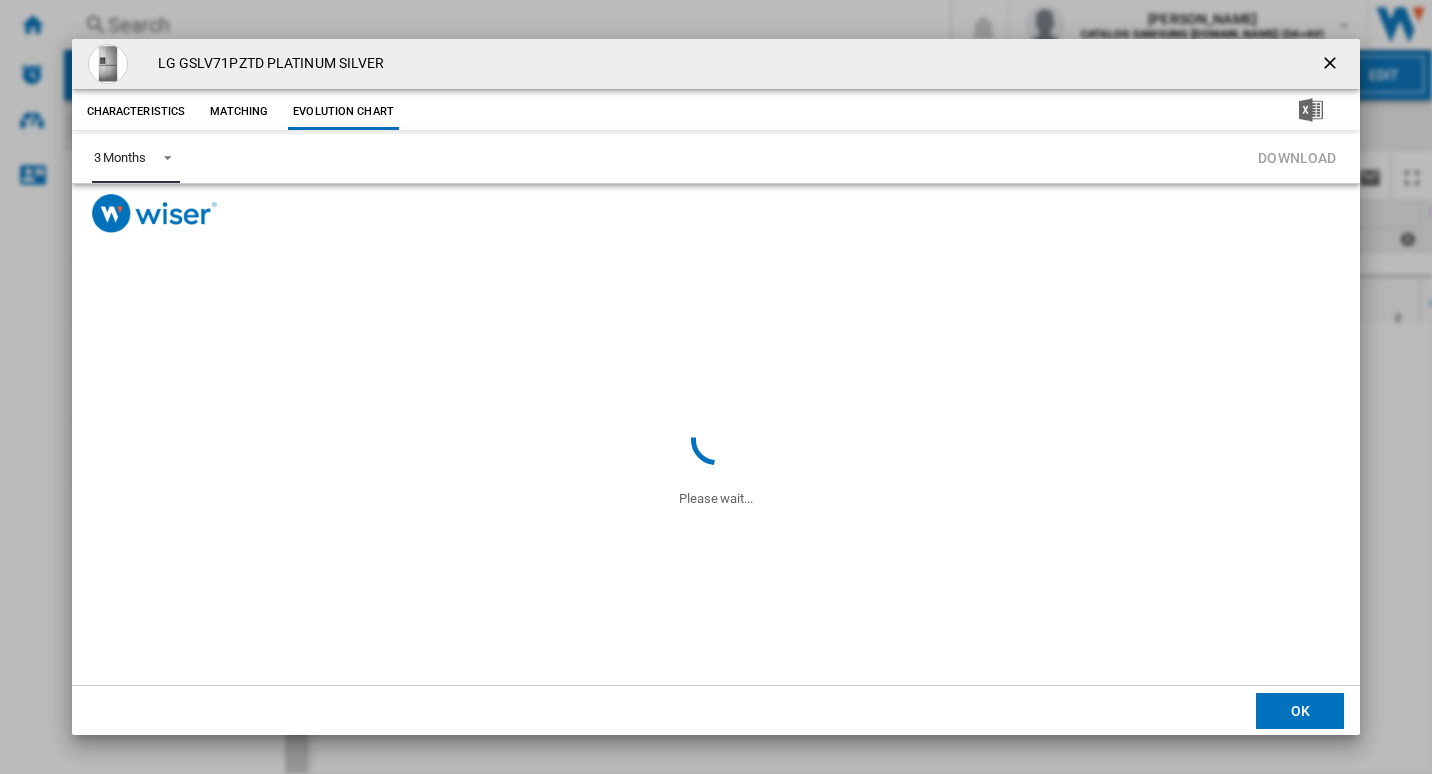 click on "3 Months" at bounding box center [120, 157] 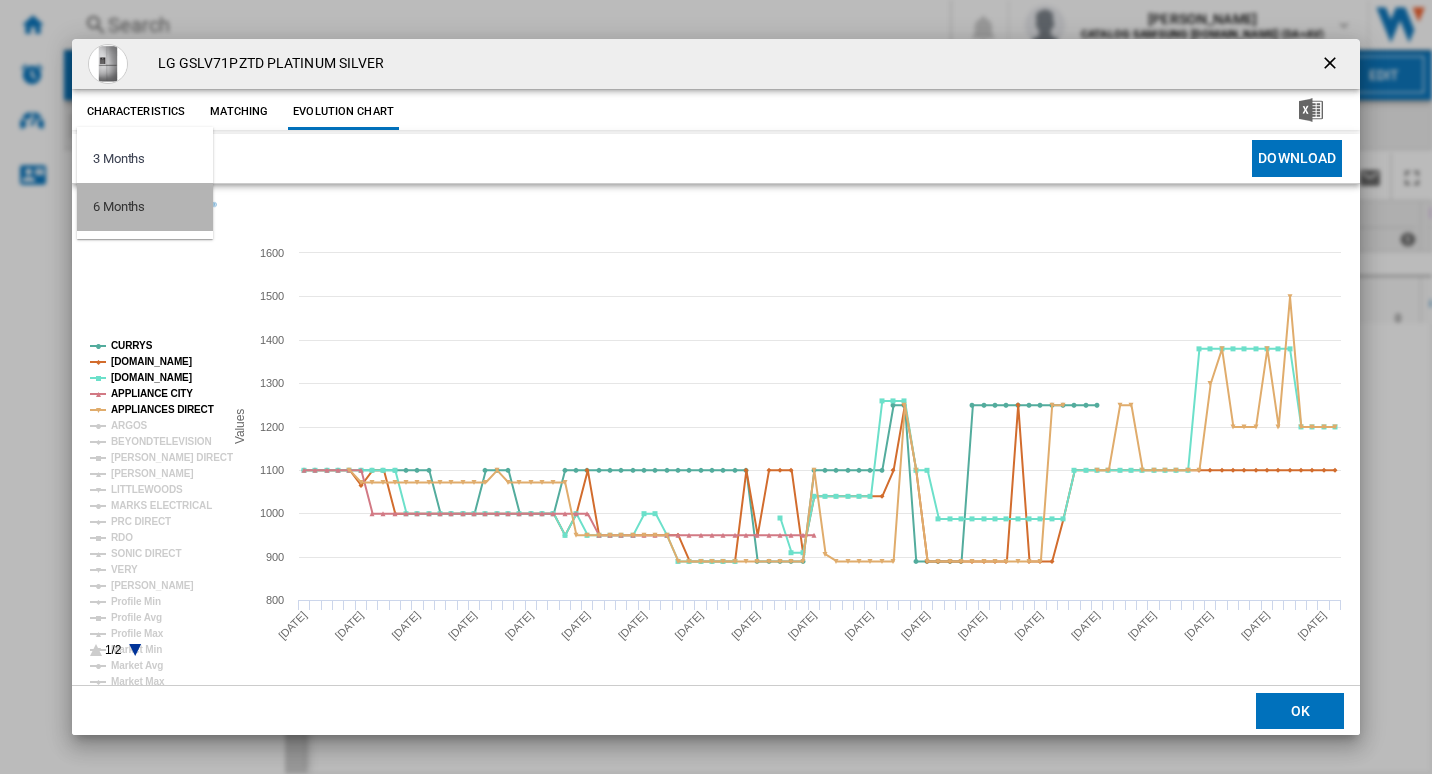 click on "6 Months" at bounding box center (145, 207) 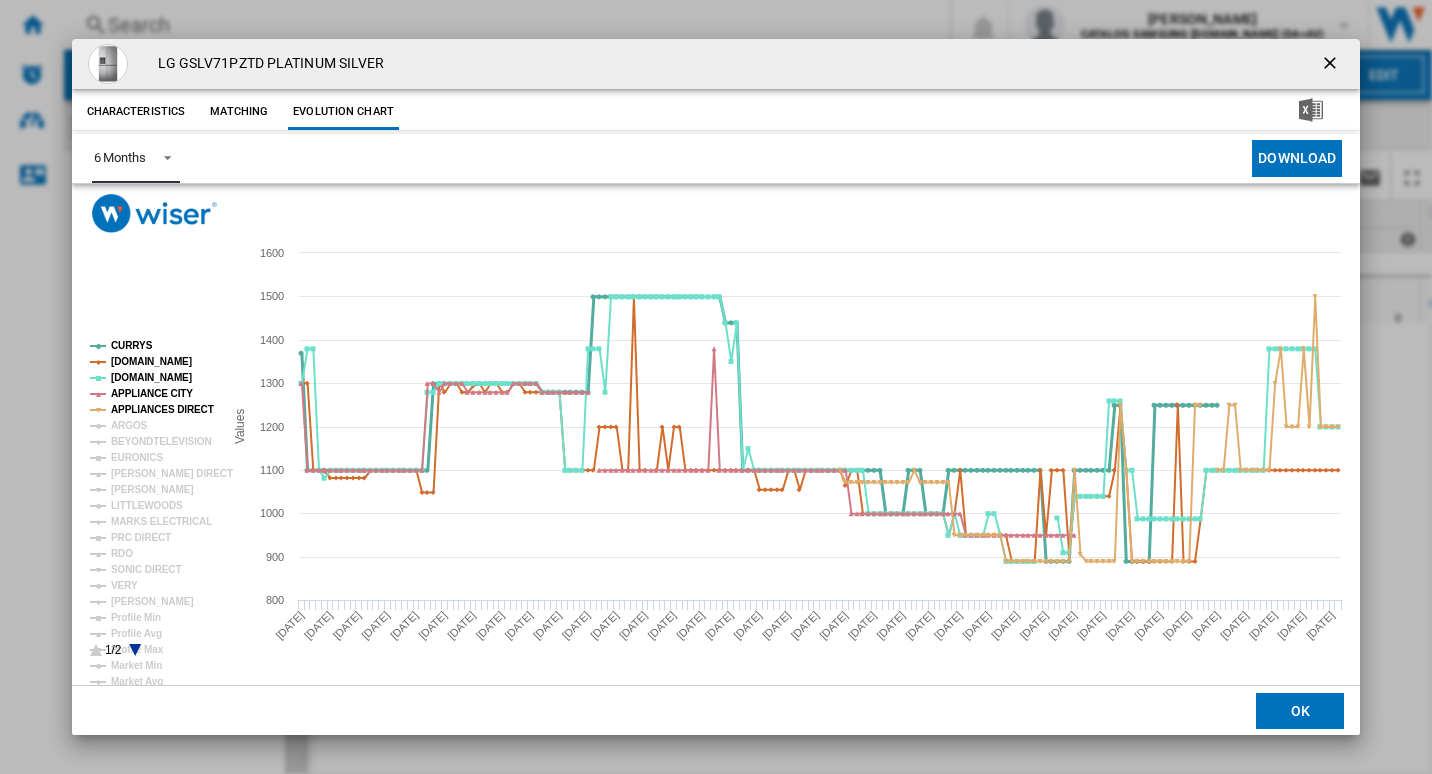 click on "CURRYS" 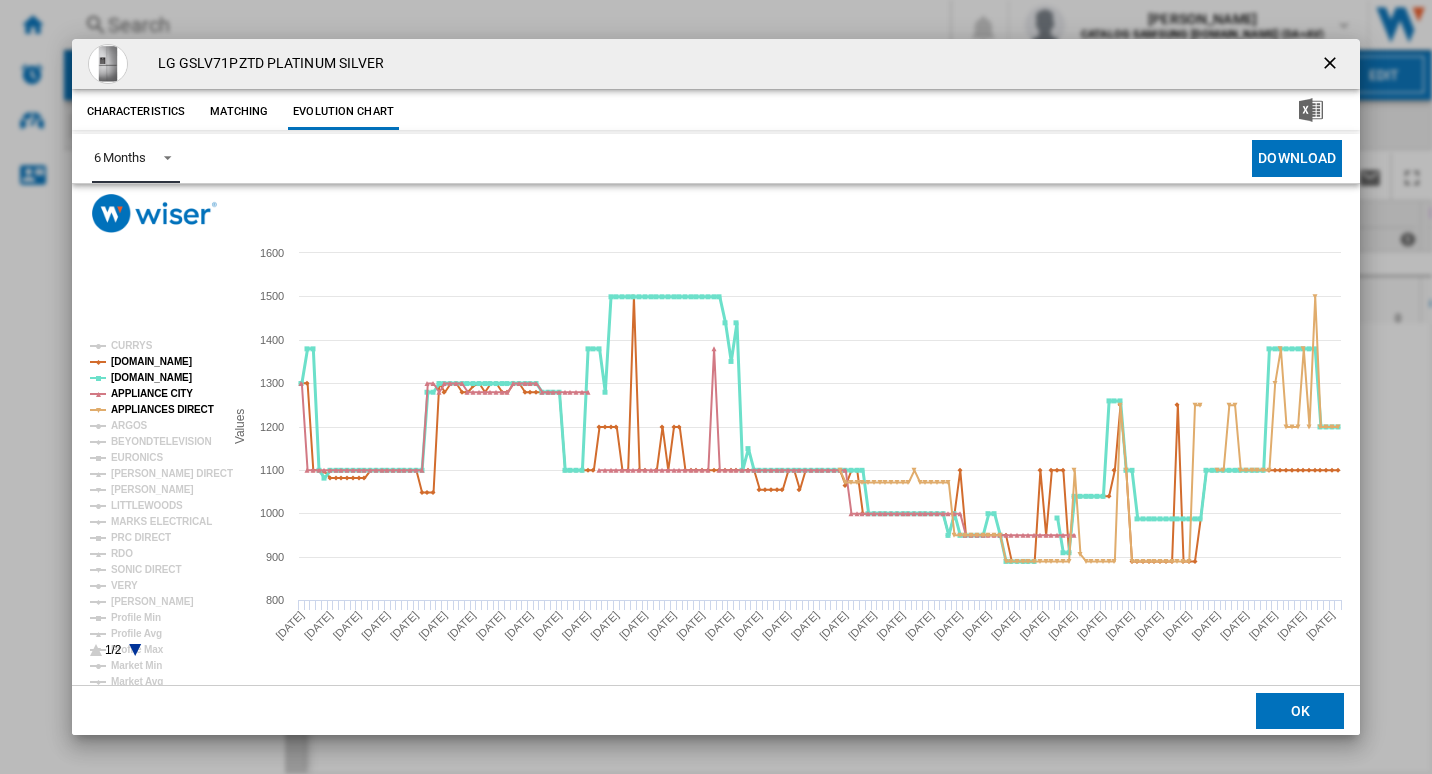 click on "[DOMAIN_NAME]" 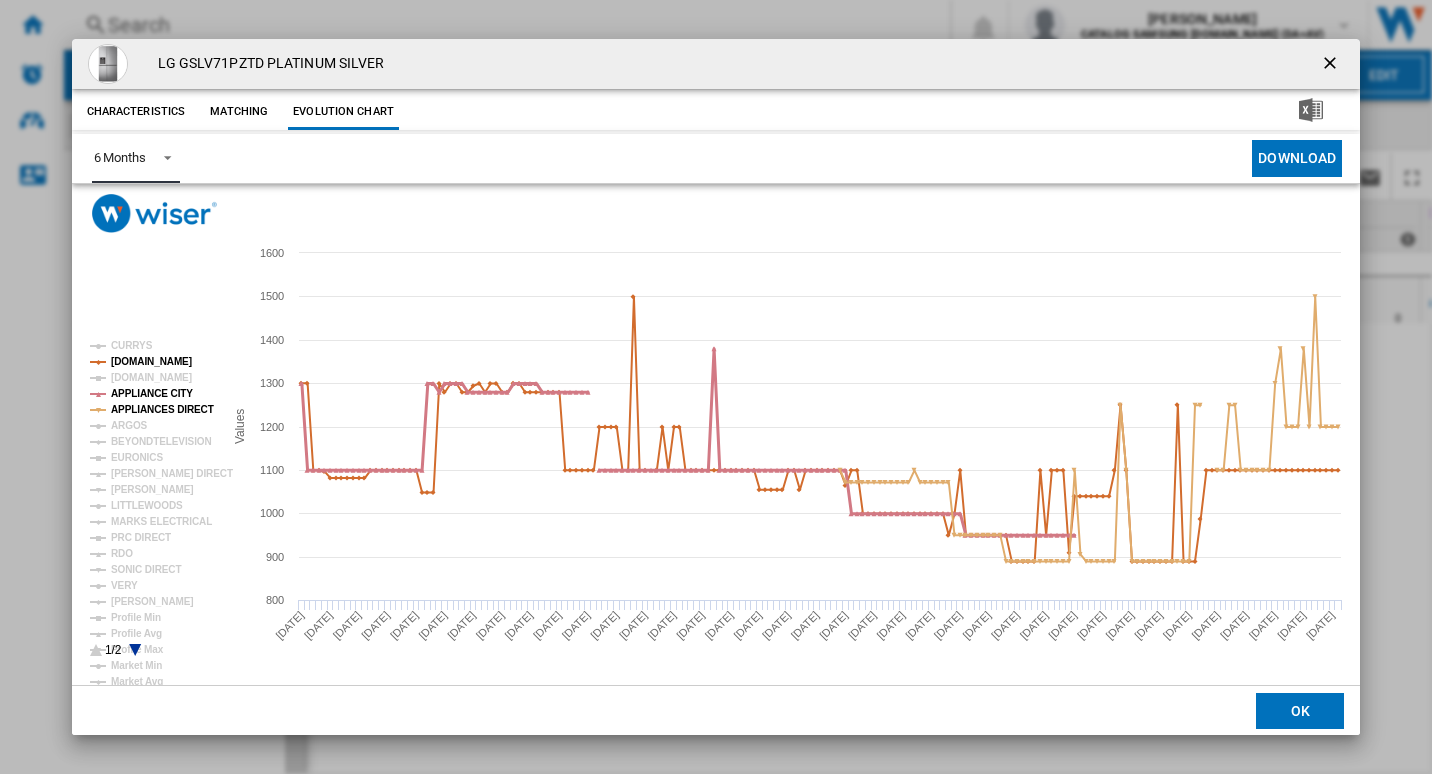 click on "APPLIANCE CITY" 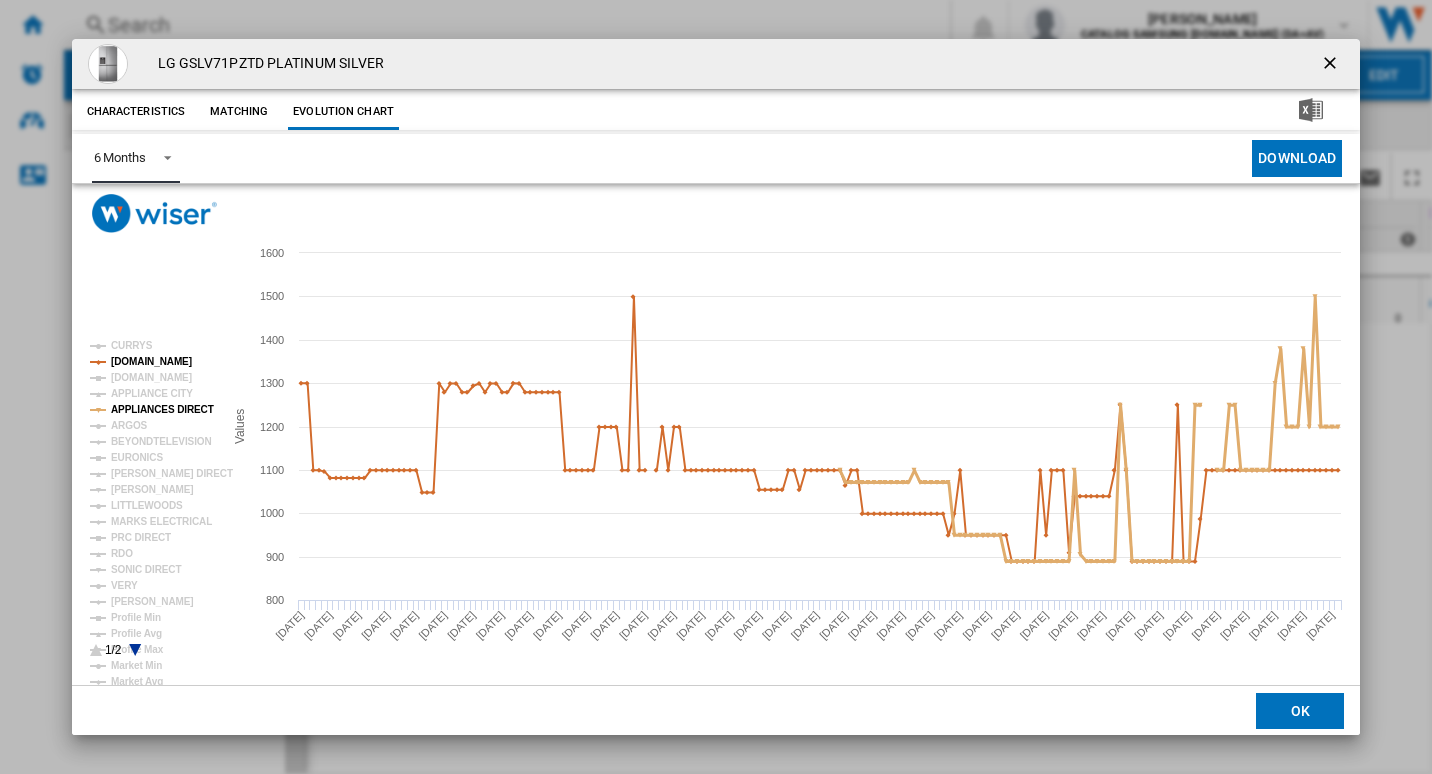 click on "APPLIANCES DIRECT" 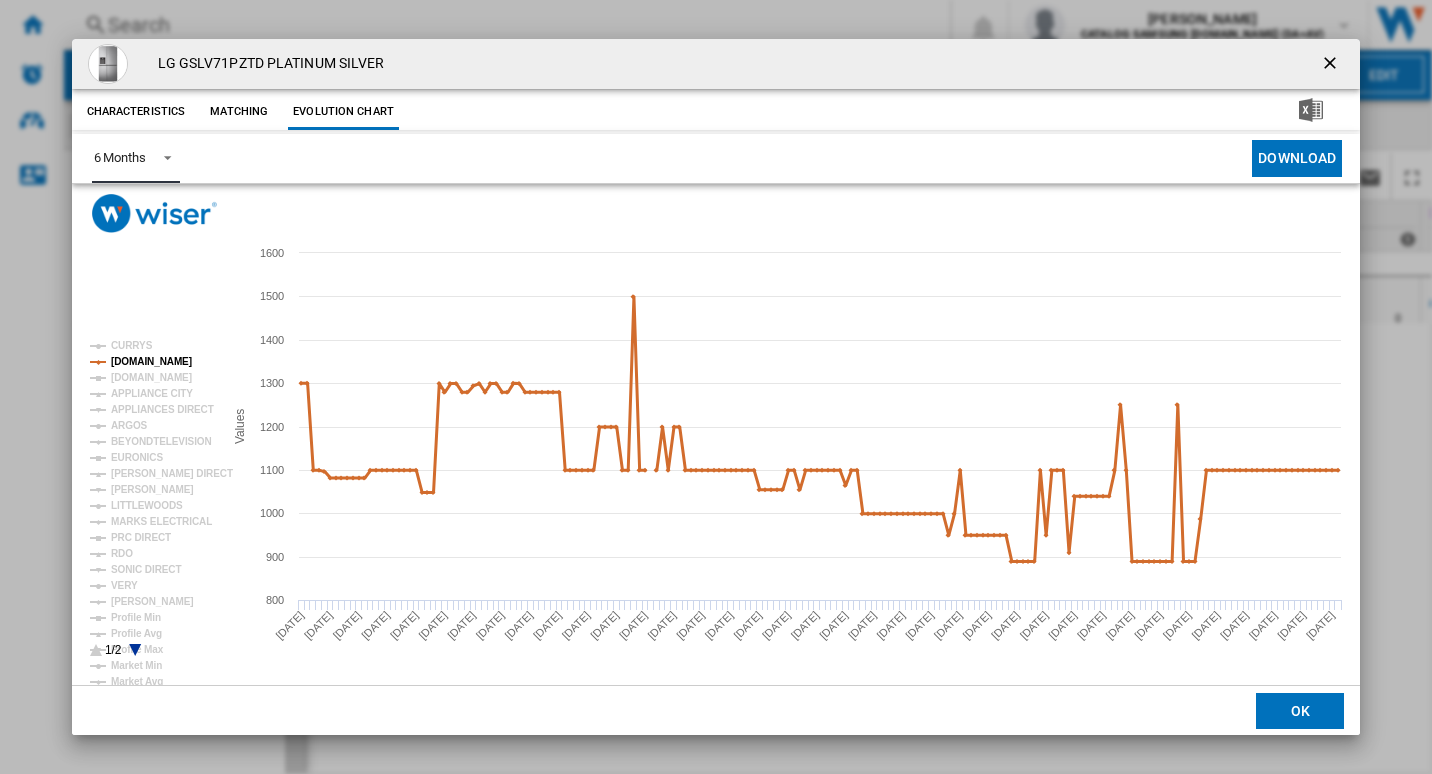 click on "[DOMAIN_NAME]" 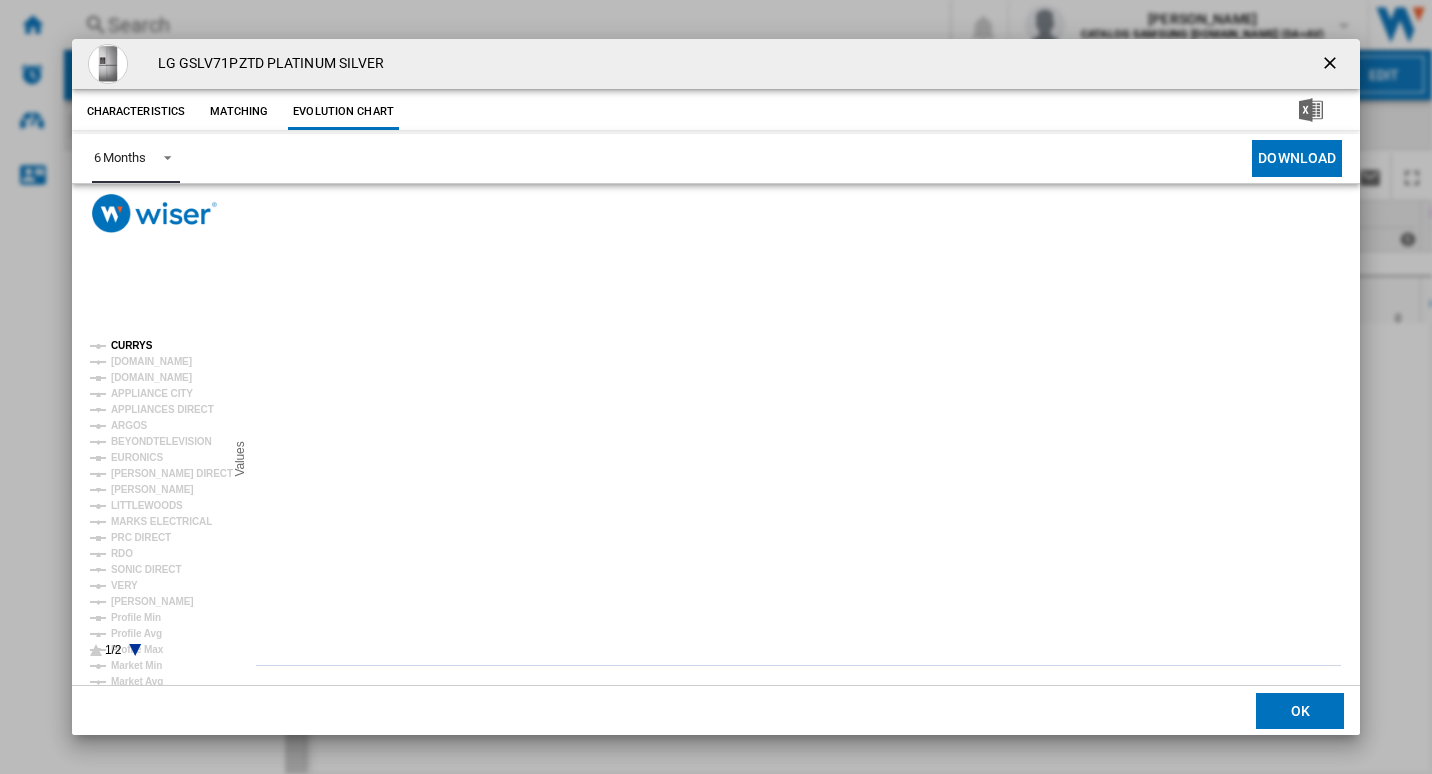 click on "CURRYS" 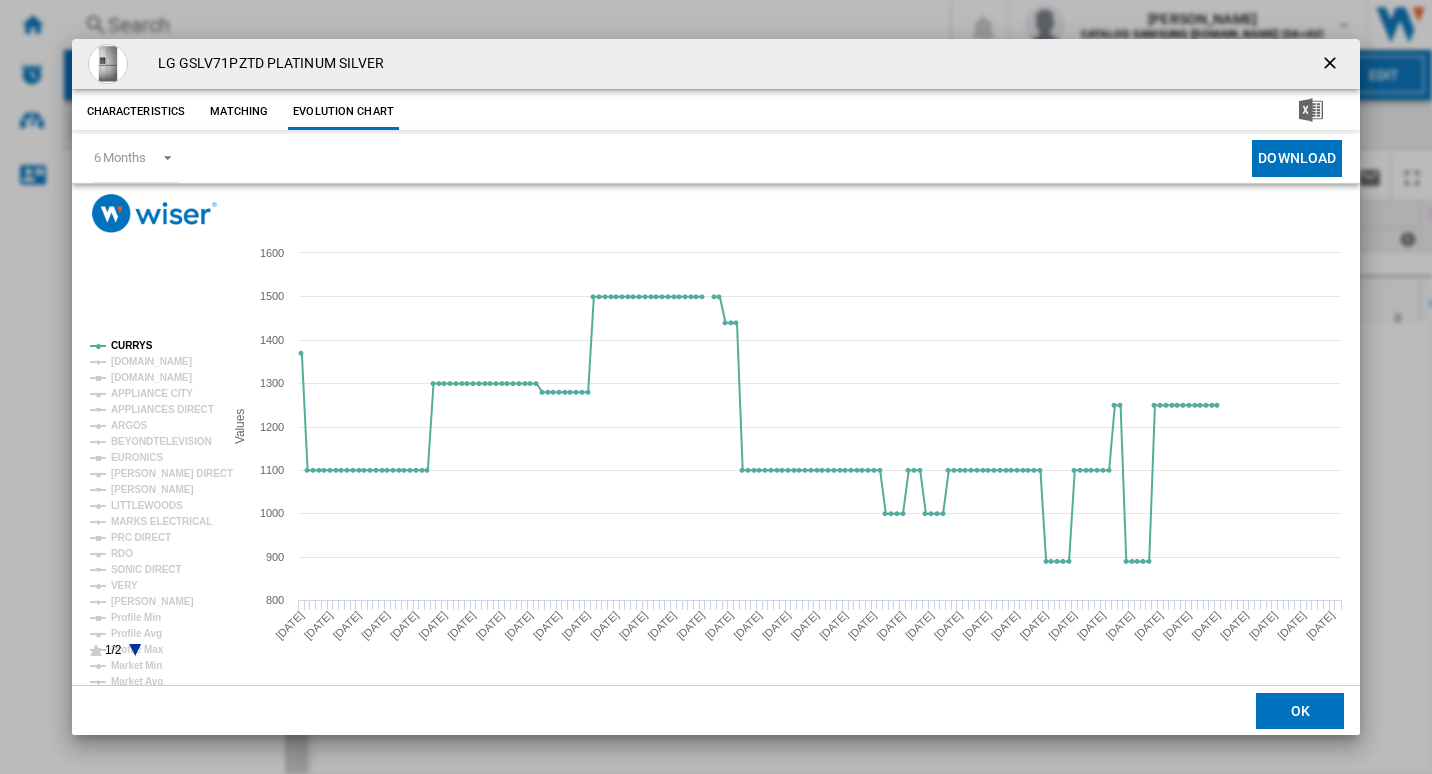 click at bounding box center (1332, 64) 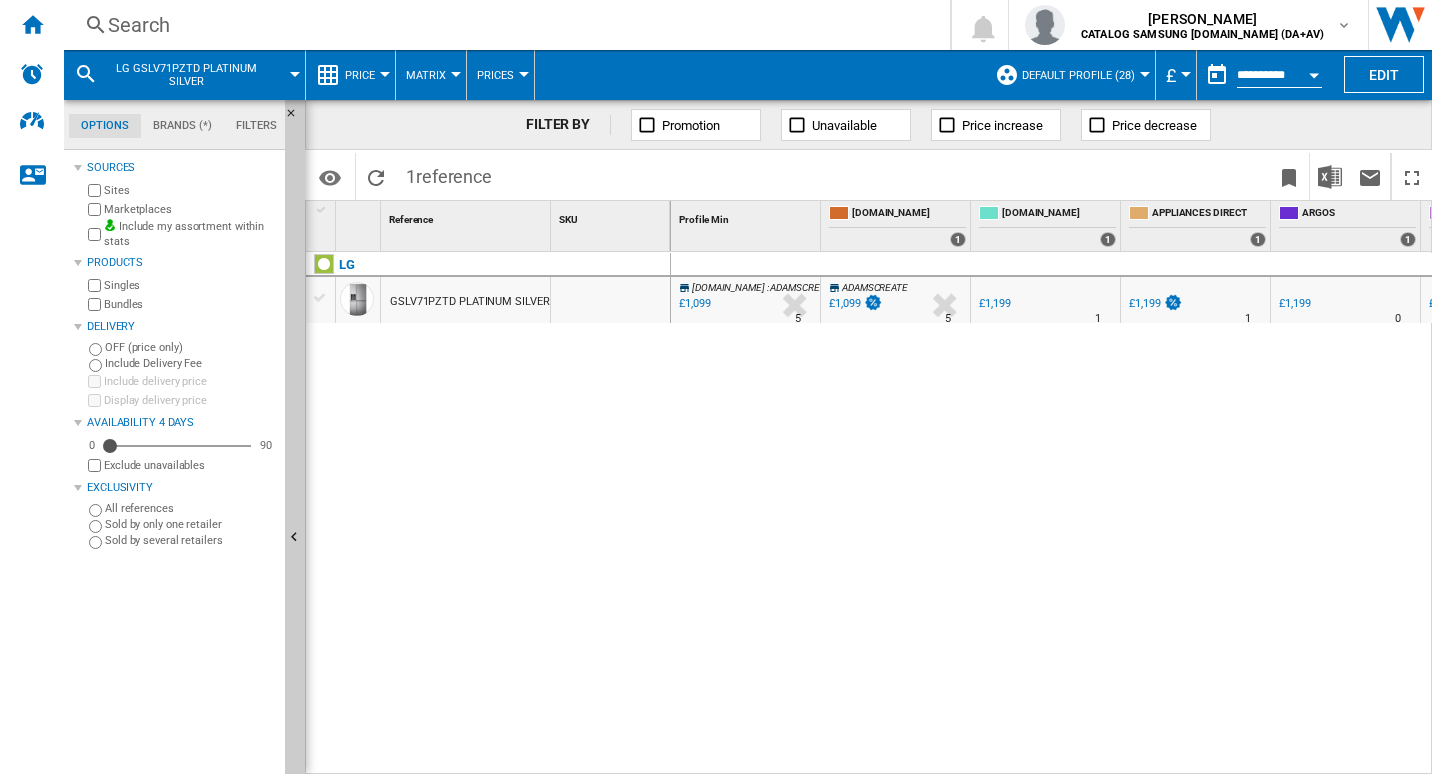 click on "Search" at bounding box center [503, 25] 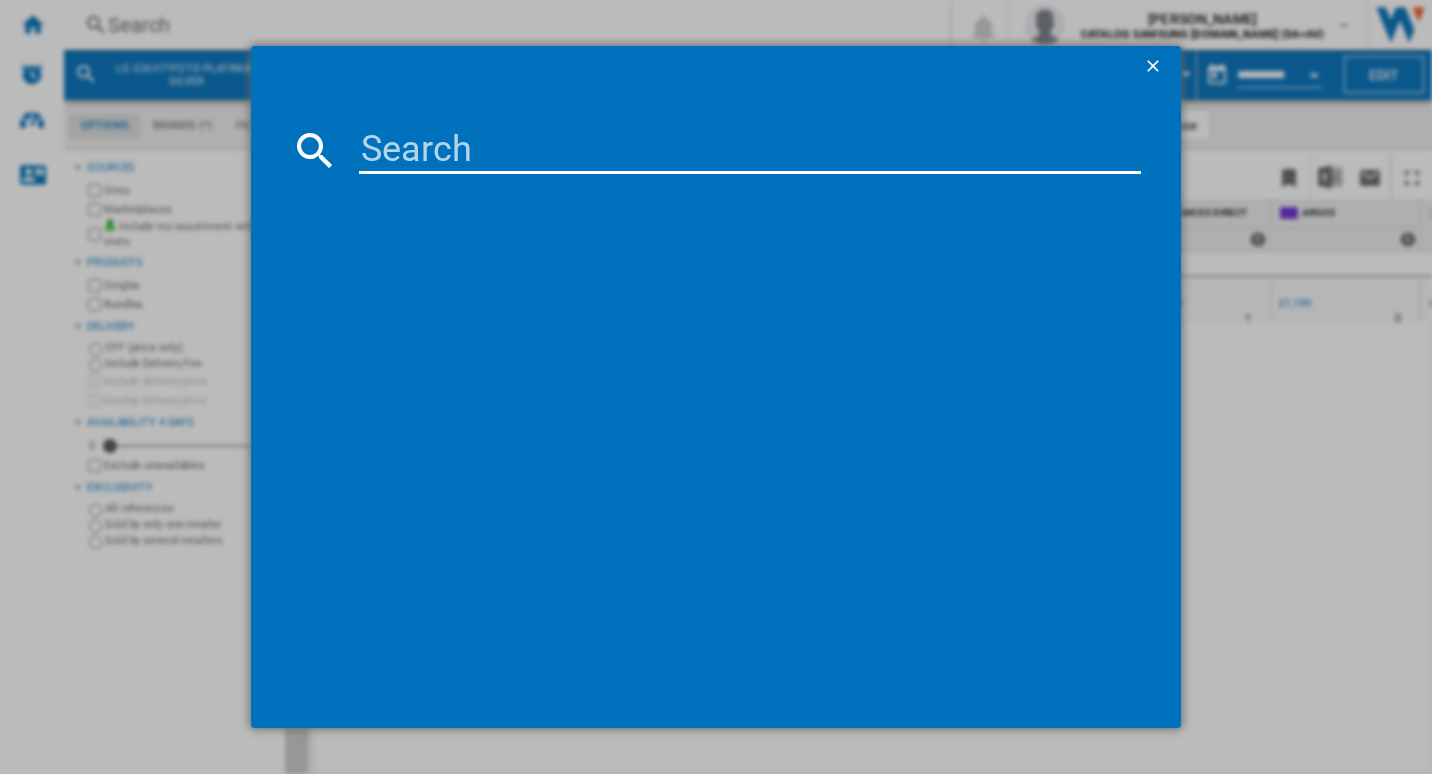 click at bounding box center [750, 150] 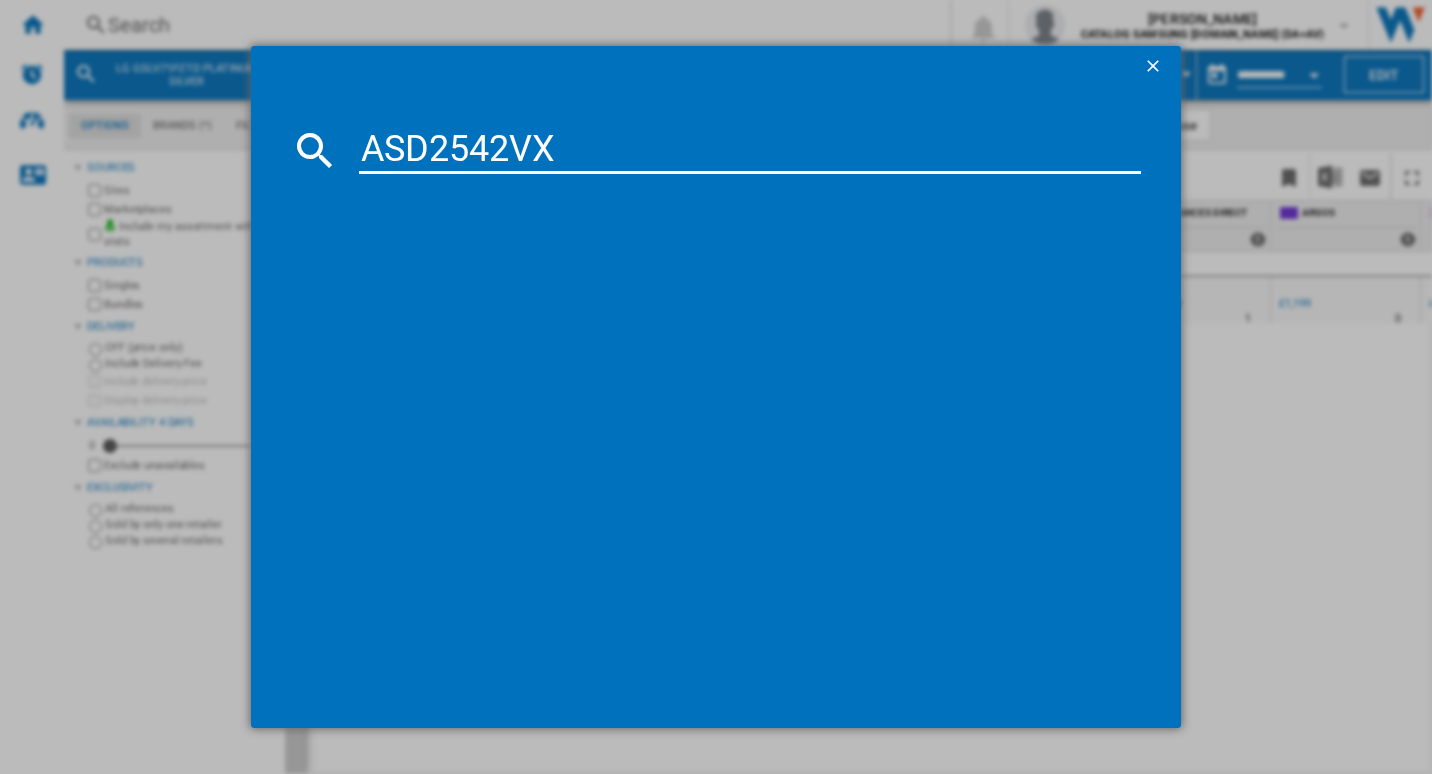 type on "ASD2542VX" 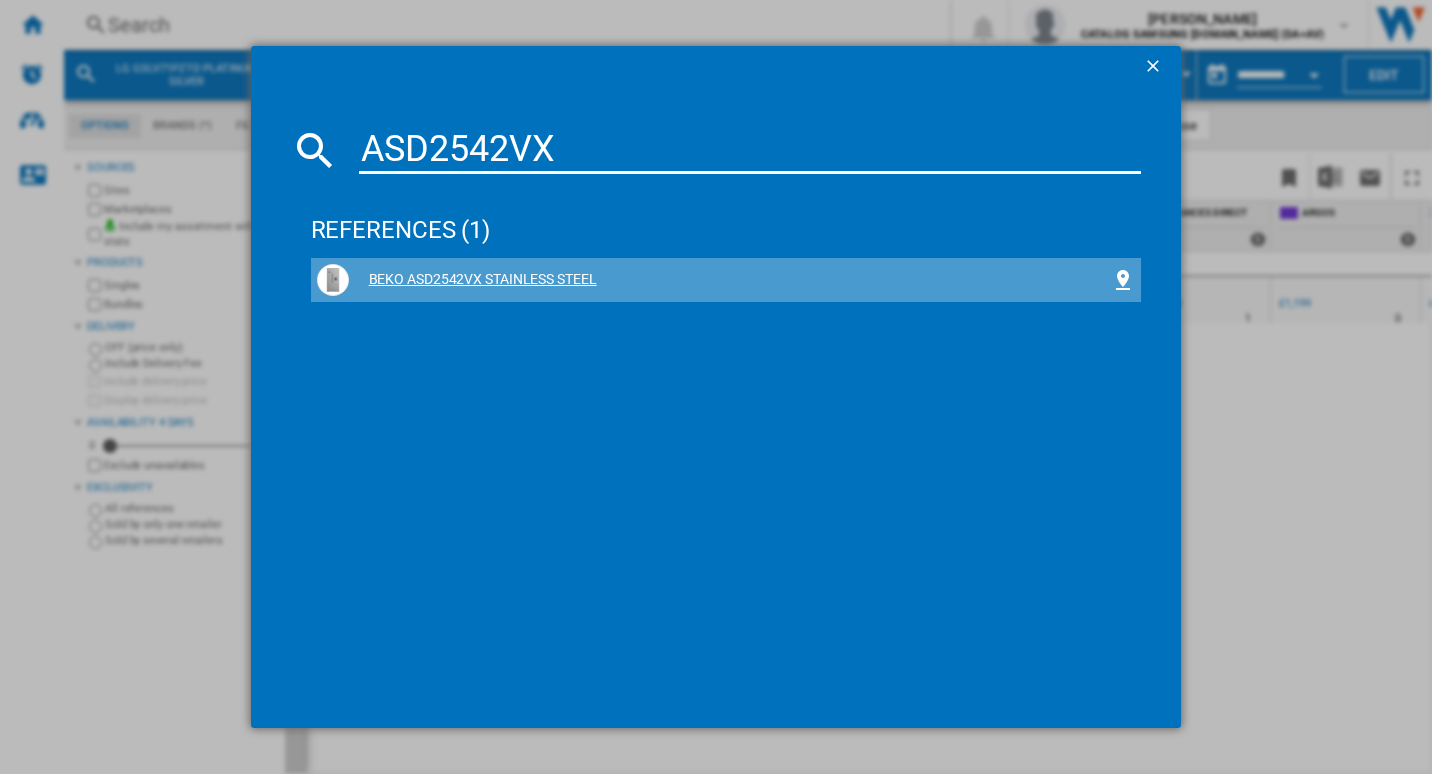 click on "BEKO ASD2542VX STAINLESS STEEL" at bounding box center [730, 280] 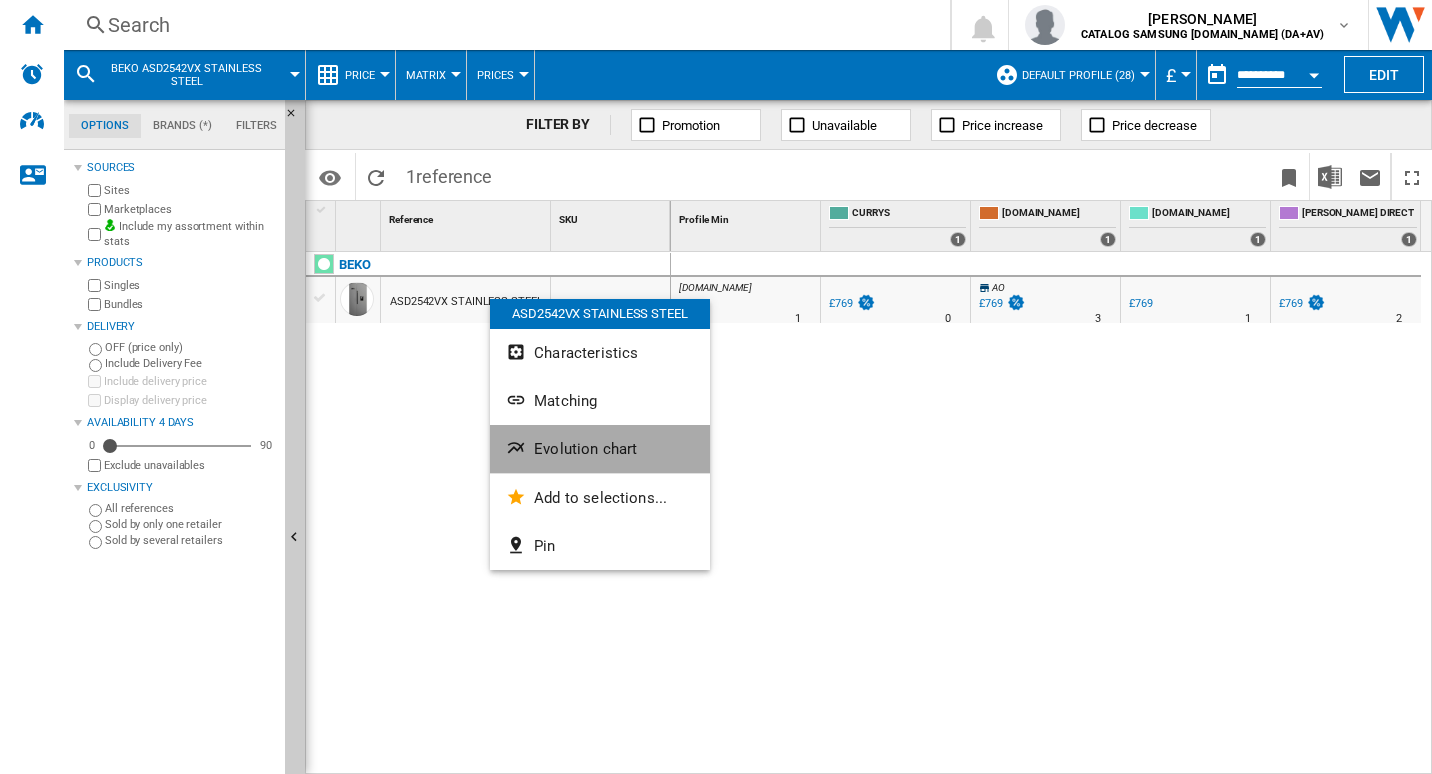 click on "Evolution chart" at bounding box center [600, 449] 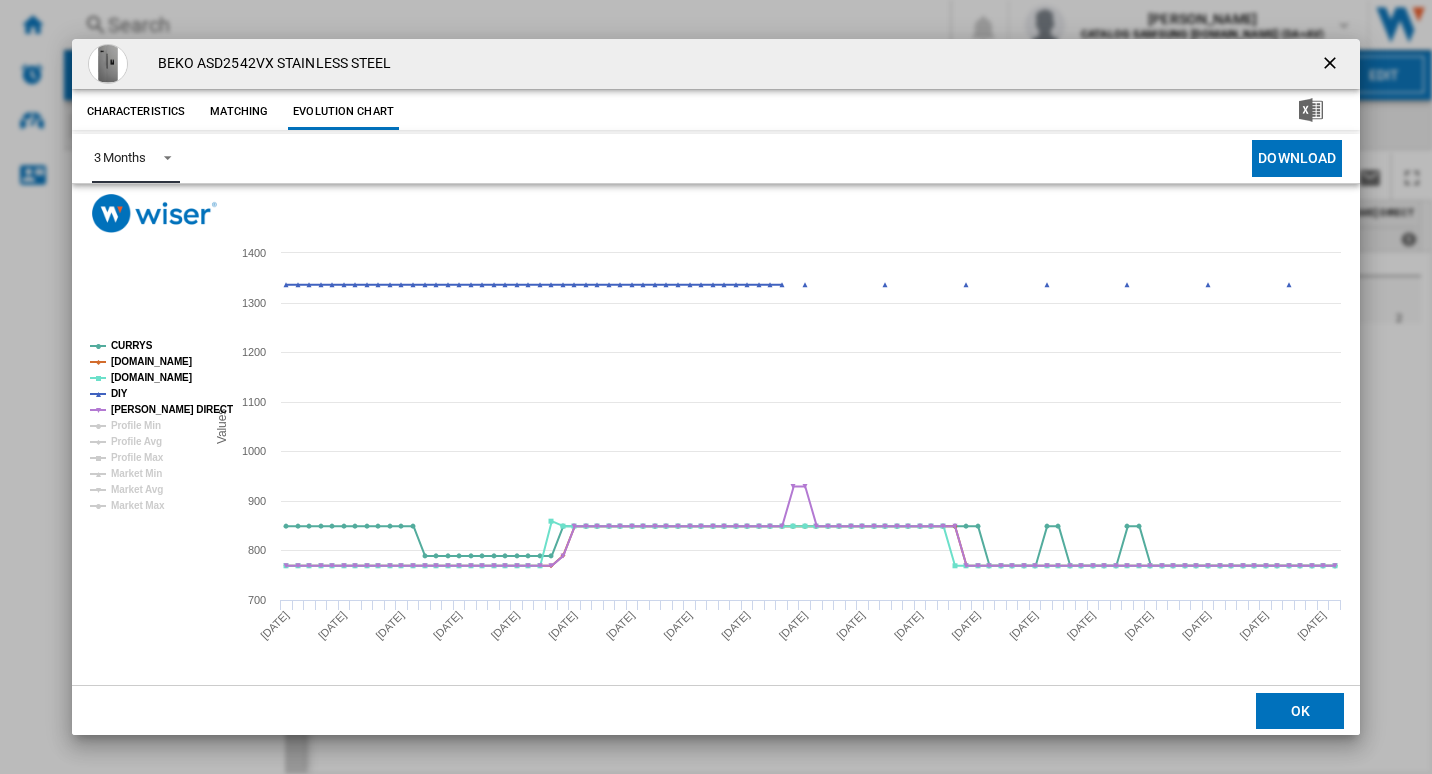click on "3 Months" at bounding box center [120, 157] 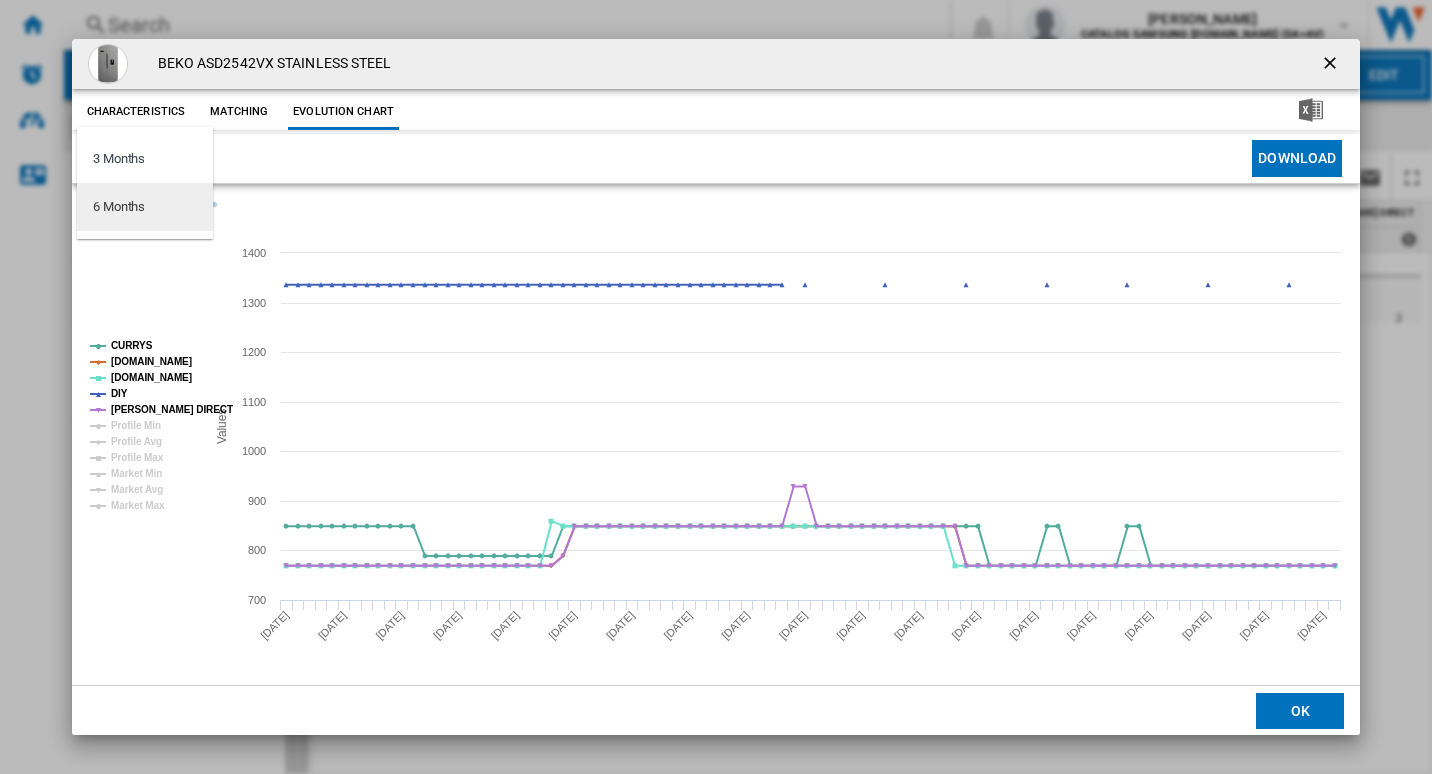 click on "6 Months" at bounding box center [145, 207] 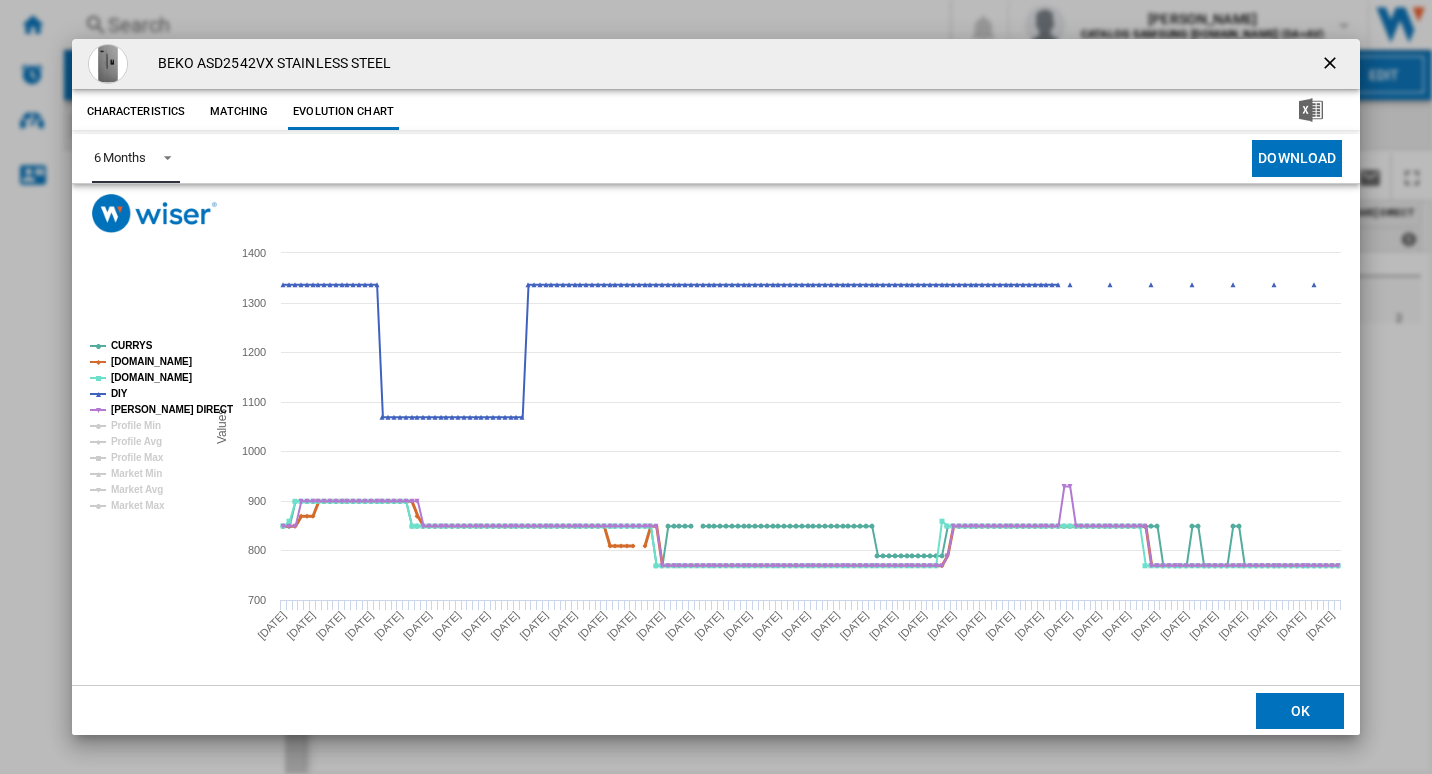 click on "[DOMAIN_NAME]" 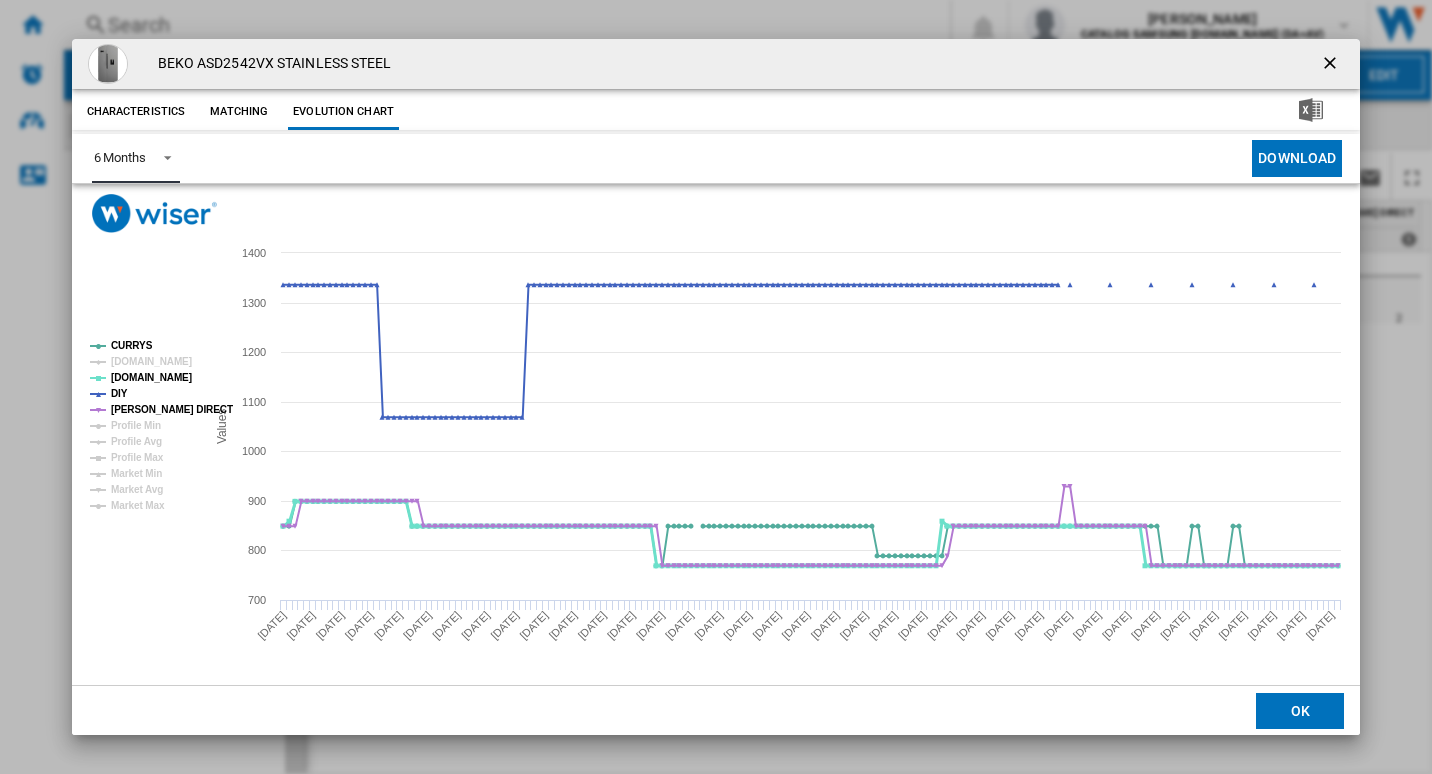 click 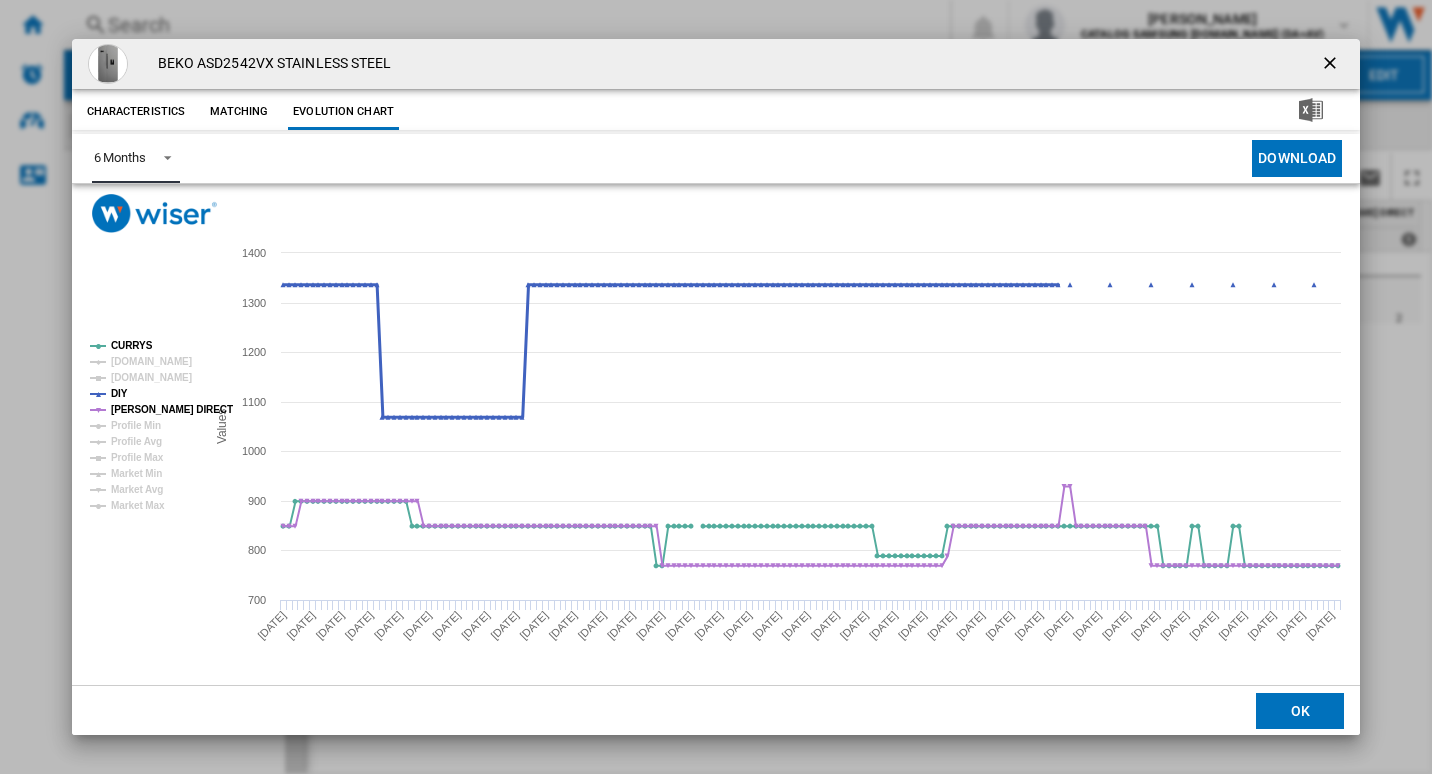 click on "DIY" 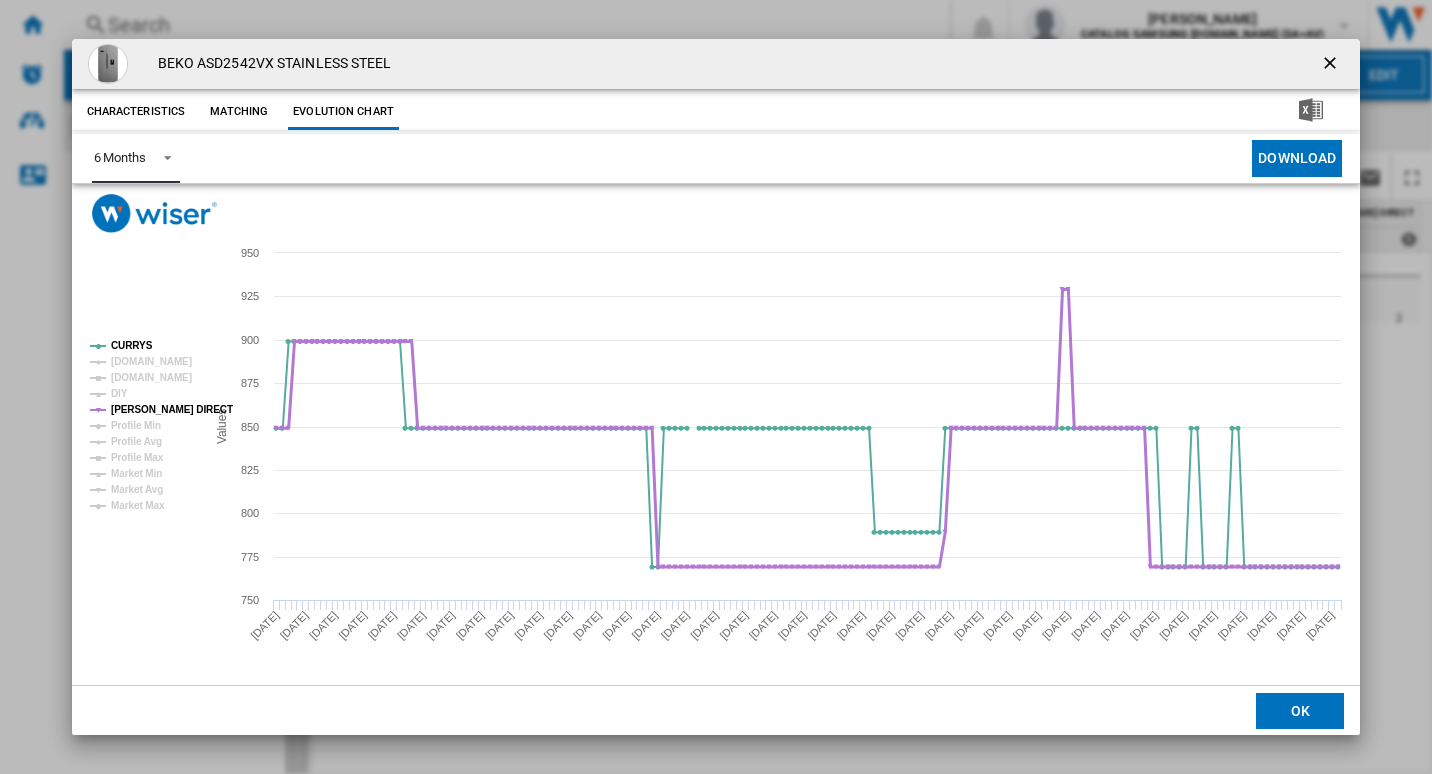 click on "[PERSON_NAME] DIRECT" 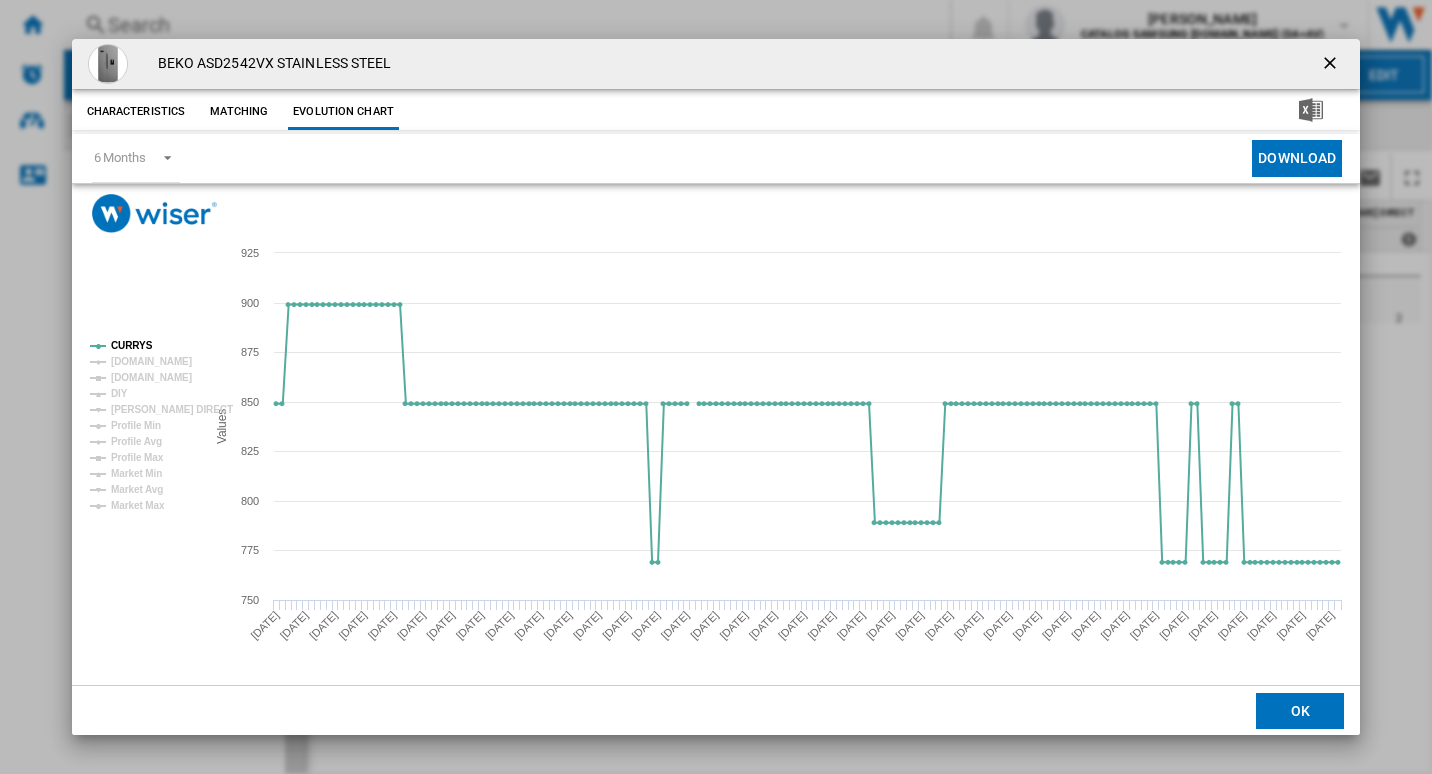click at bounding box center [1332, 65] 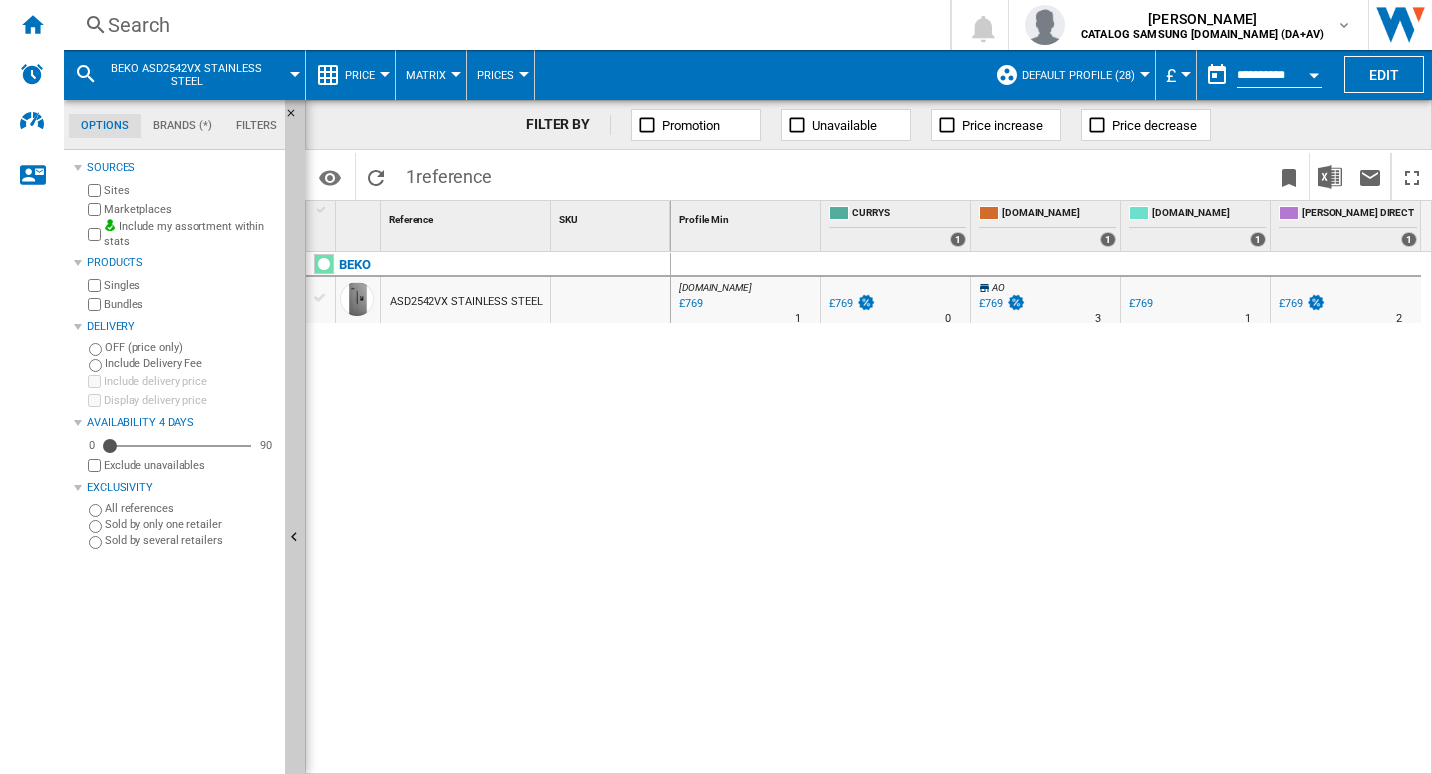 click on "Search" at bounding box center [503, 25] 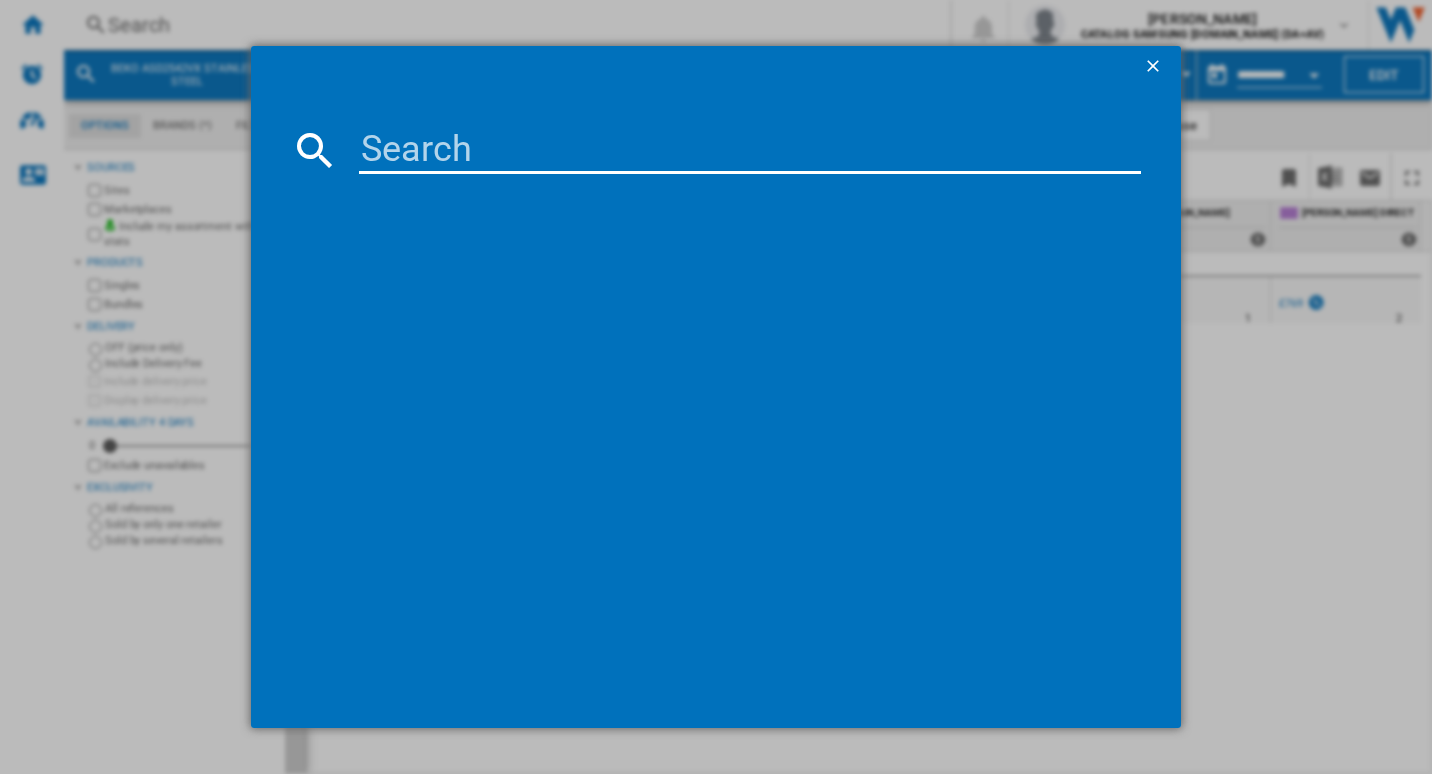 type on "GSLV91MBAC" 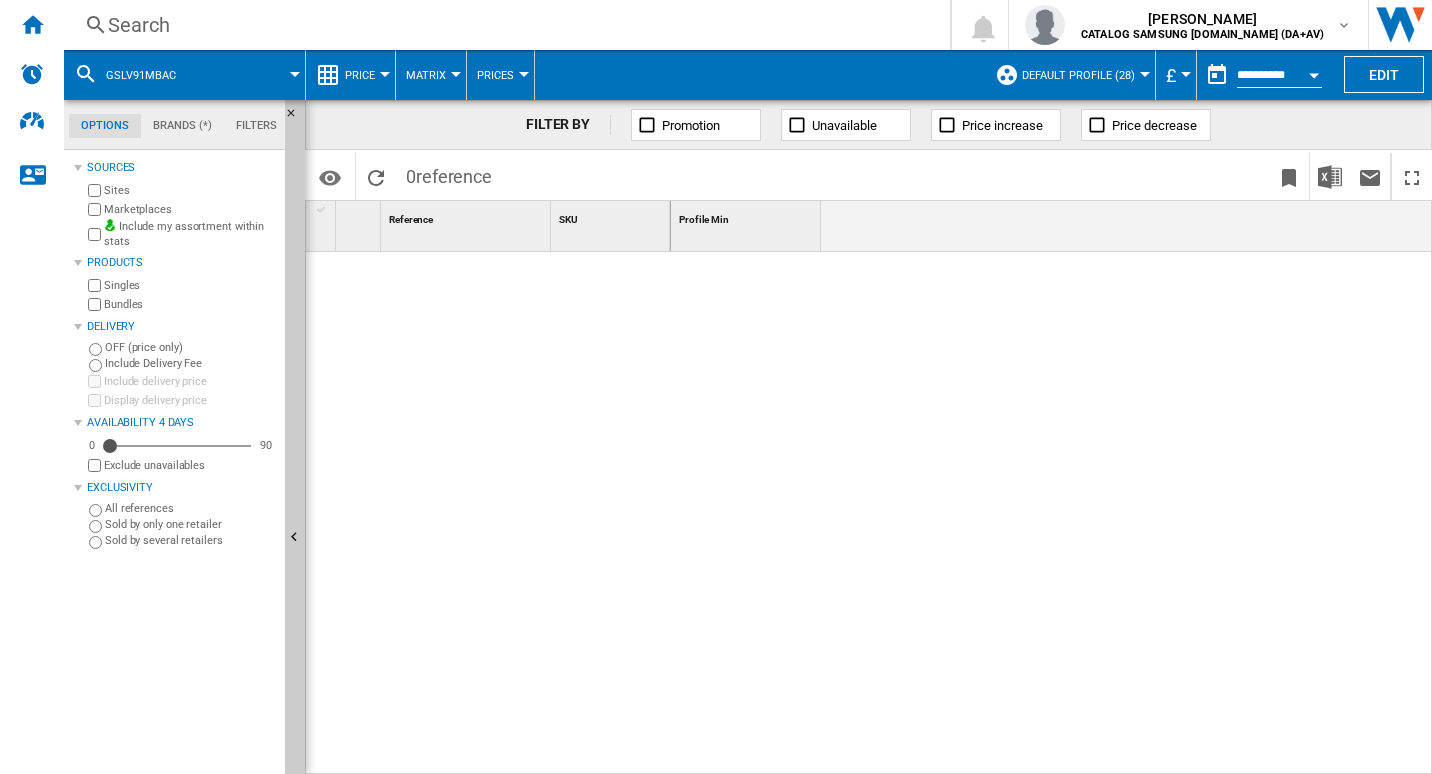 click on "Search" at bounding box center [503, 25] 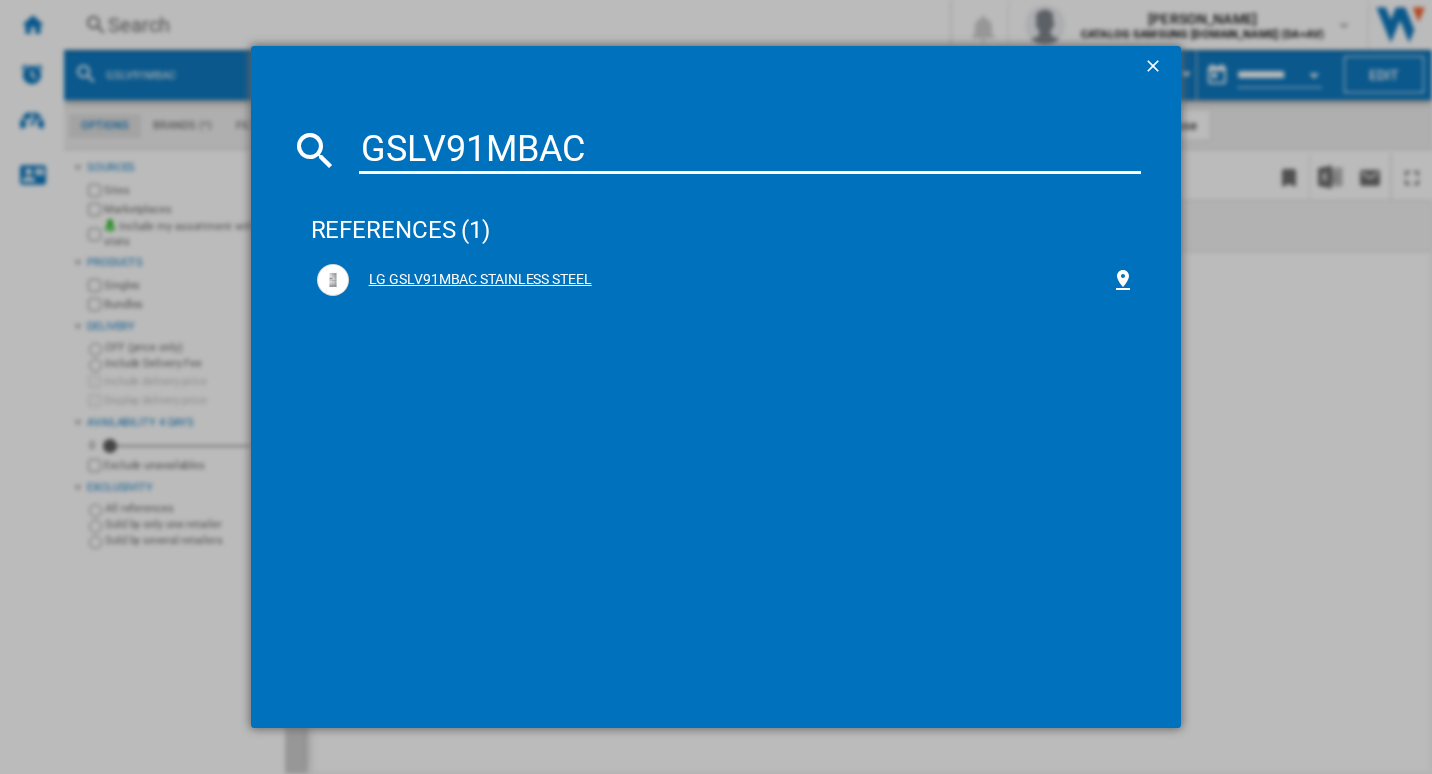 type on "GSLV91MBAC" 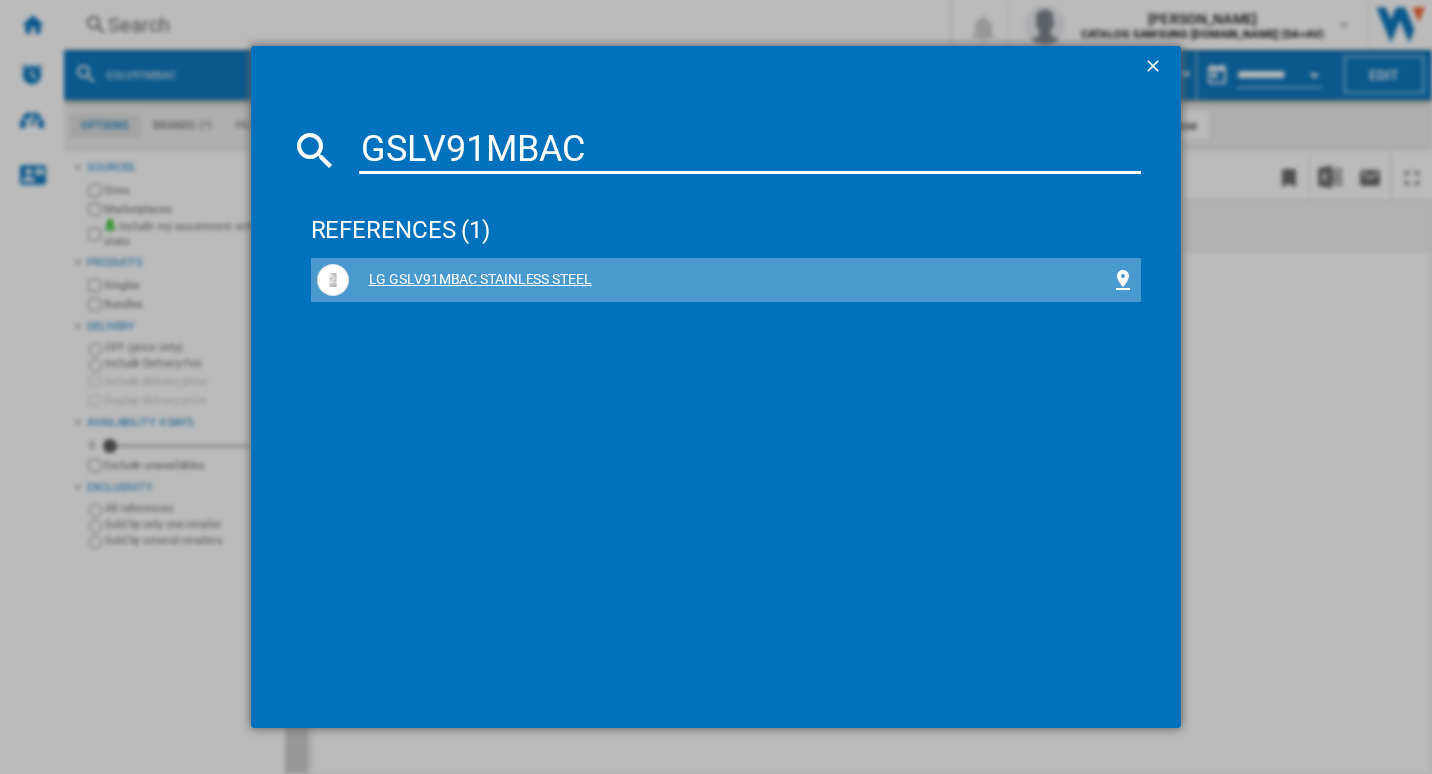 click on "LG GSLV91MBAC STAINLESS STEEL" at bounding box center [730, 280] 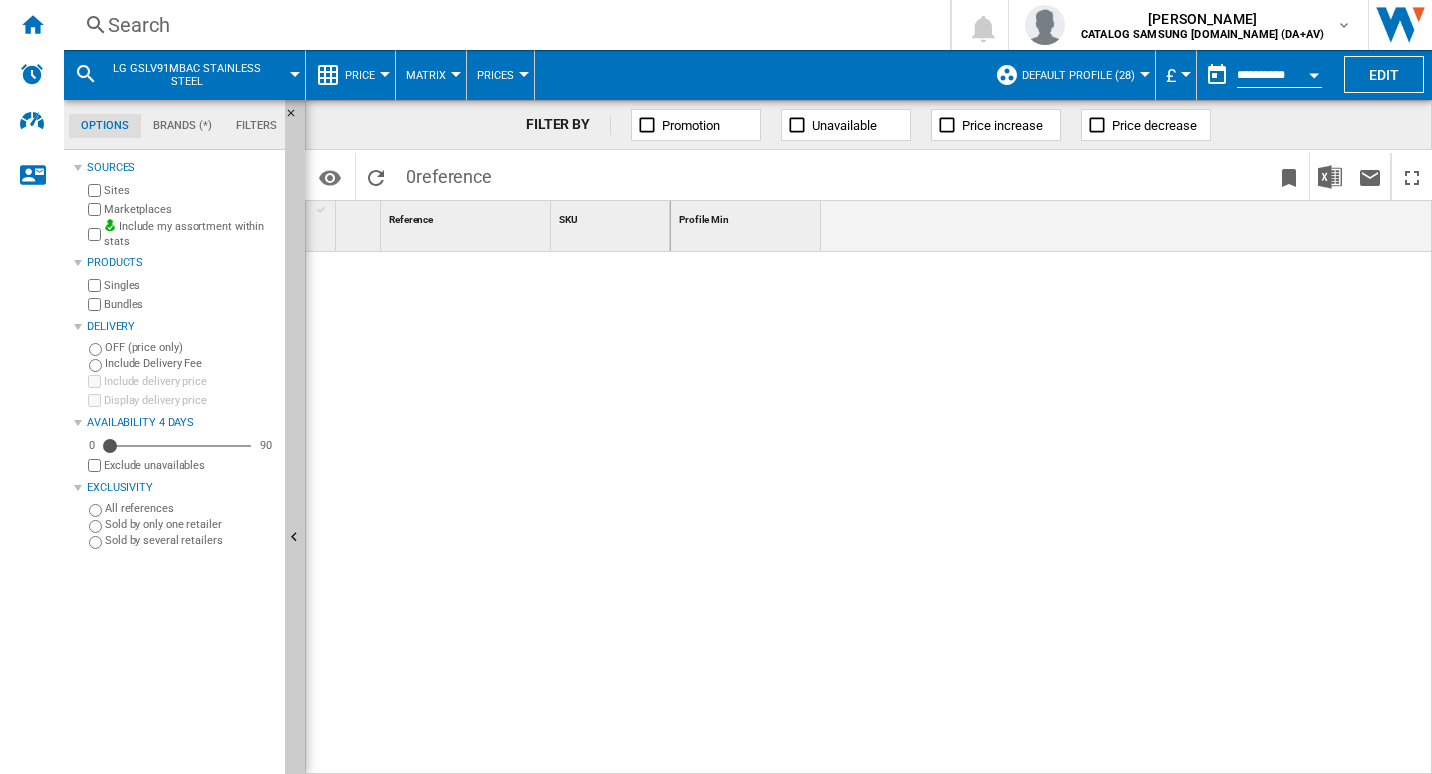 click on "Search" at bounding box center (503, 25) 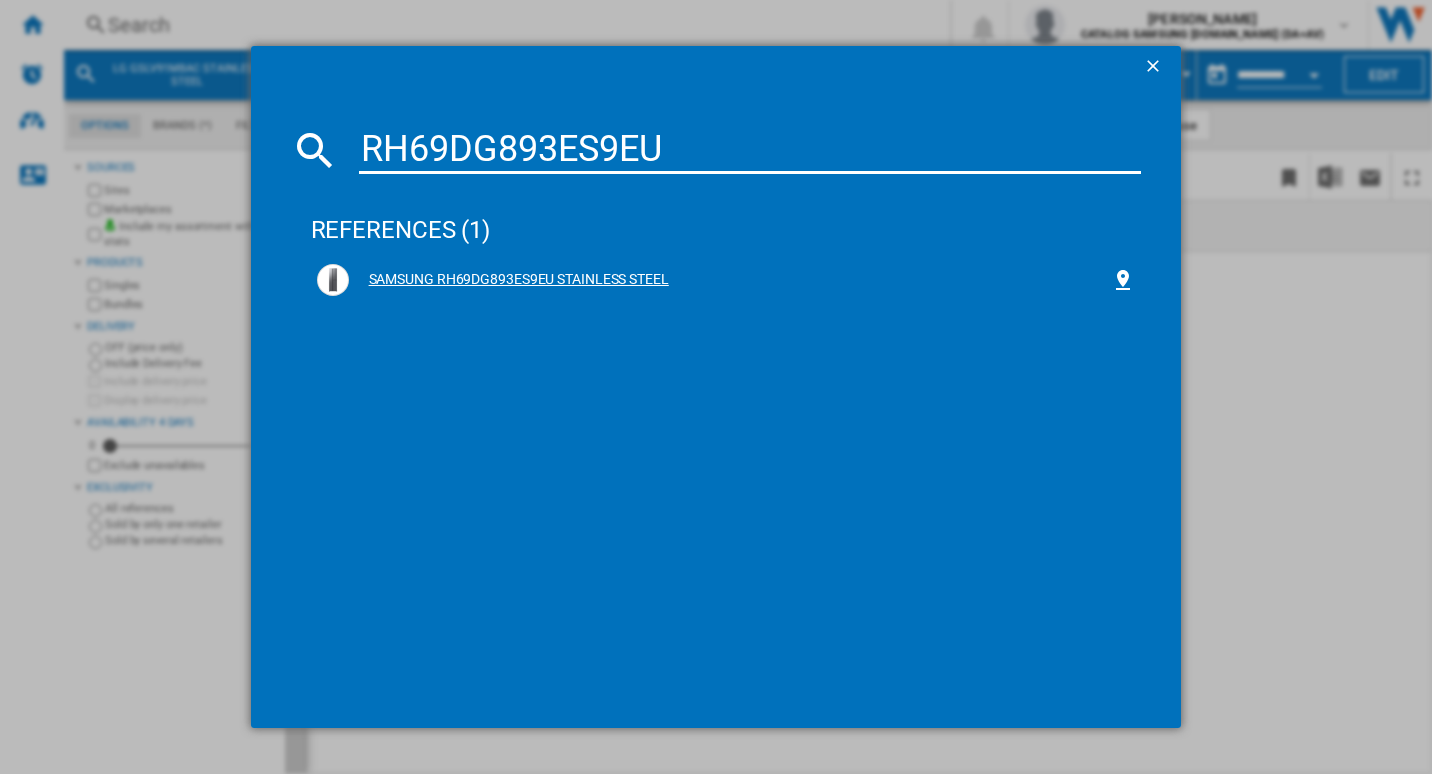 type on "RH69DG893ES9EU" 